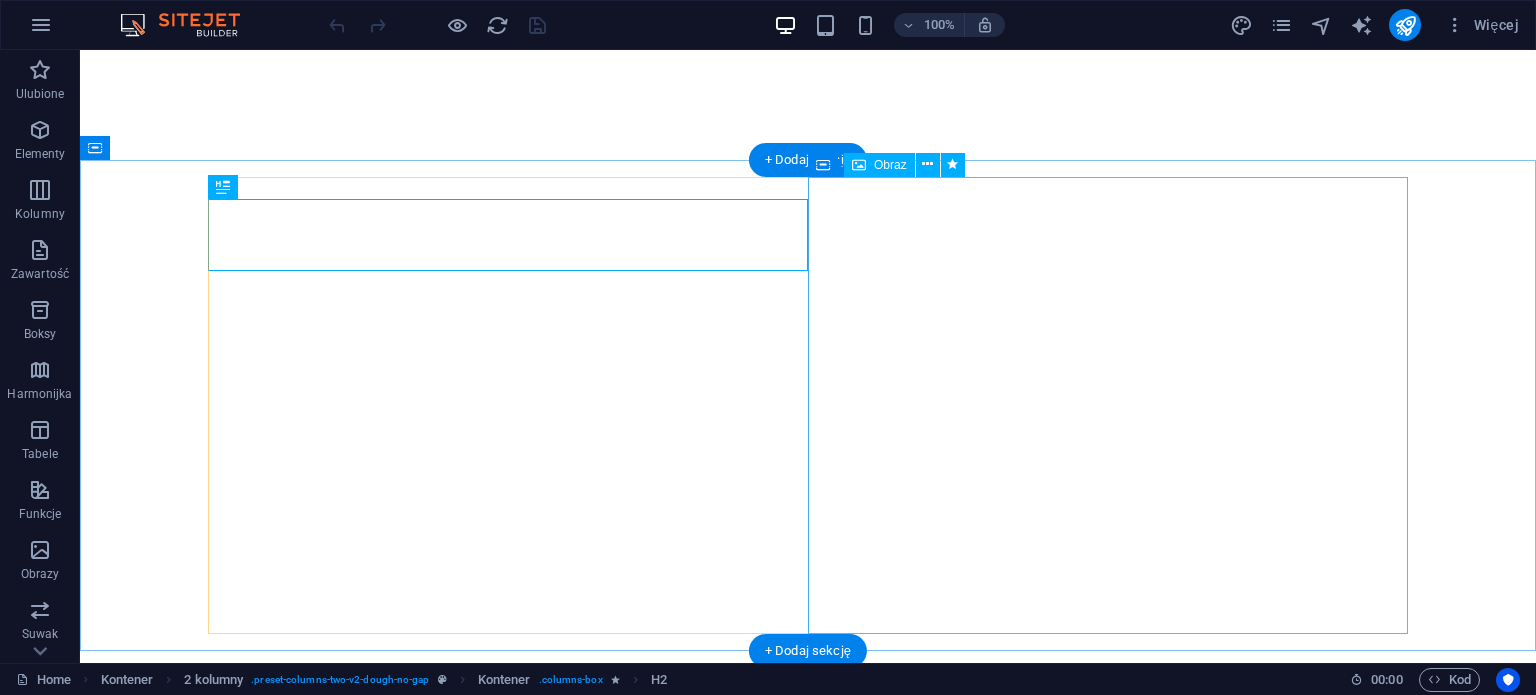 scroll, scrollTop: 0, scrollLeft: 0, axis: both 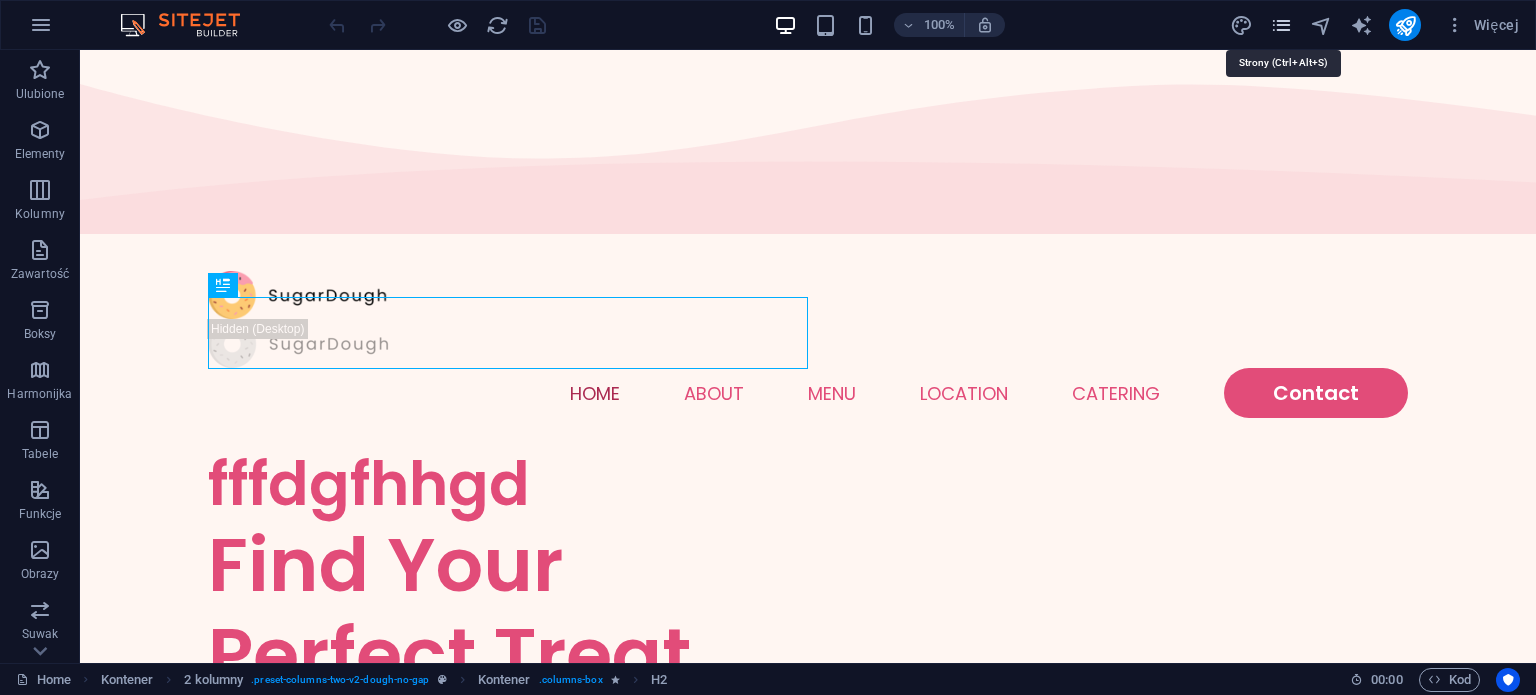 click at bounding box center (1281, 25) 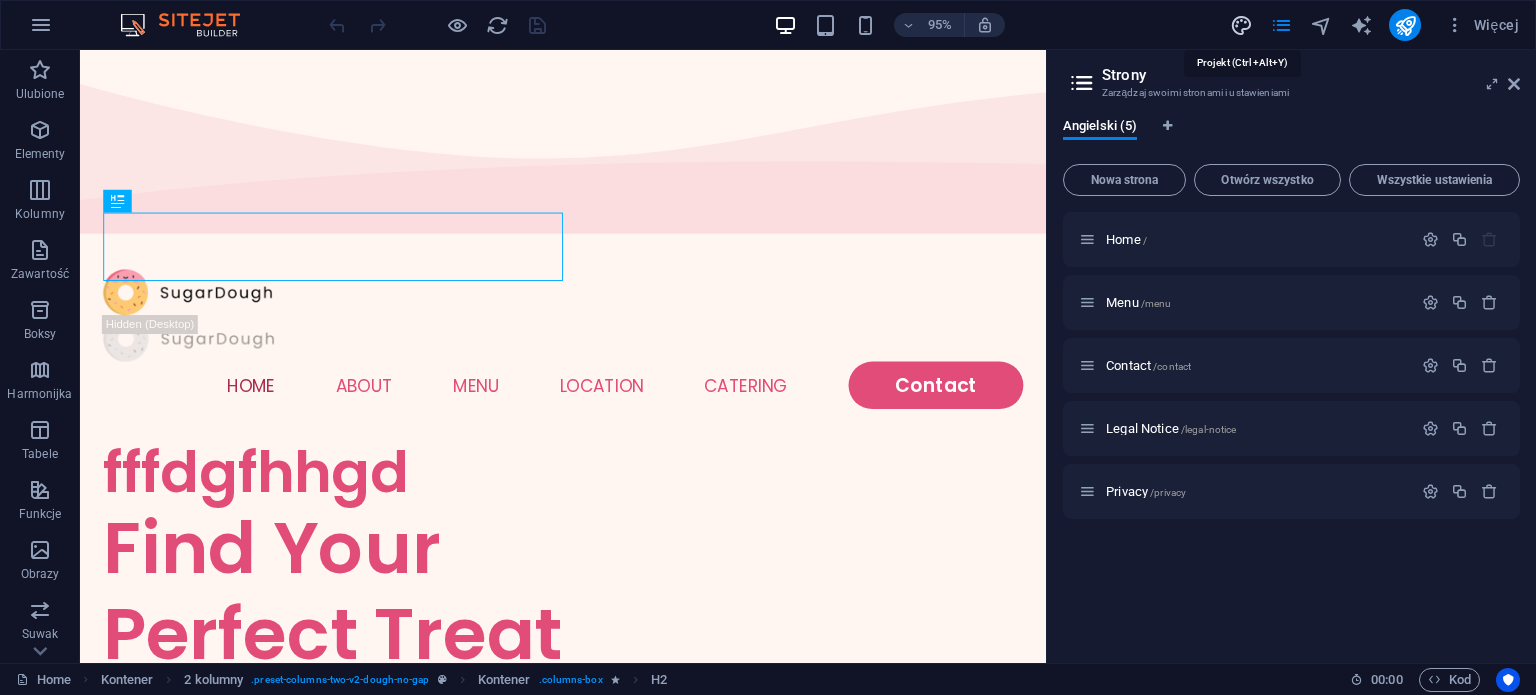 click at bounding box center (1241, 25) 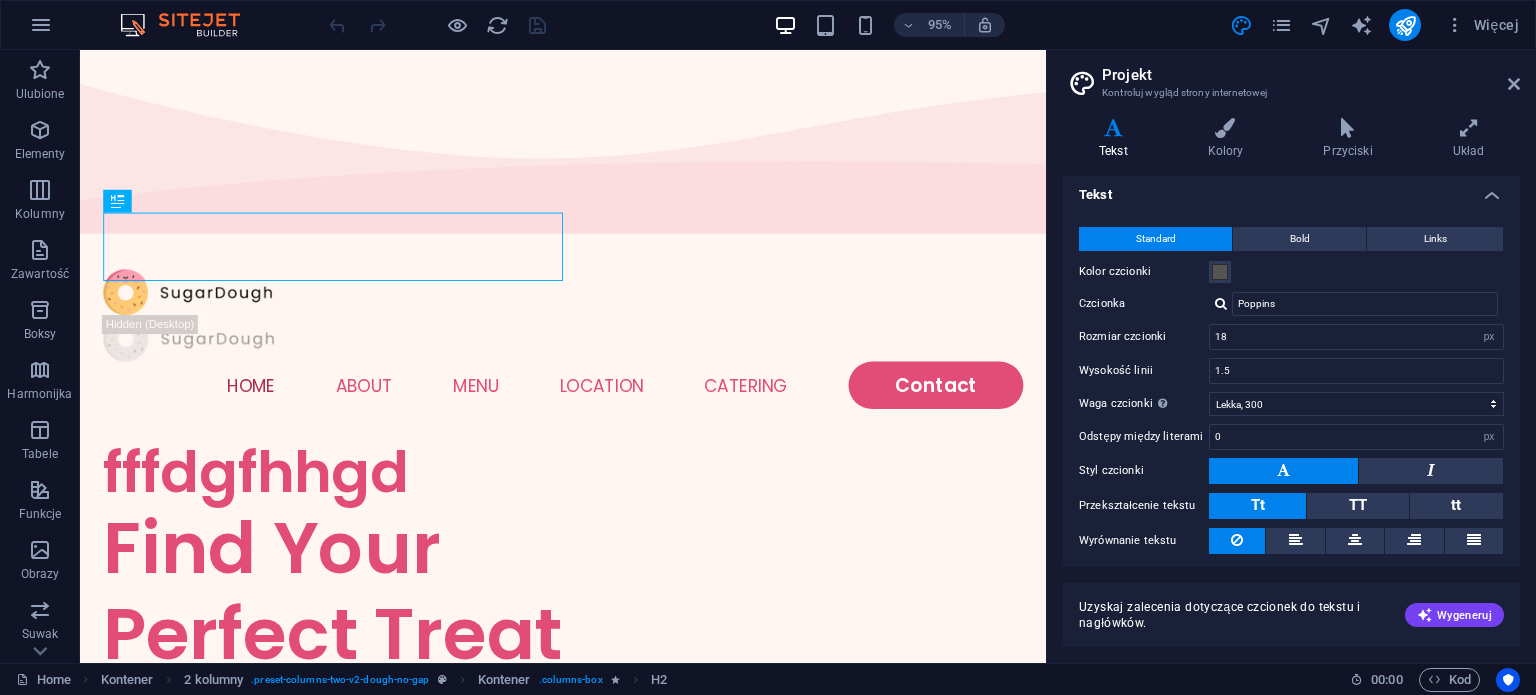 scroll, scrollTop: 0, scrollLeft: 0, axis: both 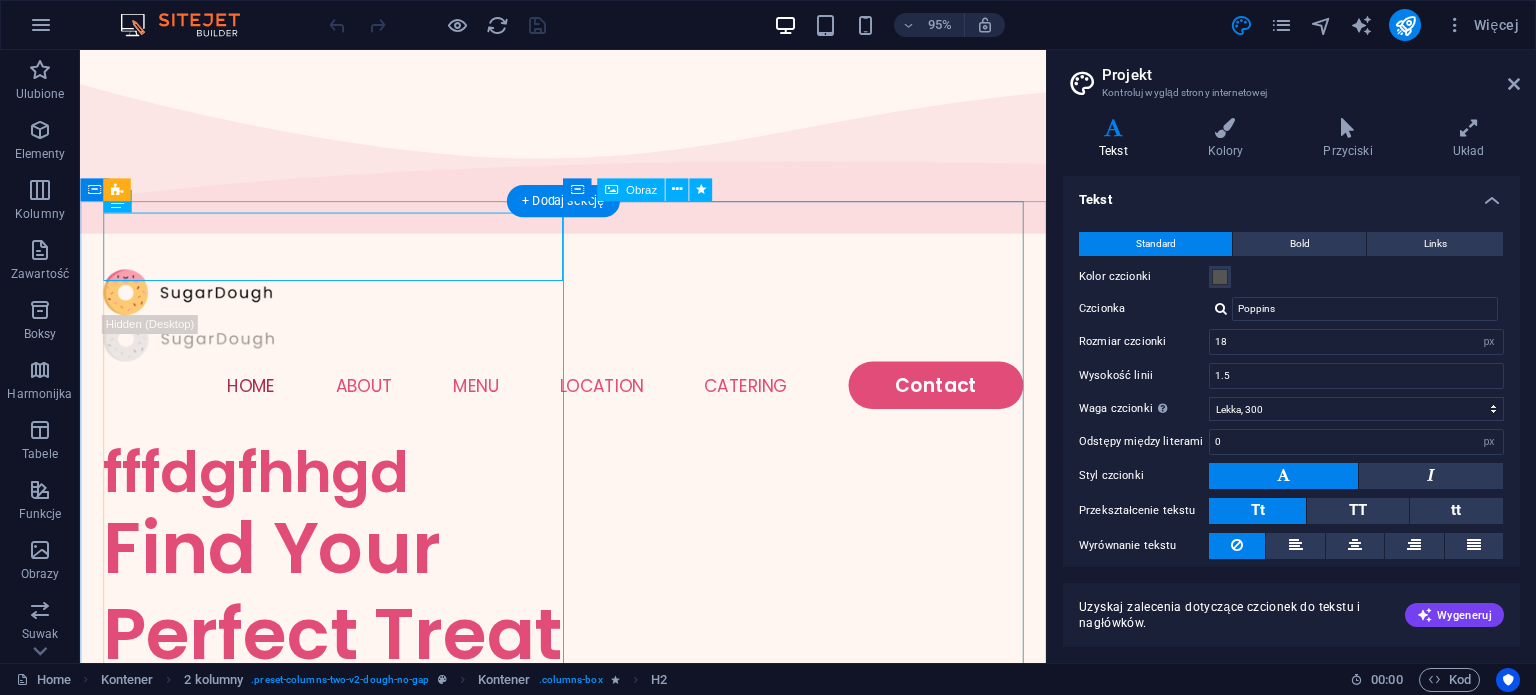 click at bounding box center [346, 1455] 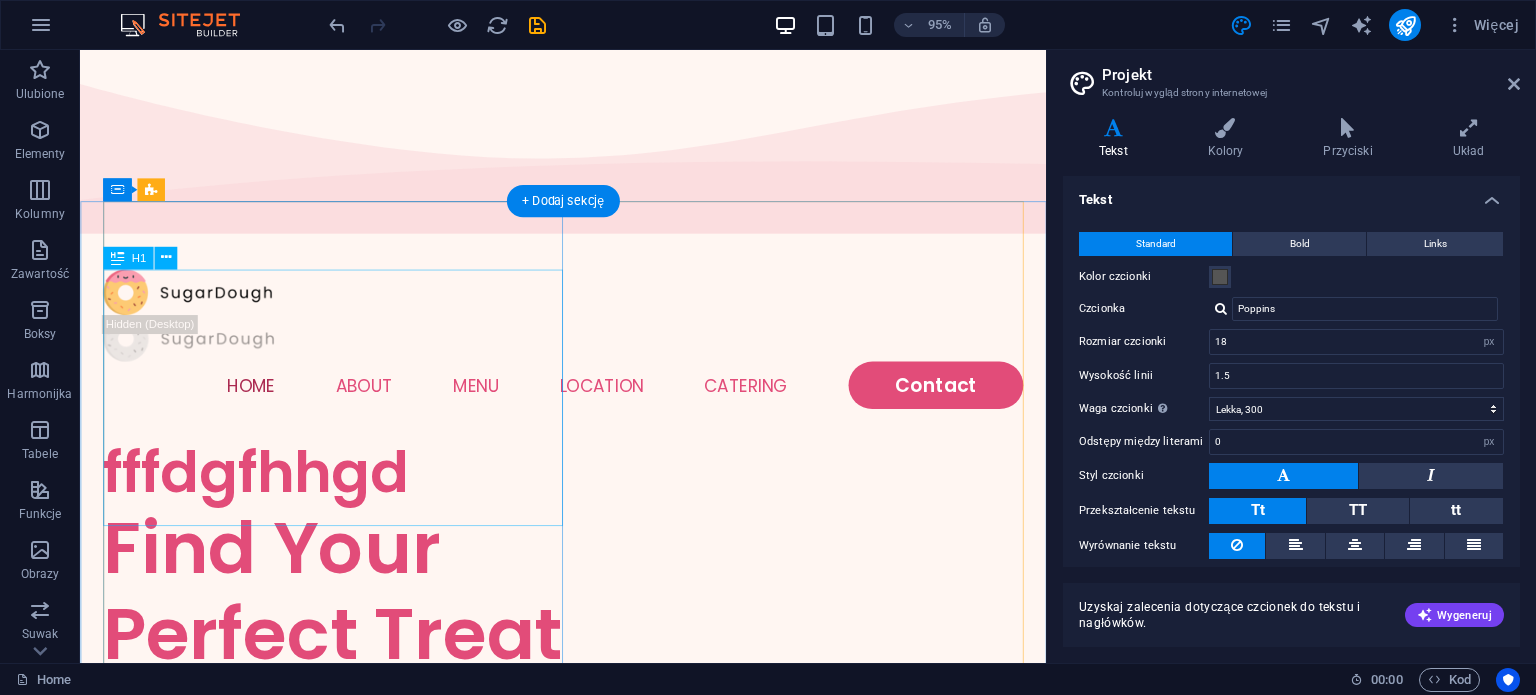 click on "Find Your Perfect Treat" at bounding box center [346, 620] 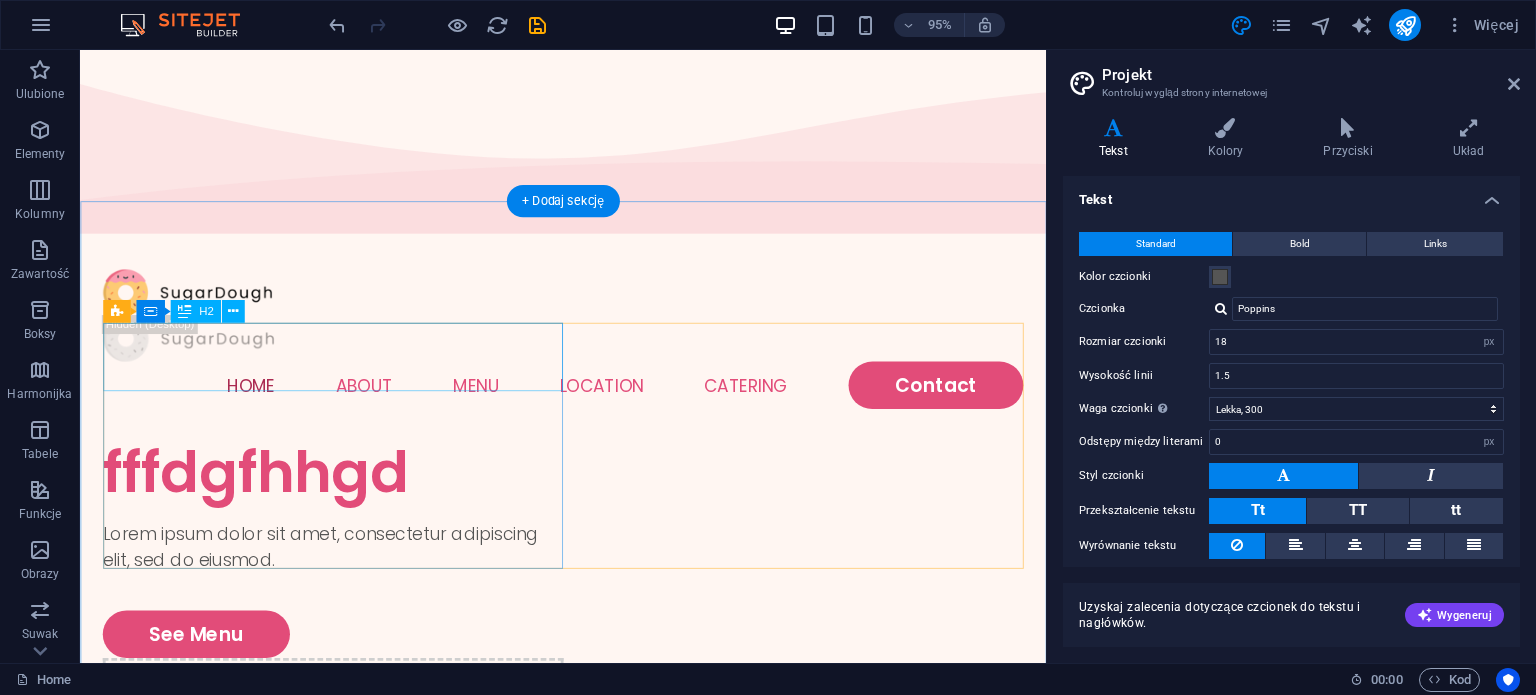 click on "fffdgfhhgd" at bounding box center [346, 494] 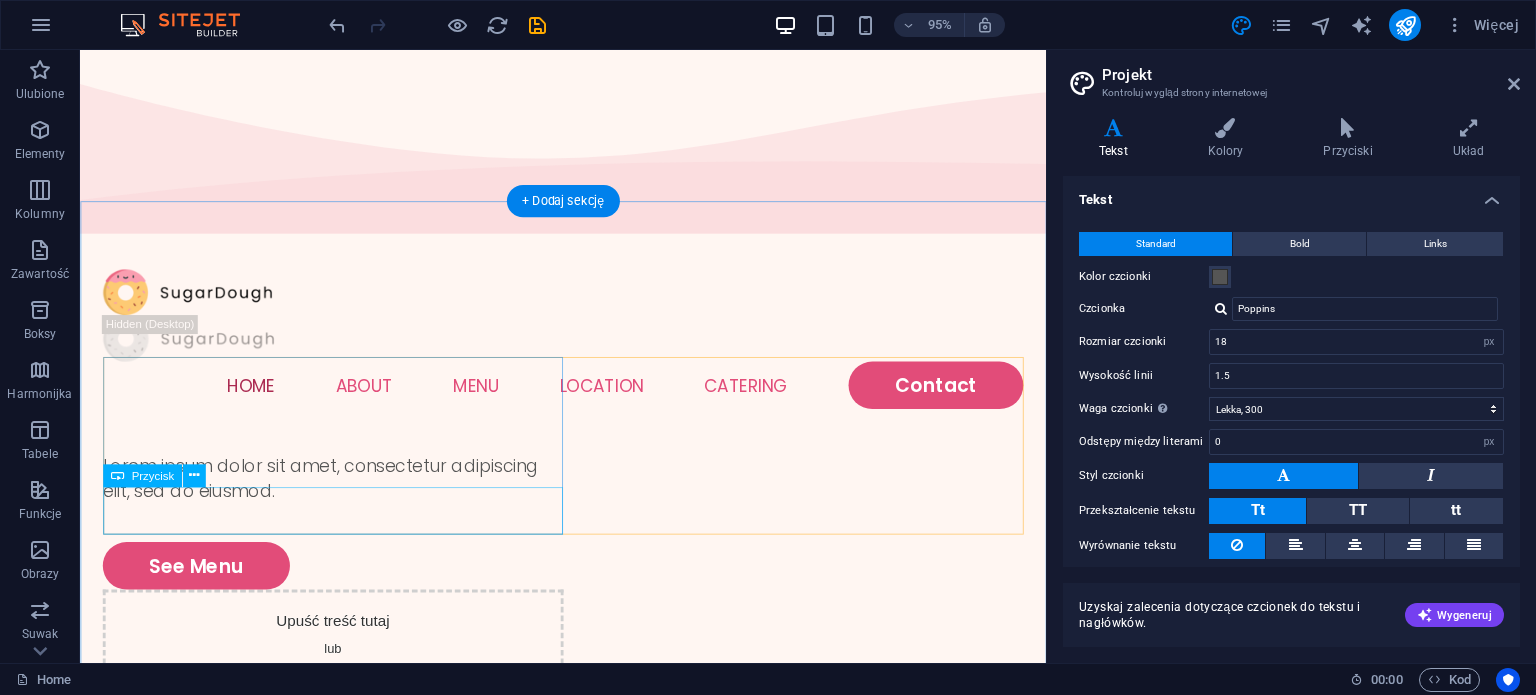 click on "See Menu" at bounding box center [346, 593] 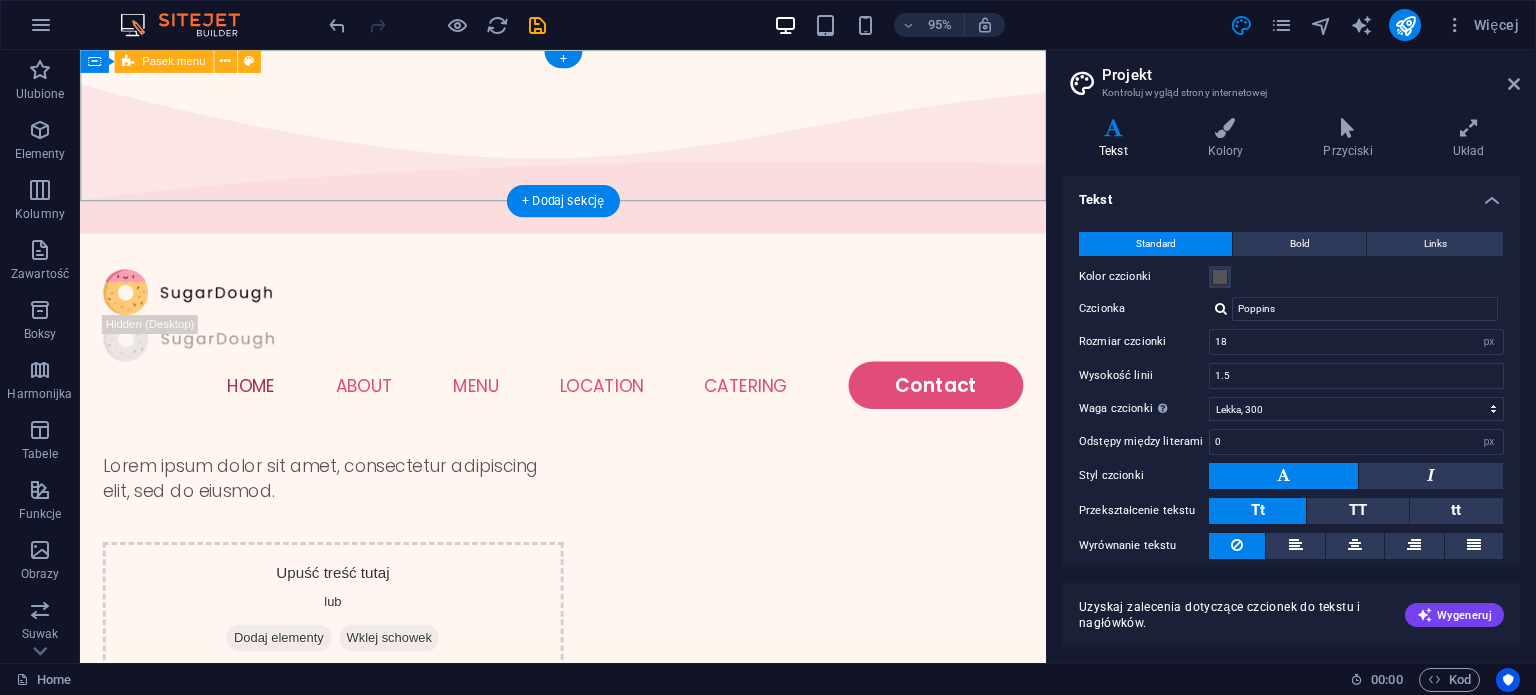 click on "Home About Menu Location Catering Contact" at bounding box center [588, 355] 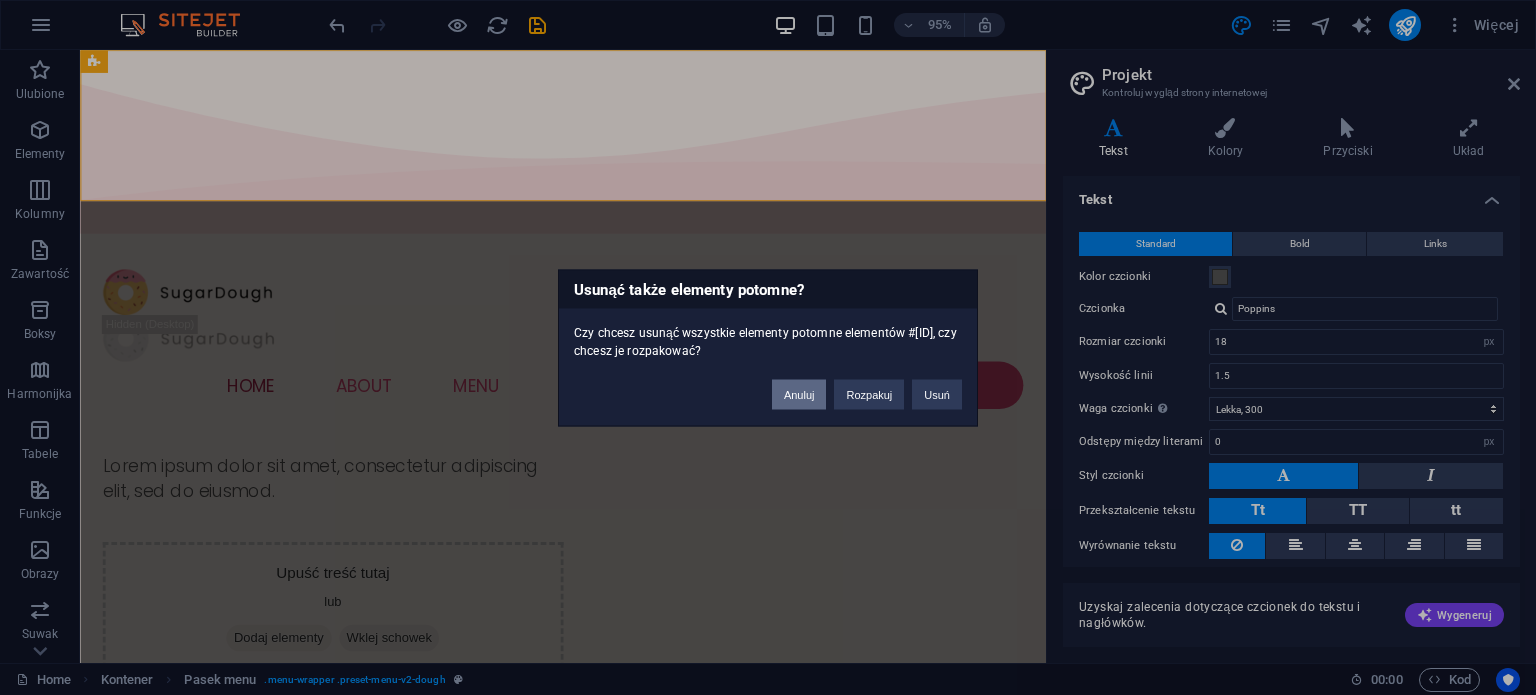 click on "Anuluj" at bounding box center [799, 394] 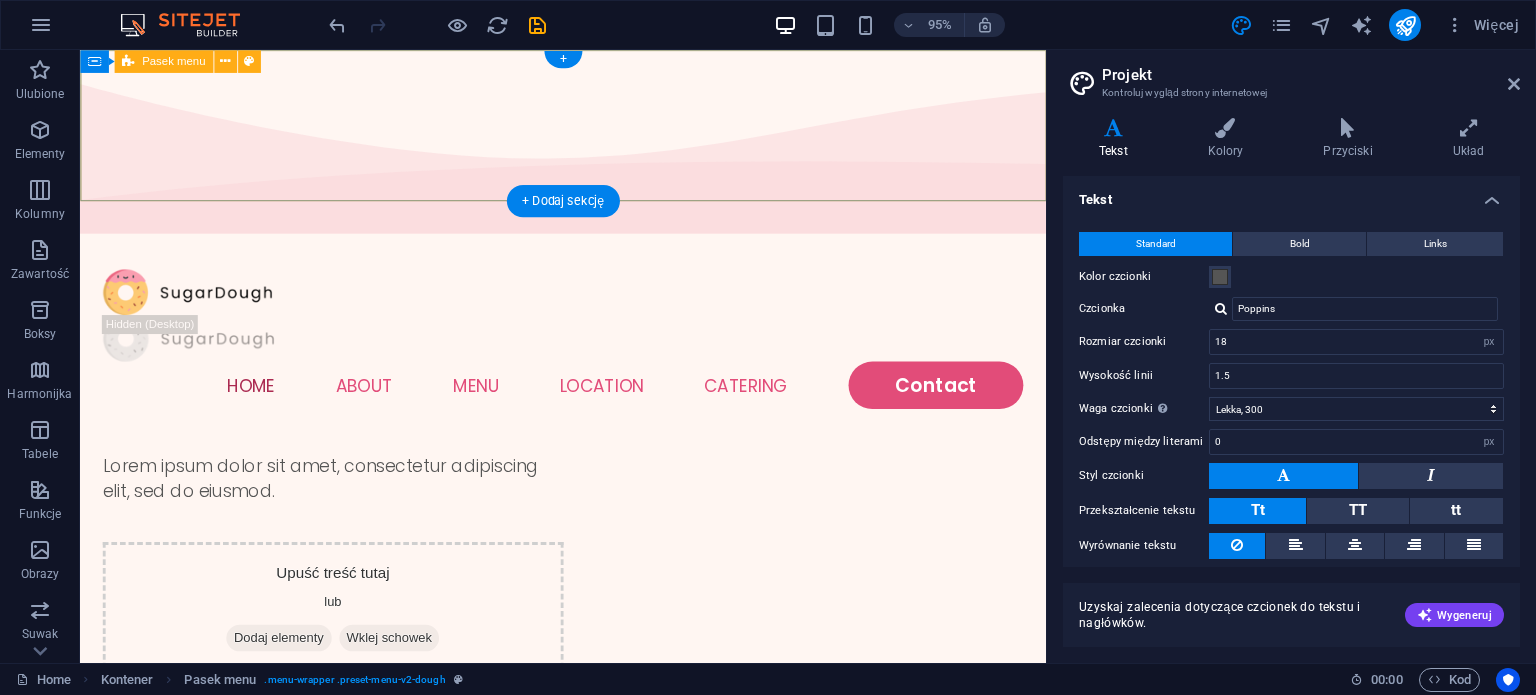 click on "Home About Menu Location Catering Contact" at bounding box center [588, 355] 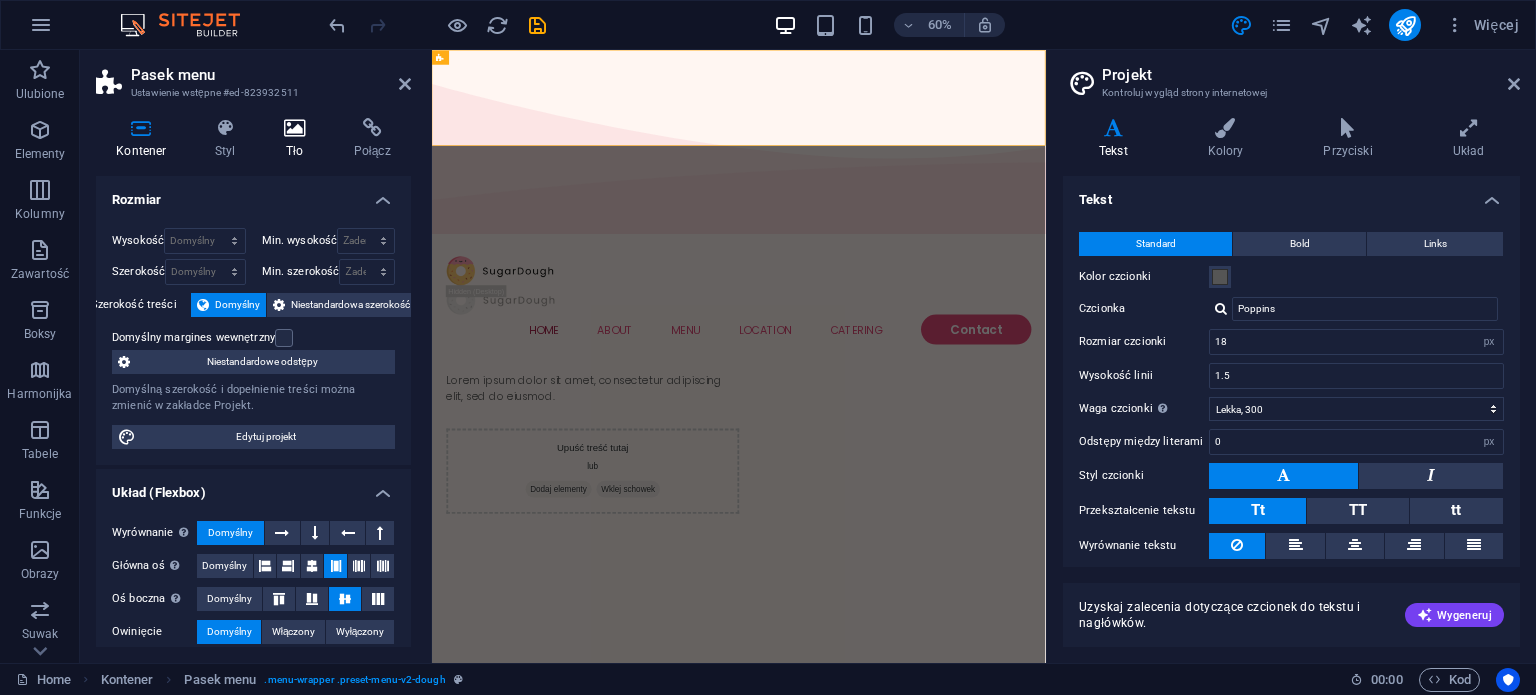 click on "Tło" at bounding box center [299, 139] 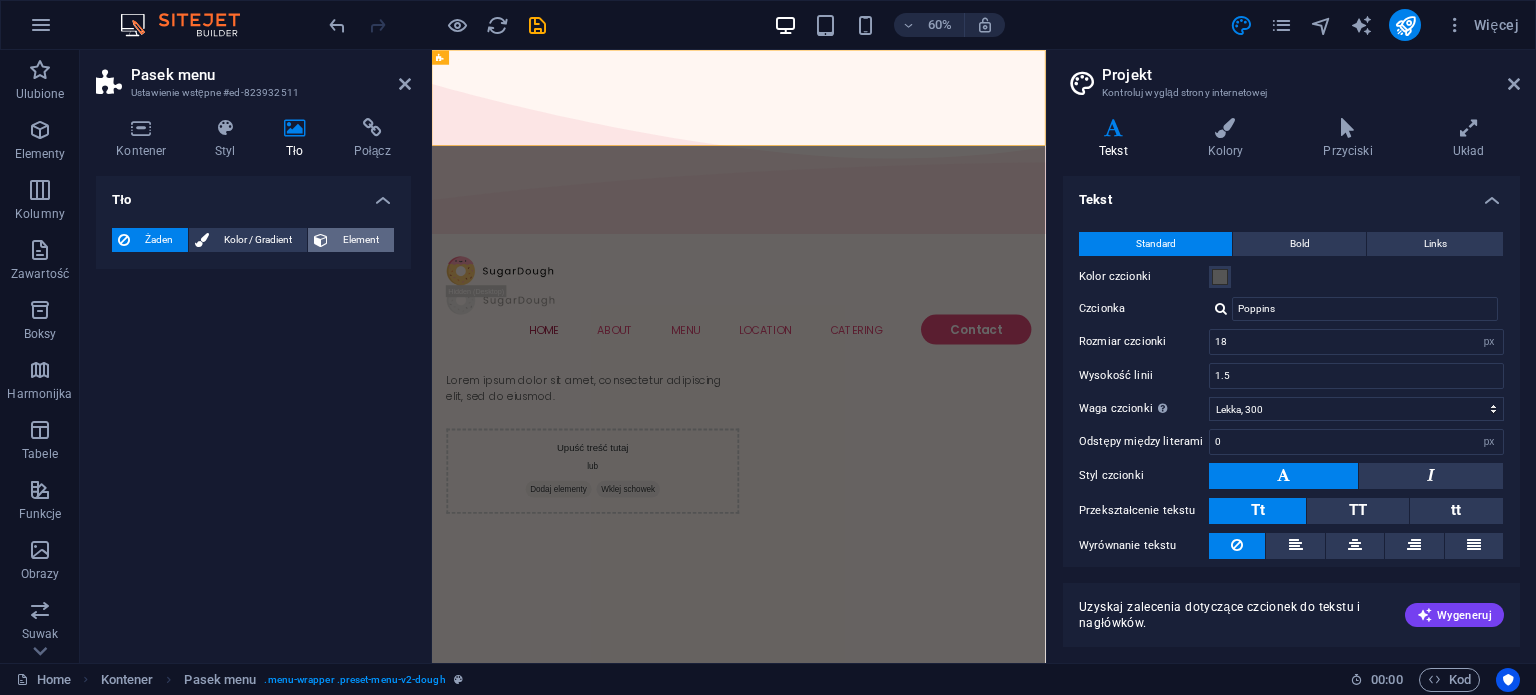 click on "Element" at bounding box center [361, 240] 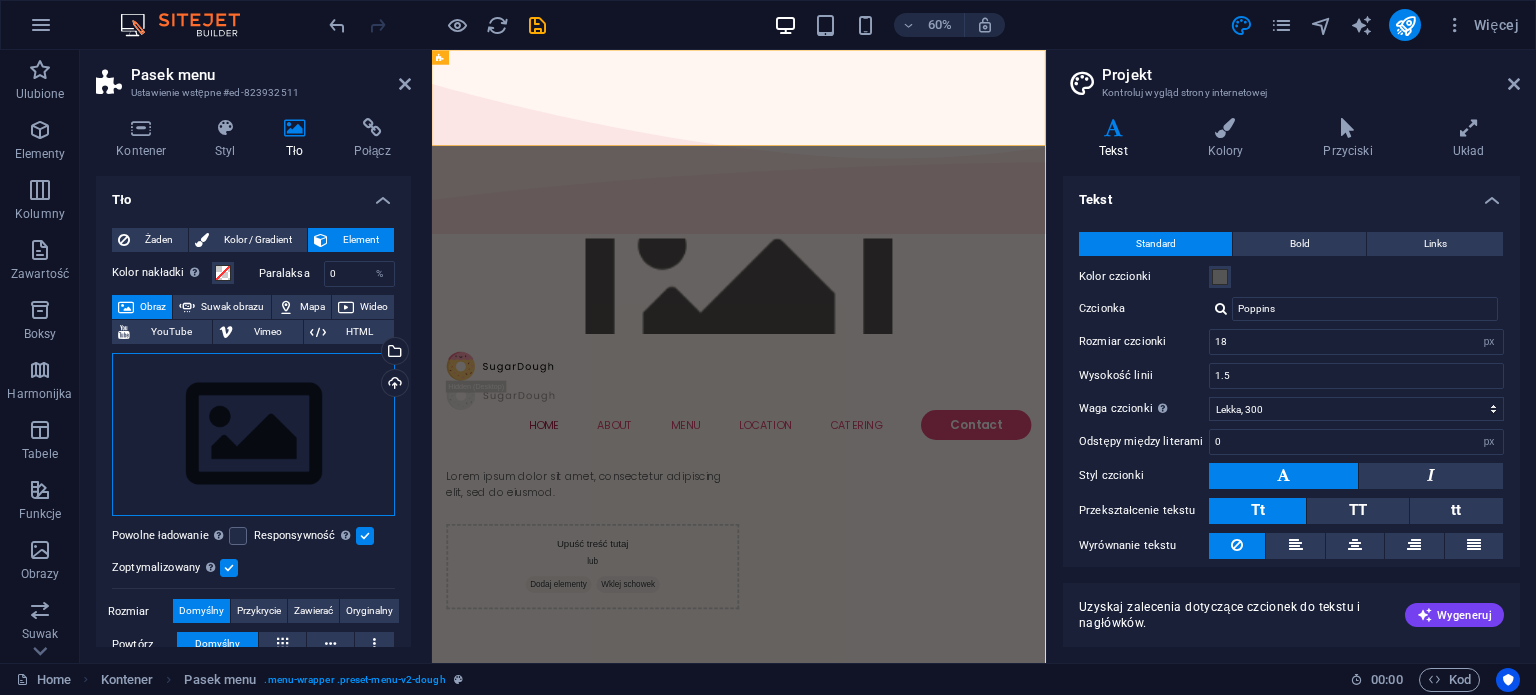 click on "Przeciągnij pliki tutaj, kliknij, aby wybrać pliki lub wybierz pliki z Plików lub naszych bezpłatnych zdjęć i filmów" at bounding box center (253, 435) 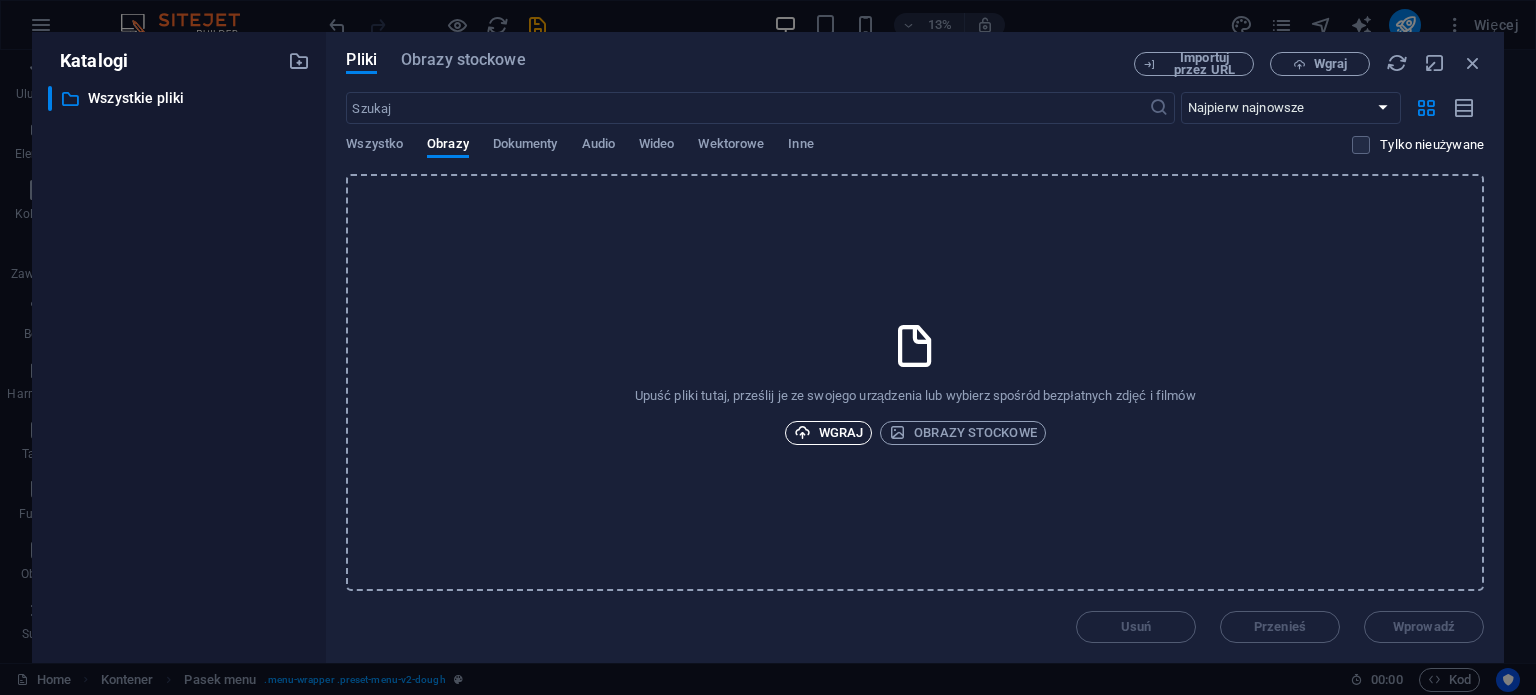 click on "Wgraj" at bounding box center (829, 433) 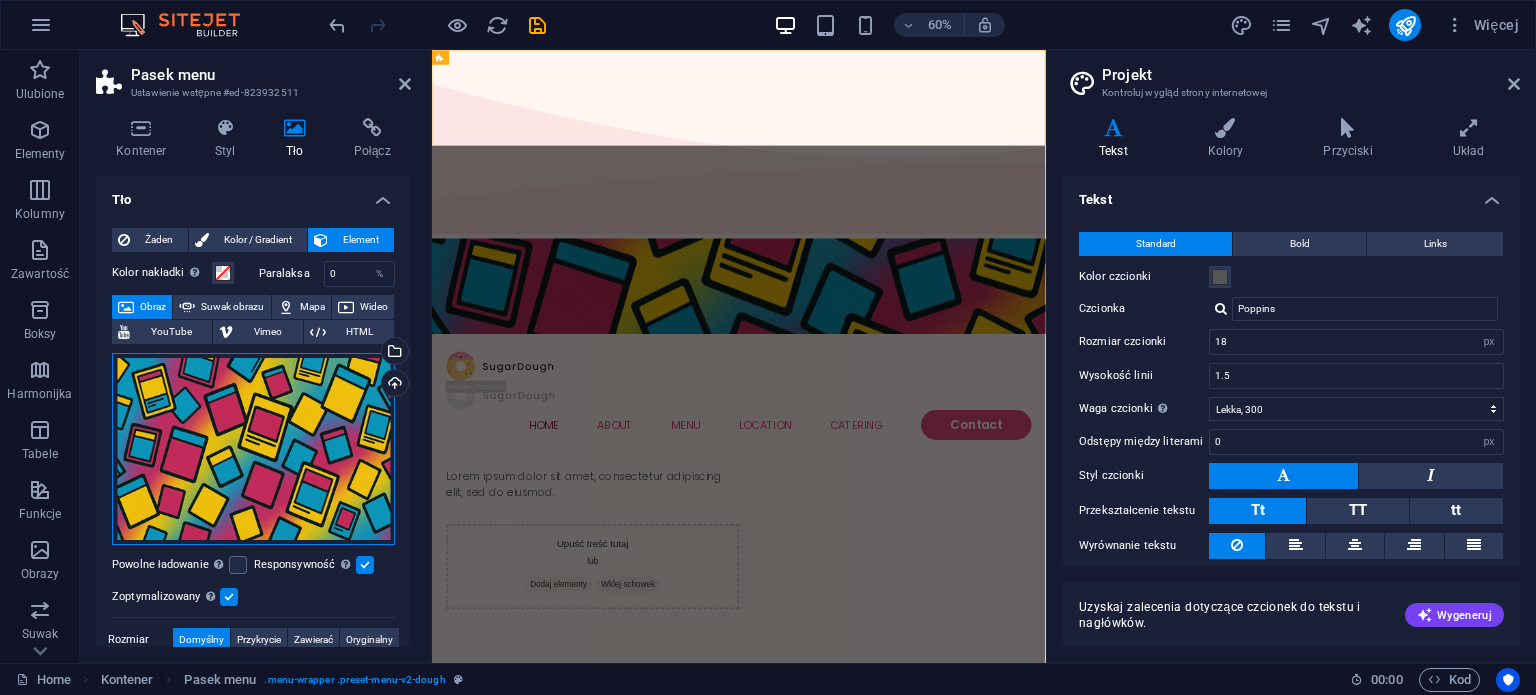 click on "Przeciągnij pliki tutaj, kliknij, aby wybrać pliki lub wybierz pliki z Plików lub naszych bezpłatnych zdjęć i filmów" at bounding box center [253, 449] 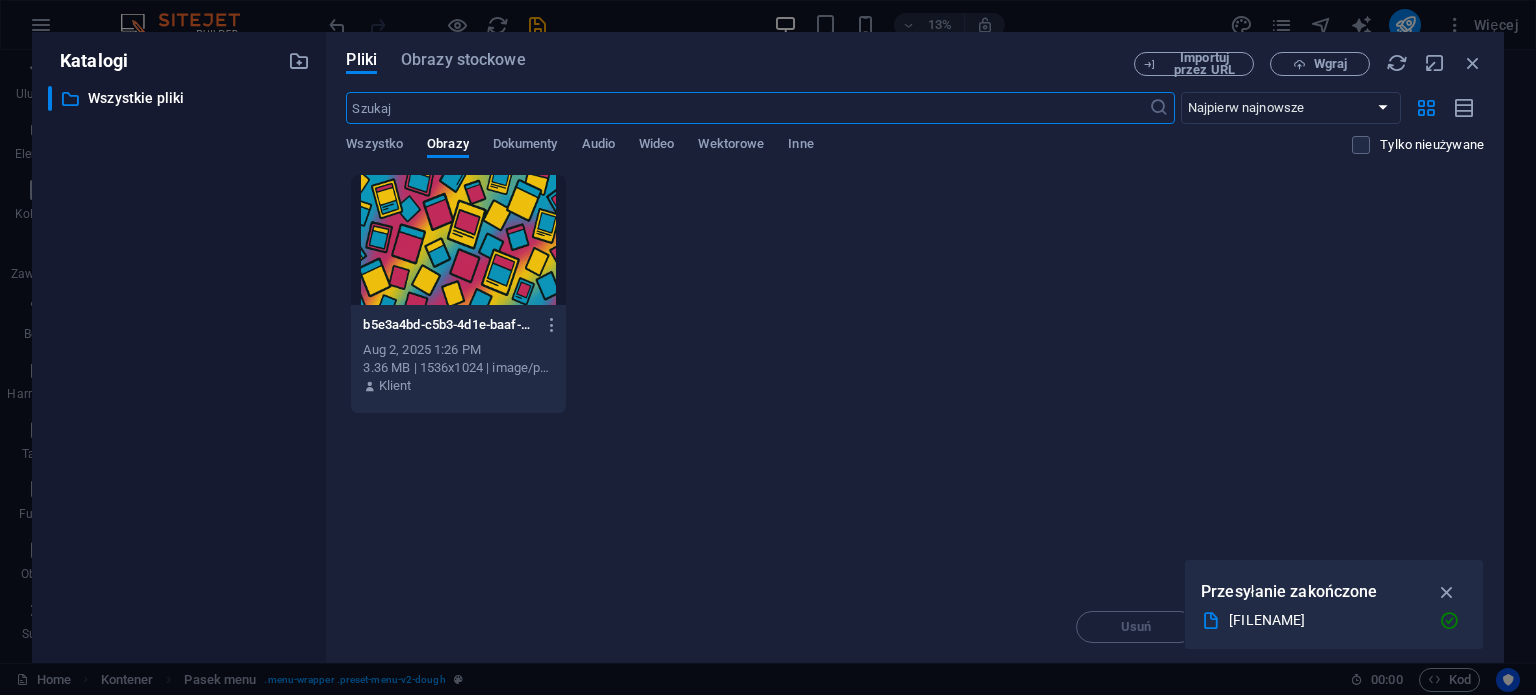 click at bounding box center [458, 240] 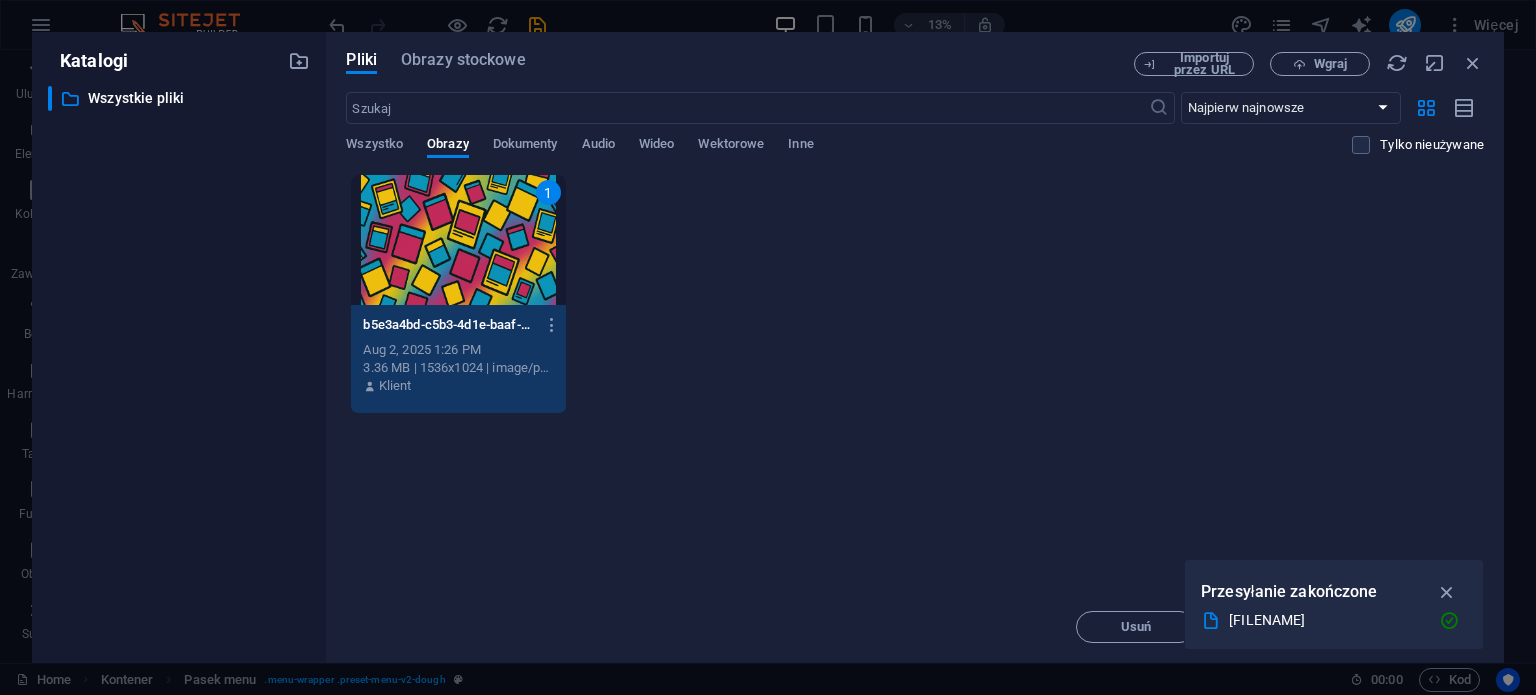 click on "1" at bounding box center (458, 240) 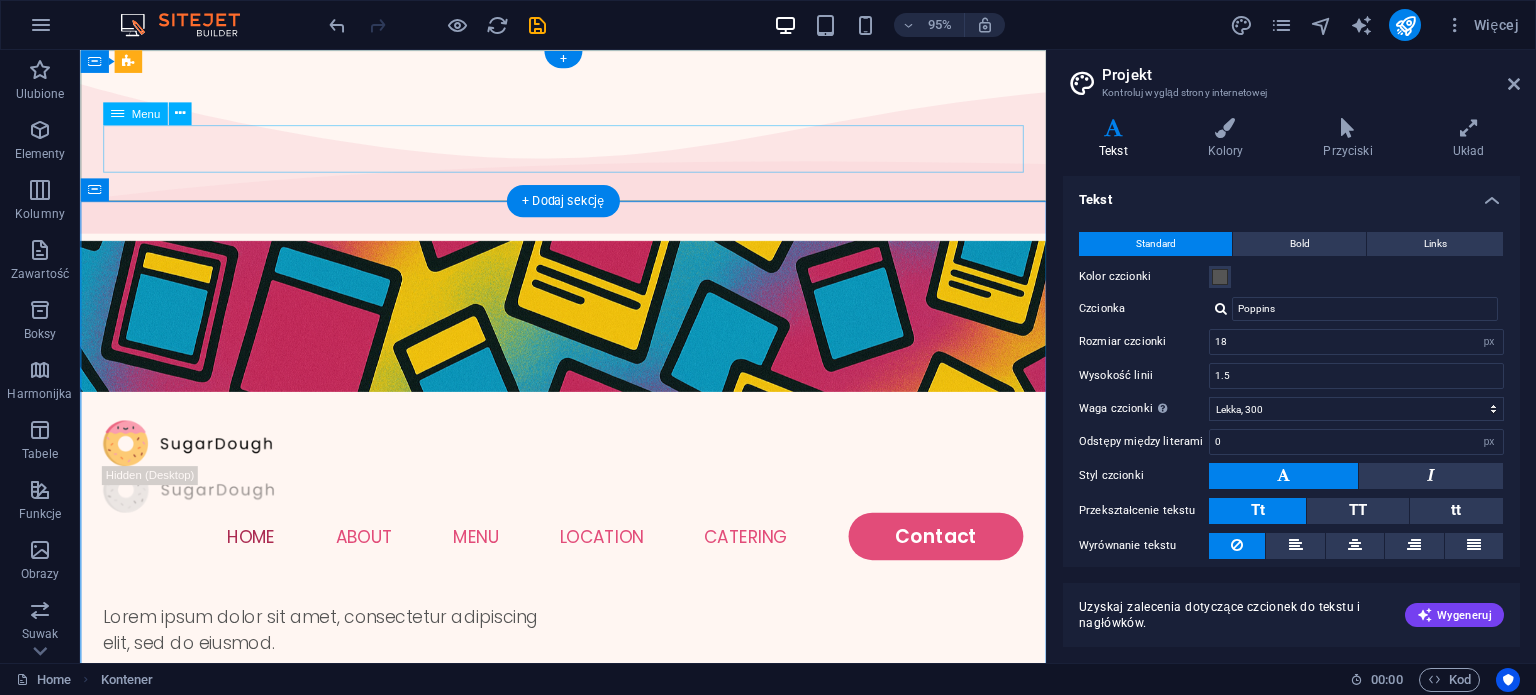 click on "Home About Menu Location Catering Contact" at bounding box center [588, 562] 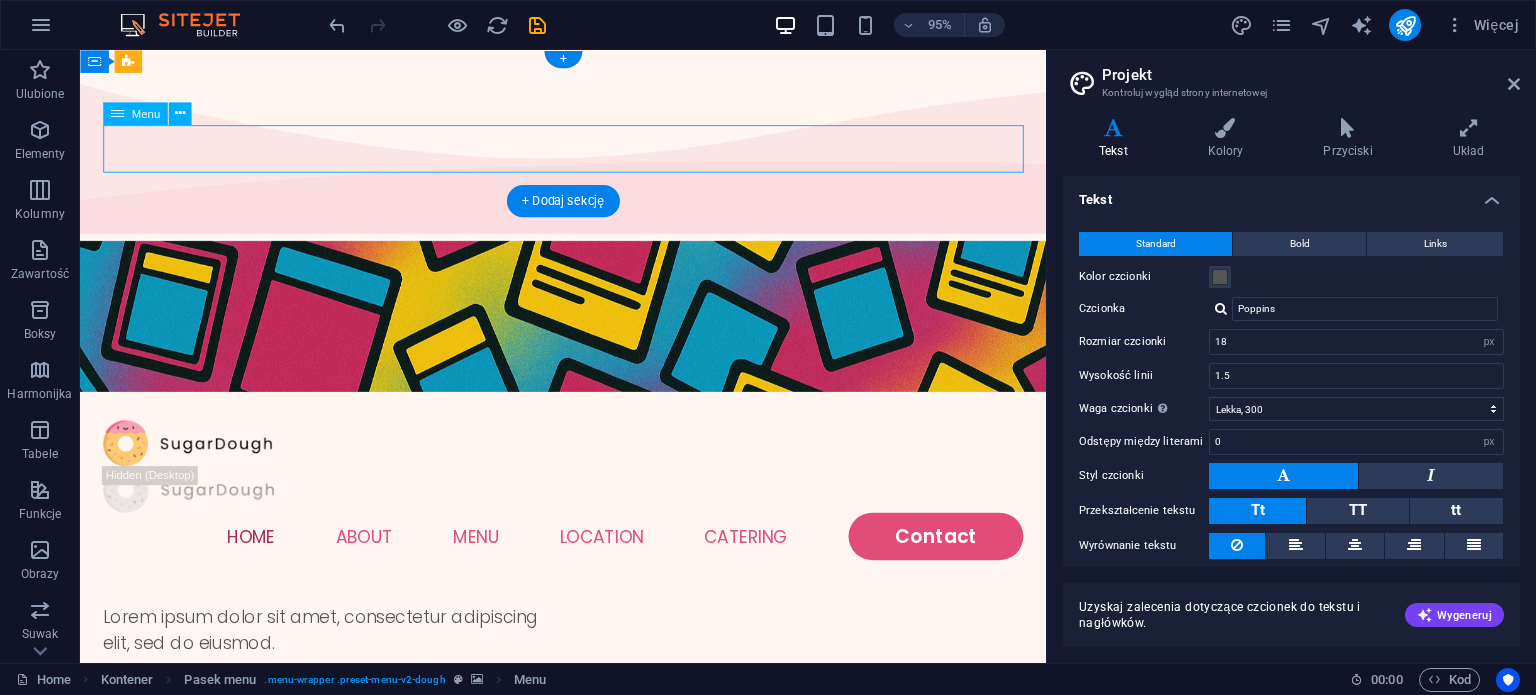 click on "Home About Menu Location Catering Contact" at bounding box center (588, 562) 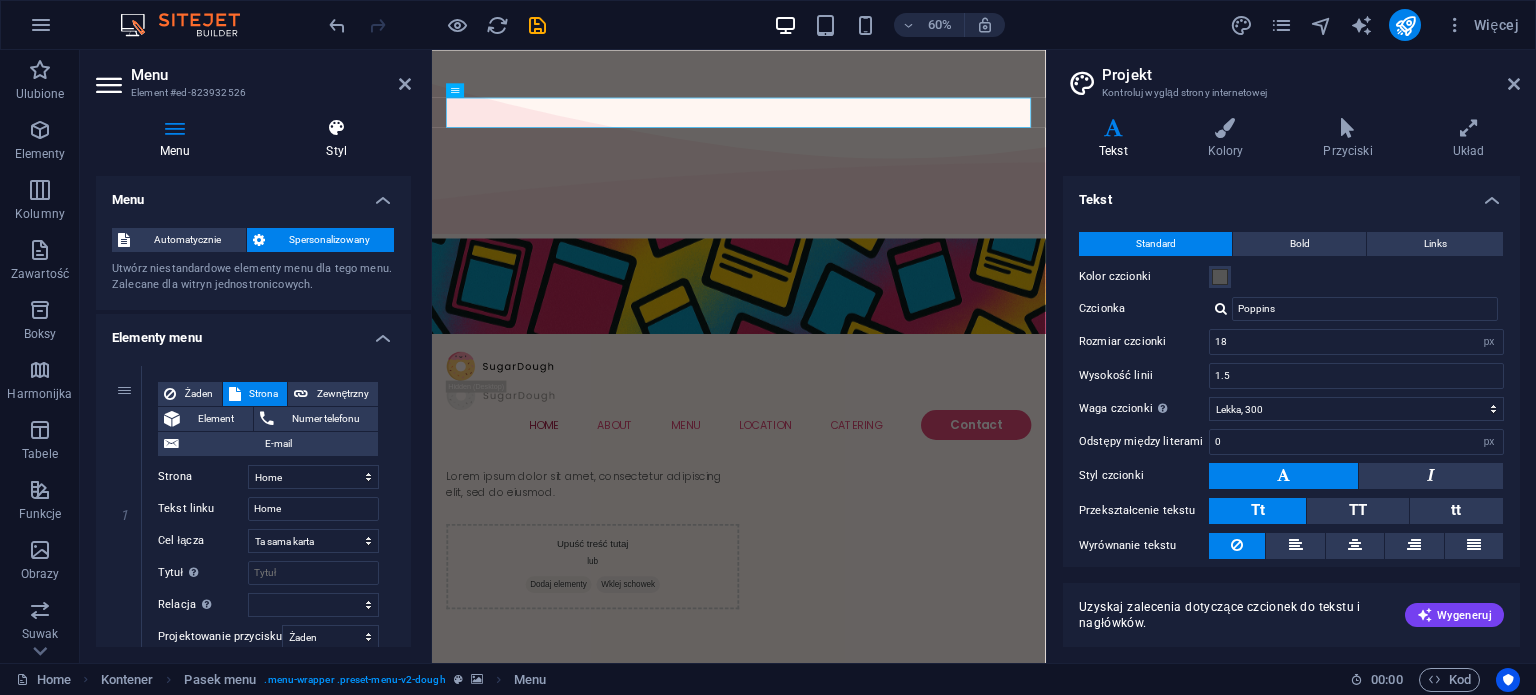 click at bounding box center [337, 128] 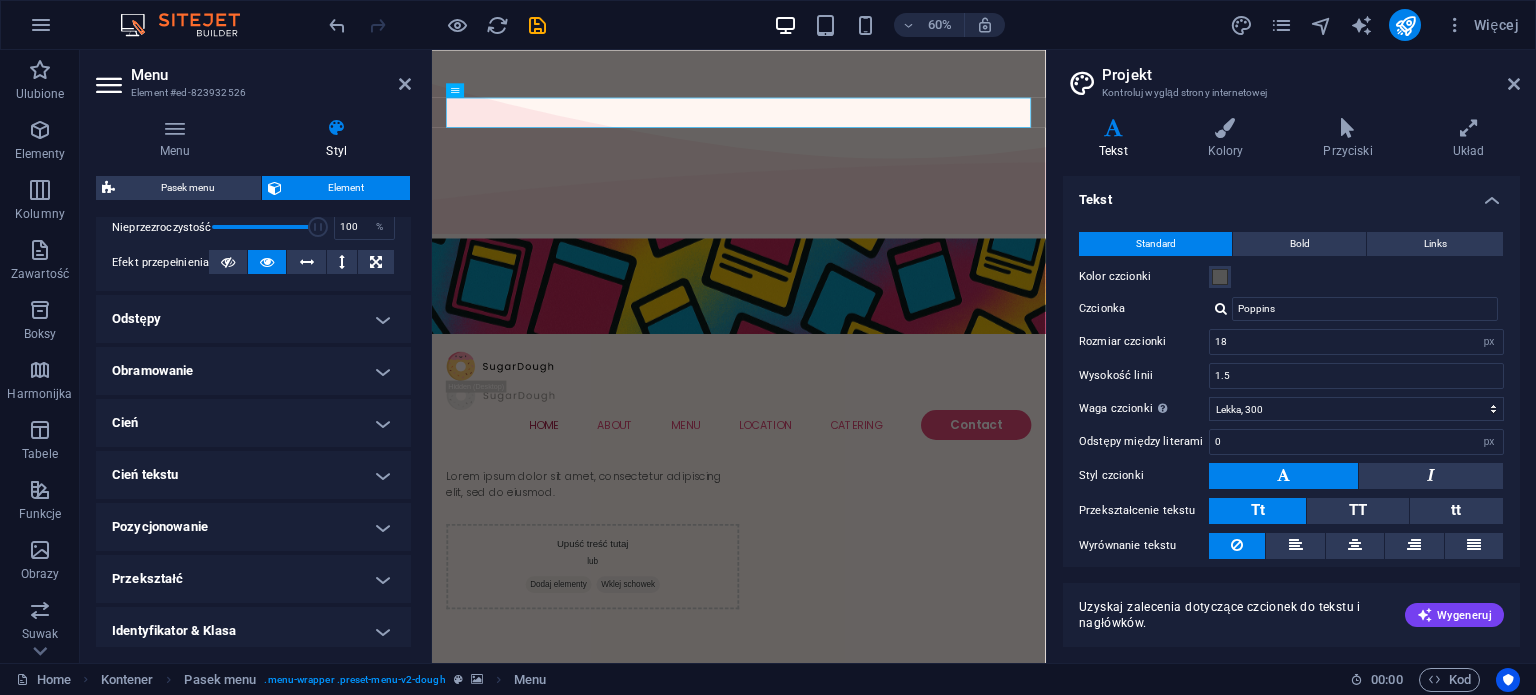 scroll, scrollTop: 295, scrollLeft: 0, axis: vertical 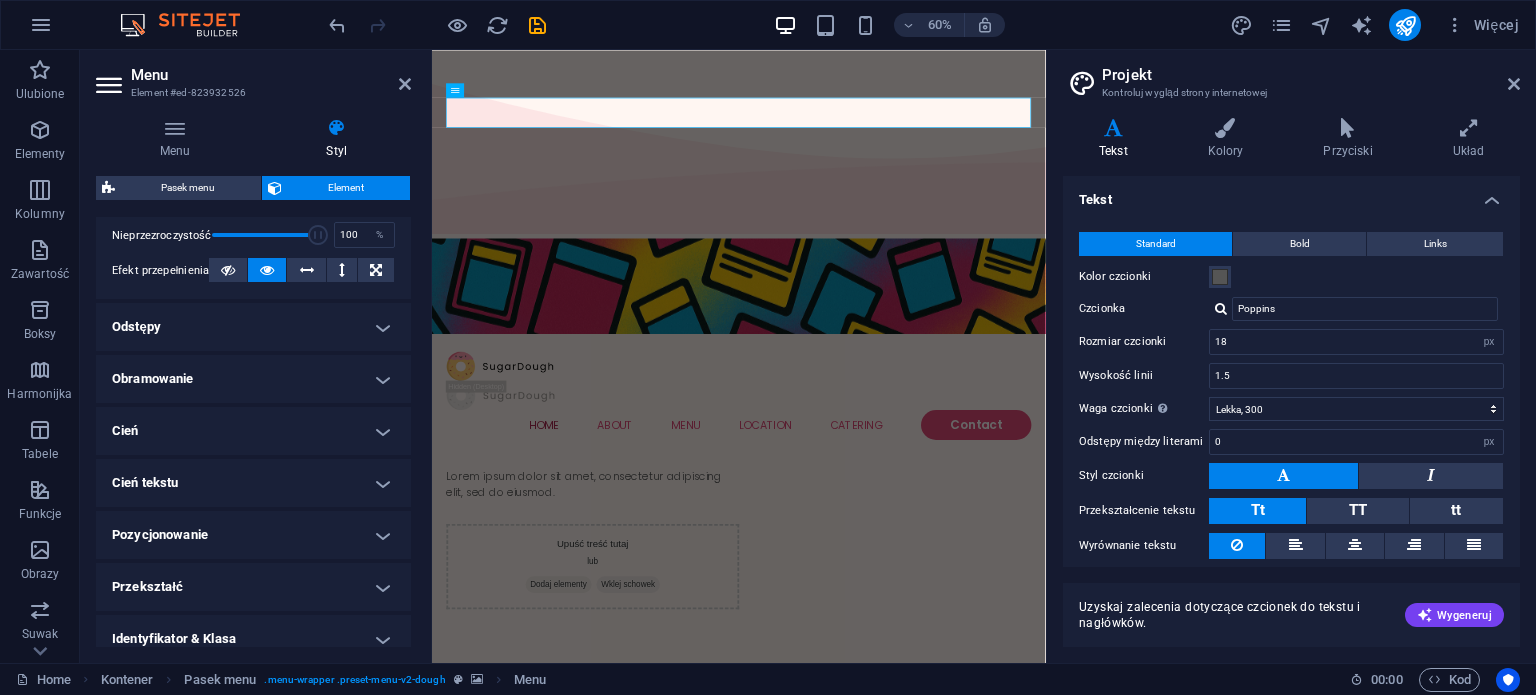 click on "Obramowanie" at bounding box center (253, 379) 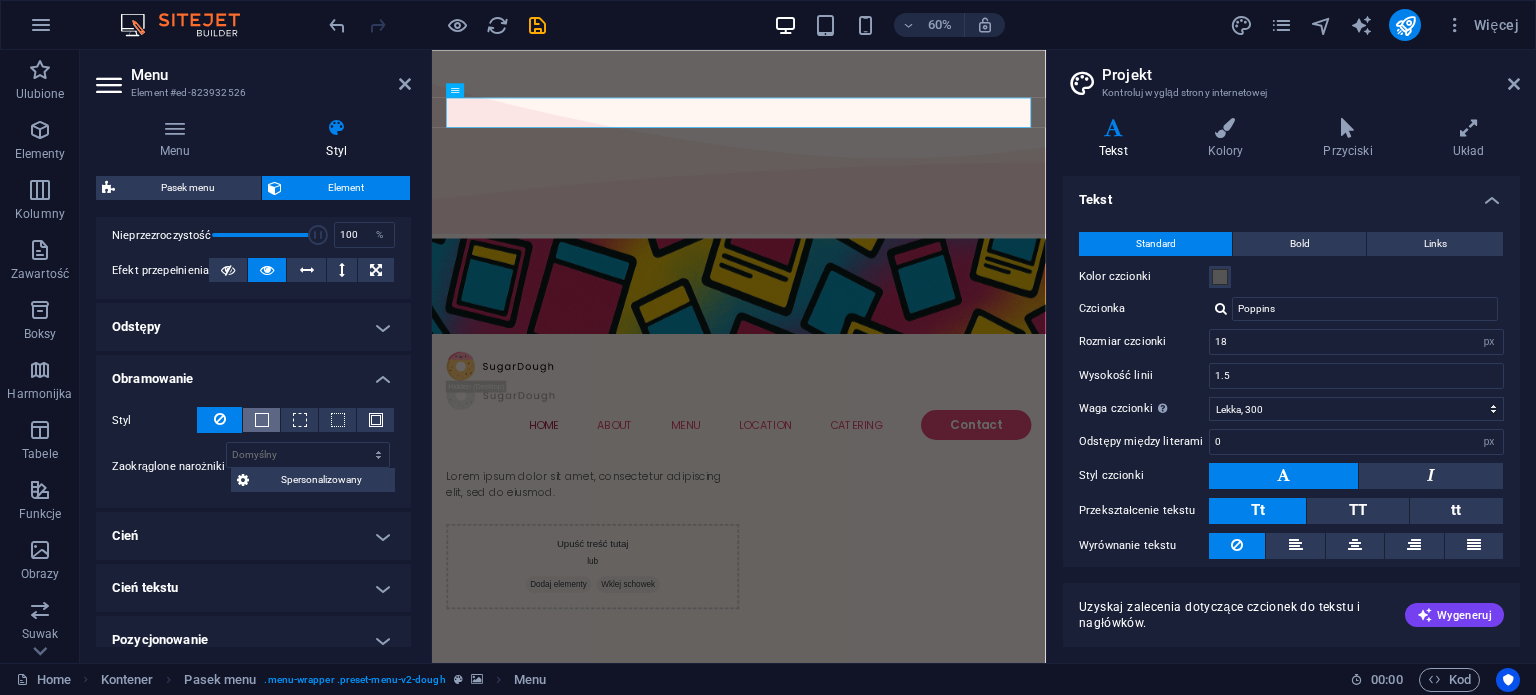 click at bounding box center (262, 420) 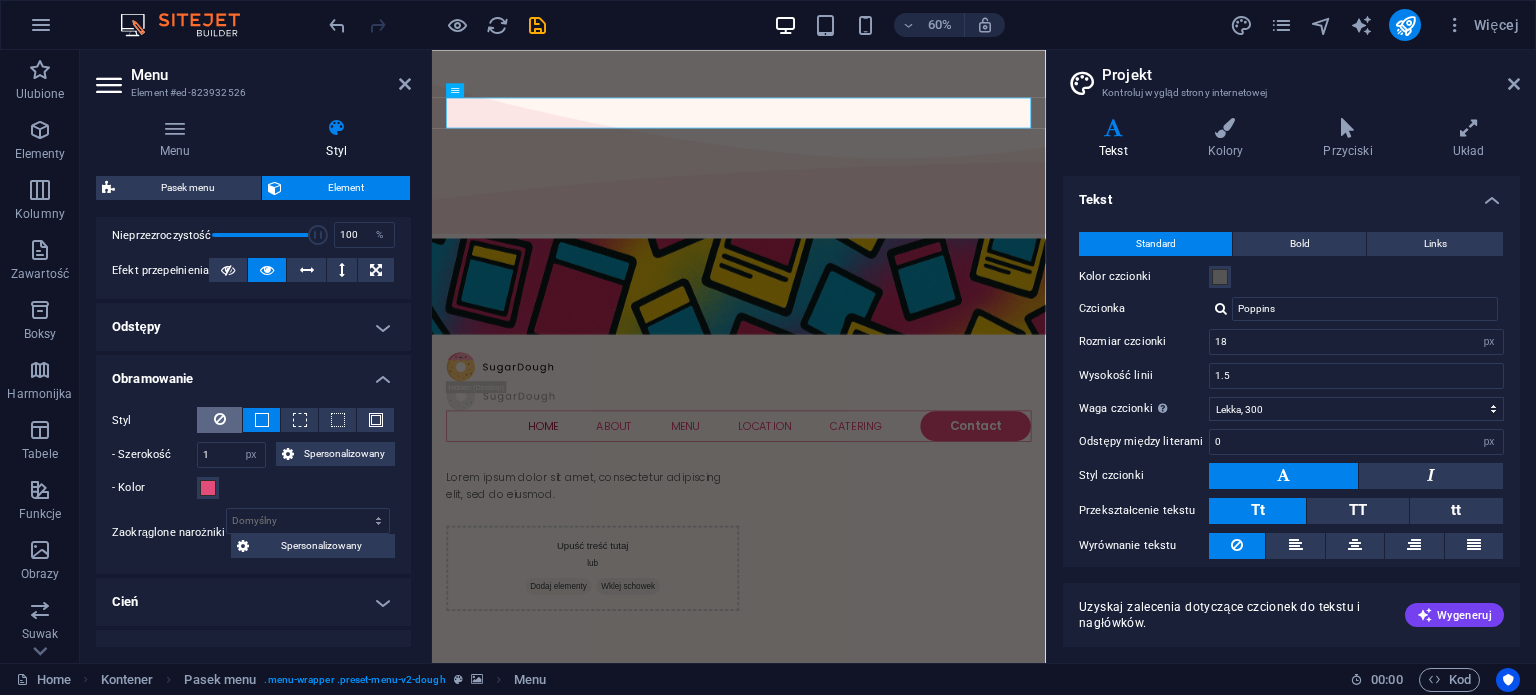 click at bounding box center (219, 420) 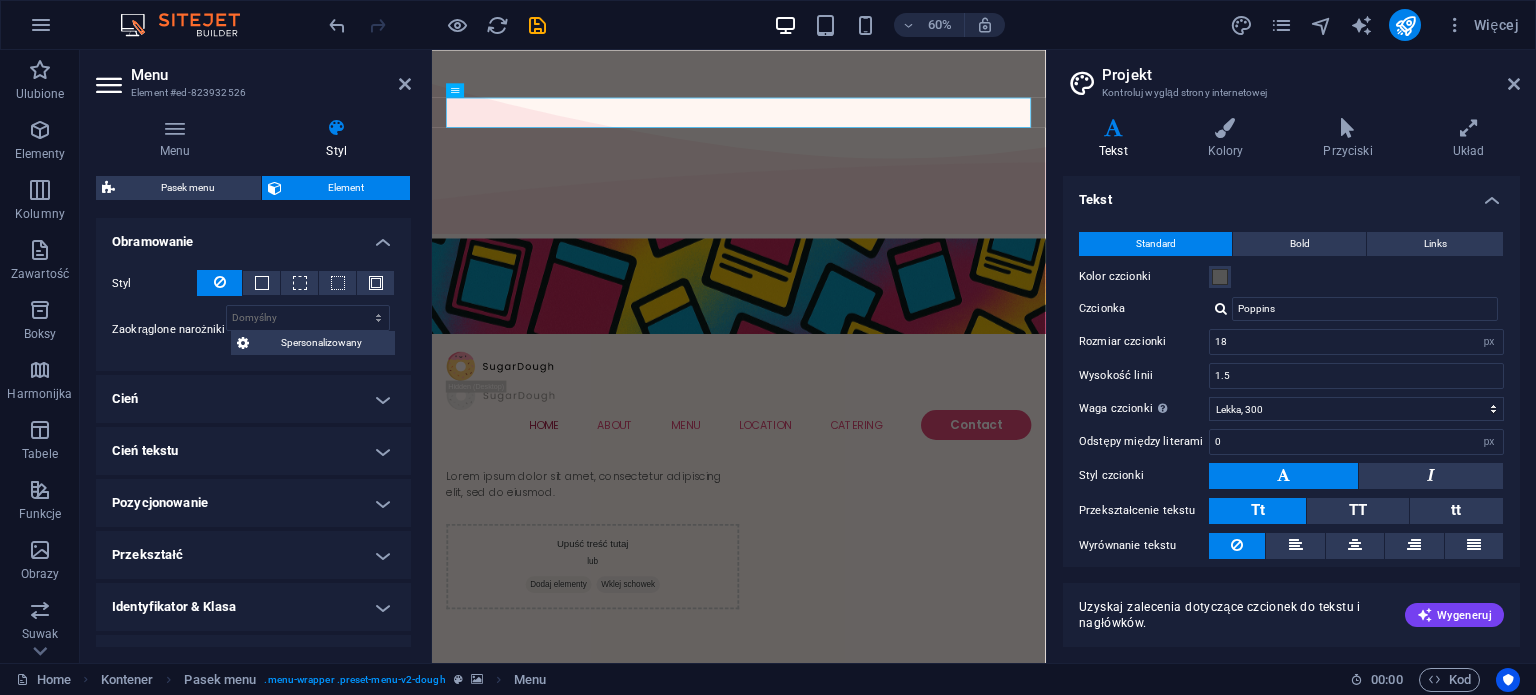 scroll, scrollTop: 436, scrollLeft: 0, axis: vertical 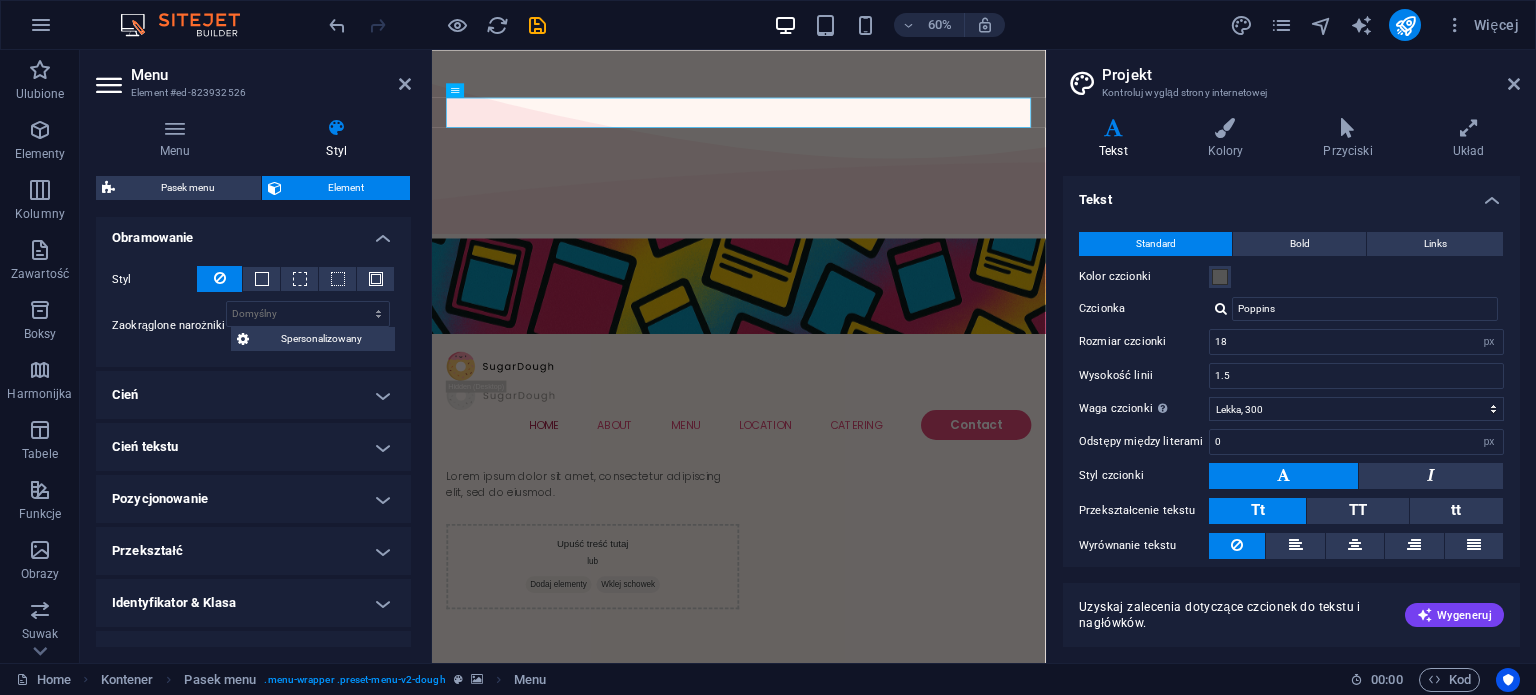 click on "Cień tekstu" at bounding box center [253, 447] 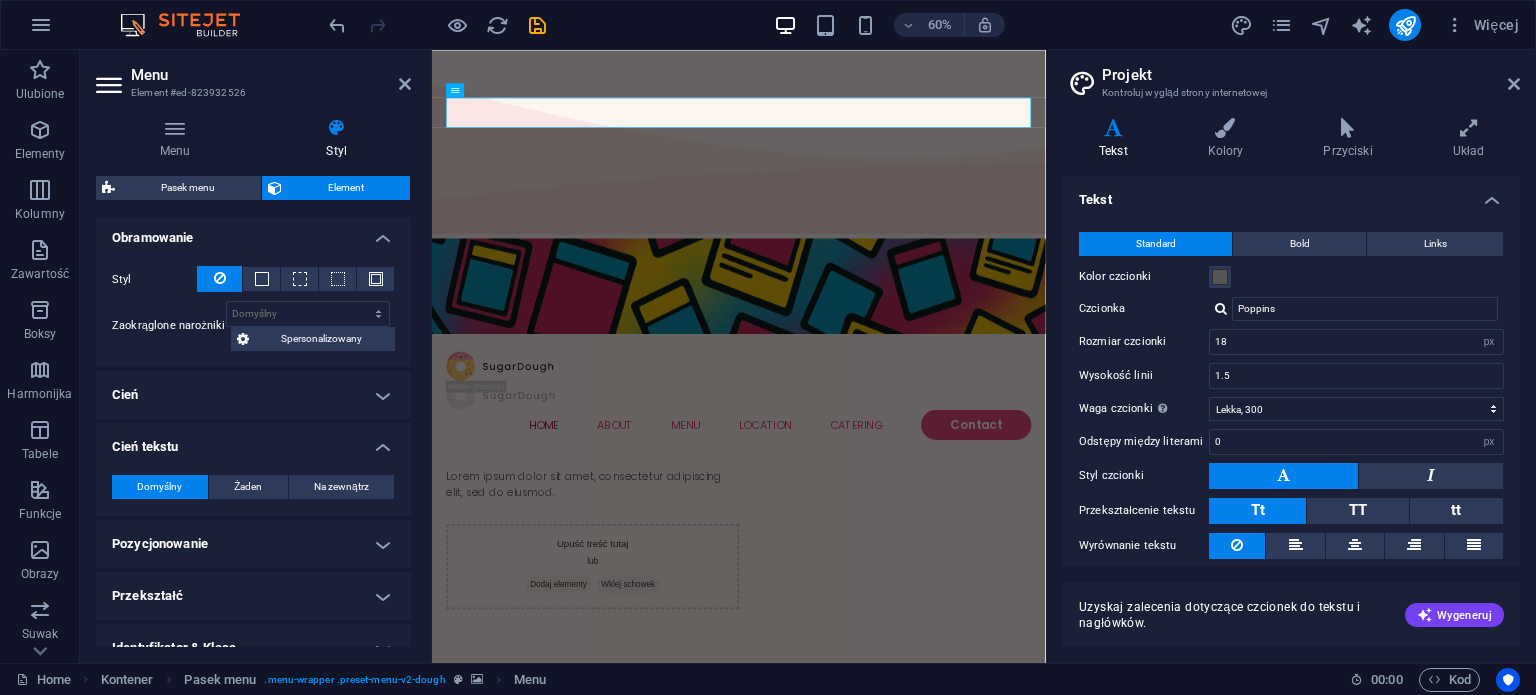 click on "Domyślny" at bounding box center [160, 487] 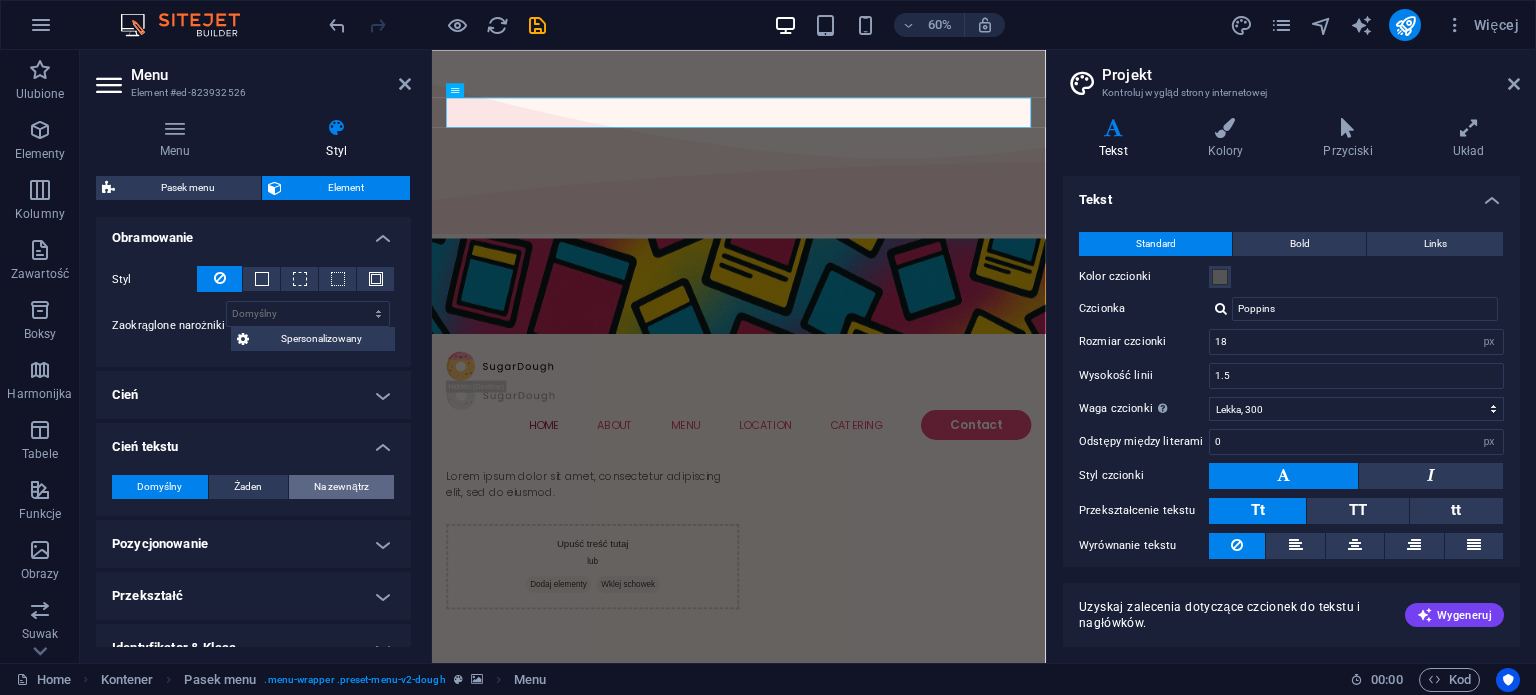 click on "Na zewnątrz" at bounding box center [341, 487] 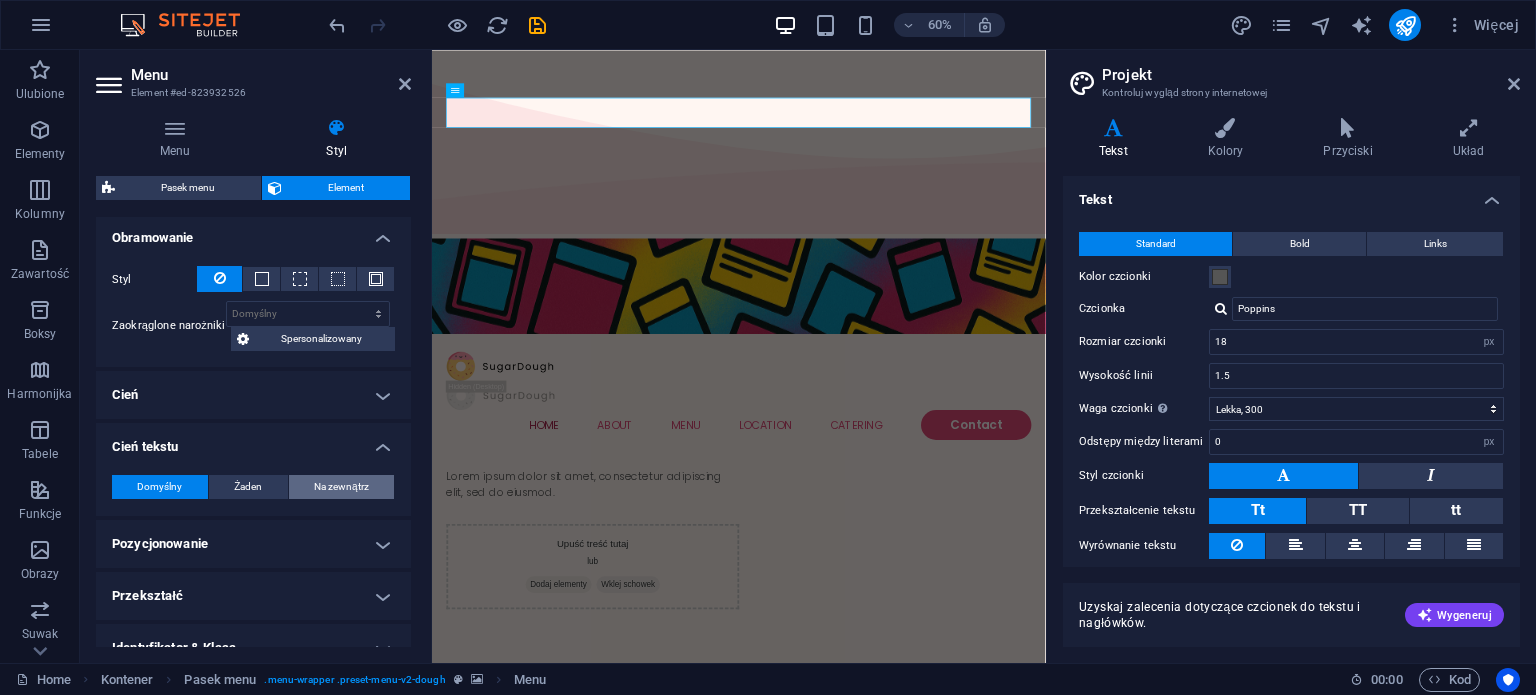 type on "2" 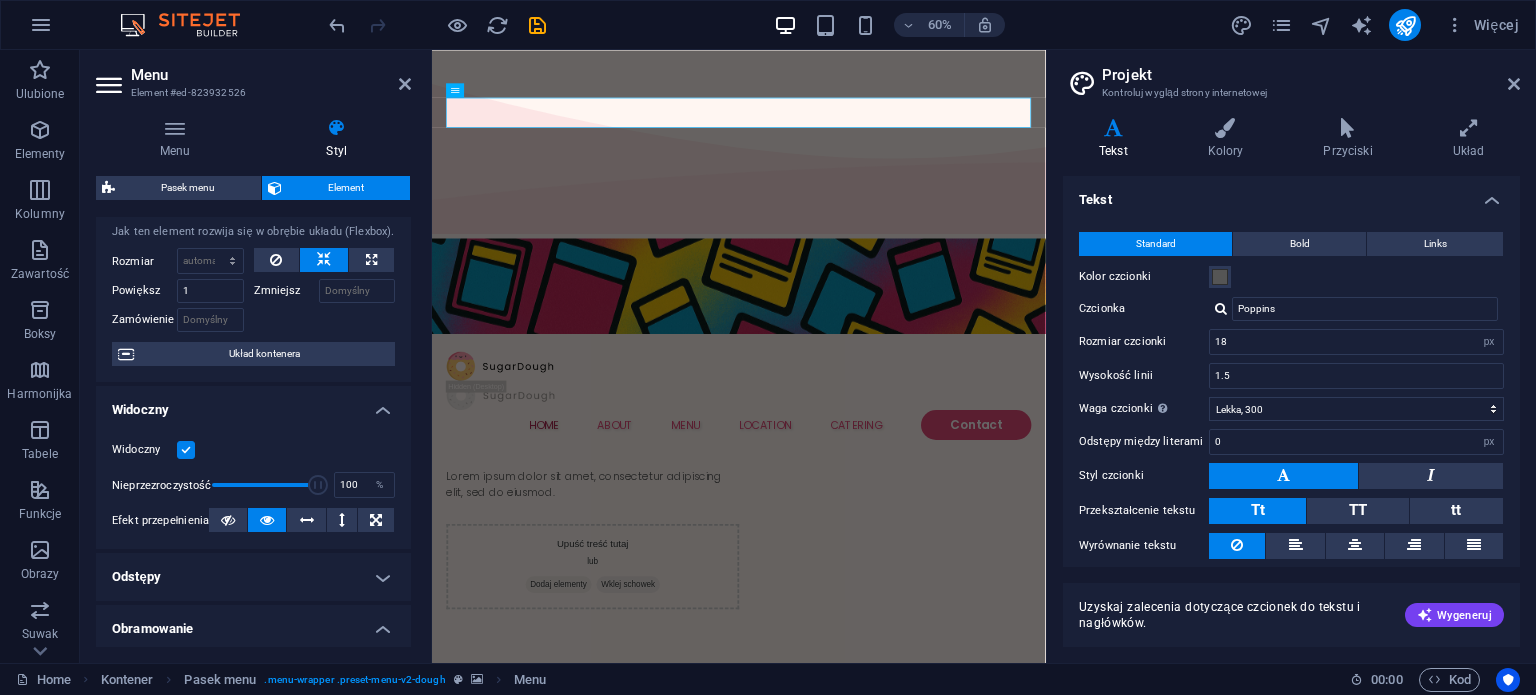 scroll, scrollTop: 0, scrollLeft: 0, axis: both 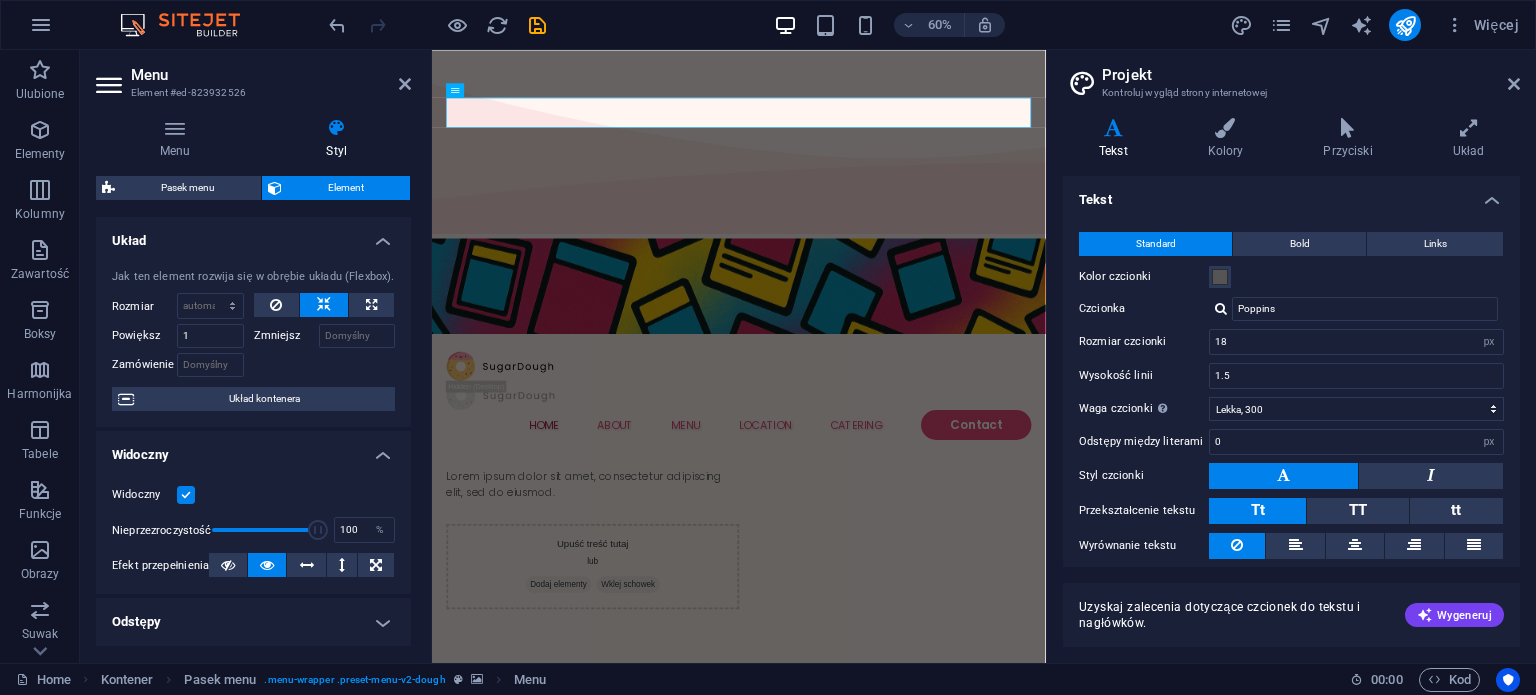 click on "Układ" at bounding box center (253, 235) 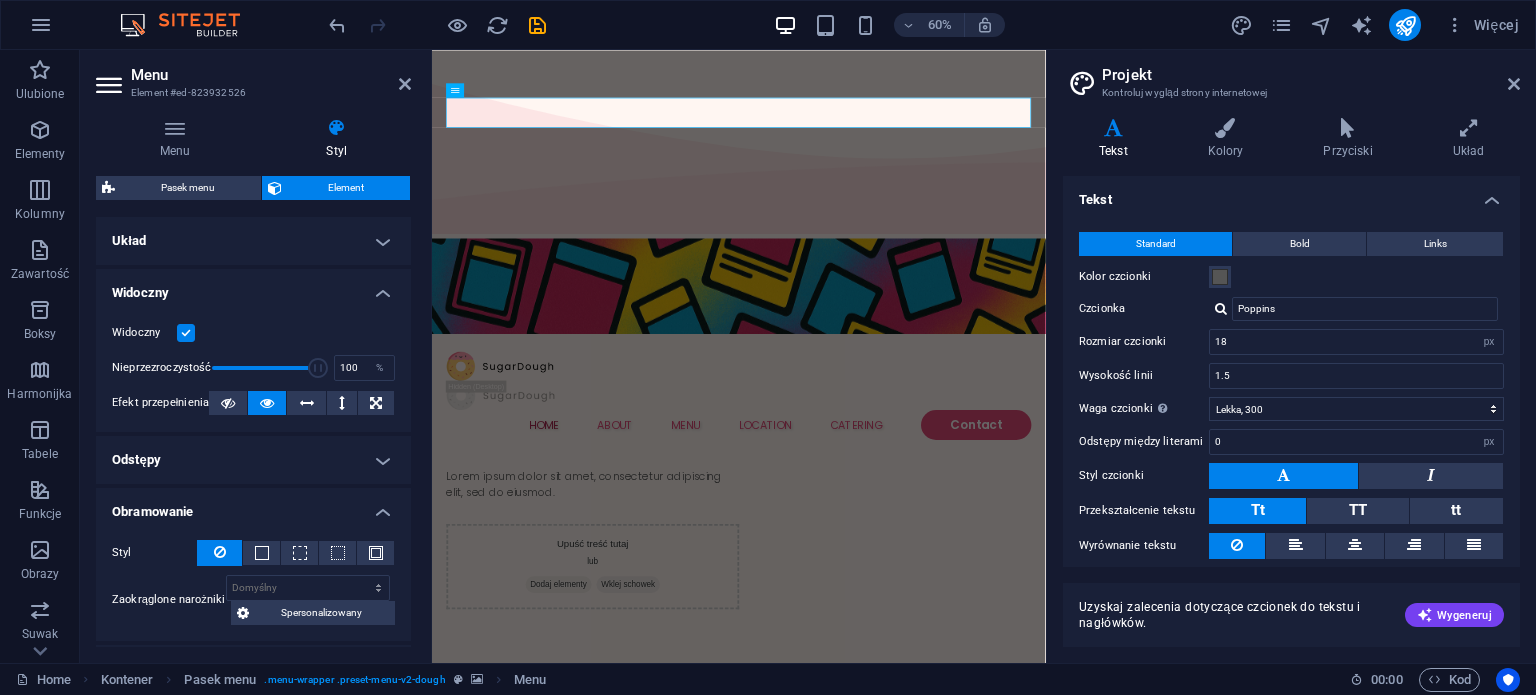 click on "Widoczny" at bounding box center (253, 287) 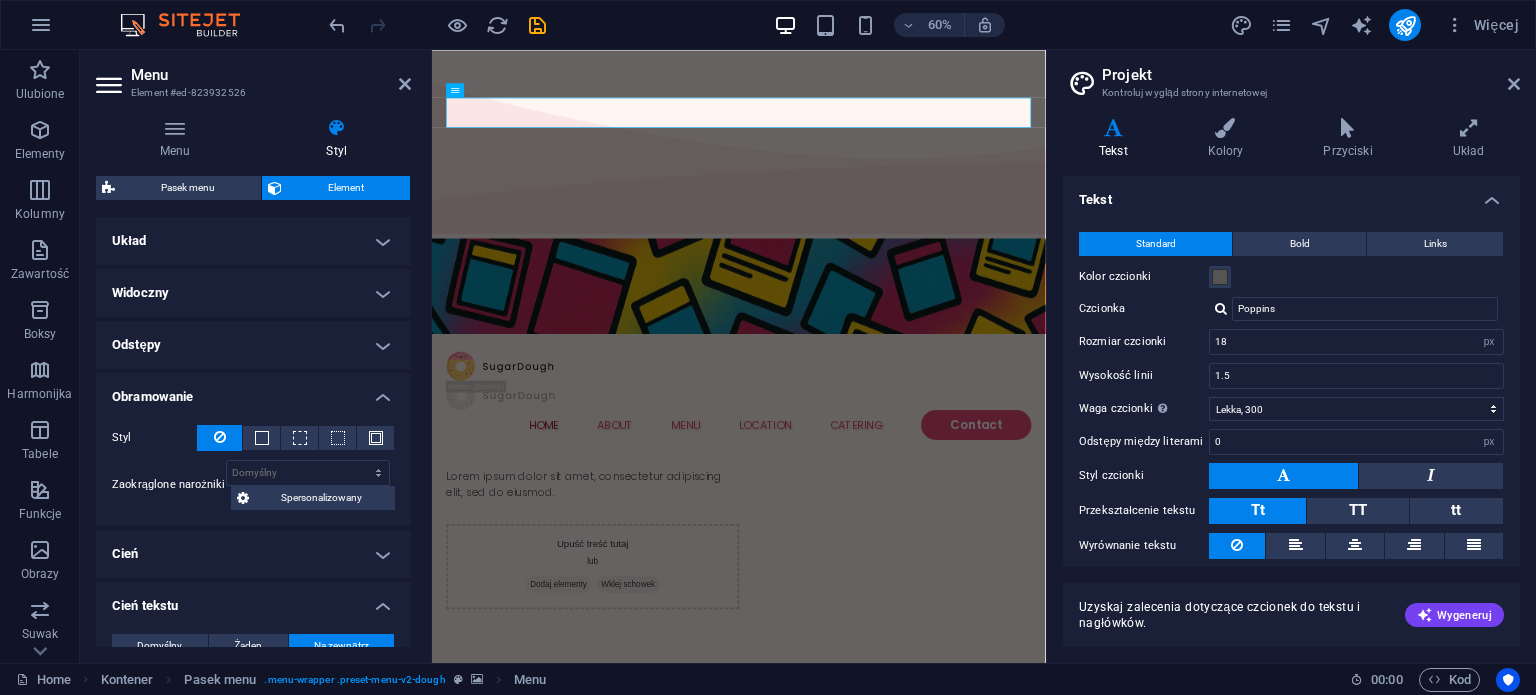 click on "Obramowanie" at bounding box center (253, 391) 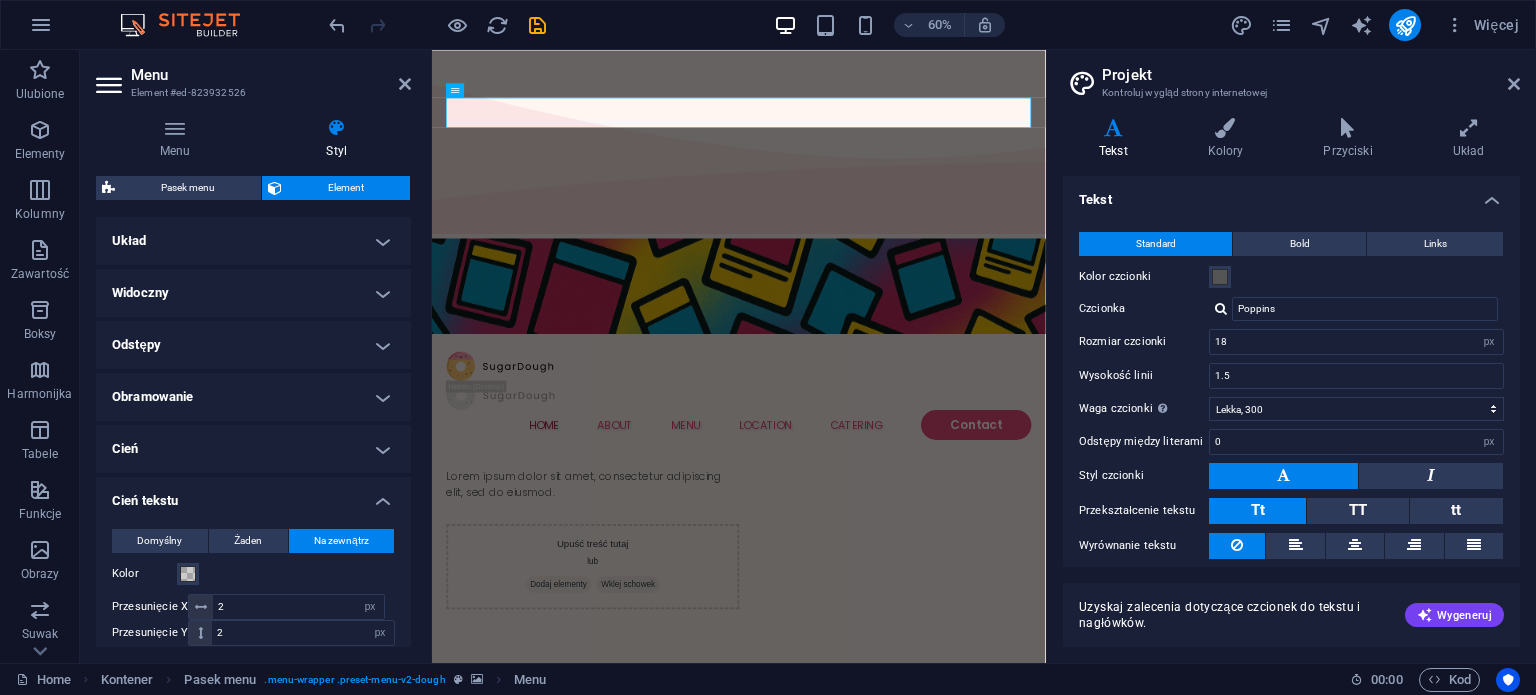 click on "Cień tekstu" at bounding box center [253, 495] 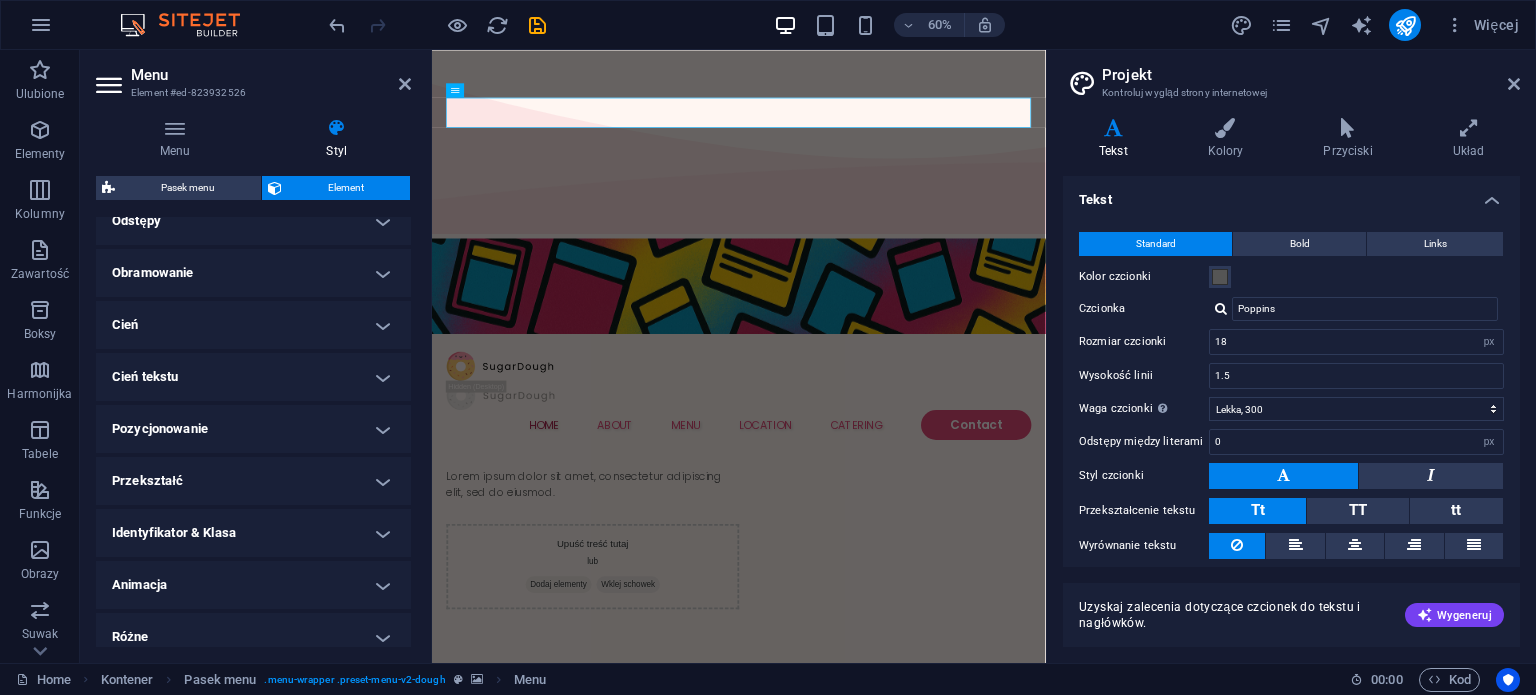 scroll, scrollTop: 137, scrollLeft: 0, axis: vertical 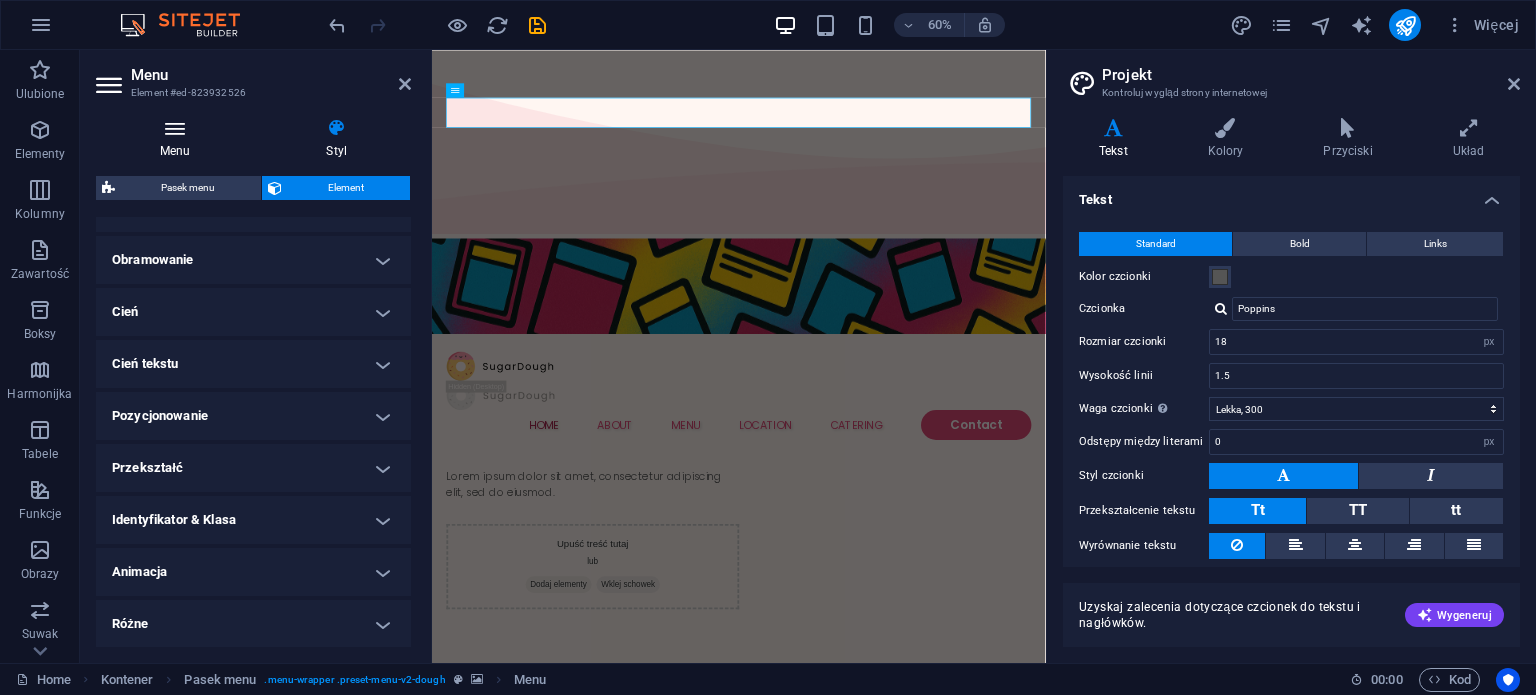 click at bounding box center [175, 128] 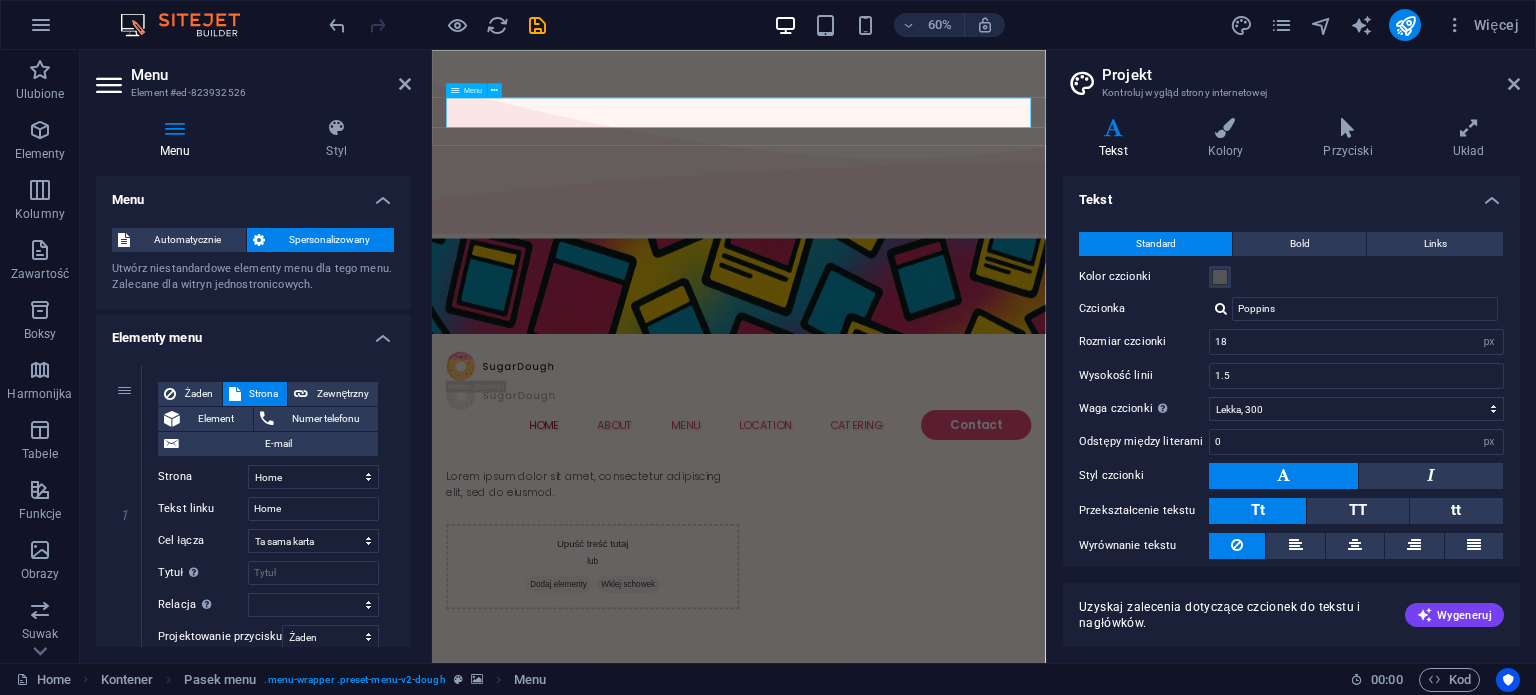 click on "Home About Menu Location Catering Contact" at bounding box center (943, 675) 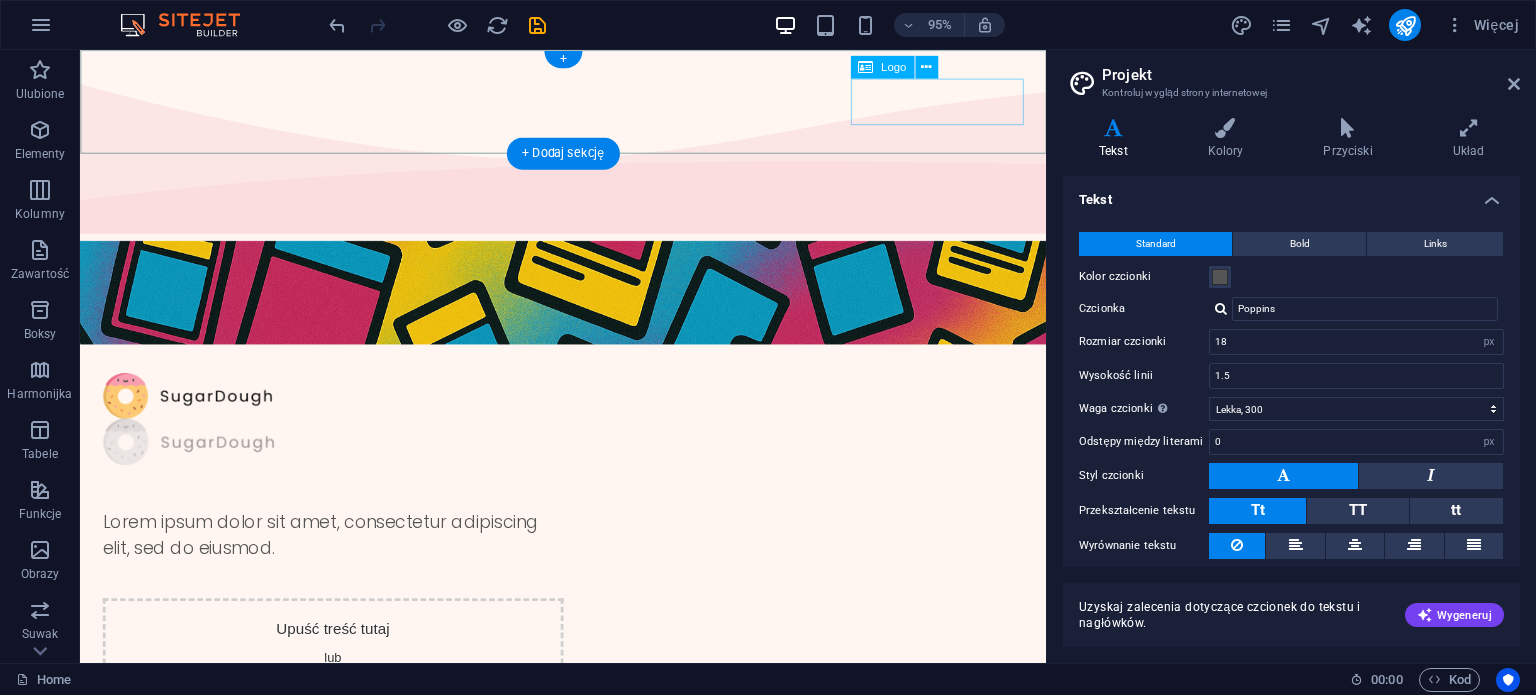 click at bounding box center (588, 462) 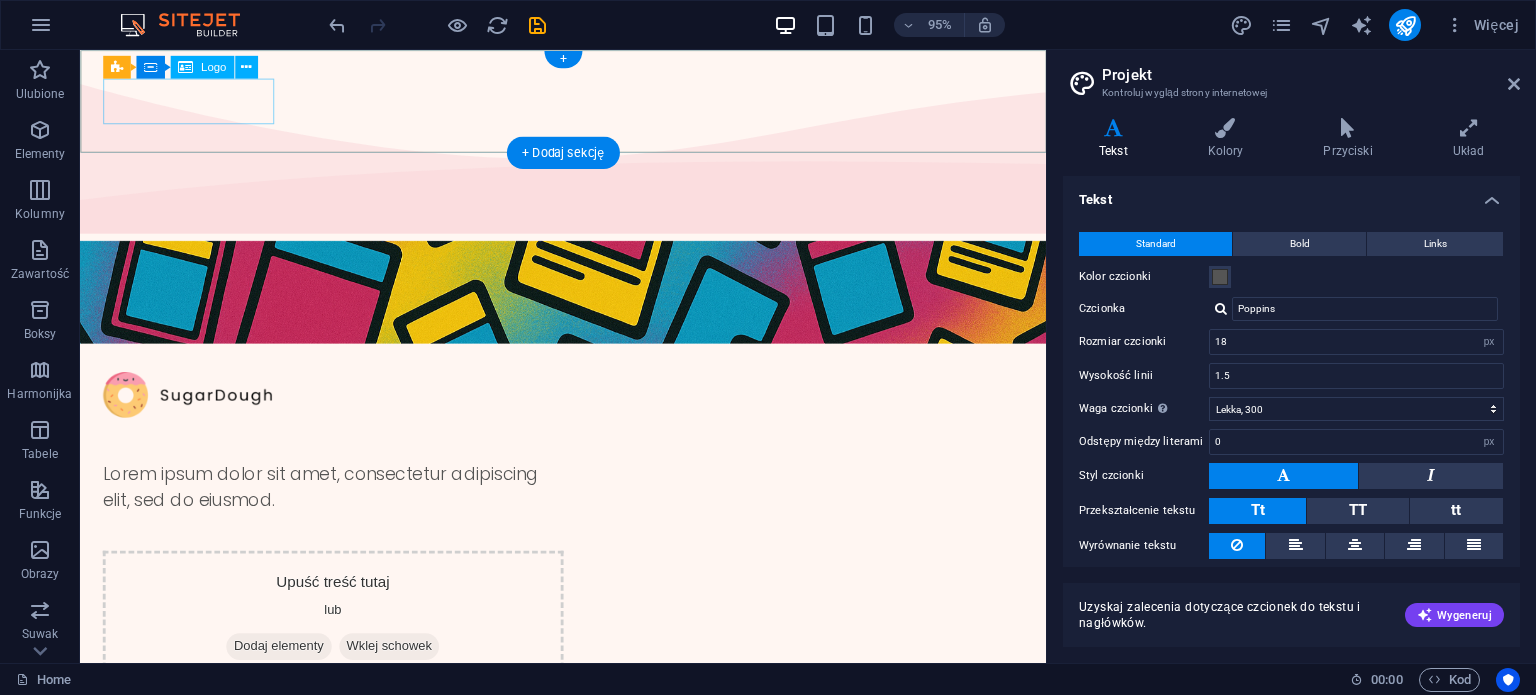 click at bounding box center [588, 413] 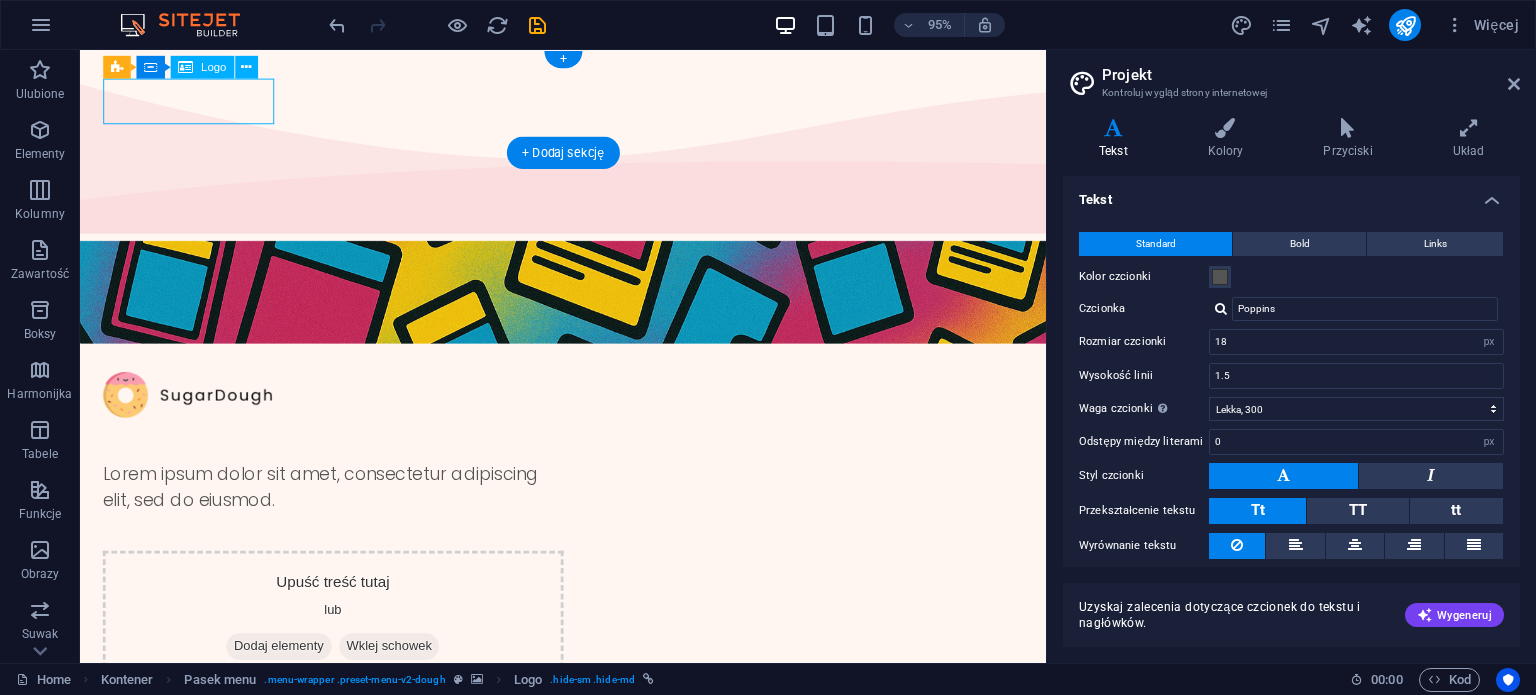 click at bounding box center (588, 413) 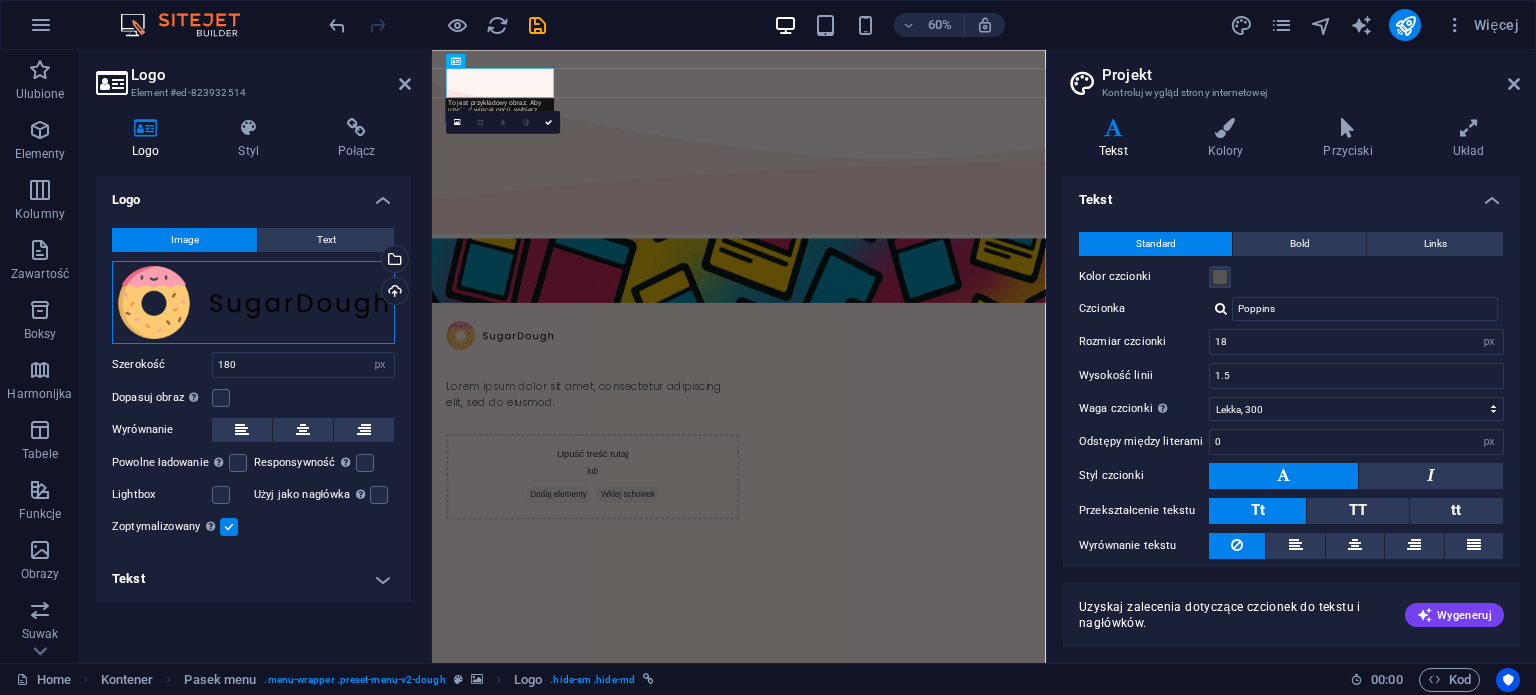 click on "Przeciągnij pliki tutaj, kliknij, aby wybrać pliki lub wybierz pliki z Plików lub naszych bezpłatnych zdjęć i filmów" at bounding box center (253, 302) 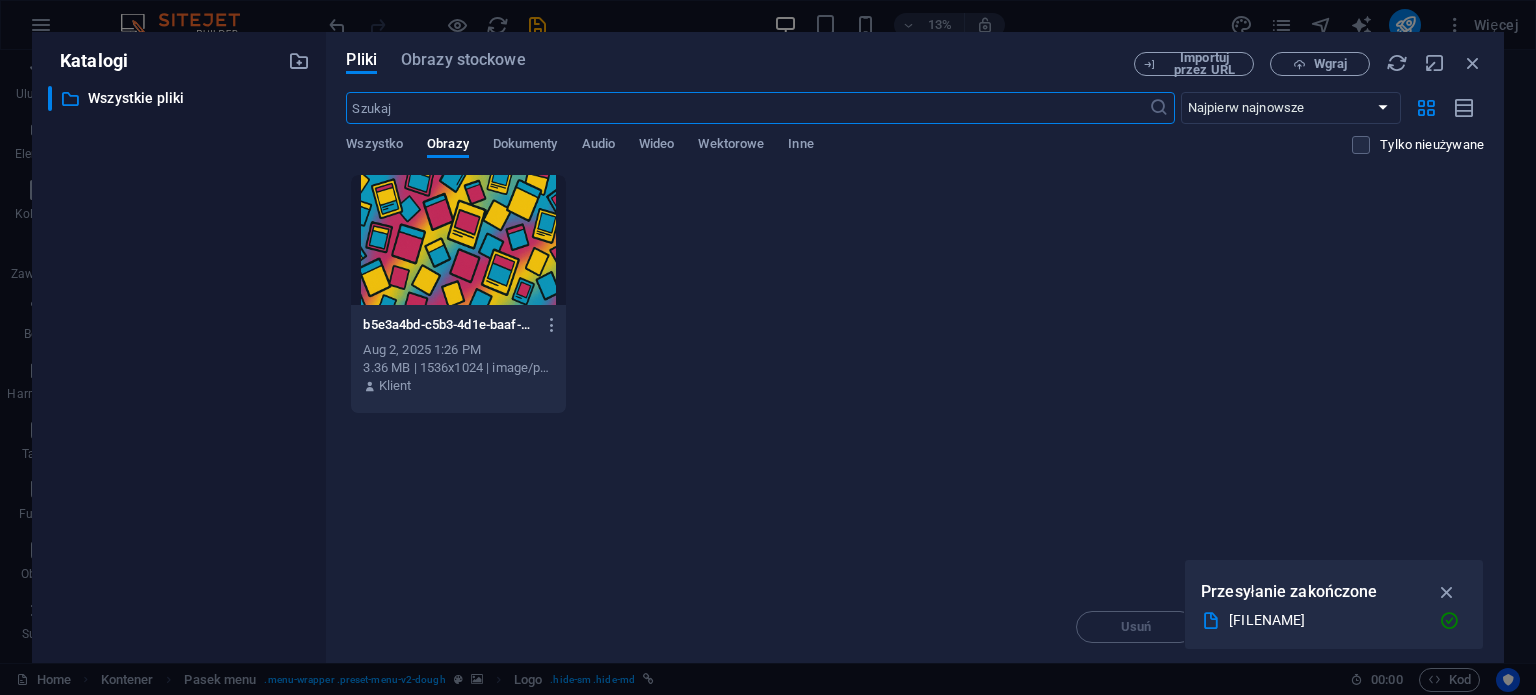 click on "b5e3a4bd-c5b3-4d1e-baaf-57df475c061f-C11MkxJSyvZNqCWrjdriGw.png b5e3a4bd-c5b3-4d1e-baaf-57df475c061f-C11MkxJSyvZNqCWrjdriGw.png Aug 2, 2025 1:26 PM 3.36 MB | 1536x1024 | image/png Klient" at bounding box center (915, 294) 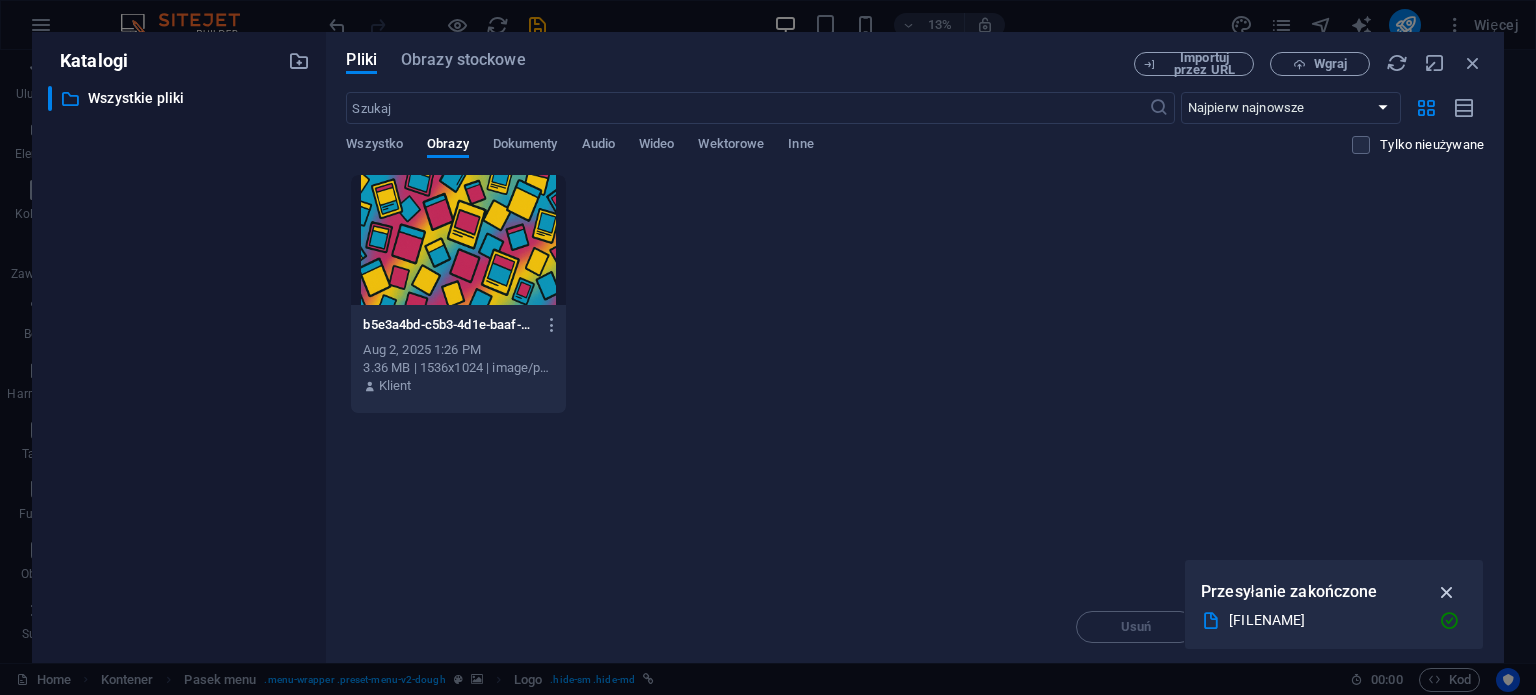 click at bounding box center (1447, 592) 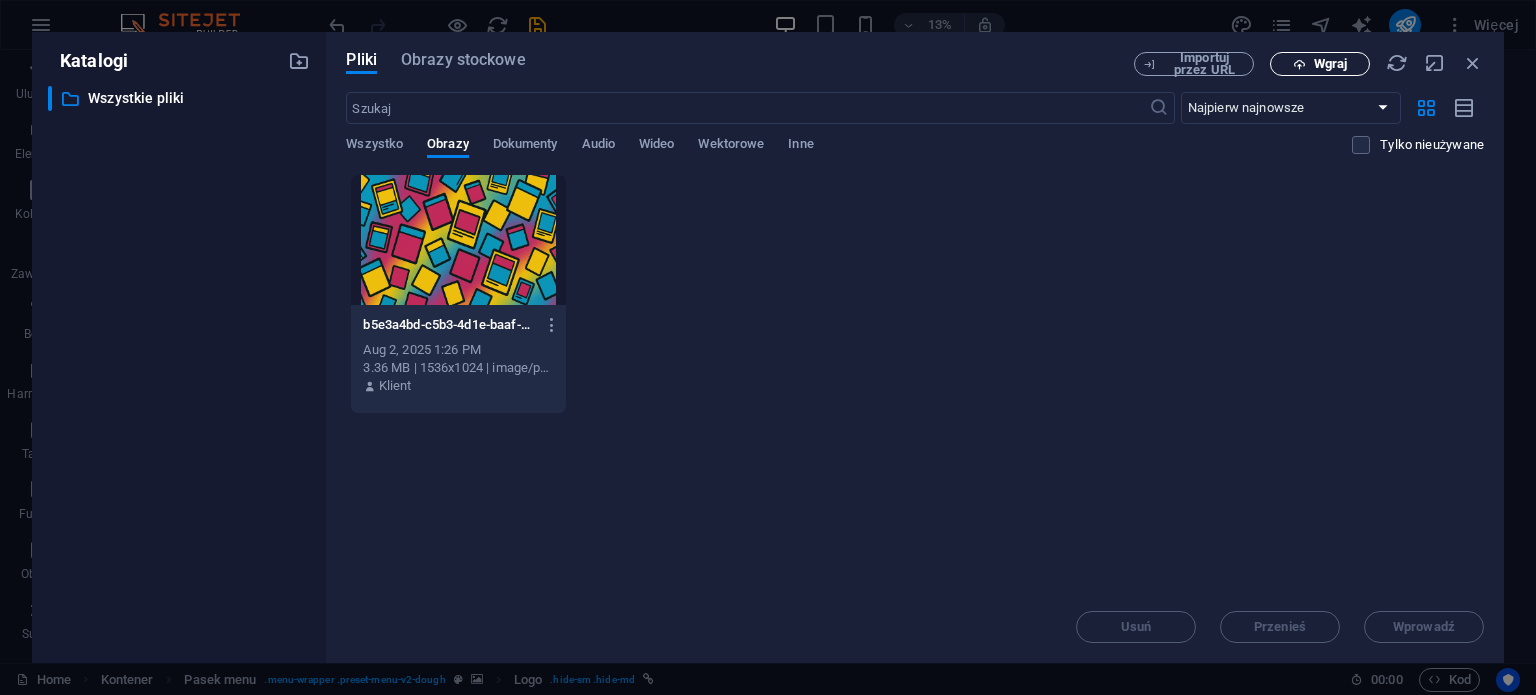click on "Wgraj" at bounding box center [1320, 64] 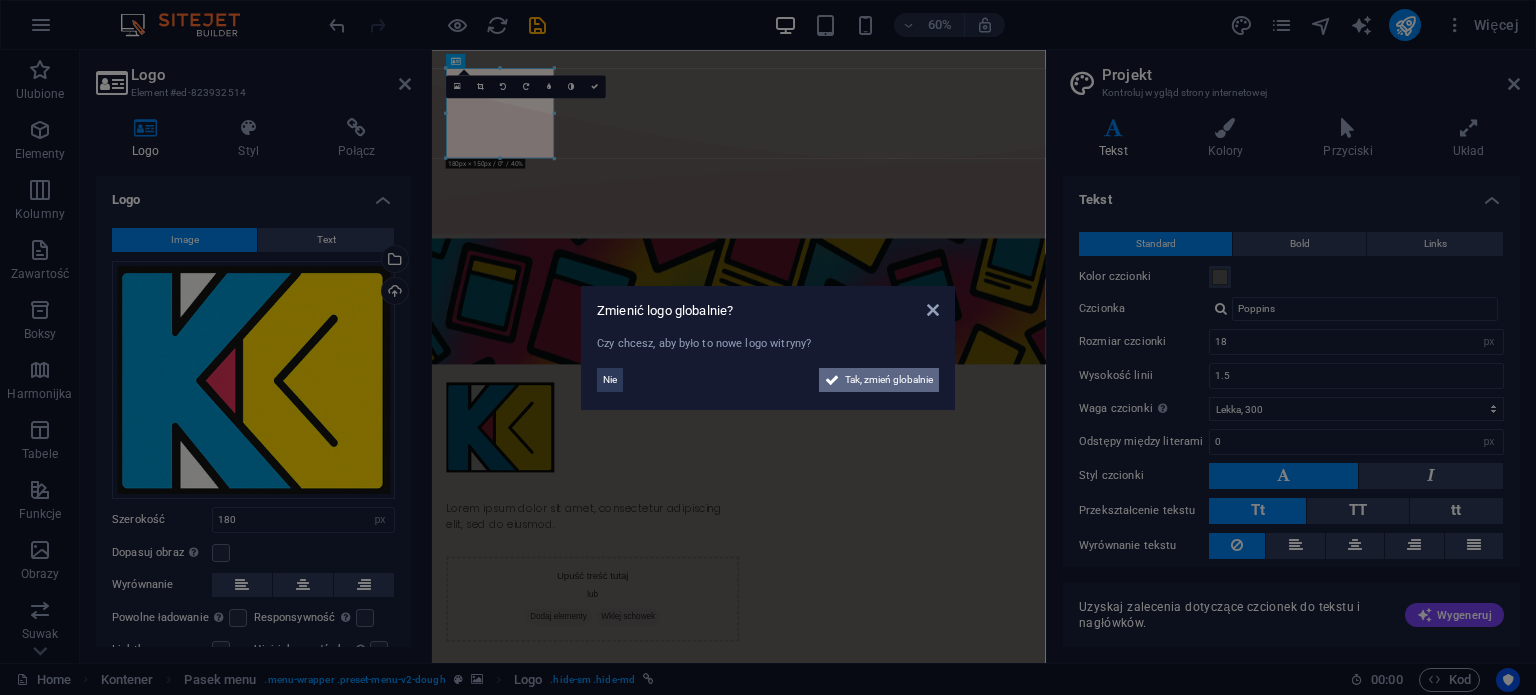 click on "Tak, zmień globalnie" at bounding box center (889, 380) 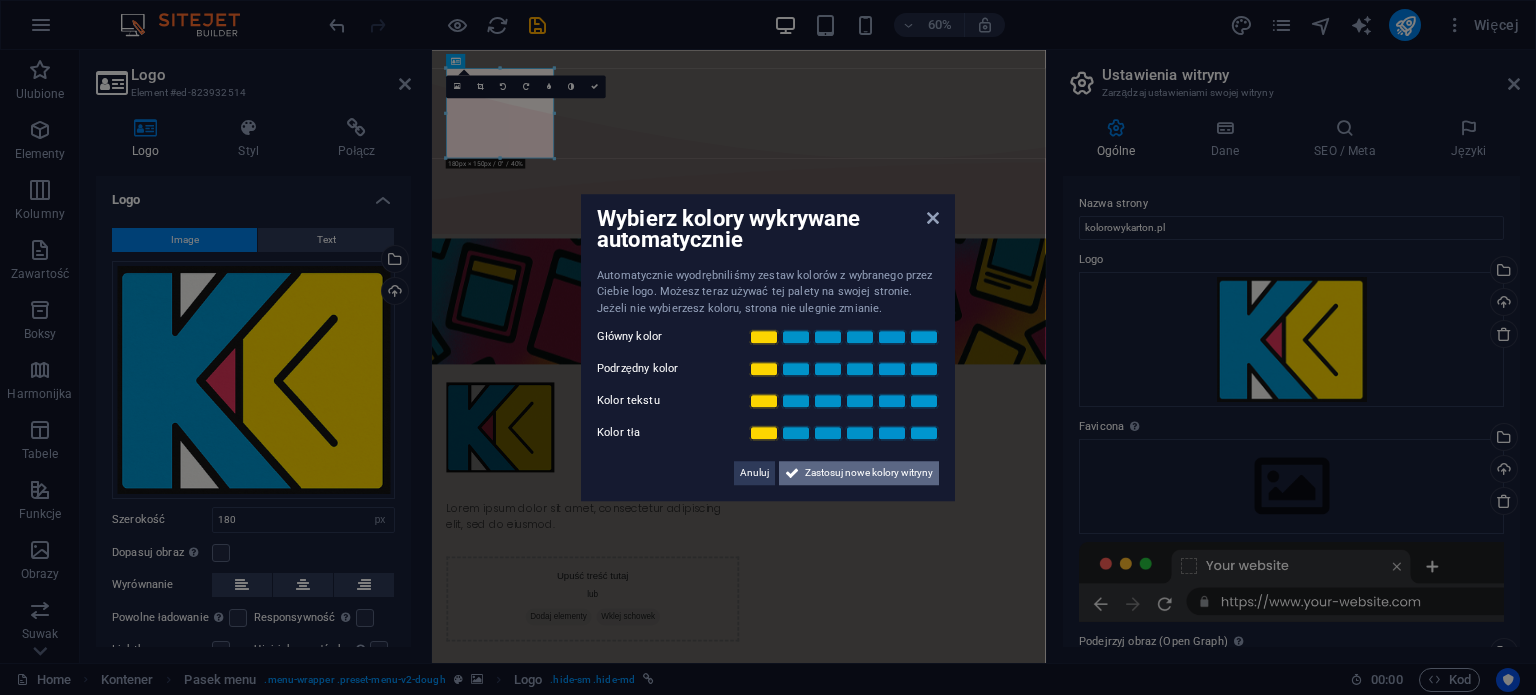 click on "Zastosuj nowe kolory witryny" at bounding box center [869, 473] 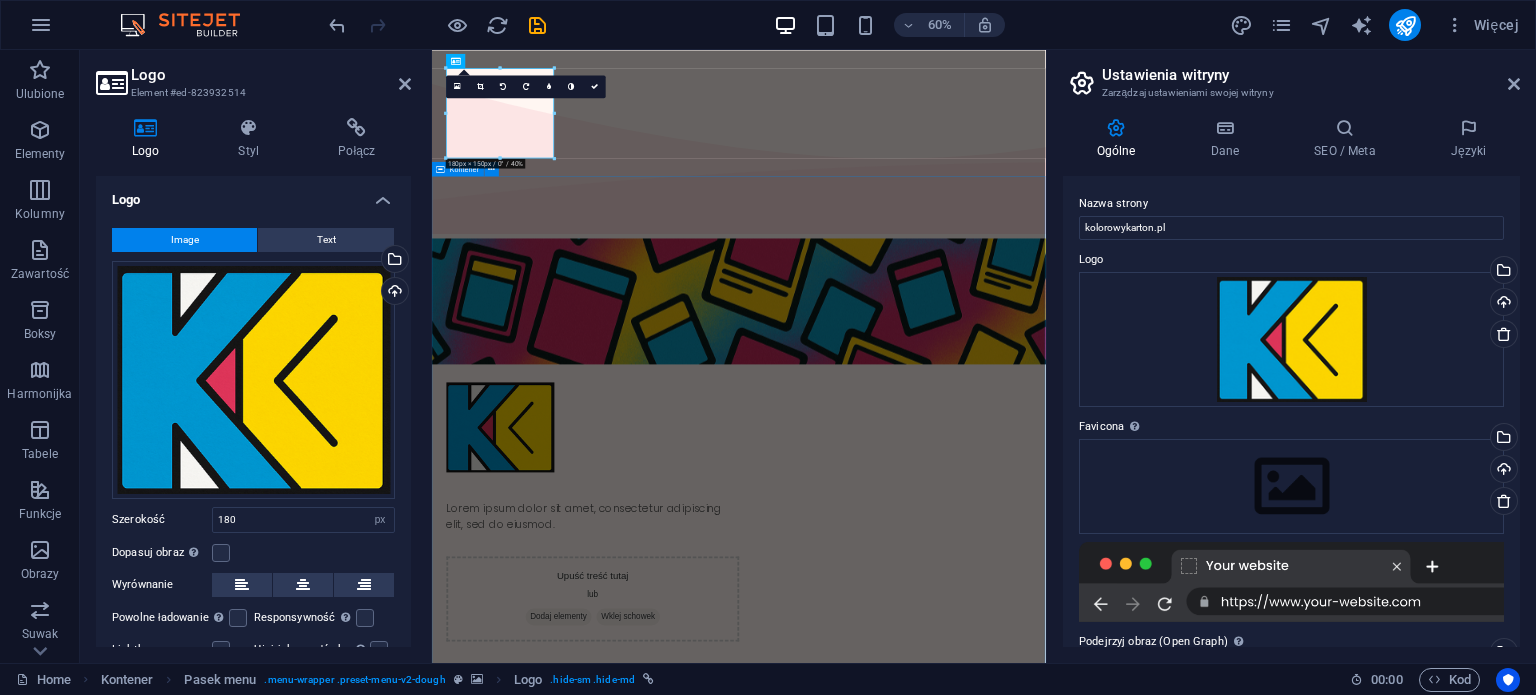 click on "Lorem ipsum dolor sit amet, consectetur adipiscing elit, sed do eiusmod. Upuść treść tutaj lub  Dodaj elementy  Wklej schowek" at bounding box center [943, 1193] 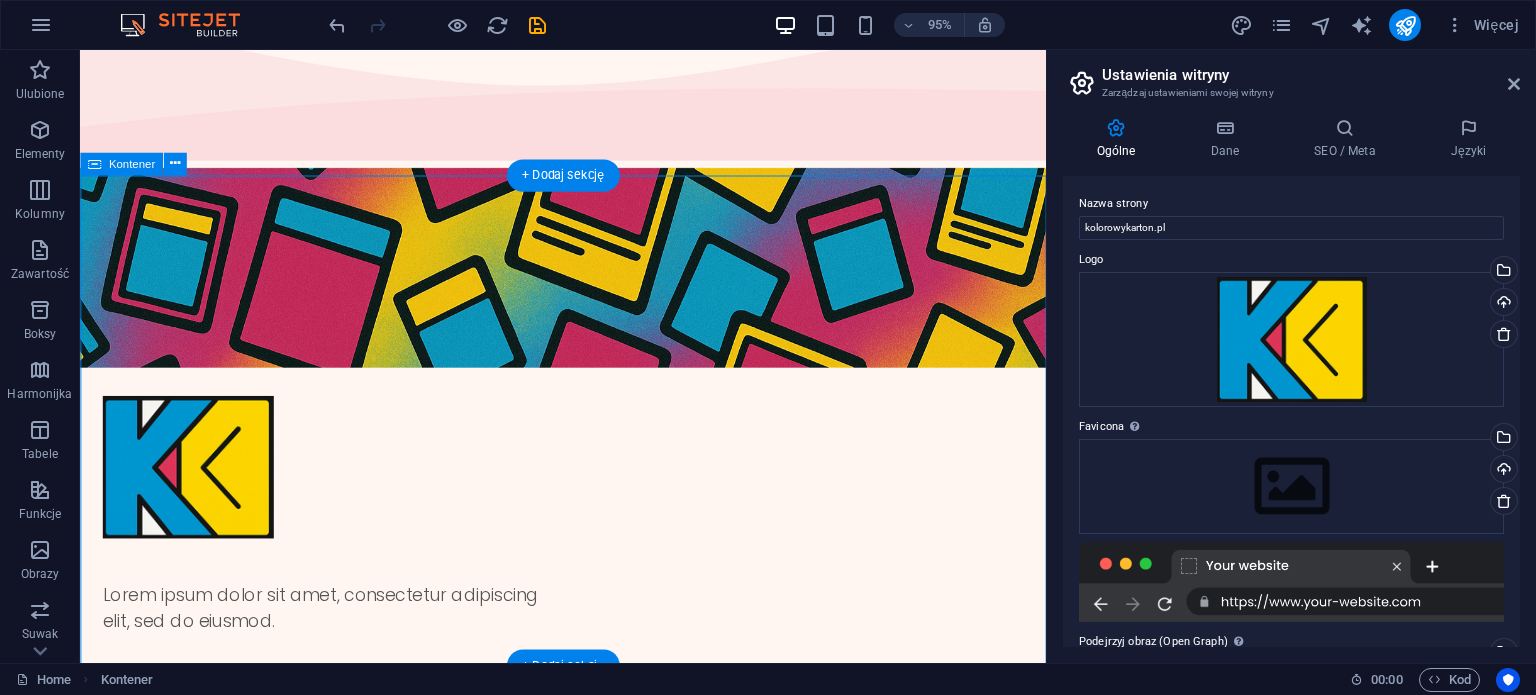 scroll, scrollTop: 0, scrollLeft: 0, axis: both 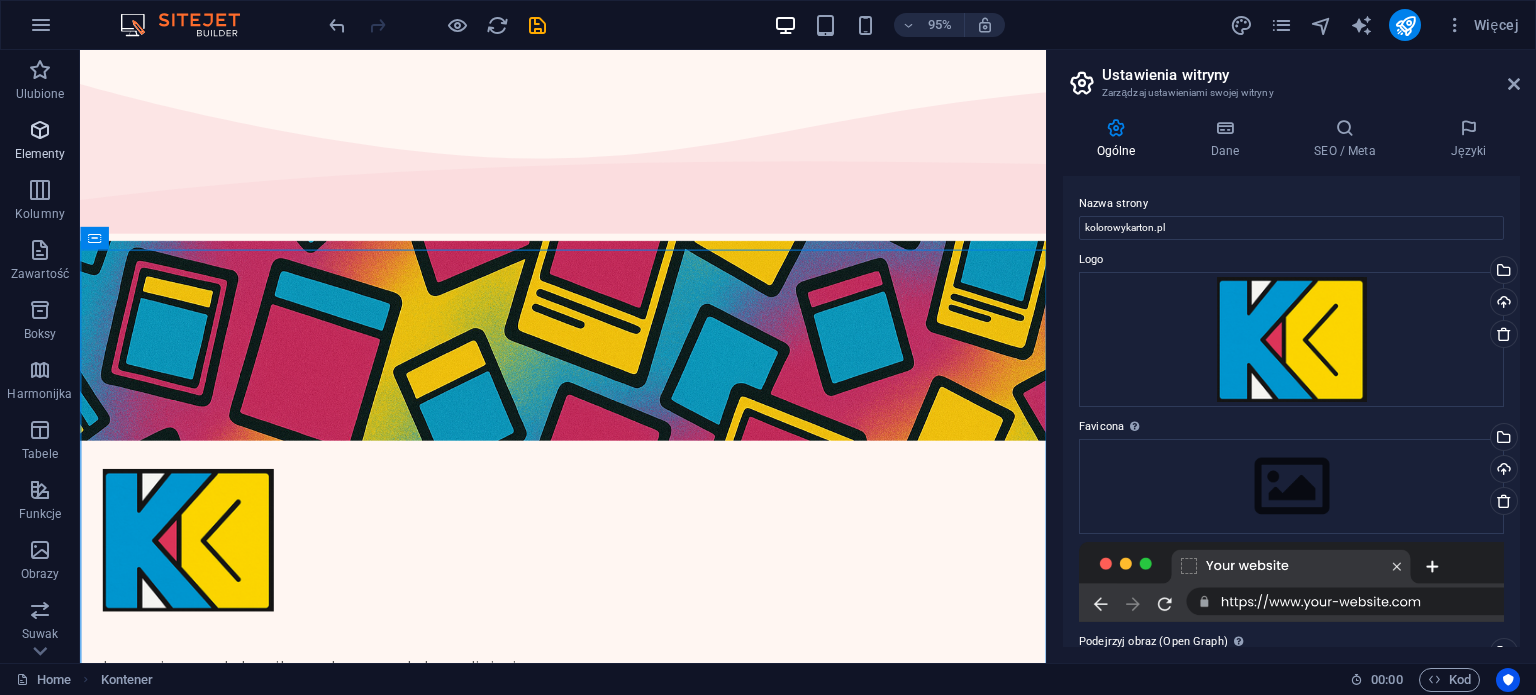 click at bounding box center [40, 130] 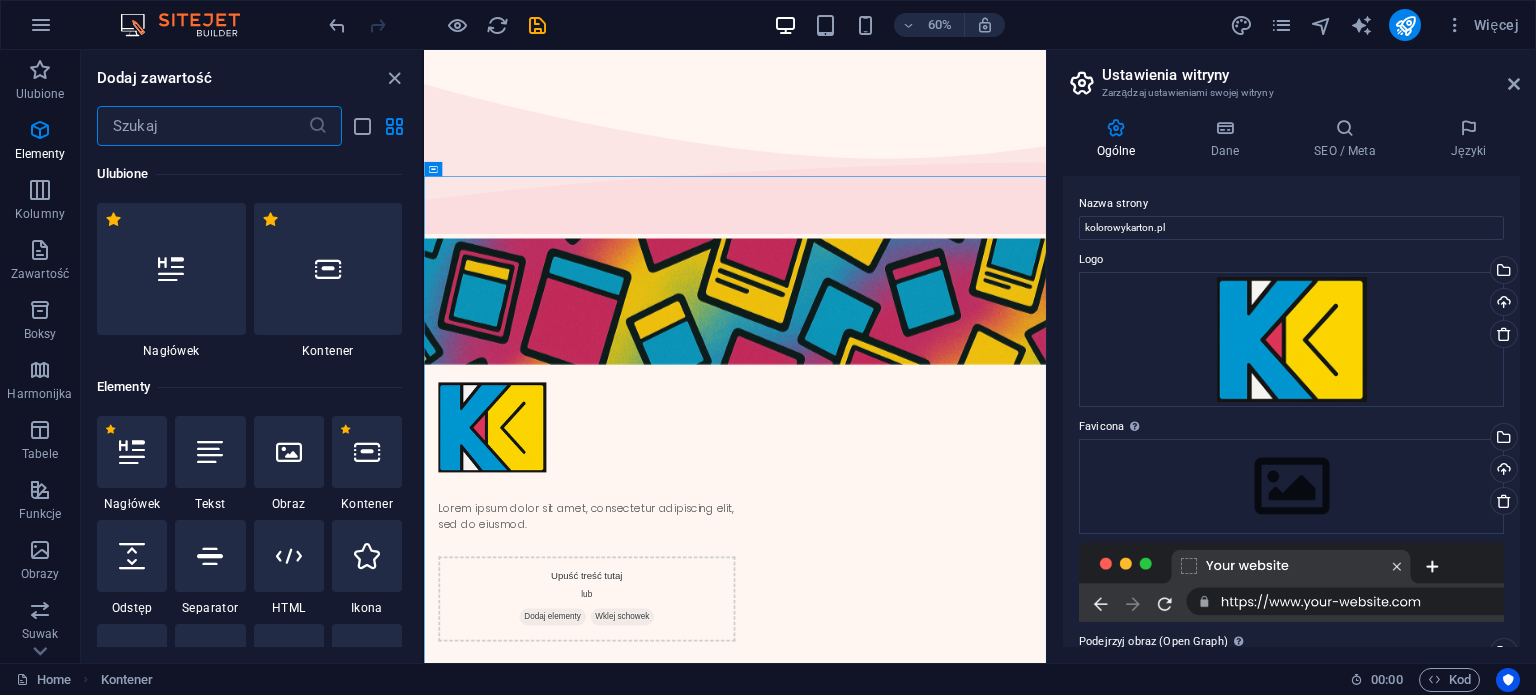 scroll, scrollTop: 212, scrollLeft: 0, axis: vertical 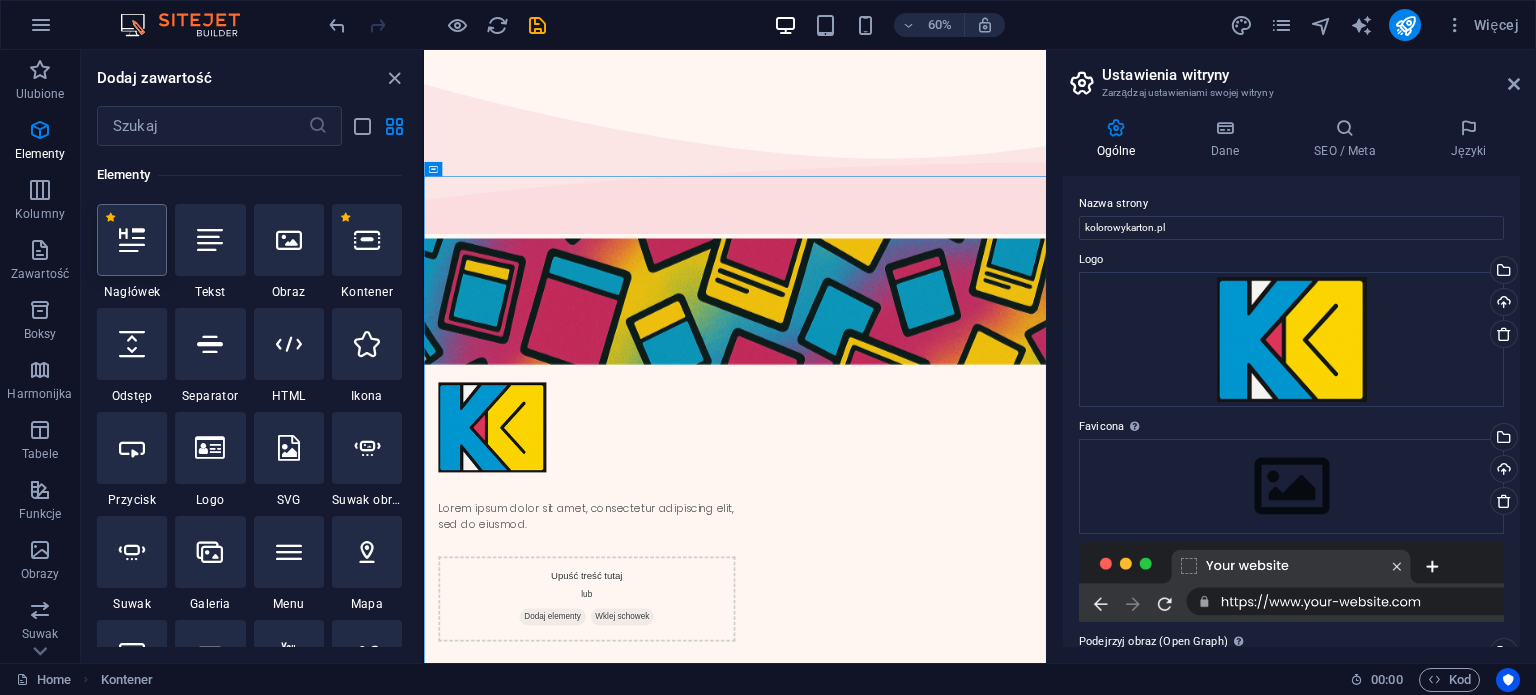 click at bounding box center (132, 240) 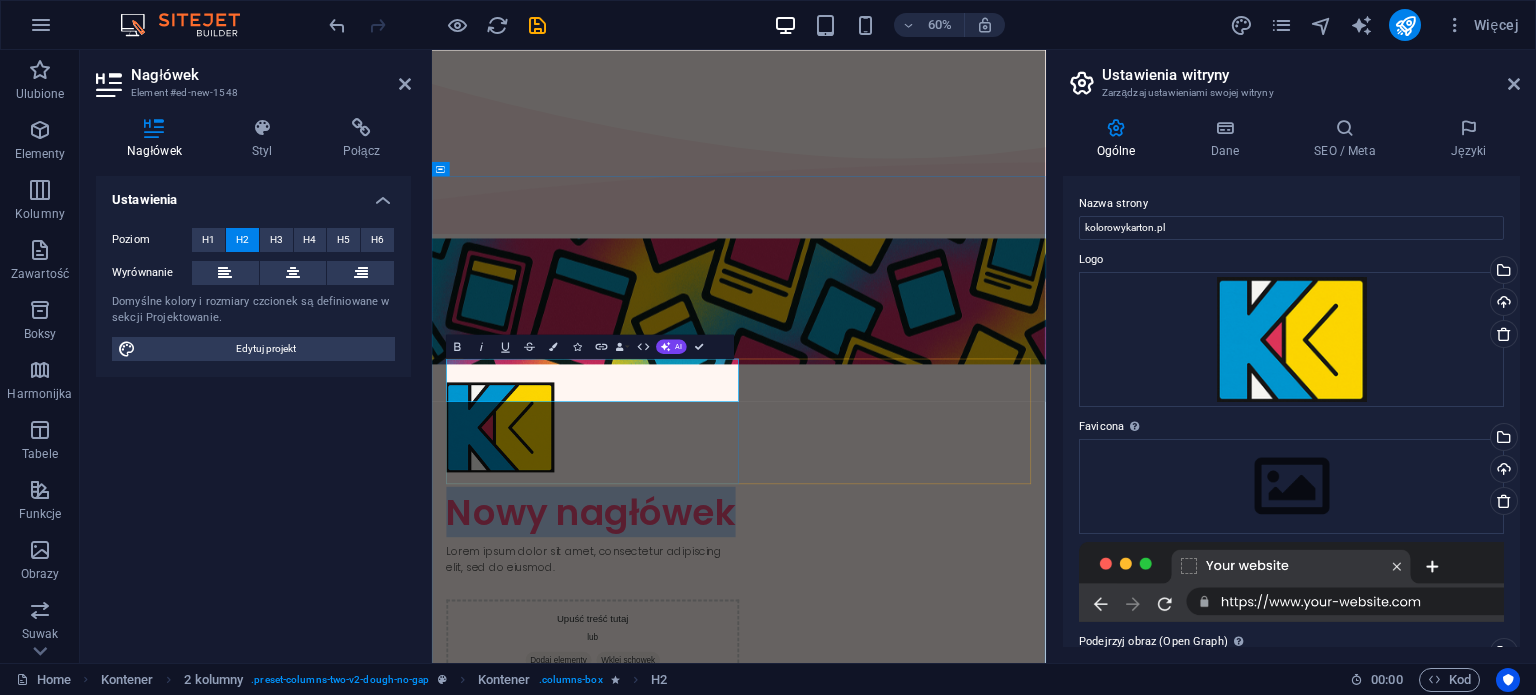 click on "Nowy nagłówek" at bounding box center (700, 820) 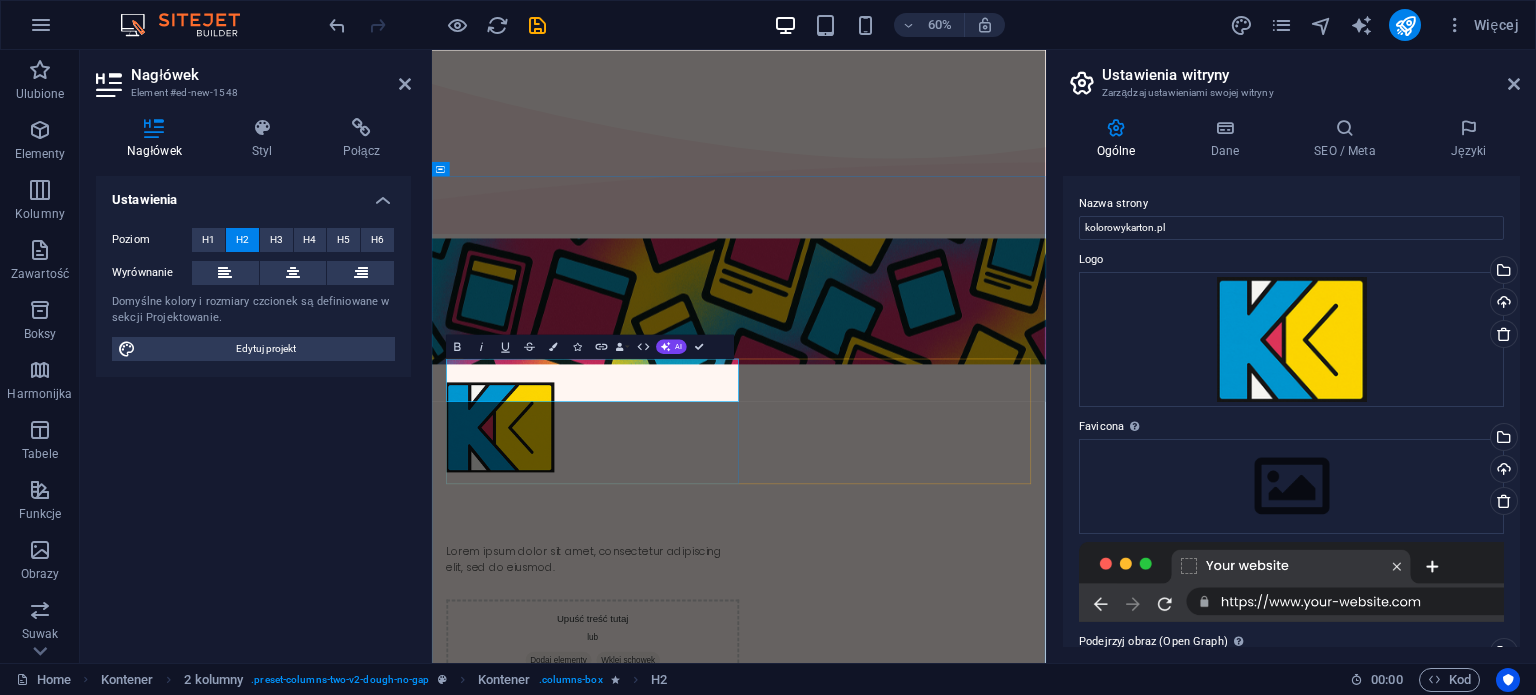 type 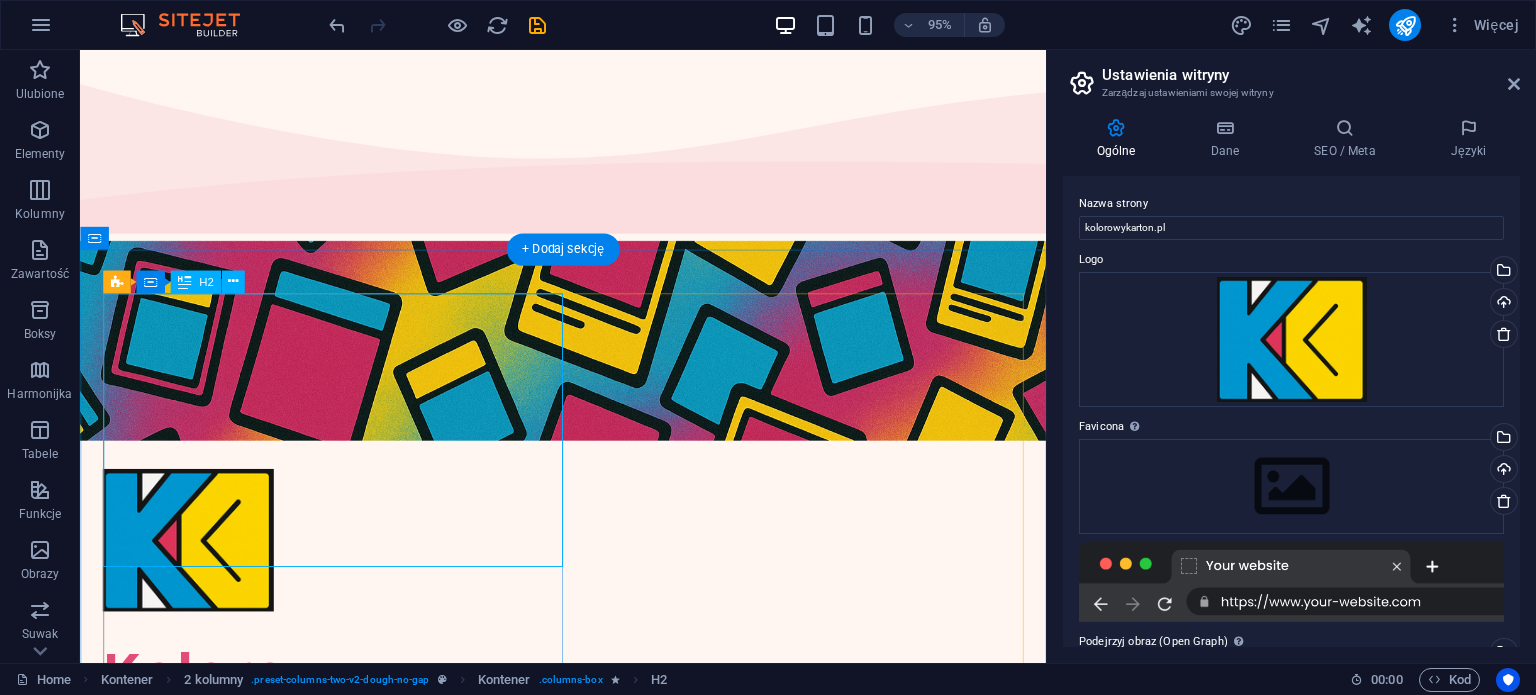 click on "Kolorowy Karton - Sklep internetowy (w budowie ;)" at bounding box center (346, 815) 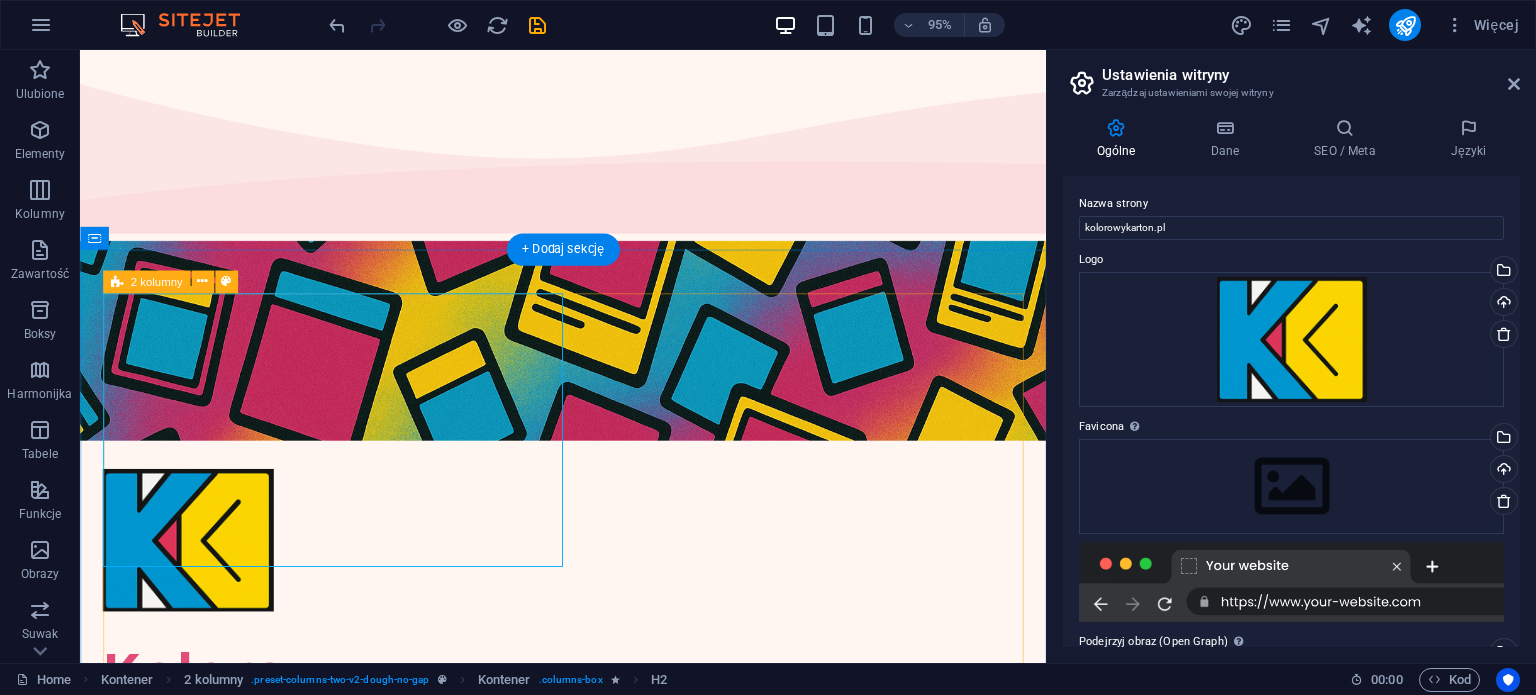 click on "Kolorowy Karton - Sklep internetowy (w budowie ;) Lorem ipsum dolor sit amet, consectetur adipiscing elit, sed do eiusmod. Upuść treść tutaj lub  Dodaj elementy  Wklej schowek" at bounding box center [588, 941] 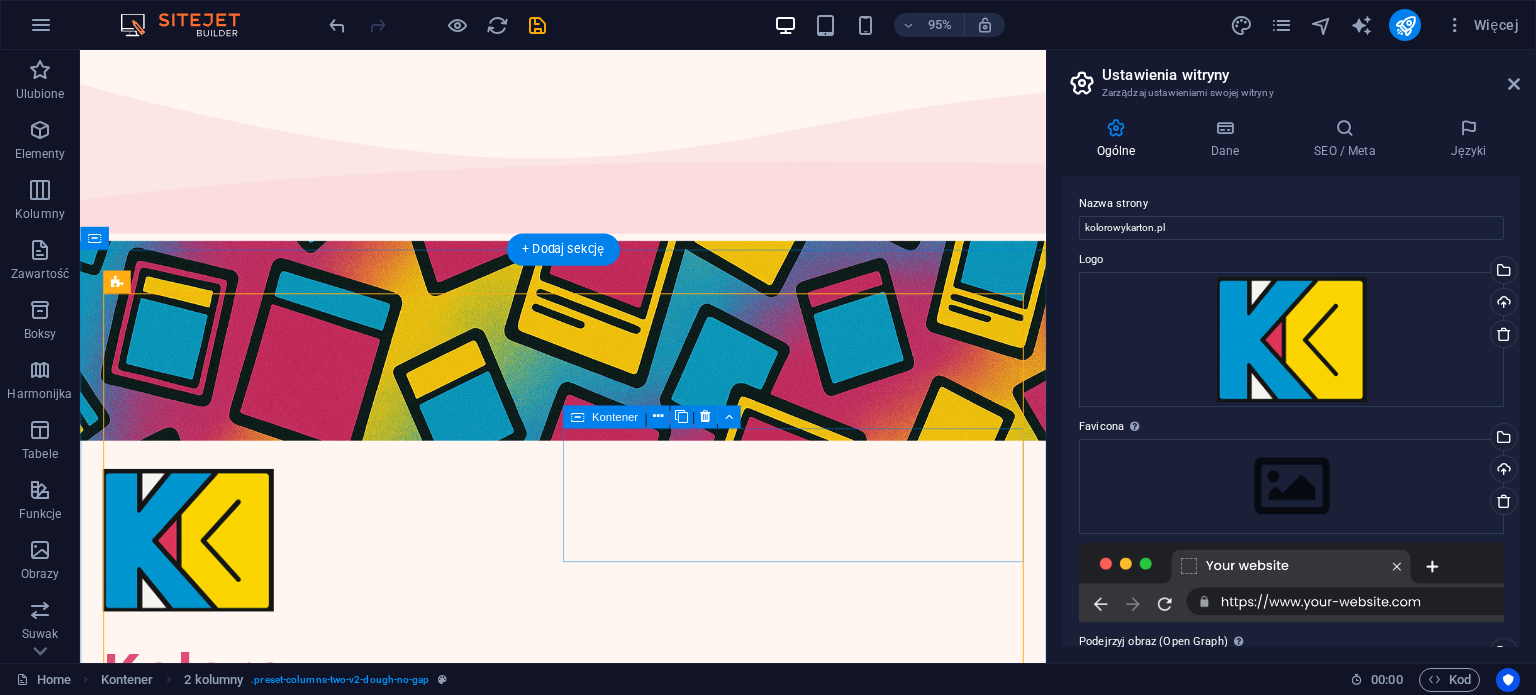 click on "Upuść treść tutaj lub  Dodaj elementy  Wklej schowek" at bounding box center (346, 1140) 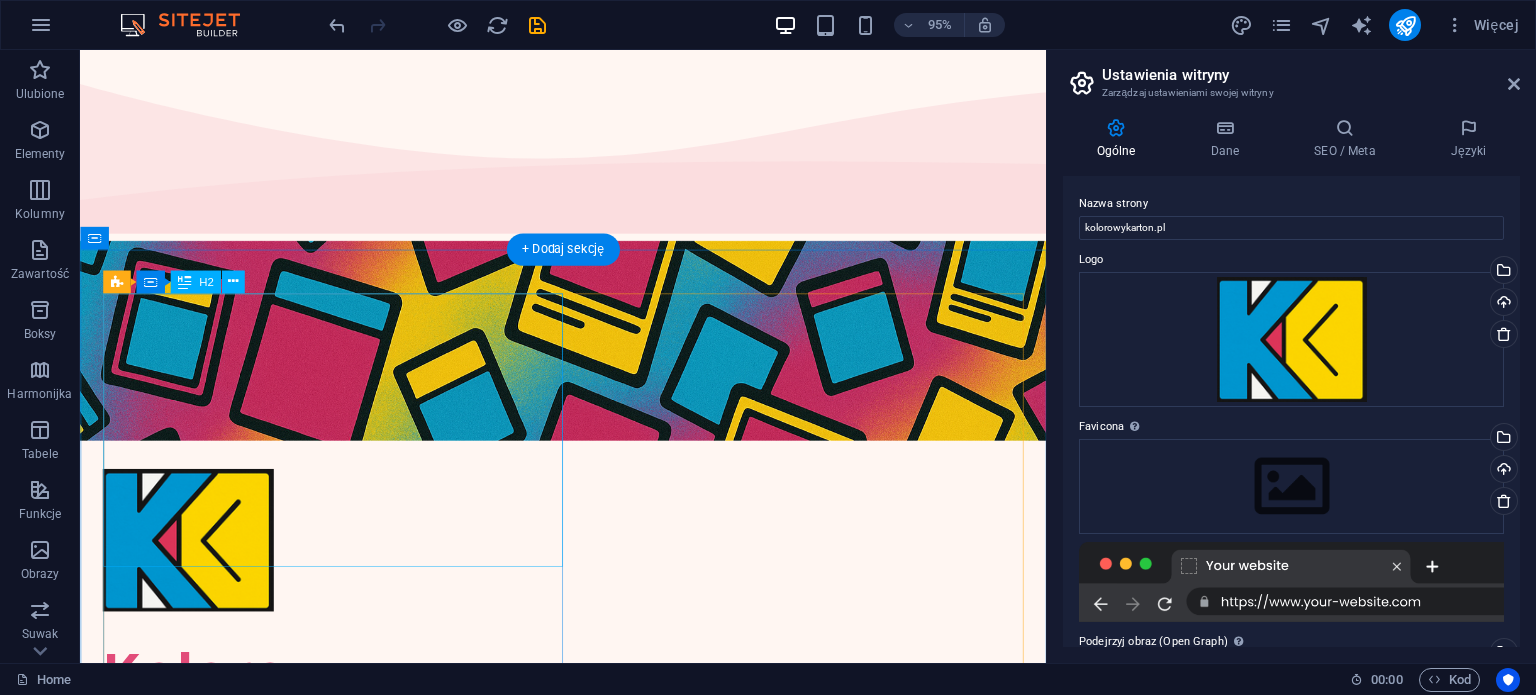click on "Kolorowy Karton - Sklep internetowy (w budowie ;)" at bounding box center (346, 815) 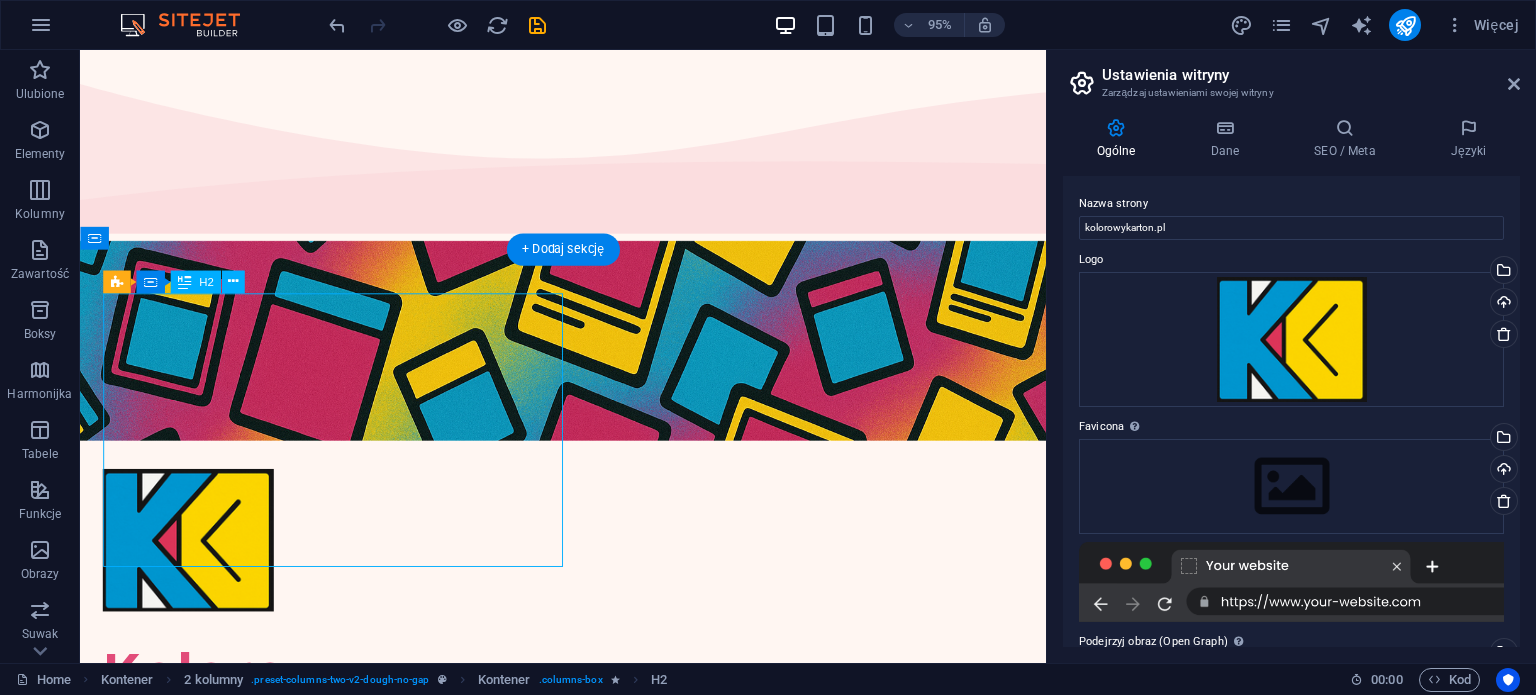 click on "Kolorowy Karton - Sklep internetowy (w budowie ;)" at bounding box center [346, 815] 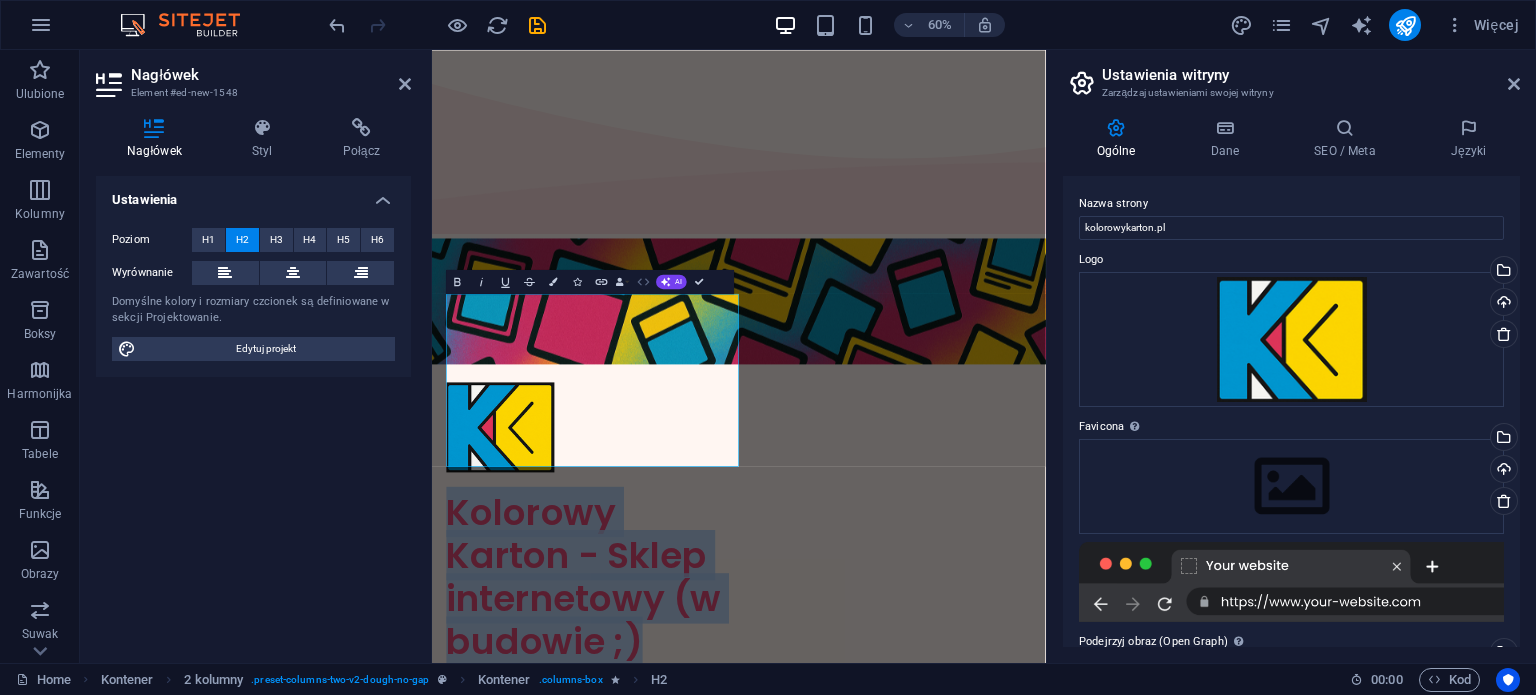 click 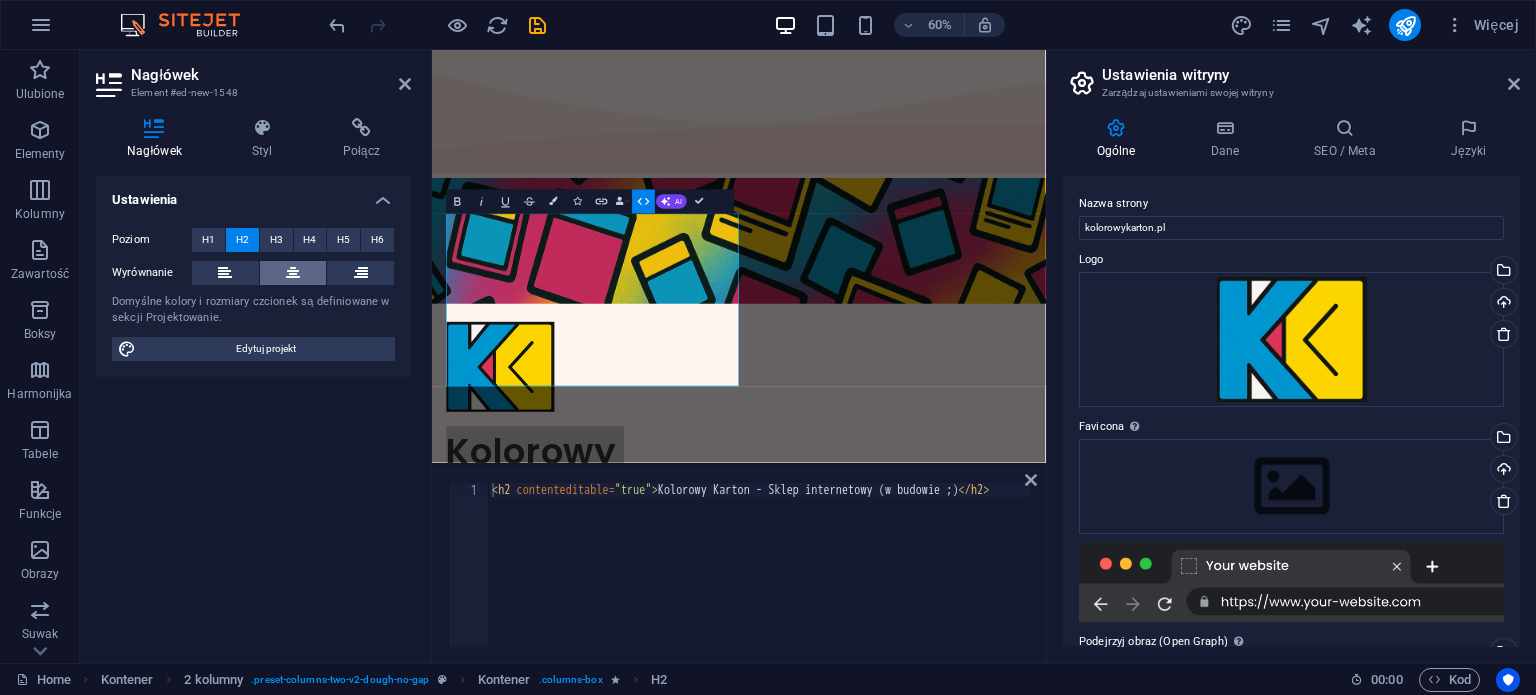 click at bounding box center [293, 273] 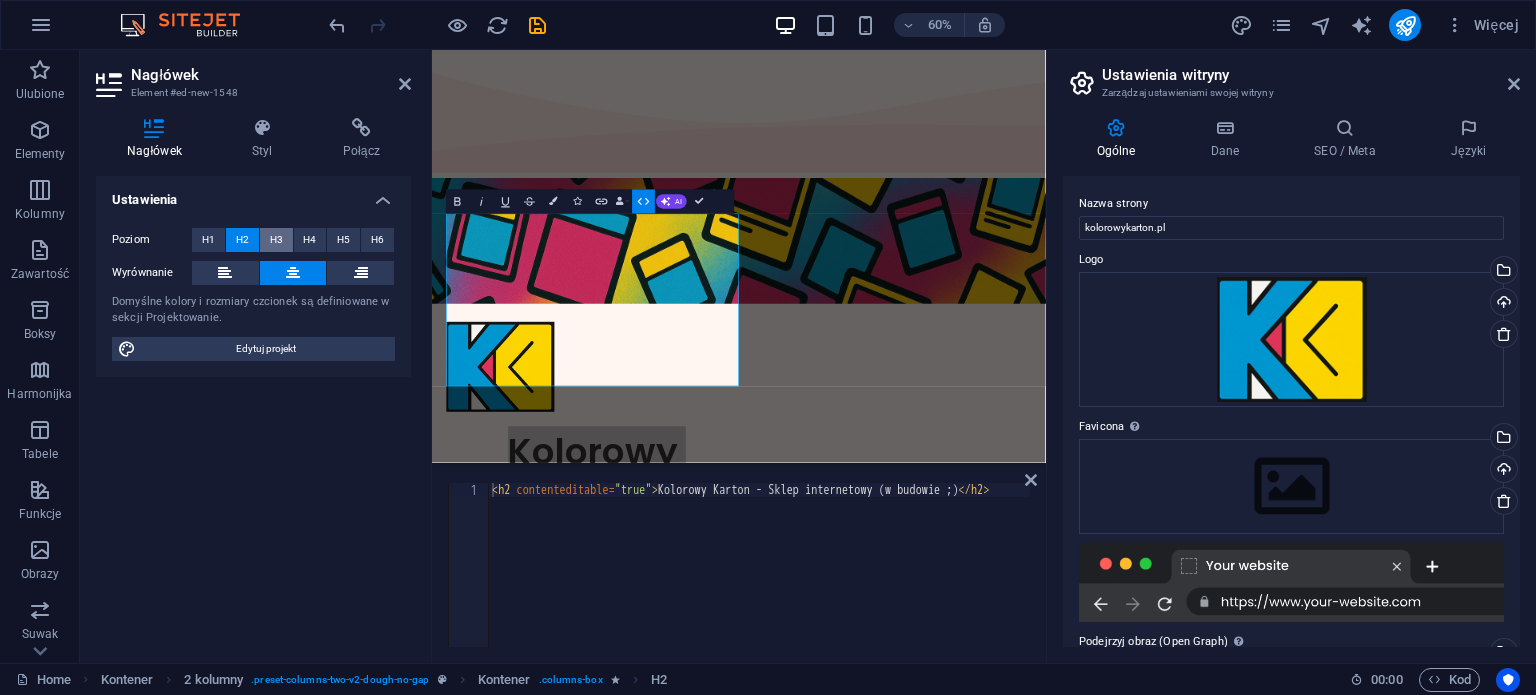 click on "H3" at bounding box center [276, 240] 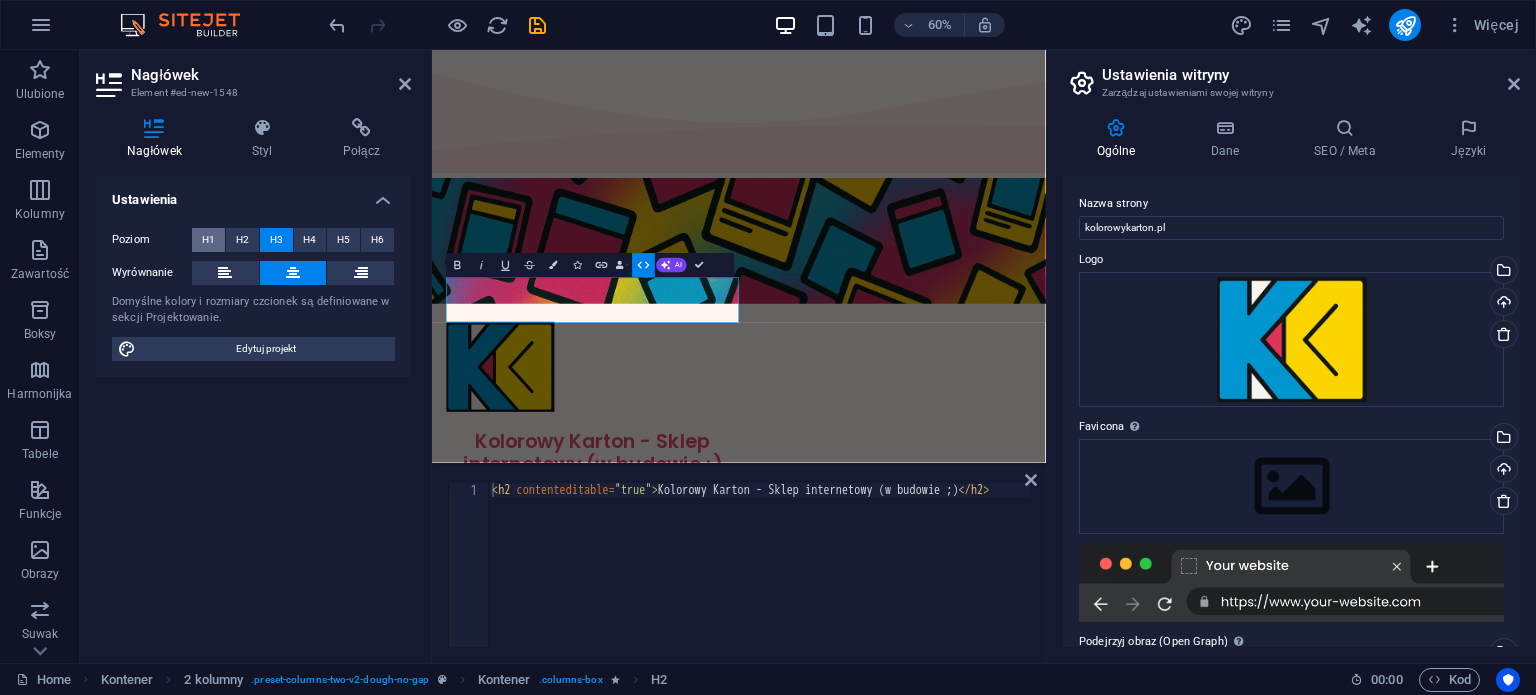 click on "H1" at bounding box center [208, 240] 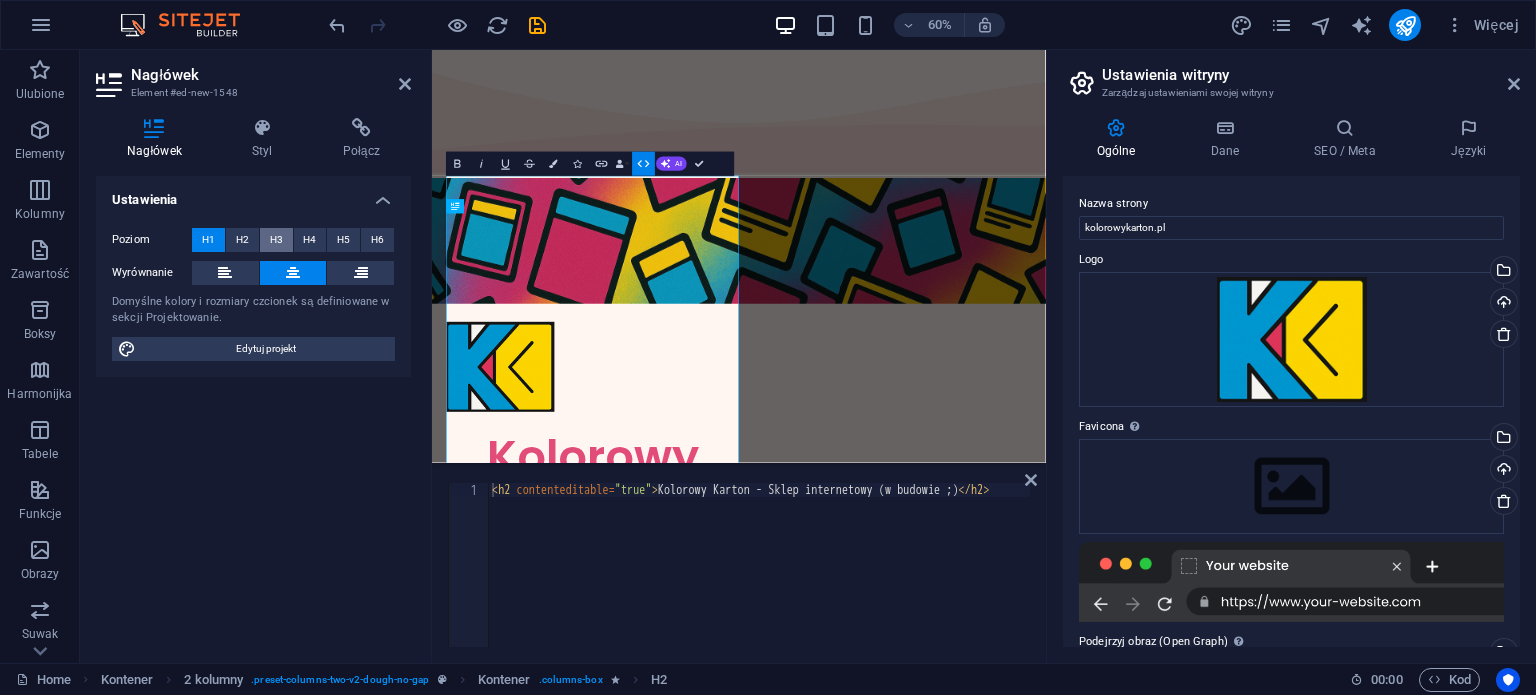 click on "H3" at bounding box center (276, 240) 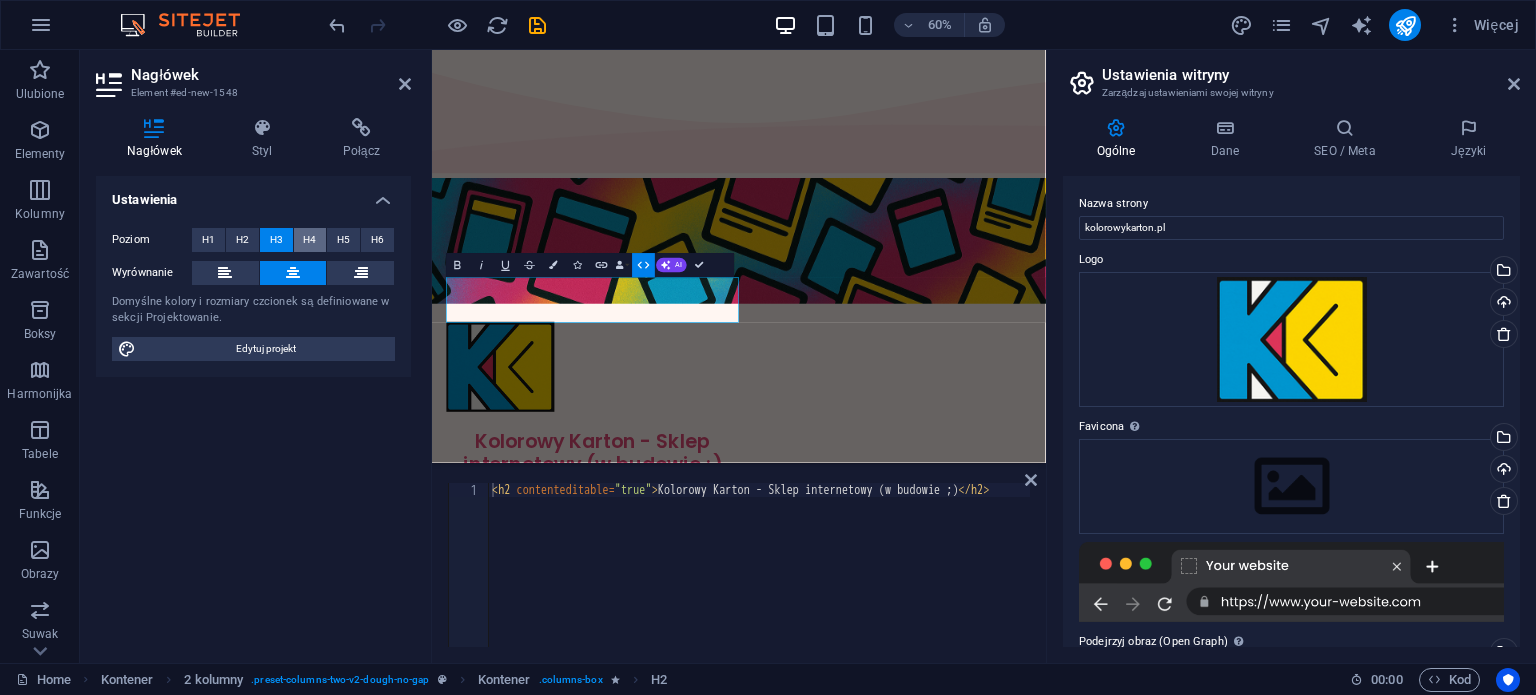 click on "H4" at bounding box center (310, 240) 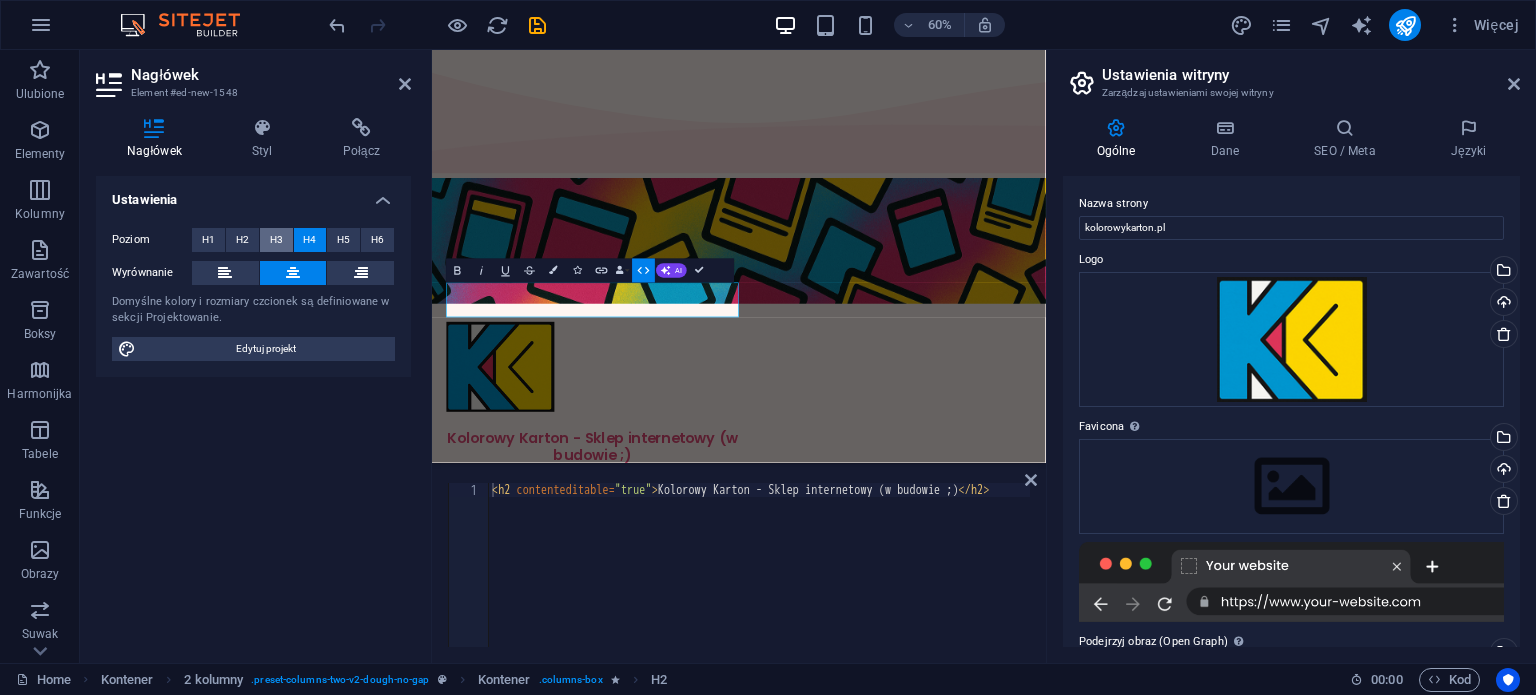 click on "H3" at bounding box center [276, 240] 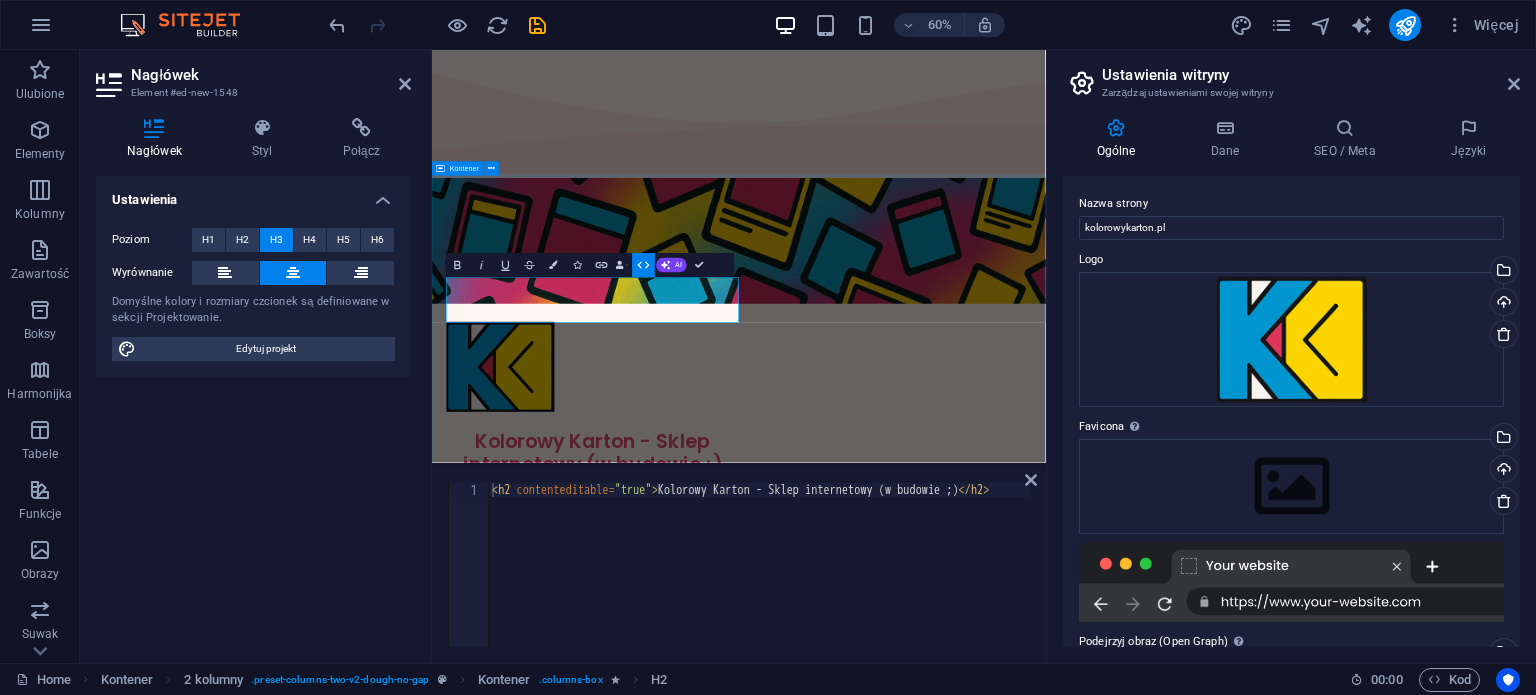 click on "Kolorowy Karton - Sklep internetowy (w budowie ;) Lorem ipsum dolor sit amet, consectetur adipiscing elit, sed do eiusmod." at bounding box center [943, 958] 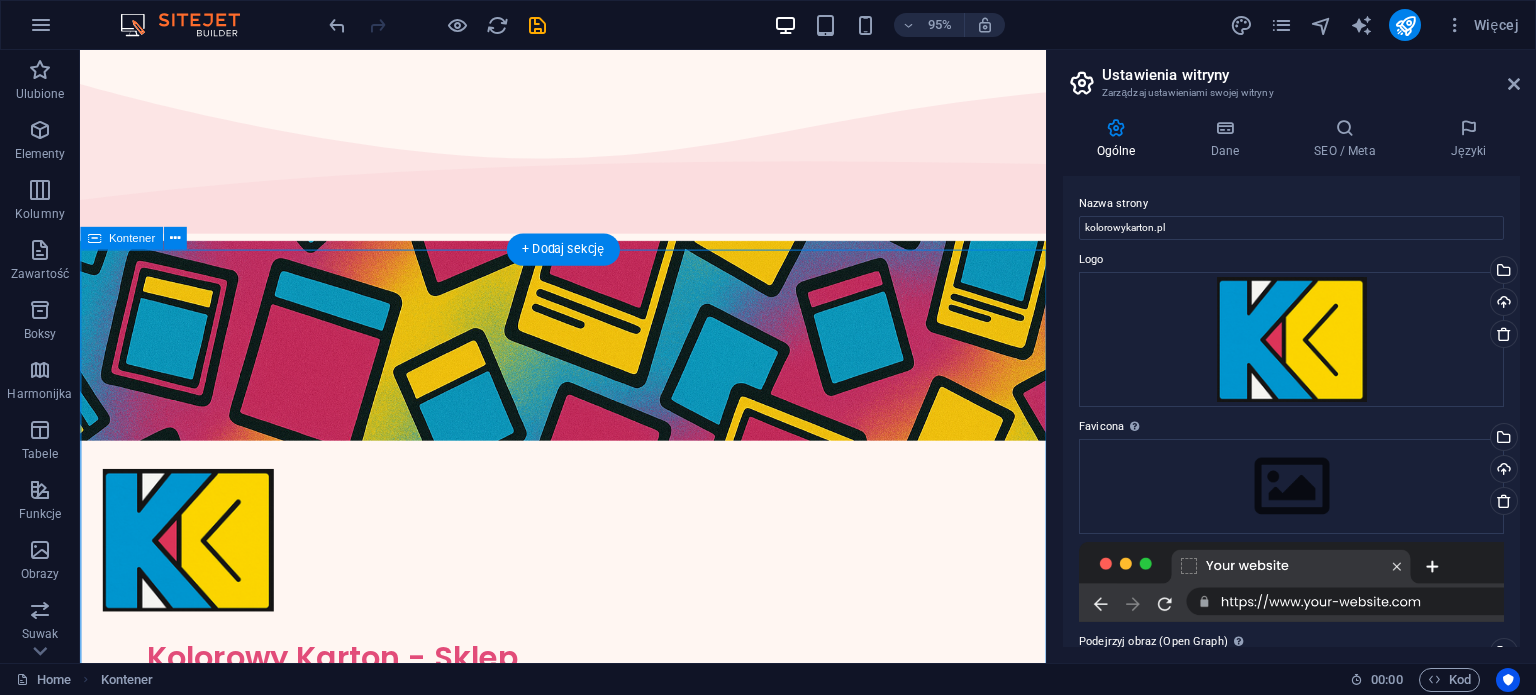 click on "Kolorowy Karton - Sklep internetowy (w budowie ;) Lorem ipsum dolor sit amet, consectetur adipiscing elit, sed do eiusmod." at bounding box center (588, 929) 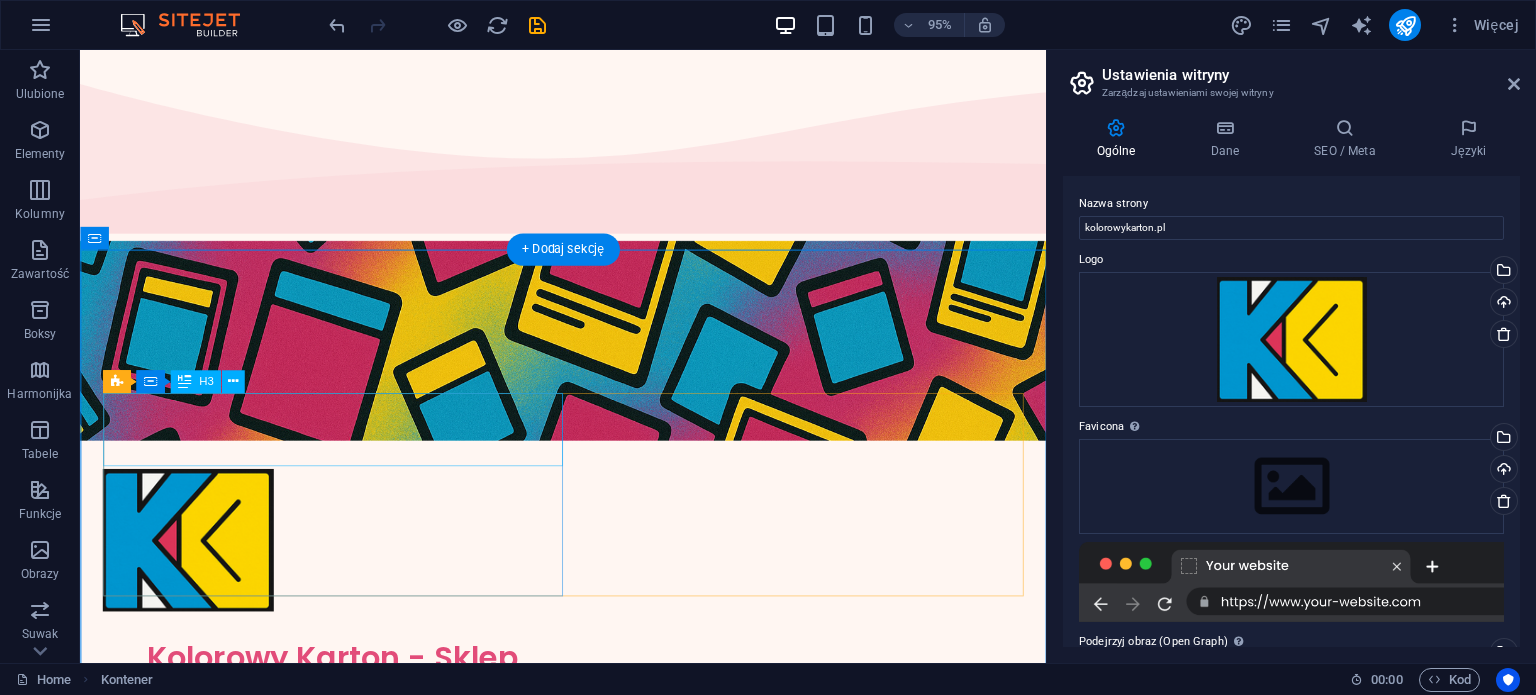 click on "Kolorowy Karton - Sklep internetowy (w budowie ;)" at bounding box center (346, 709) 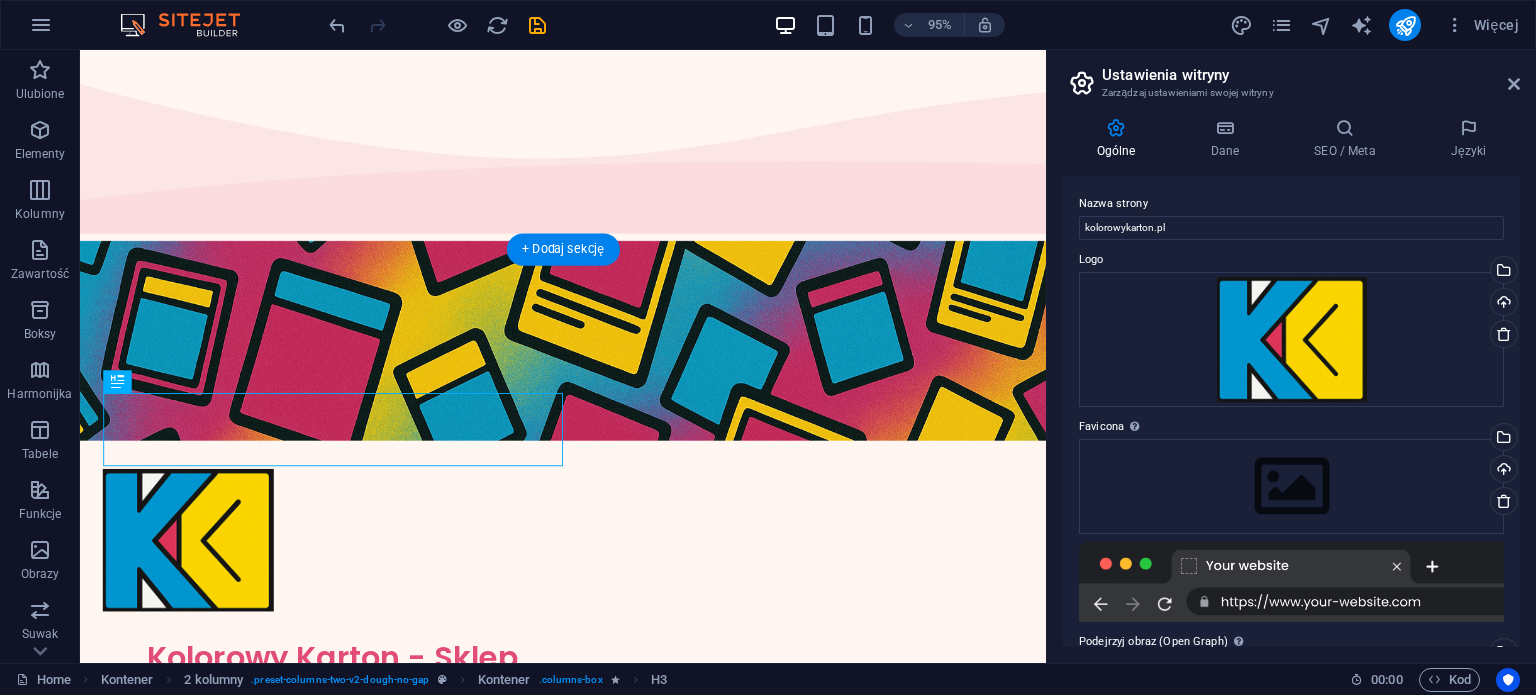 drag, startPoint x: 472, startPoint y: 456, endPoint x: 496, endPoint y: 429, distance: 36.124783 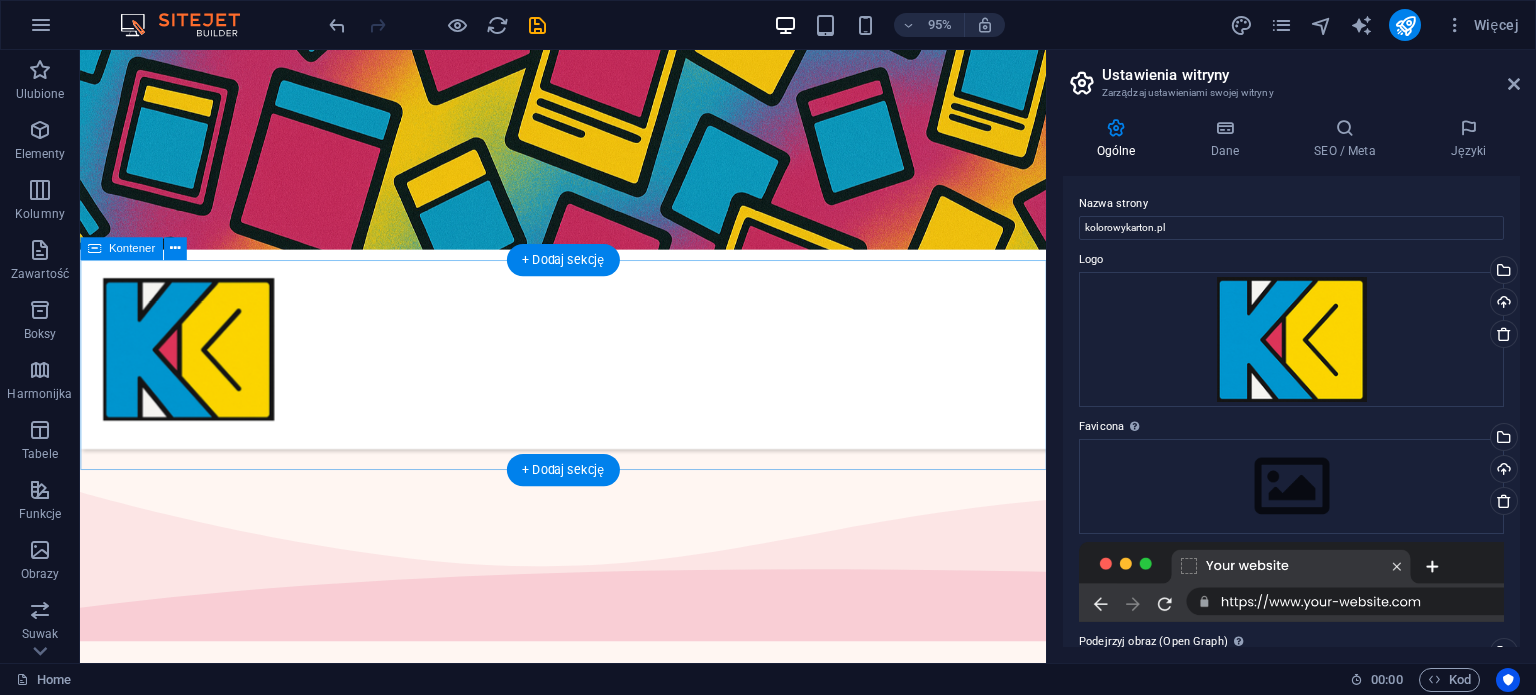 scroll, scrollTop: 304, scrollLeft: 0, axis: vertical 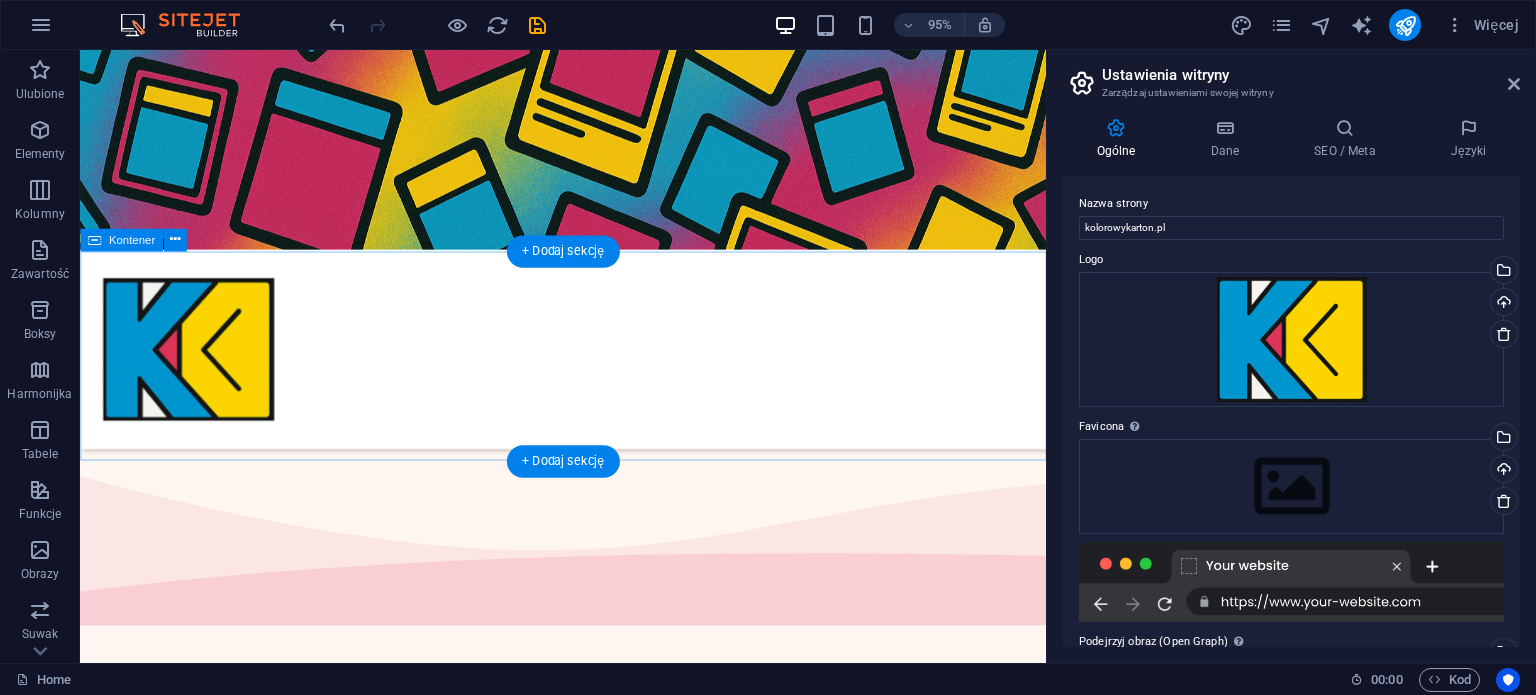 click on "Upuść treść tutaj lub  Dodaj elementy  Wklej schowek" at bounding box center (588, 814) 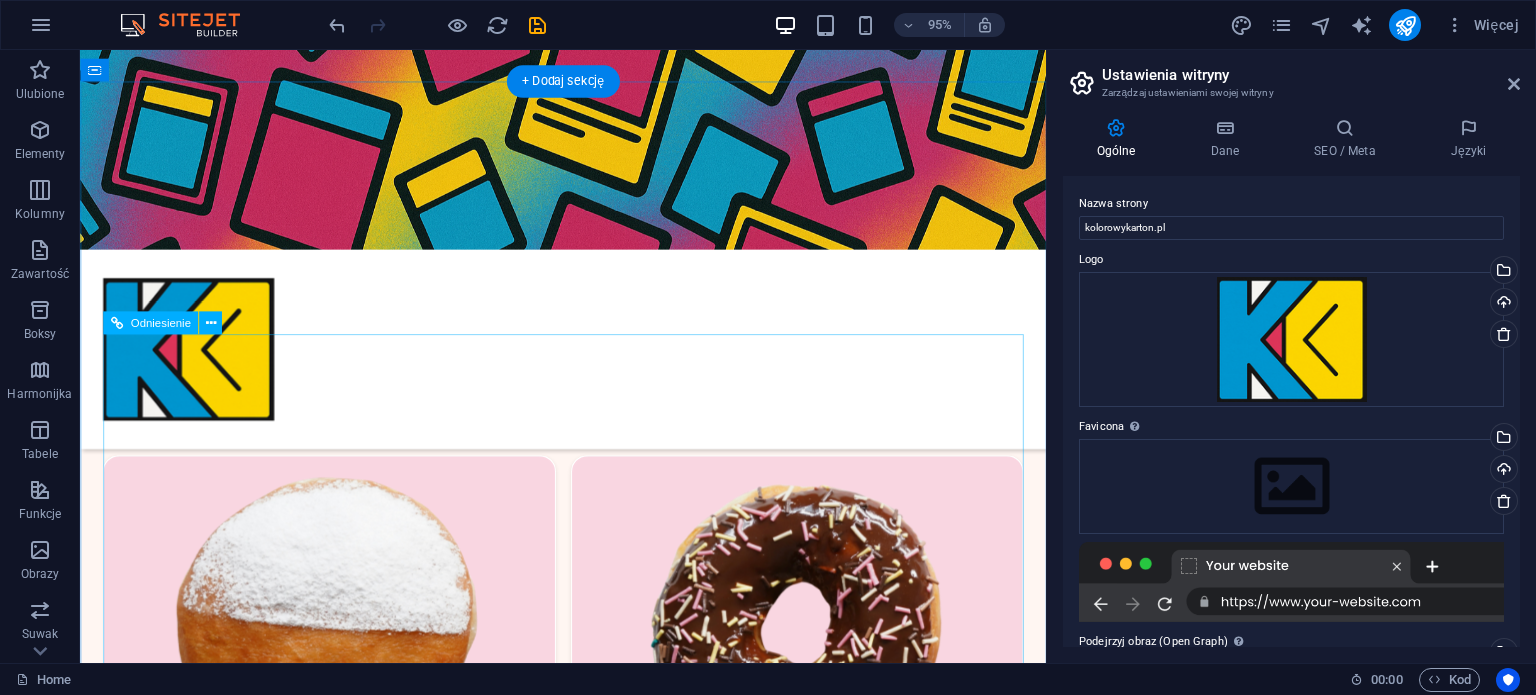 scroll, scrollTop: 571, scrollLeft: 0, axis: vertical 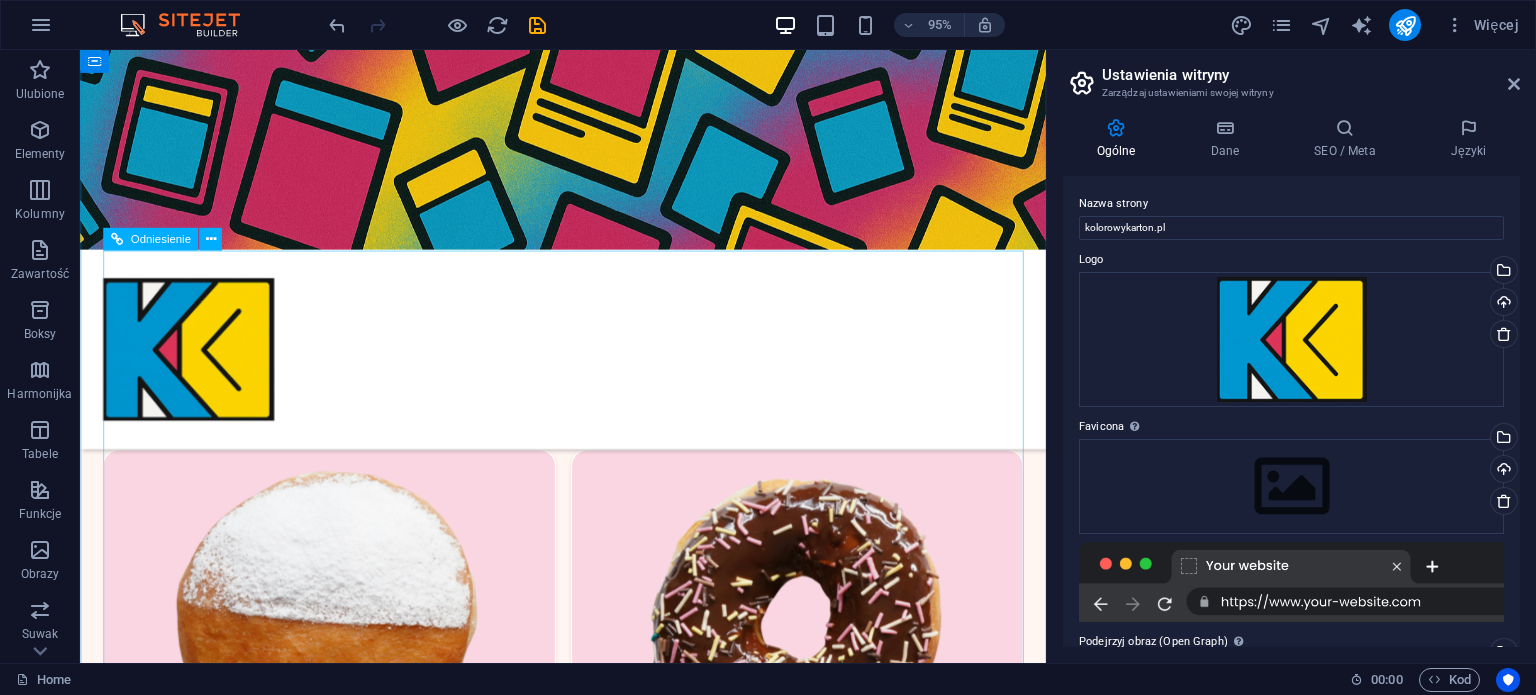 click on "Featured Products Sugary Donut Sugary Donut $3.50 Choco Sprinkle Choco Sprinkle $2.50 Bundle Options Classic Bundle Classic Bundle $18.50 Spicy Bundle Spicy Bundle $20.50 SugarDough Merch Donut Mug Donut Mug $22.50  My Account   Track Orders   Shopping Bag  Display prices in: USD" at bounding box center [588, 1351] 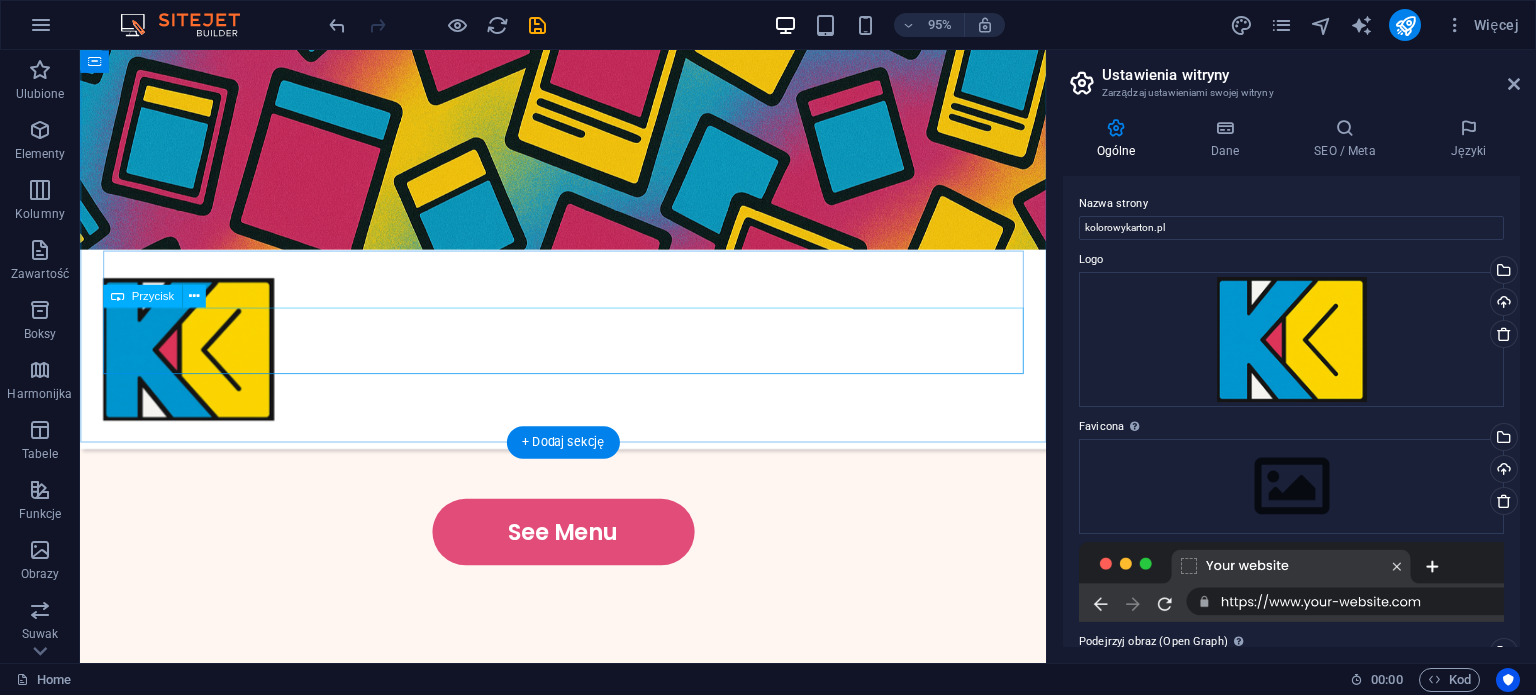 click on "See Menu" at bounding box center [588, 557] 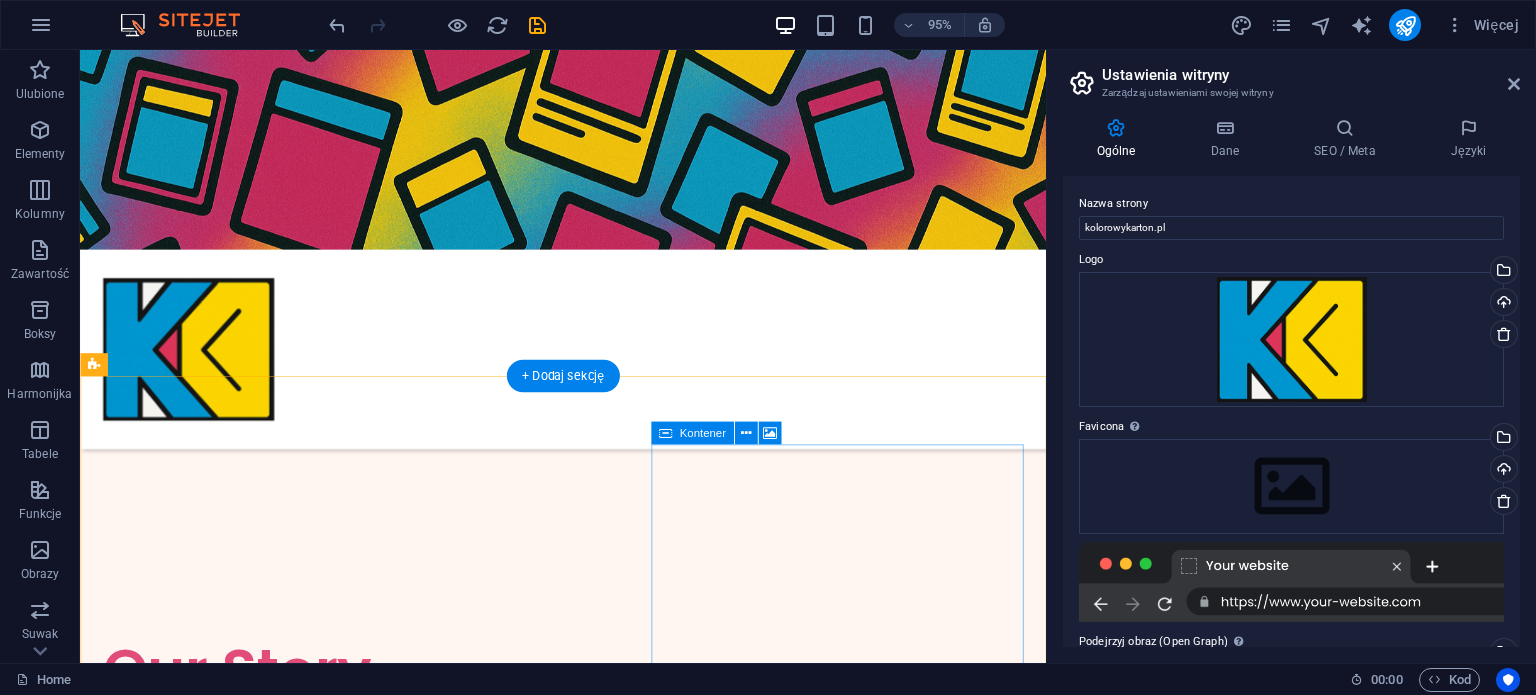 click on "Upuść treść tutaj lub  Dodaj elementy  Wklej schowek" at bounding box center (588, 1576) 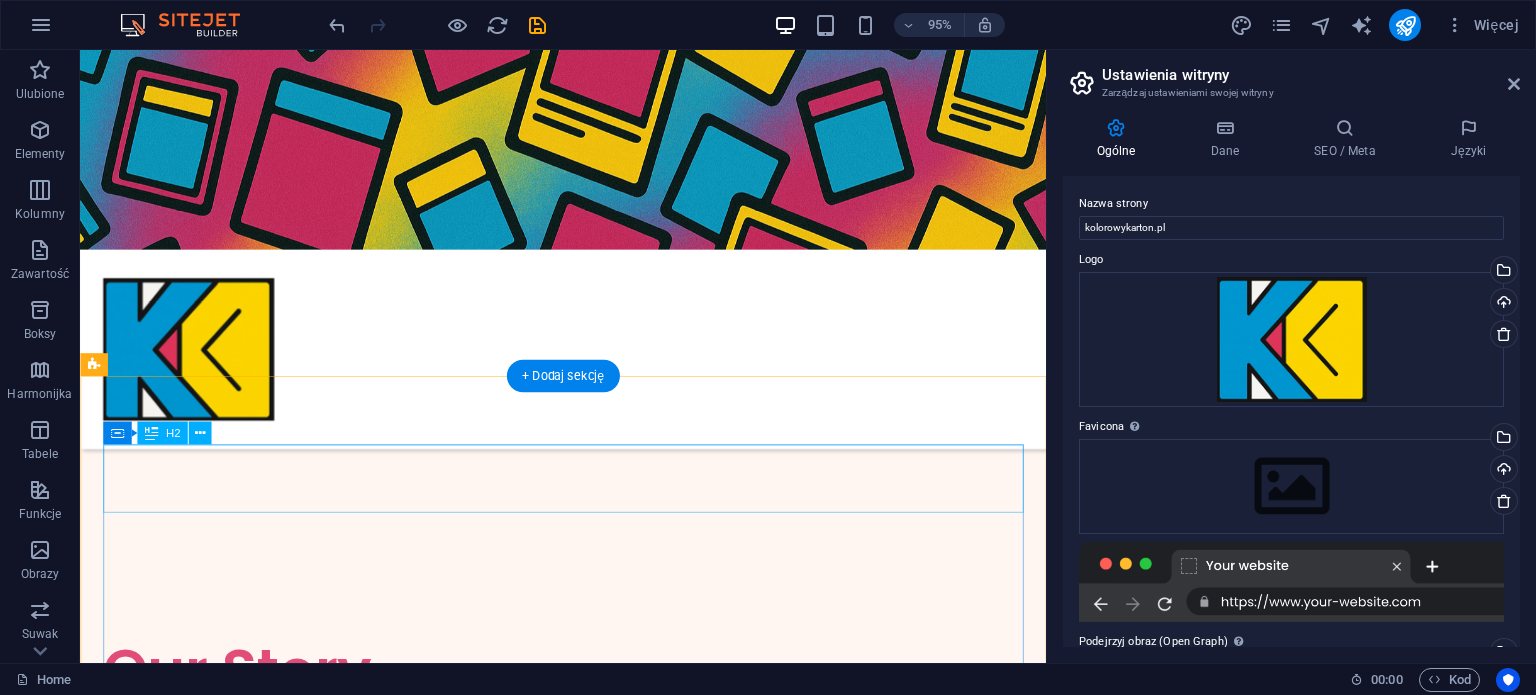 click on "Our Story" at bounding box center (588, 702) 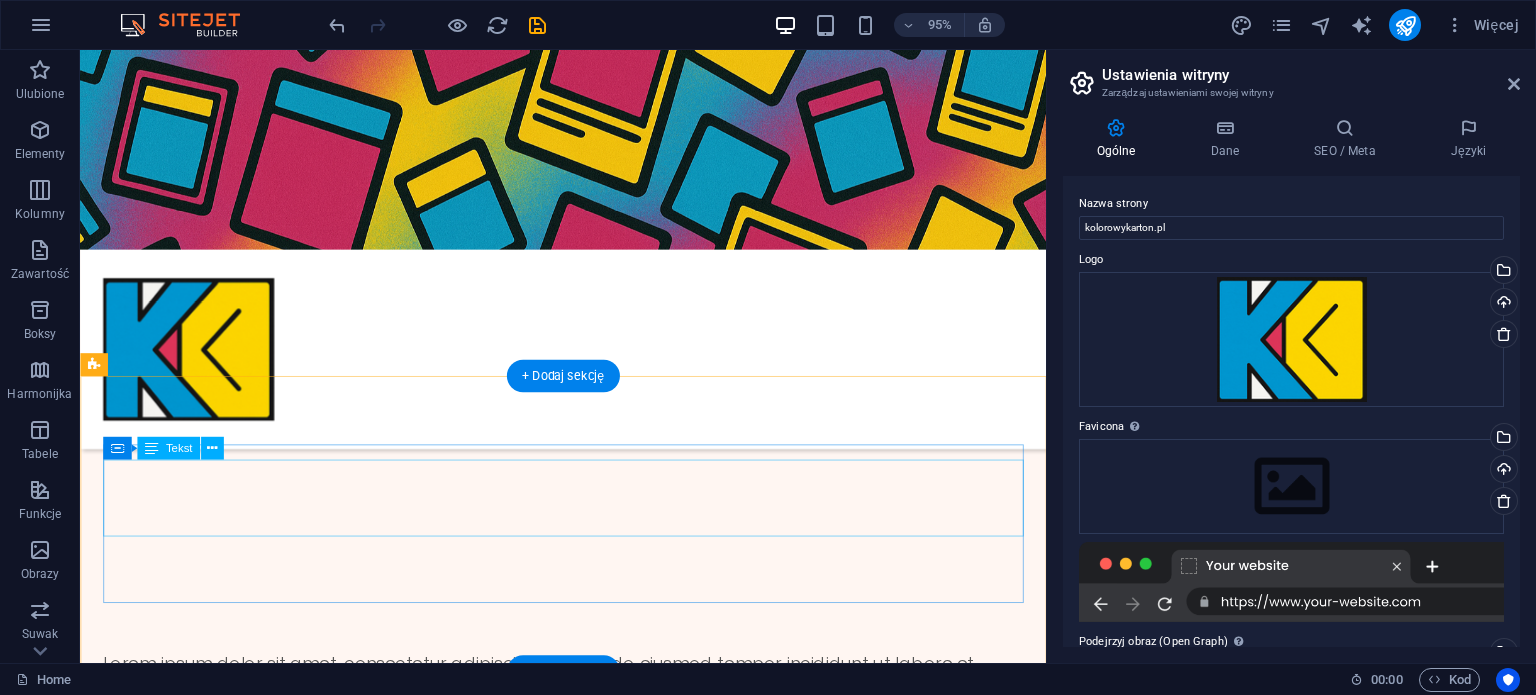 click on "Lorem ipsum dolor sit amet, consectetur adipiscing elit, sed do eiusmod tempor incididunt ut labore et dolore magna aliqua. Ultricies lacus sed turpis tincidunt. Ornare suspendisse sed nisi lacus sed viverra tellus in hac." at bounding box center [588, 722] 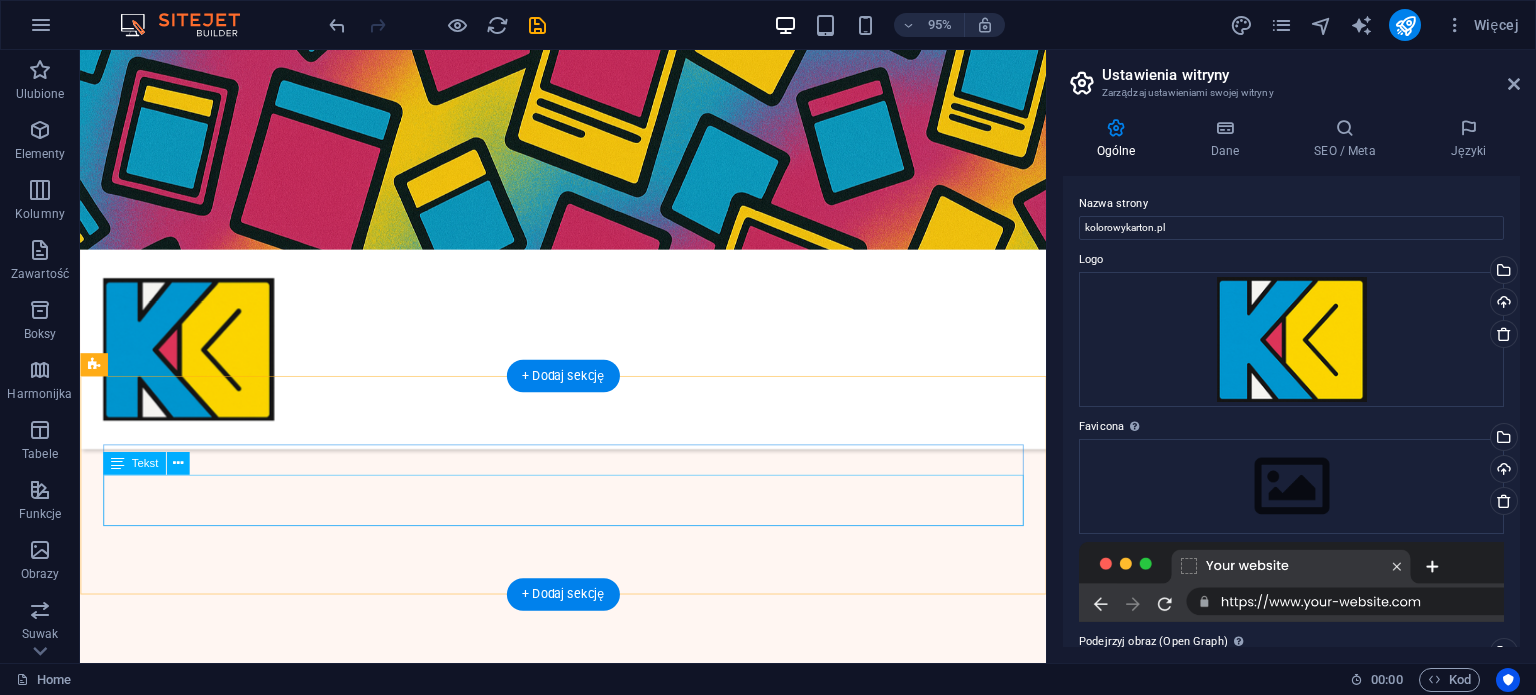 click on "Accumsan sit amet nulla facilisi. Gravida cum sociis natoque penatibus et. Feugiat nisl pretium fusce id velit ut. Ornare quam viverra orci sagittis eu volutpat." at bounding box center (588, 725) 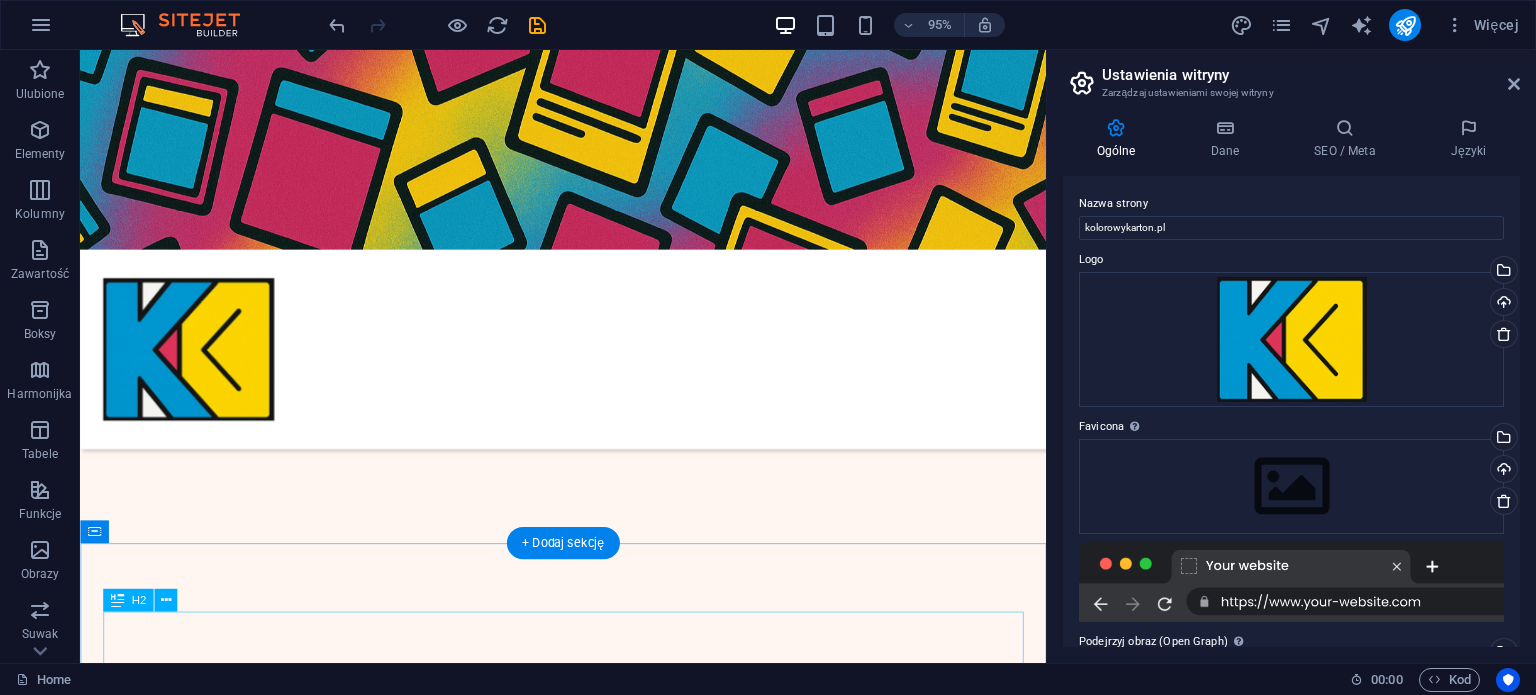 click on "Where You Can Find Us" at bounding box center [588, 878] 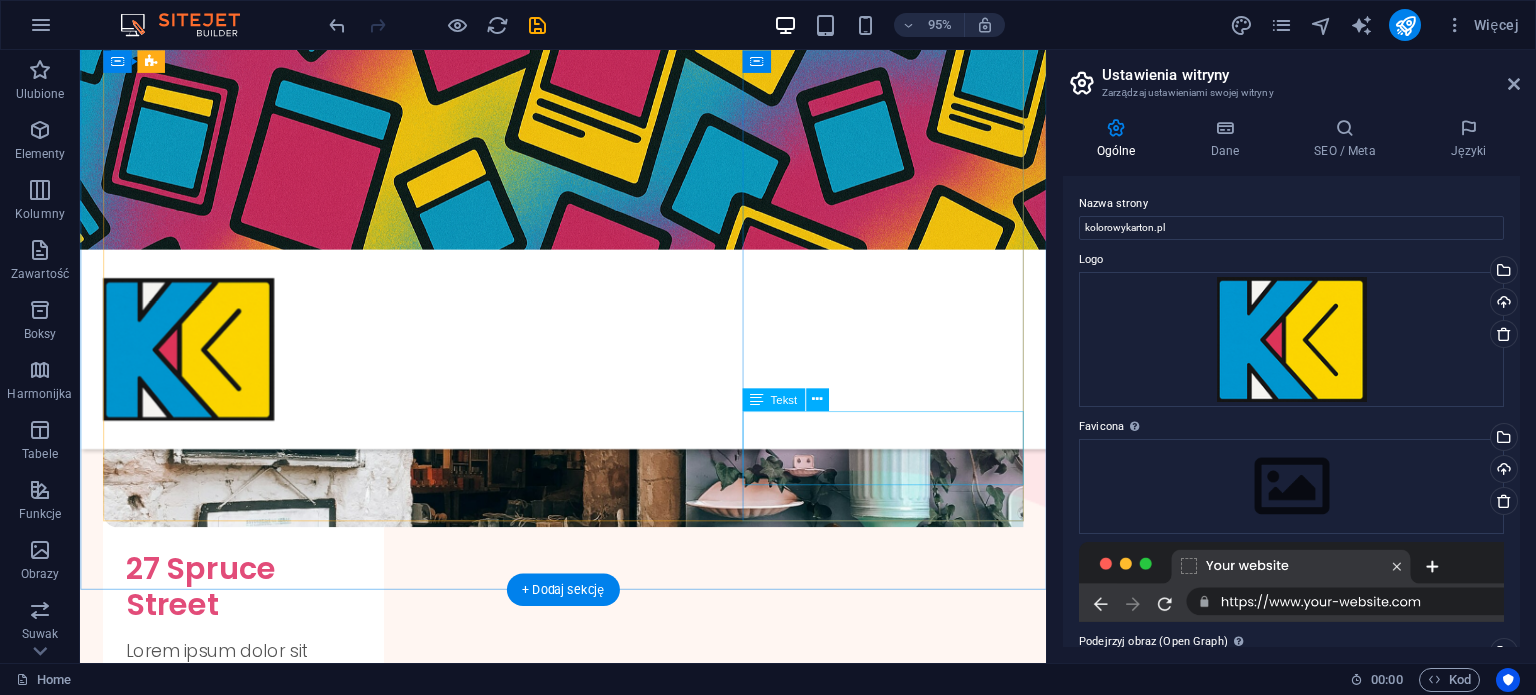 scroll, scrollTop: 1216, scrollLeft: 0, axis: vertical 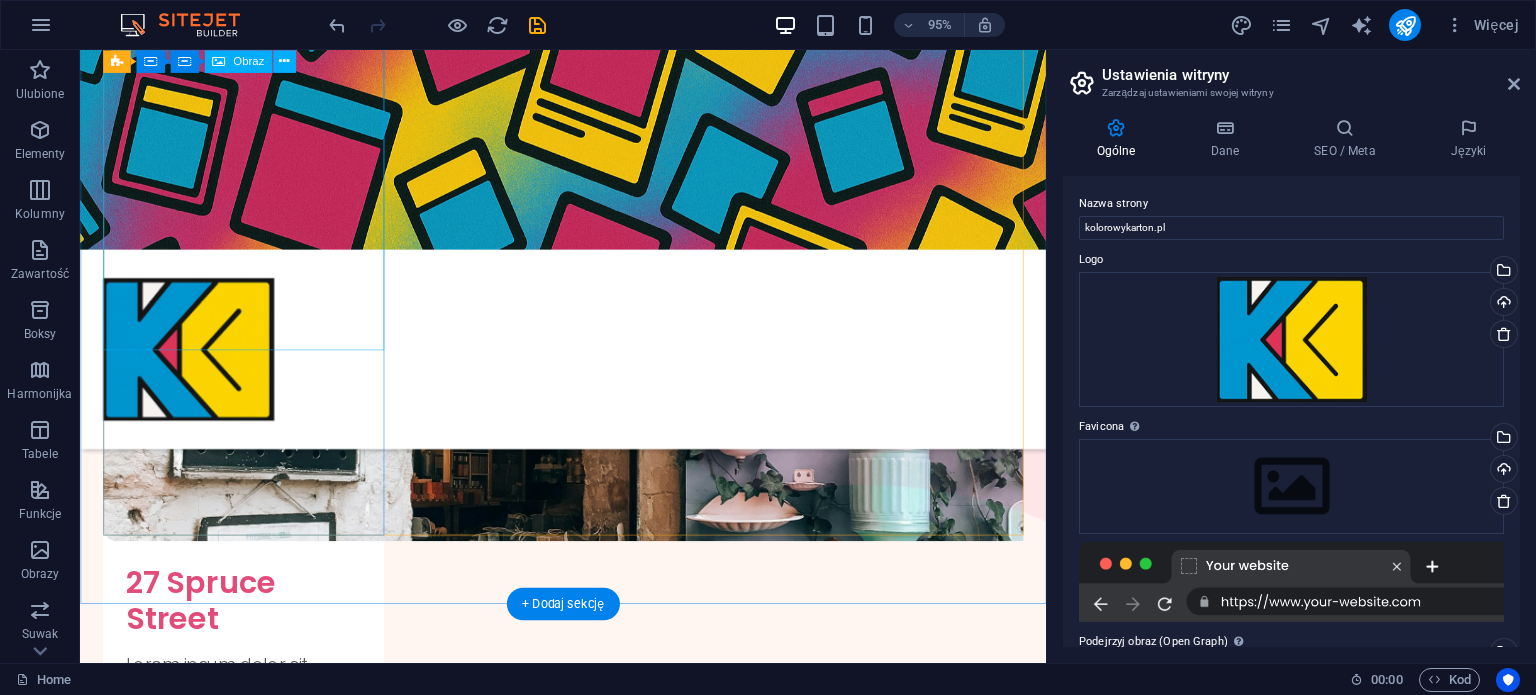 click at bounding box center [252, 407] 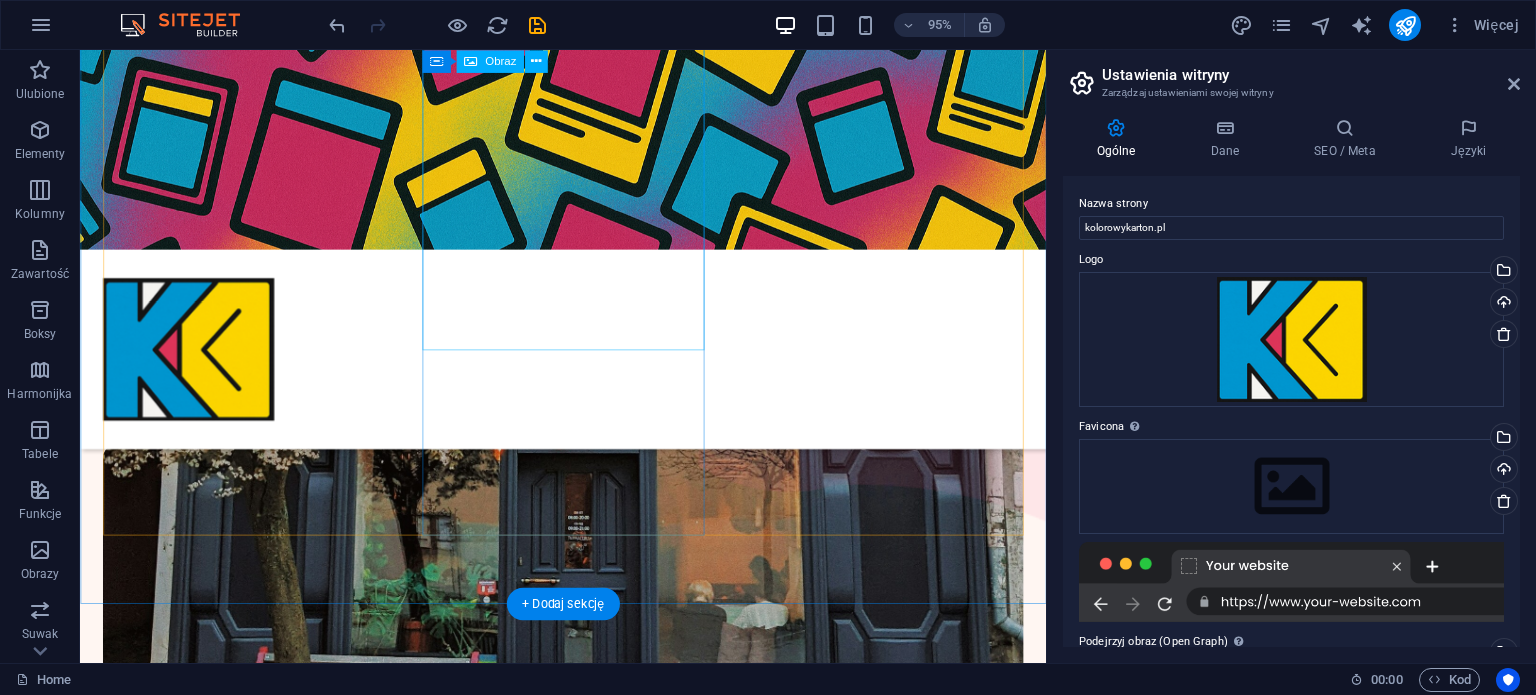 click at bounding box center [252, 624] 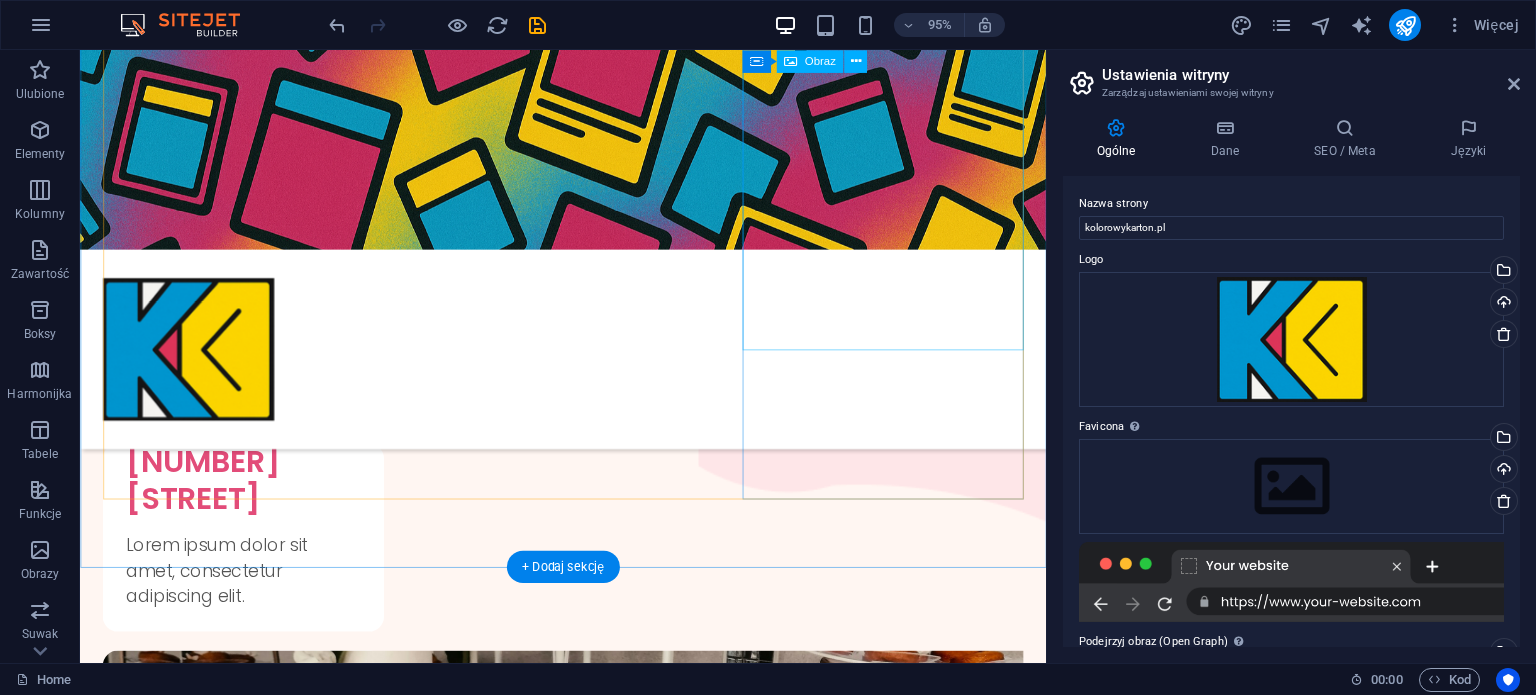 click at bounding box center (252, 842) 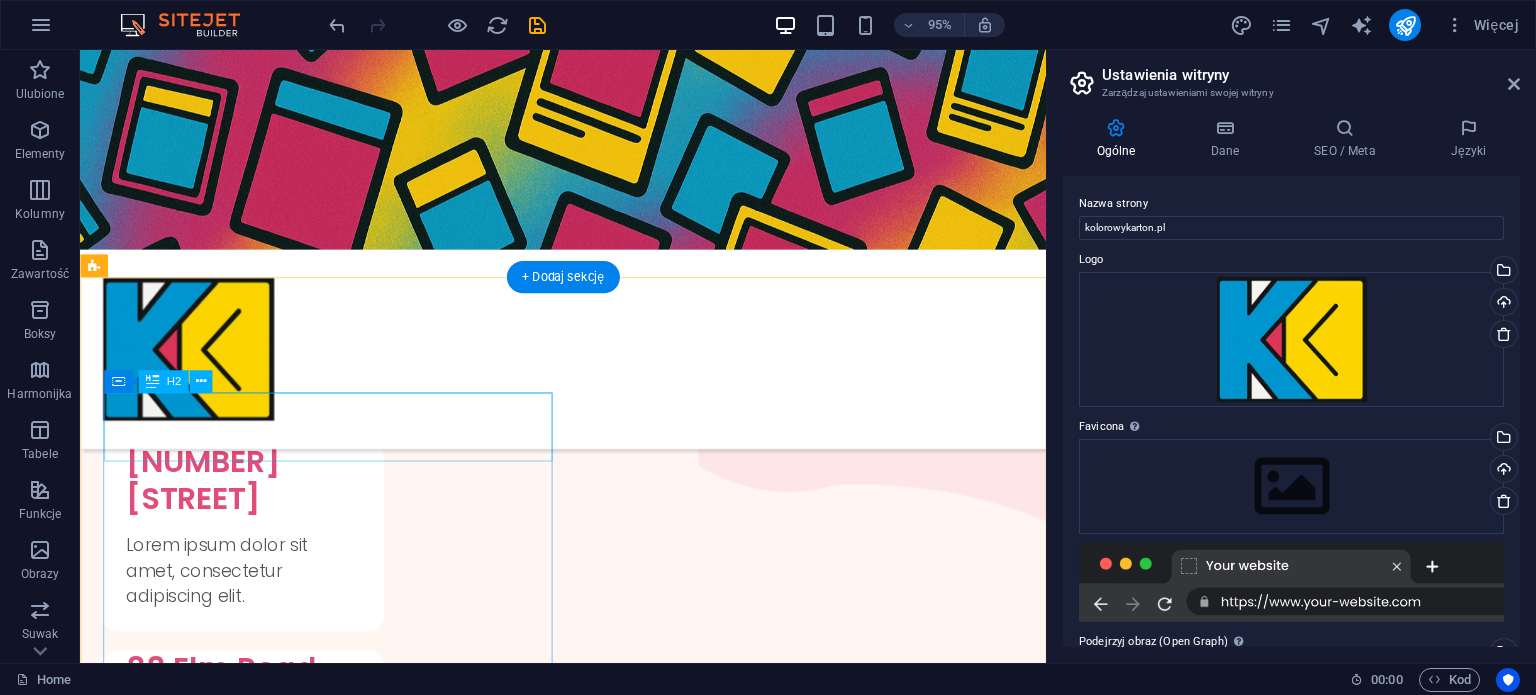 click on "Catering" at bounding box center [588, 1022] 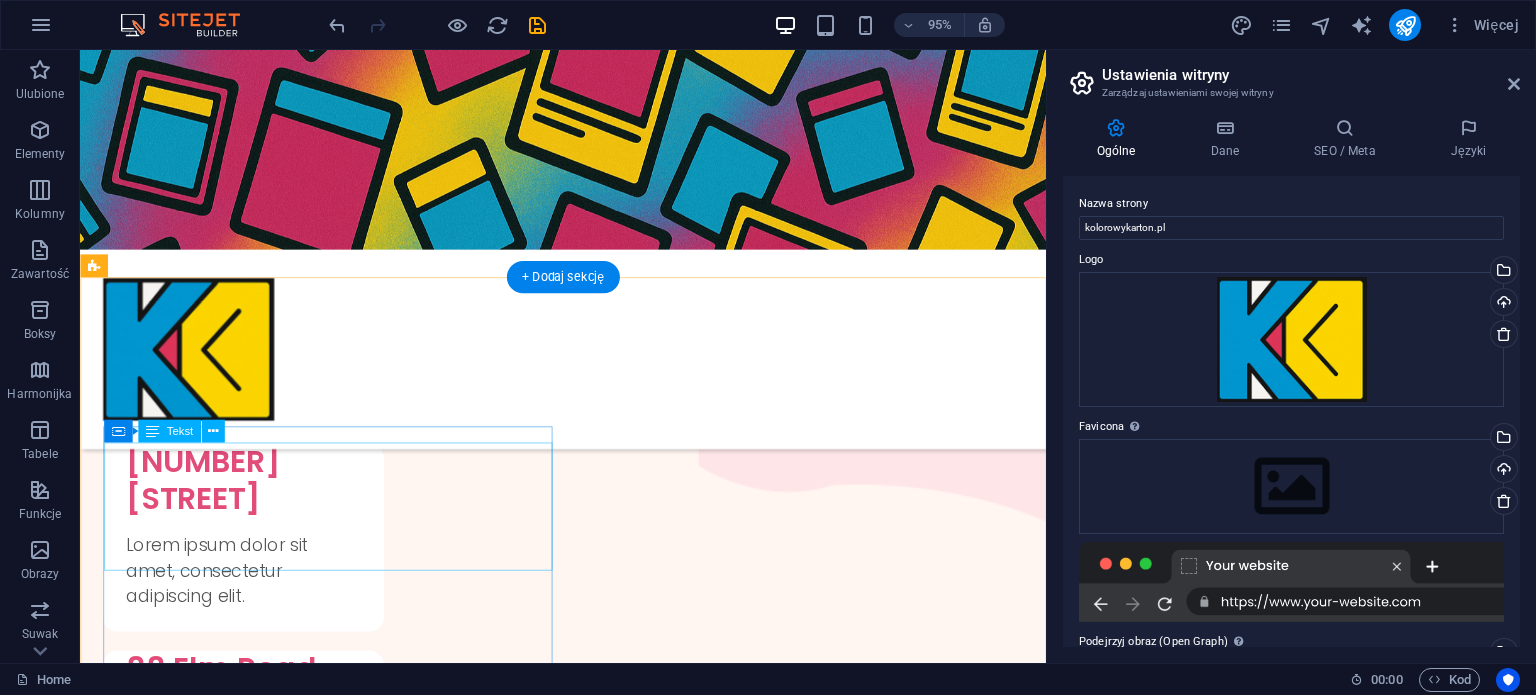 click on "Lorem ipsum dolor sit amet, consectetur adipiscing elit, sed do eiusmod tempor incididunt ut labore et dolore magna aliqua. Ultricies lacus sed turpis tincidunt. Ornare suspendisse sed nisi lacus sed viverra tellus." at bounding box center [588, 1029] 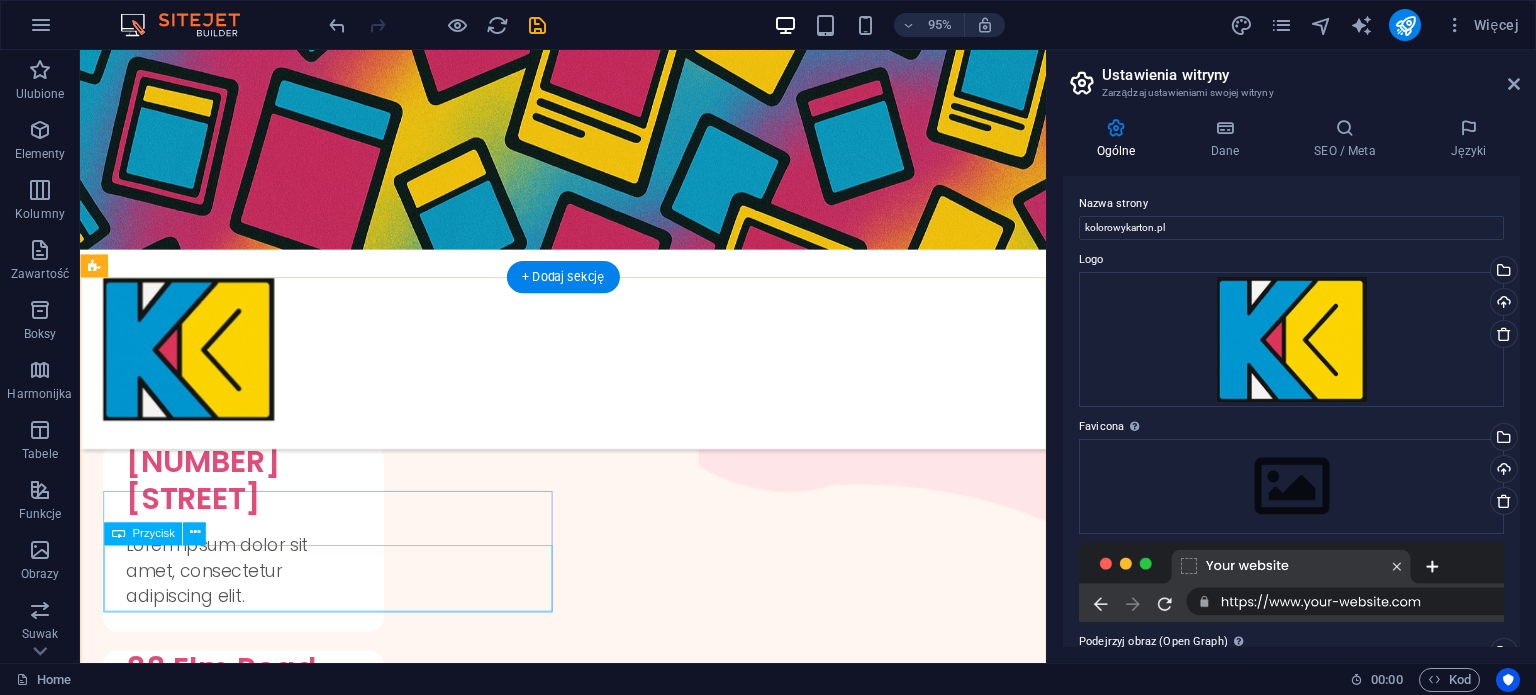 click on "Contact Us" at bounding box center (588, 1077) 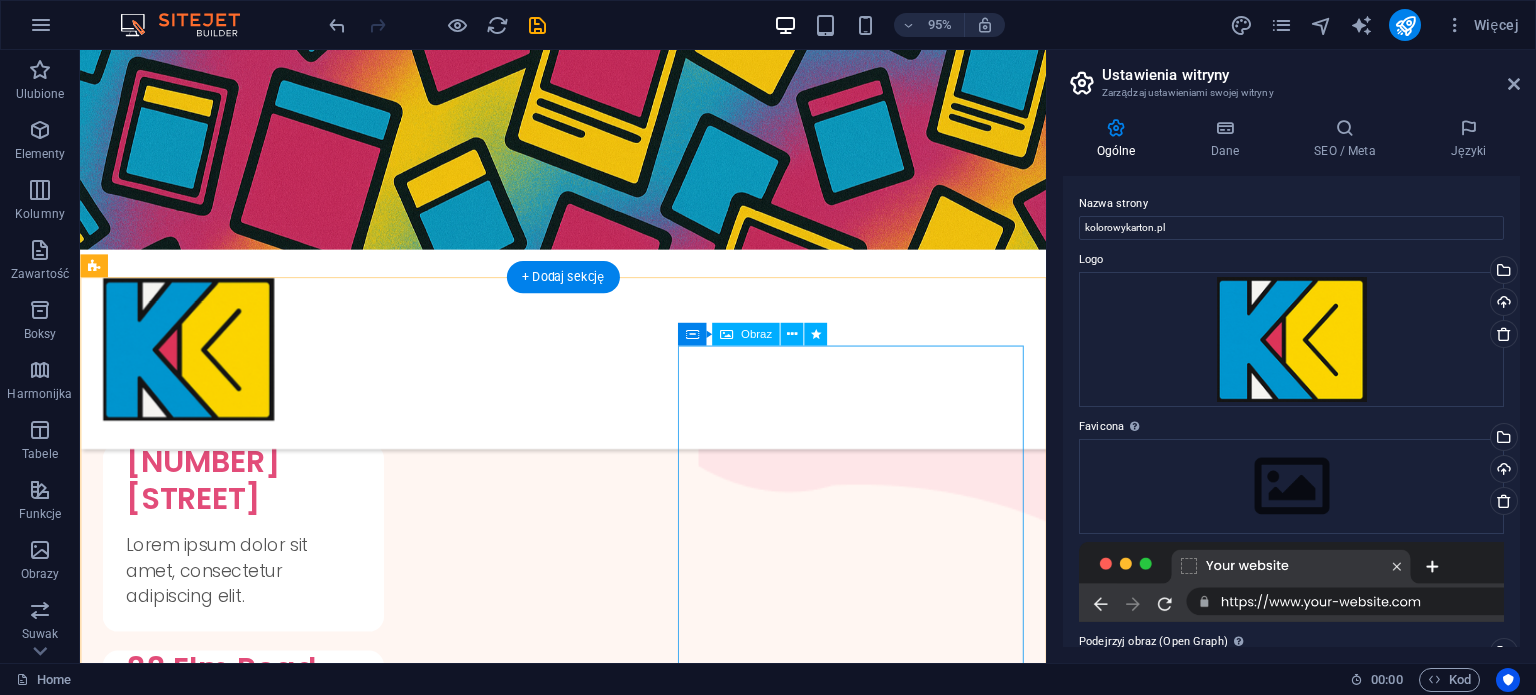 click at bounding box center (588, 1686) 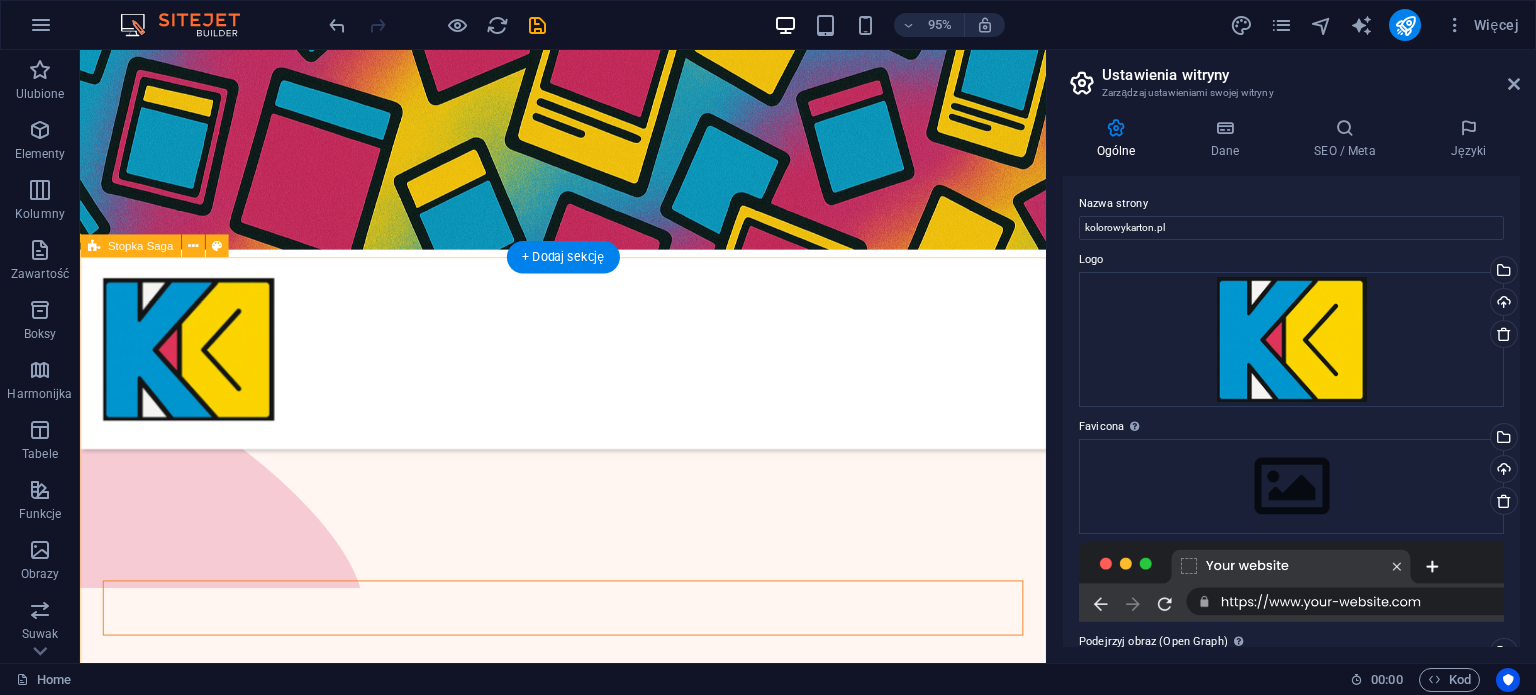 scroll, scrollTop: 1636, scrollLeft: 0, axis: vertical 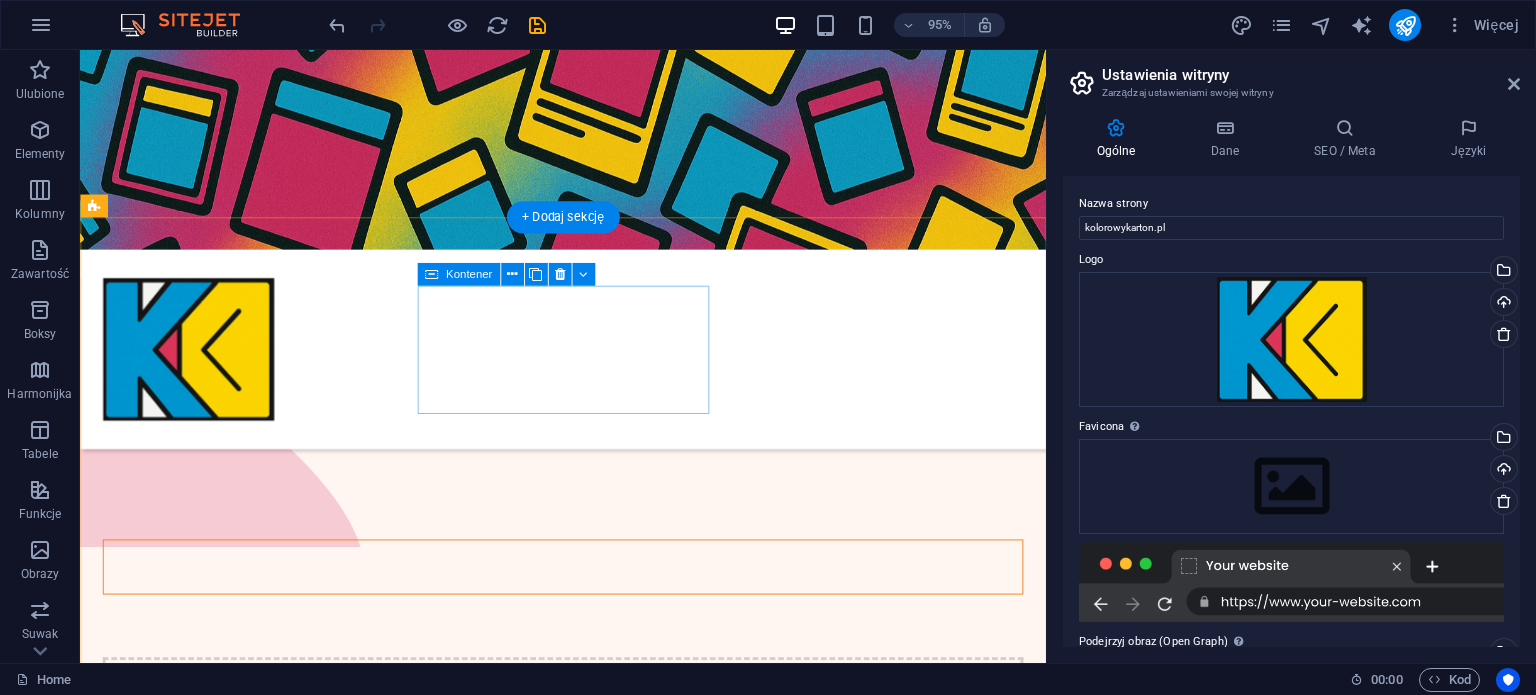 click on "Home About Menu Location Catering" at bounding box center (257, 1570) 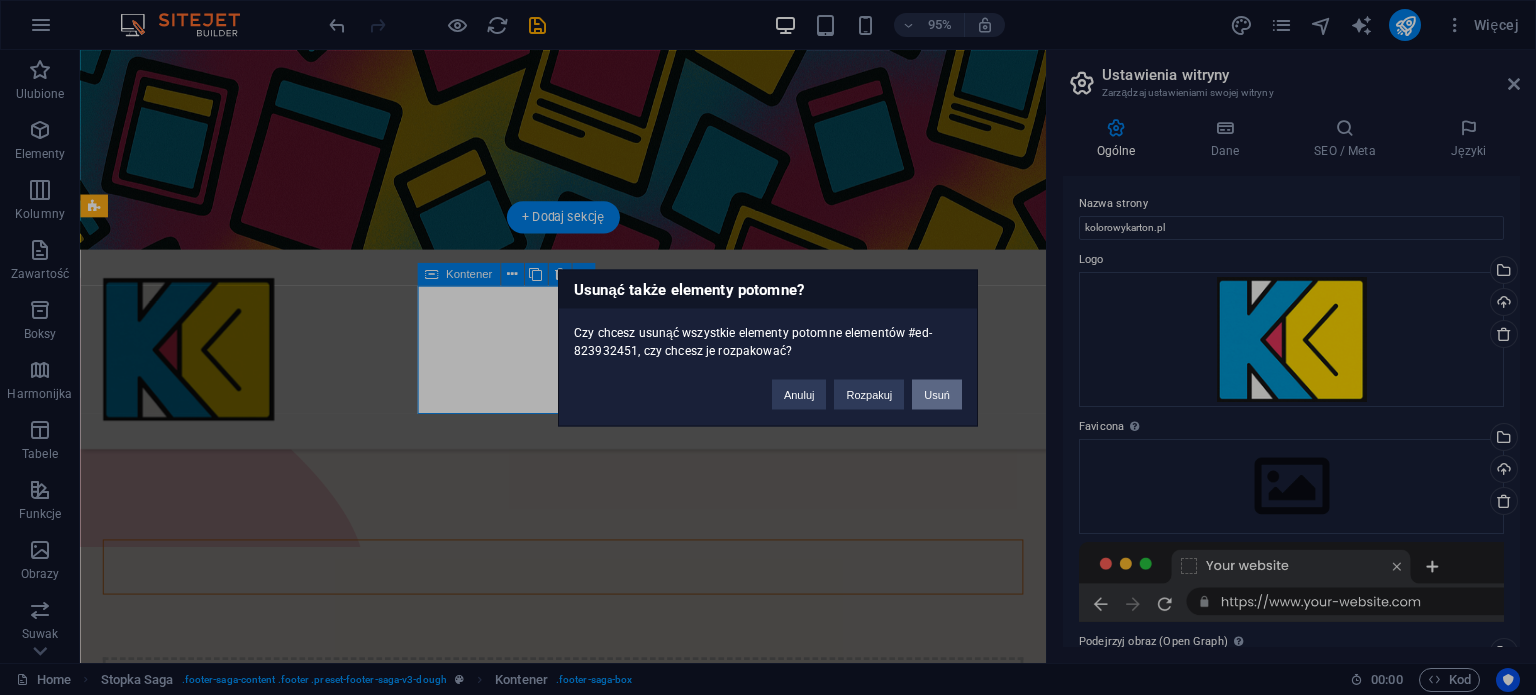 type 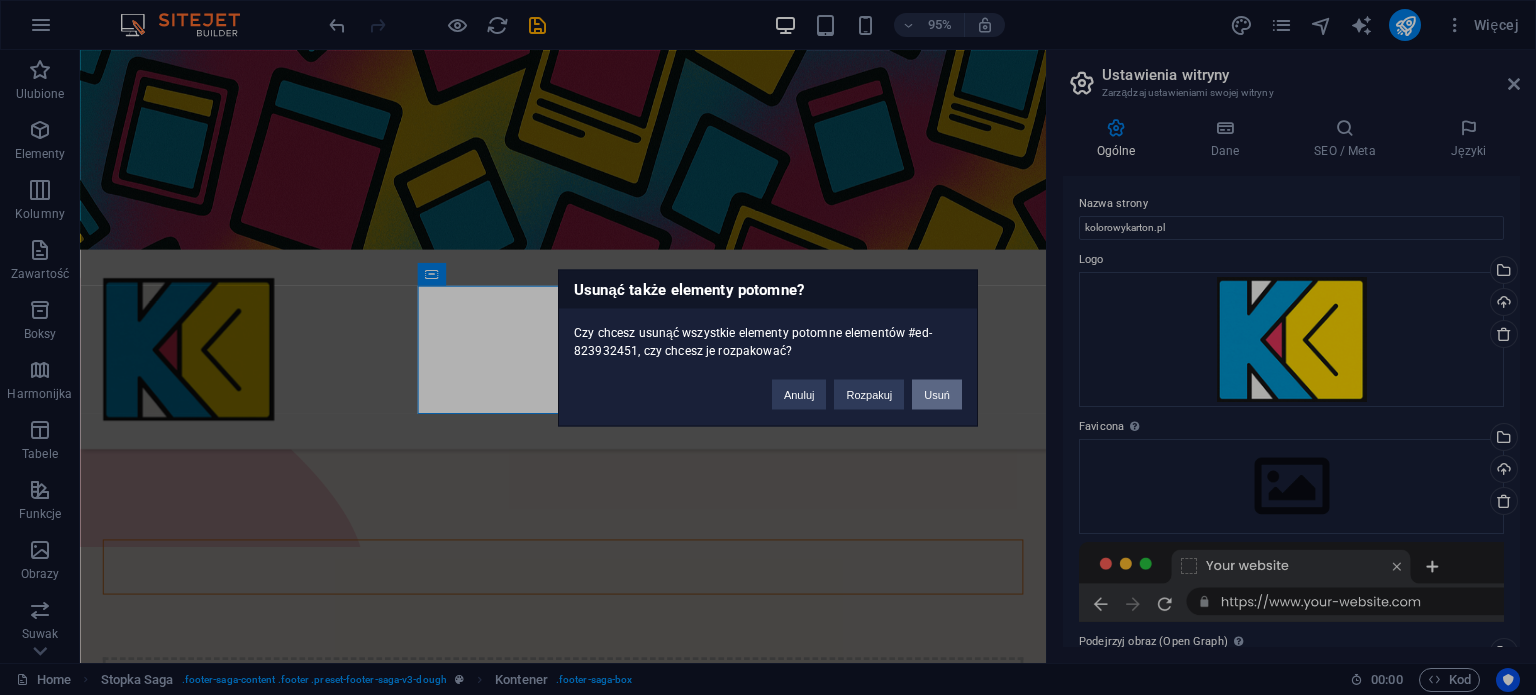 click on "Usuń" at bounding box center (937, 394) 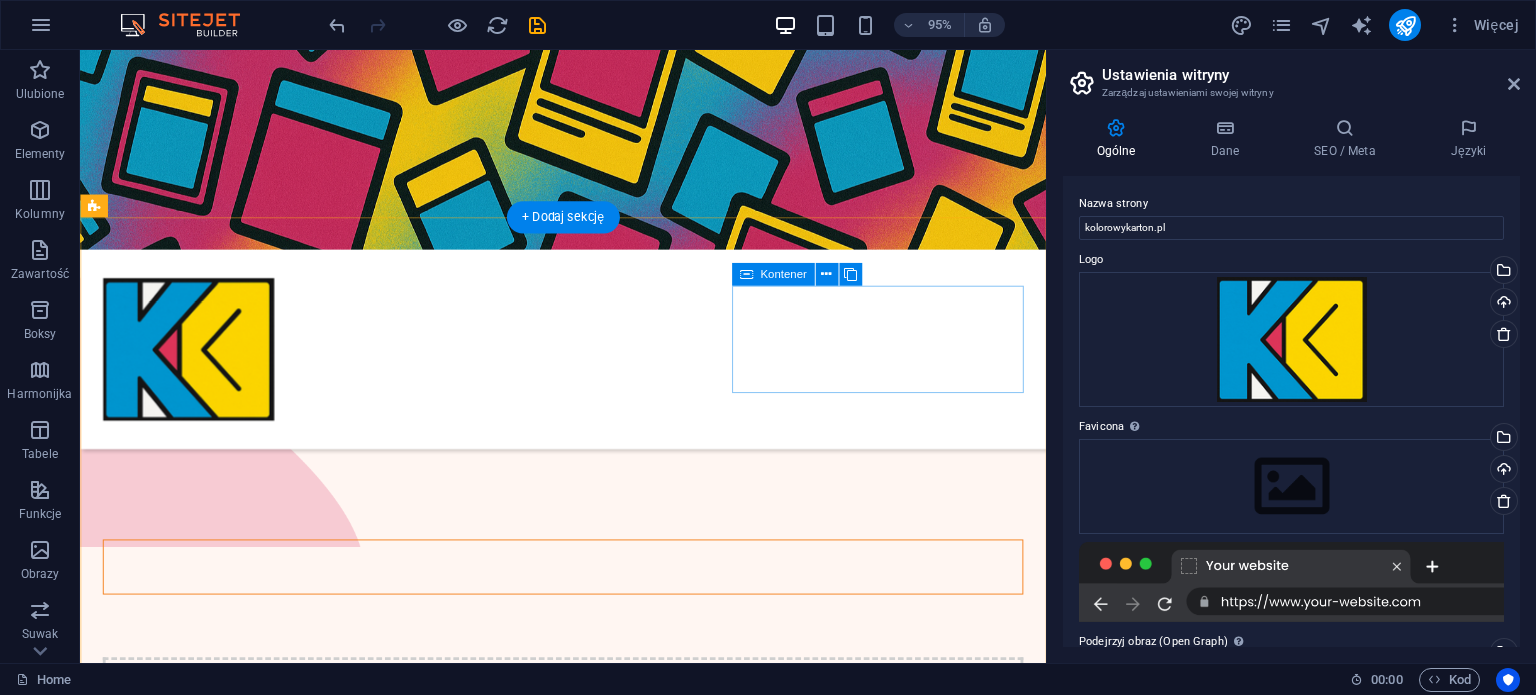 click on "Facebook Twitter Youtube" at bounding box center (257, 1600) 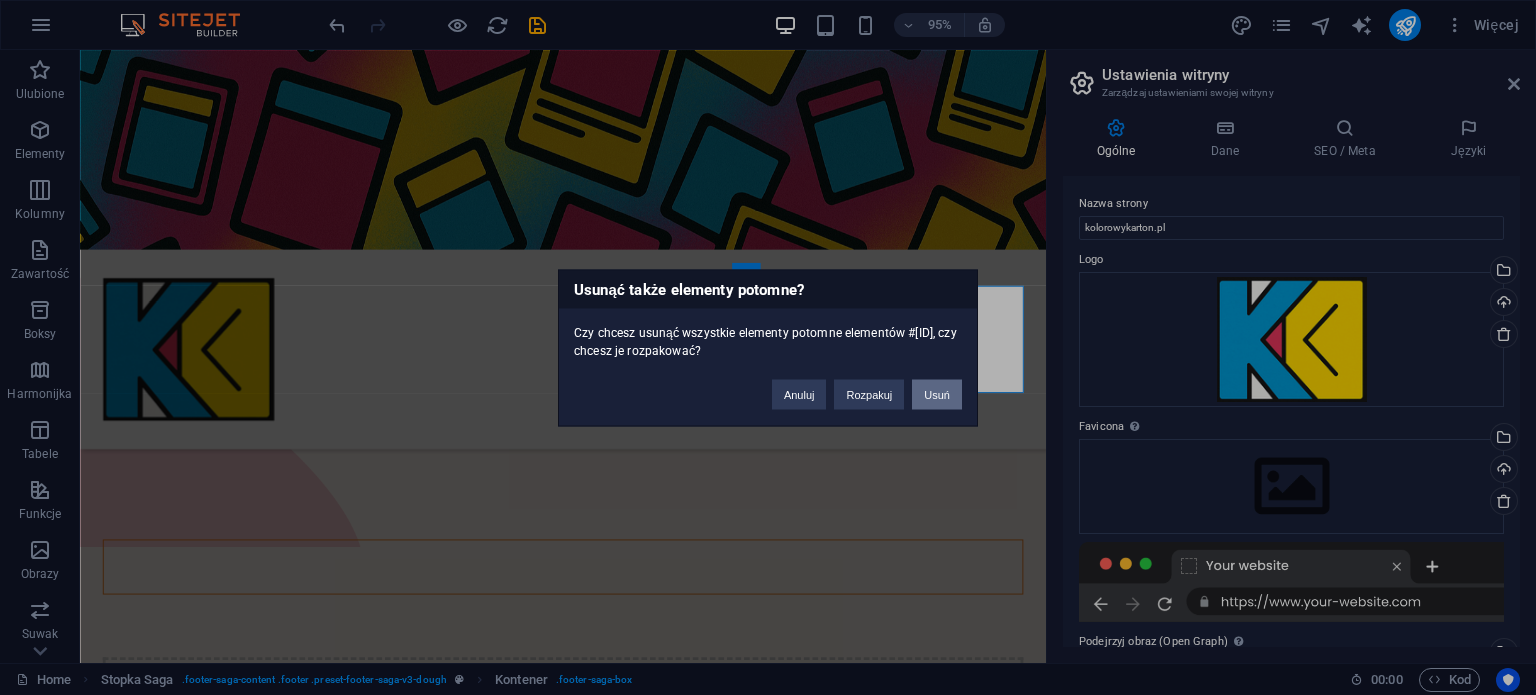 click on "Usuń" at bounding box center (937, 394) 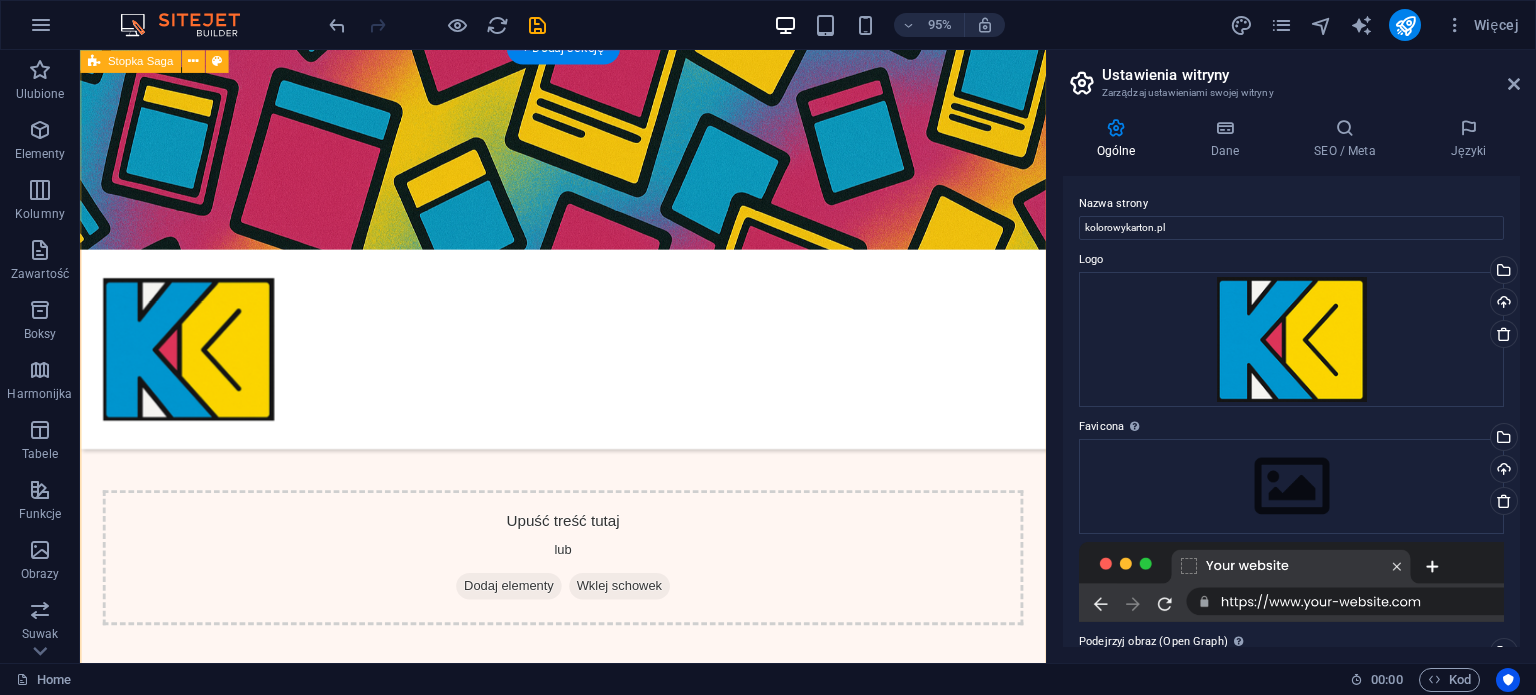 scroll, scrollTop: 1808, scrollLeft: 0, axis: vertical 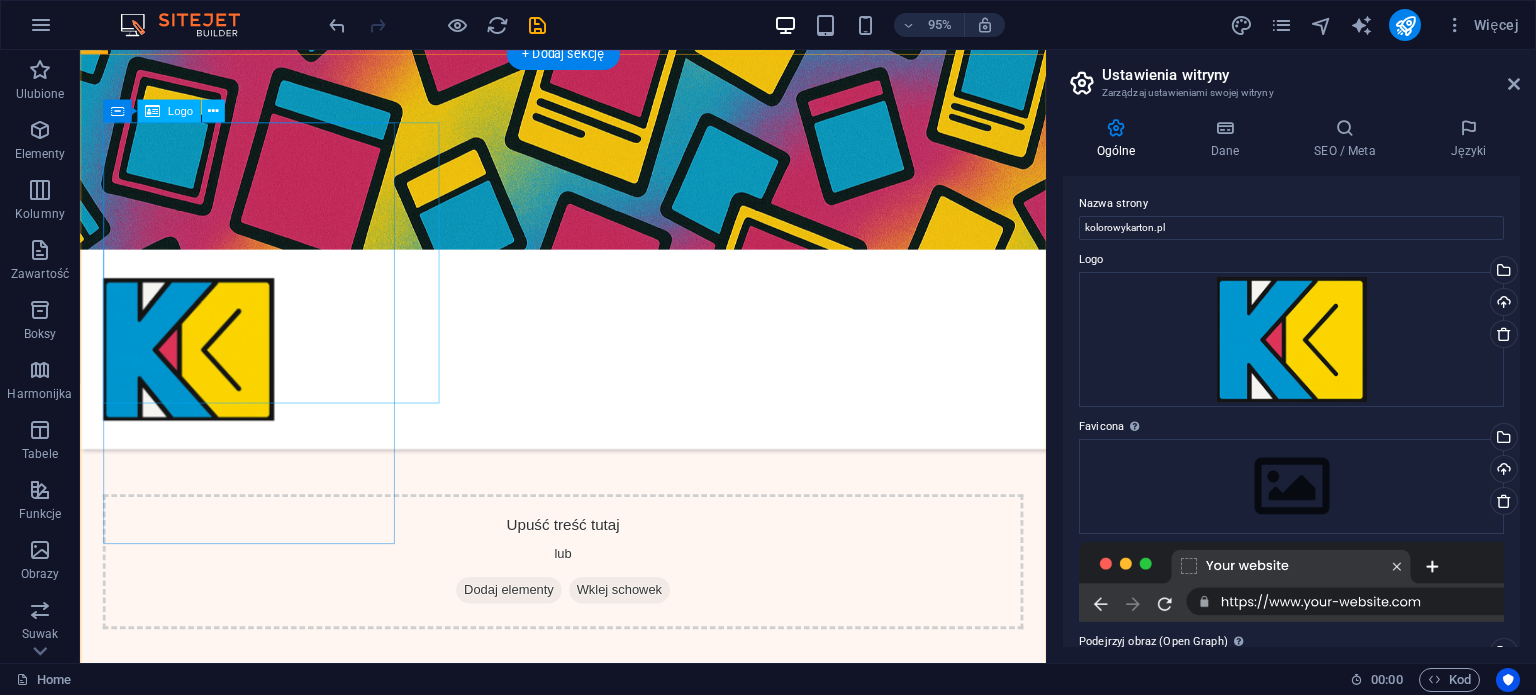 click at bounding box center (257, 1023) 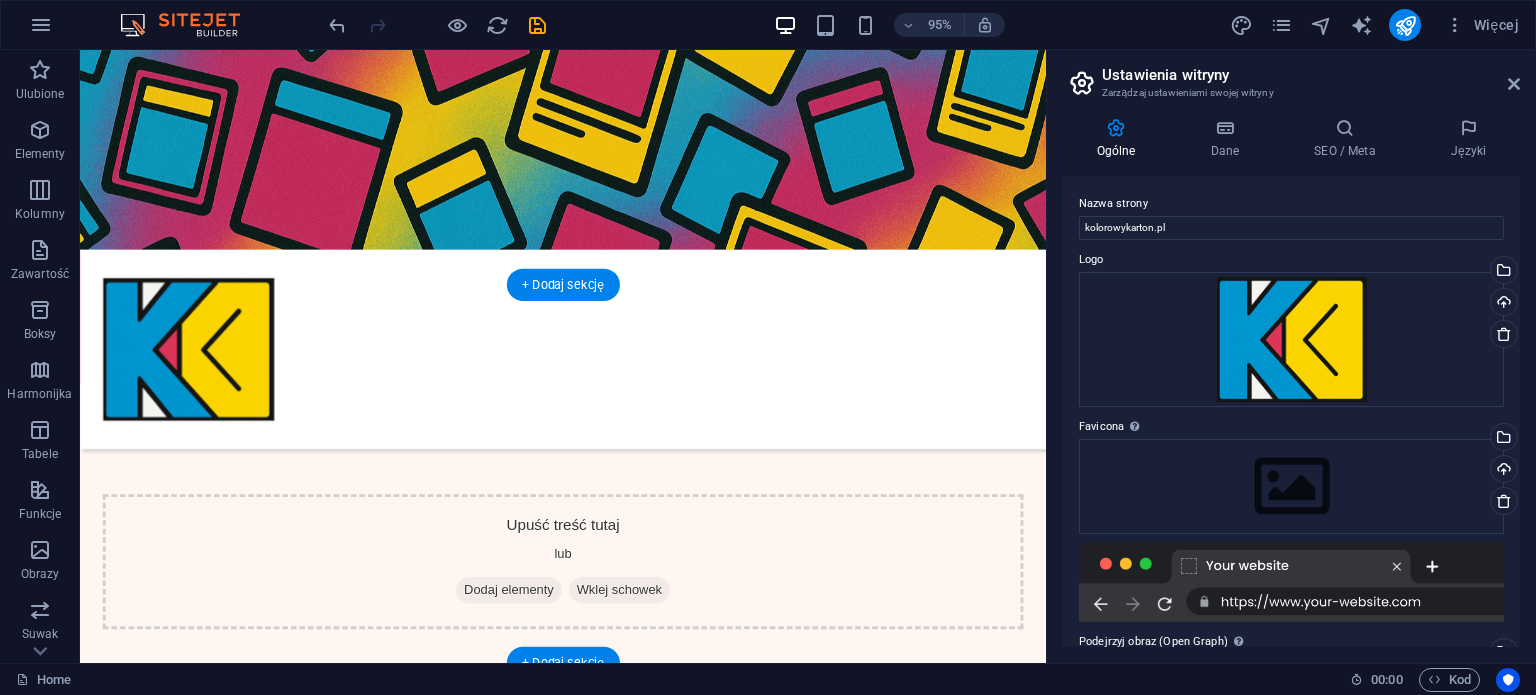 scroll, scrollTop: 1564, scrollLeft: 0, axis: vertical 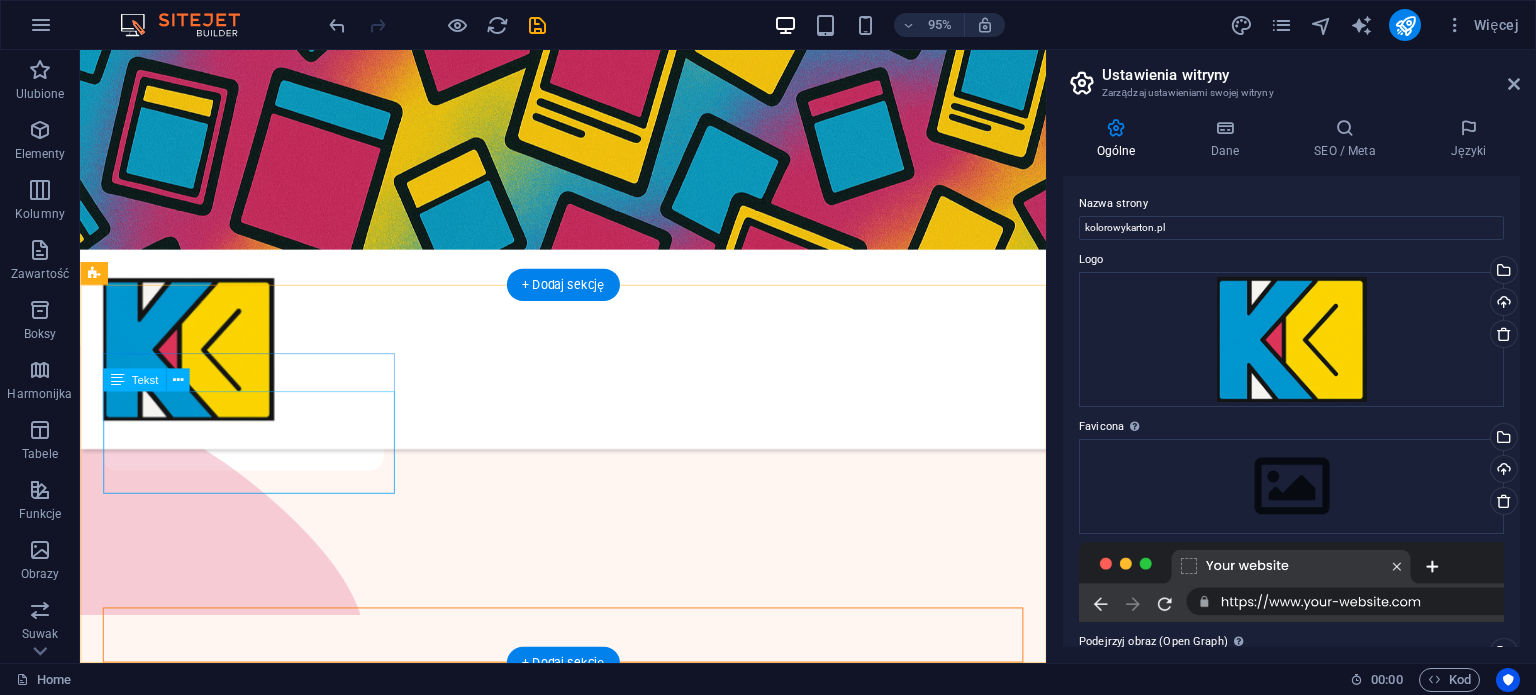 click on "[STREET] , [CITY], [POSTAL_CODE]
[PHONE] [EMAIL]" at bounding box center [257, 1213] 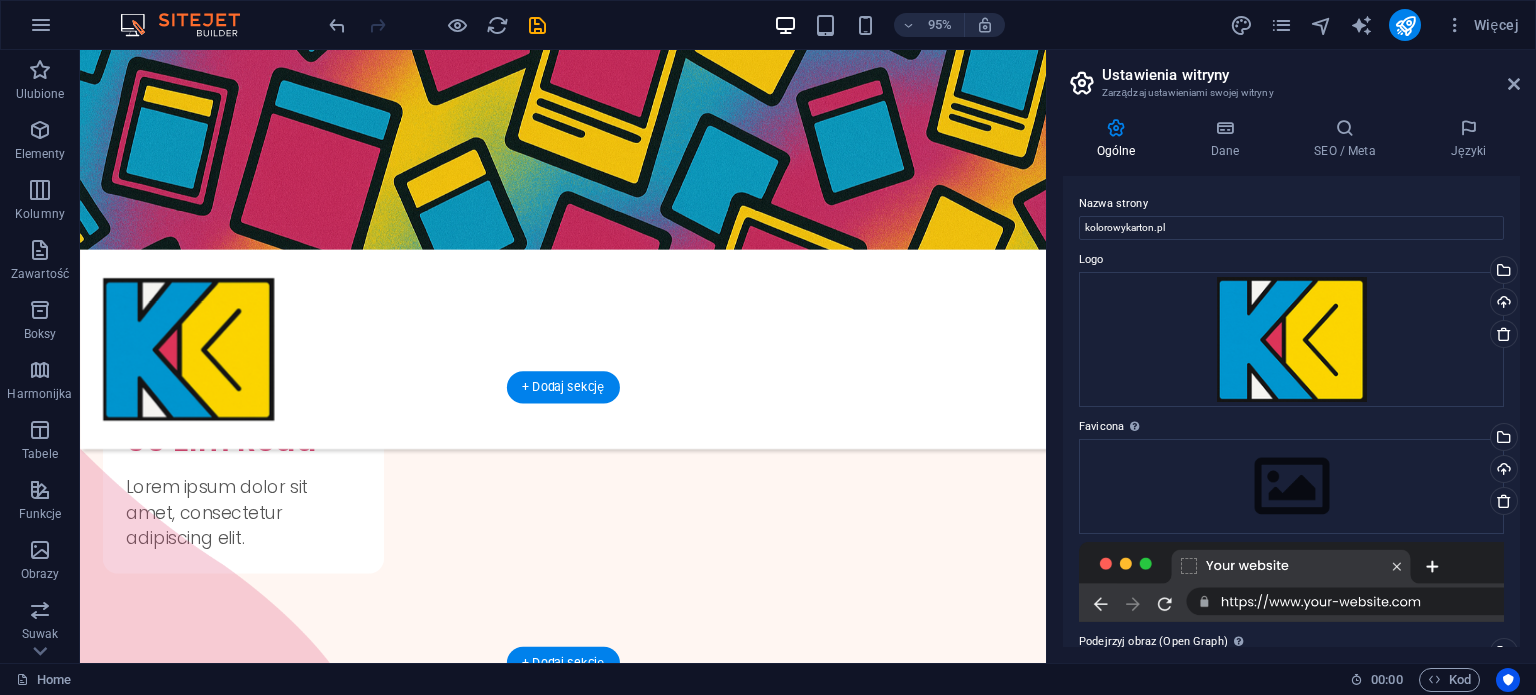 scroll, scrollTop: 1564, scrollLeft: 0, axis: vertical 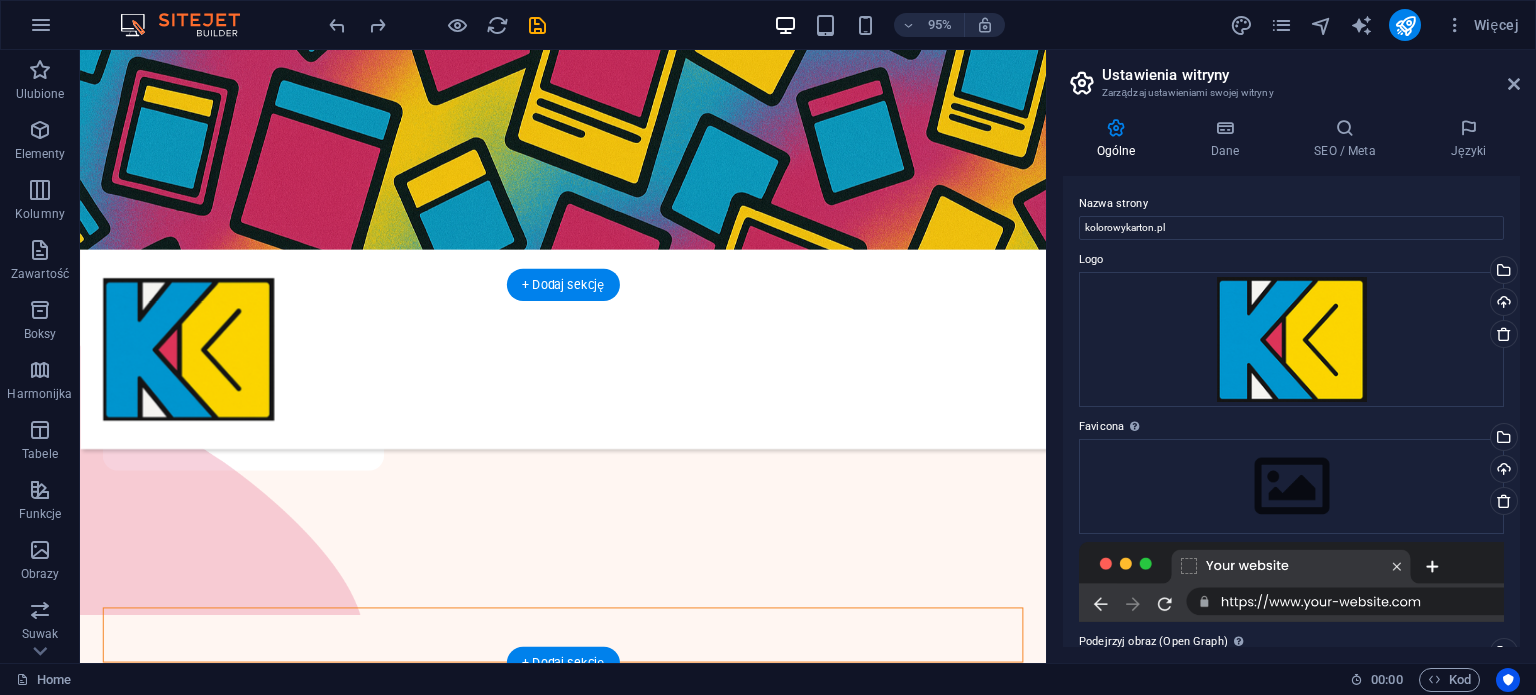 click on "[STREET] , [CITY], [POSTAL_CODE]
[PHONE] [EMAIL]" at bounding box center [257, 1213] 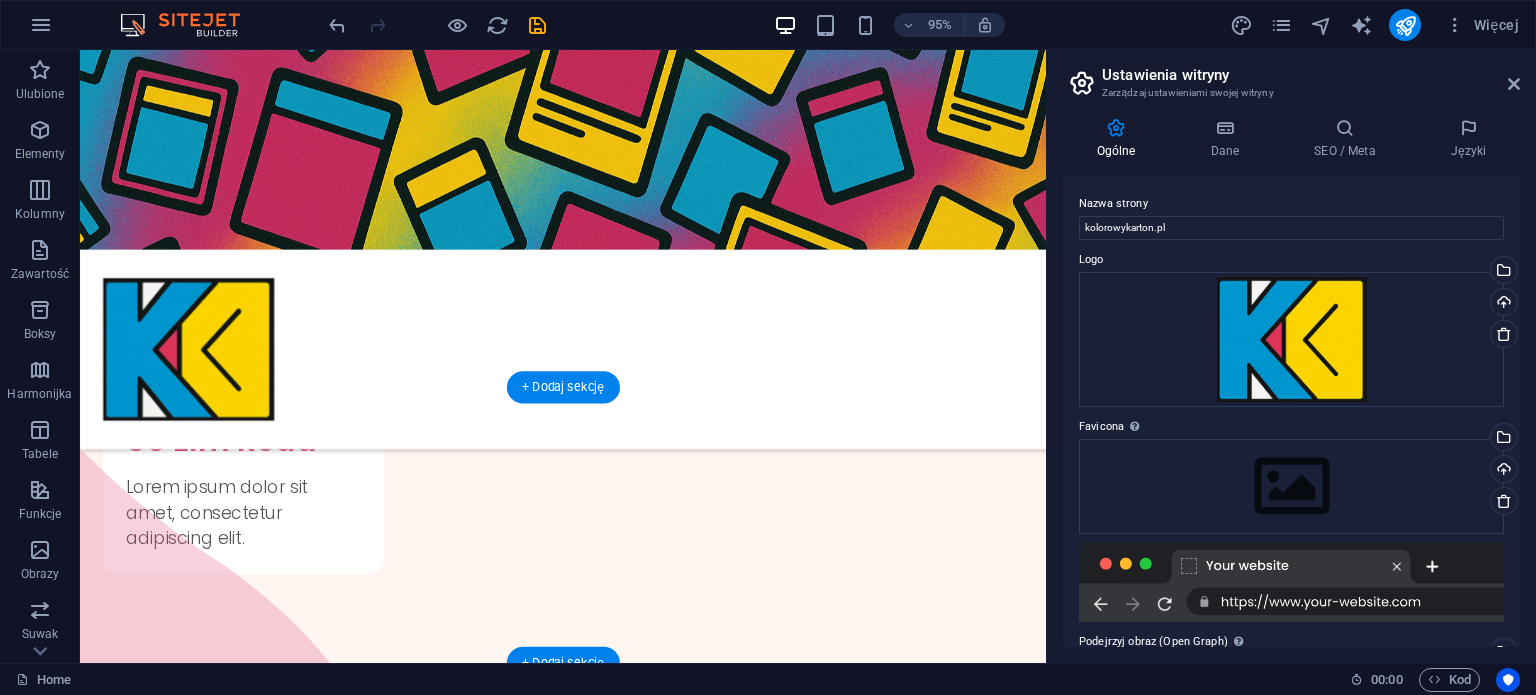 scroll, scrollTop: 1564, scrollLeft: 0, axis: vertical 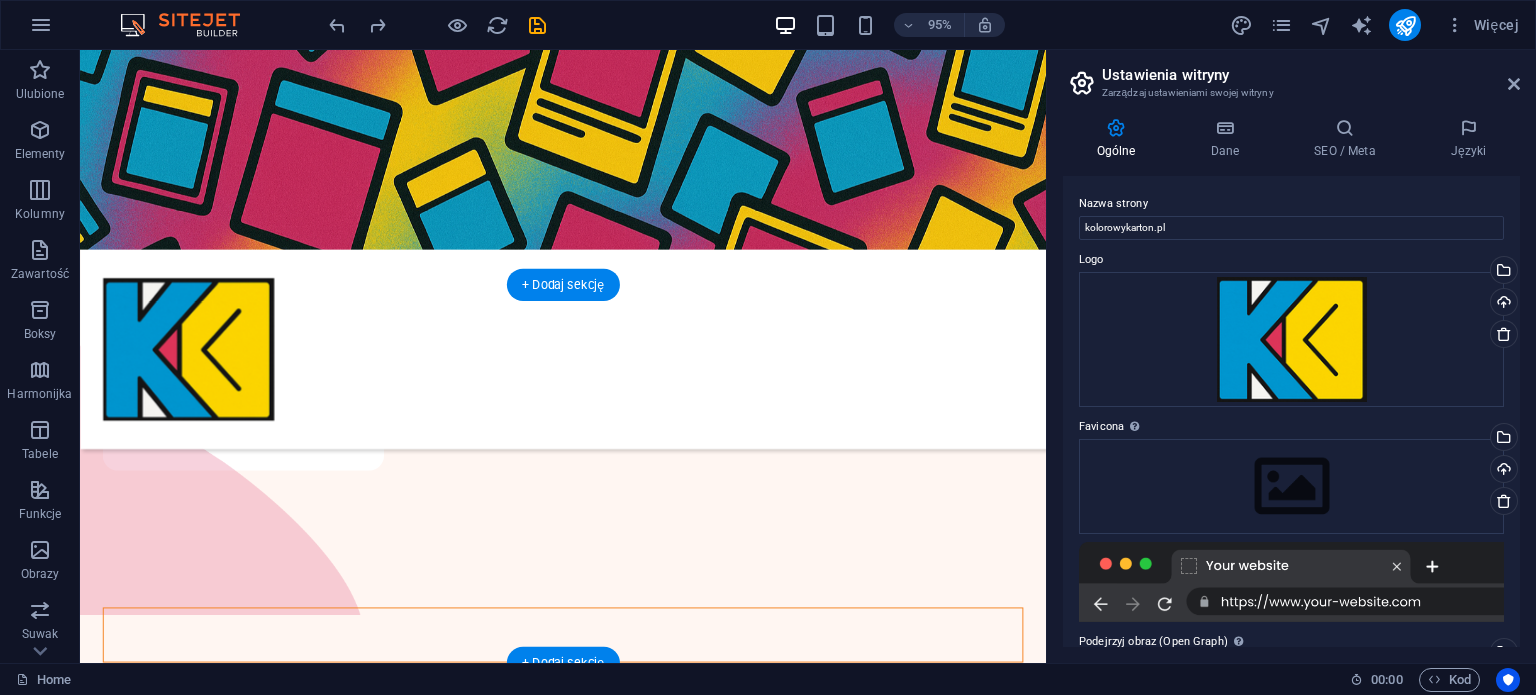 click on "[STREET] , [CITY], [POSTAL_CODE]
[PHONE] [EMAIL]" at bounding box center [257, 1213] 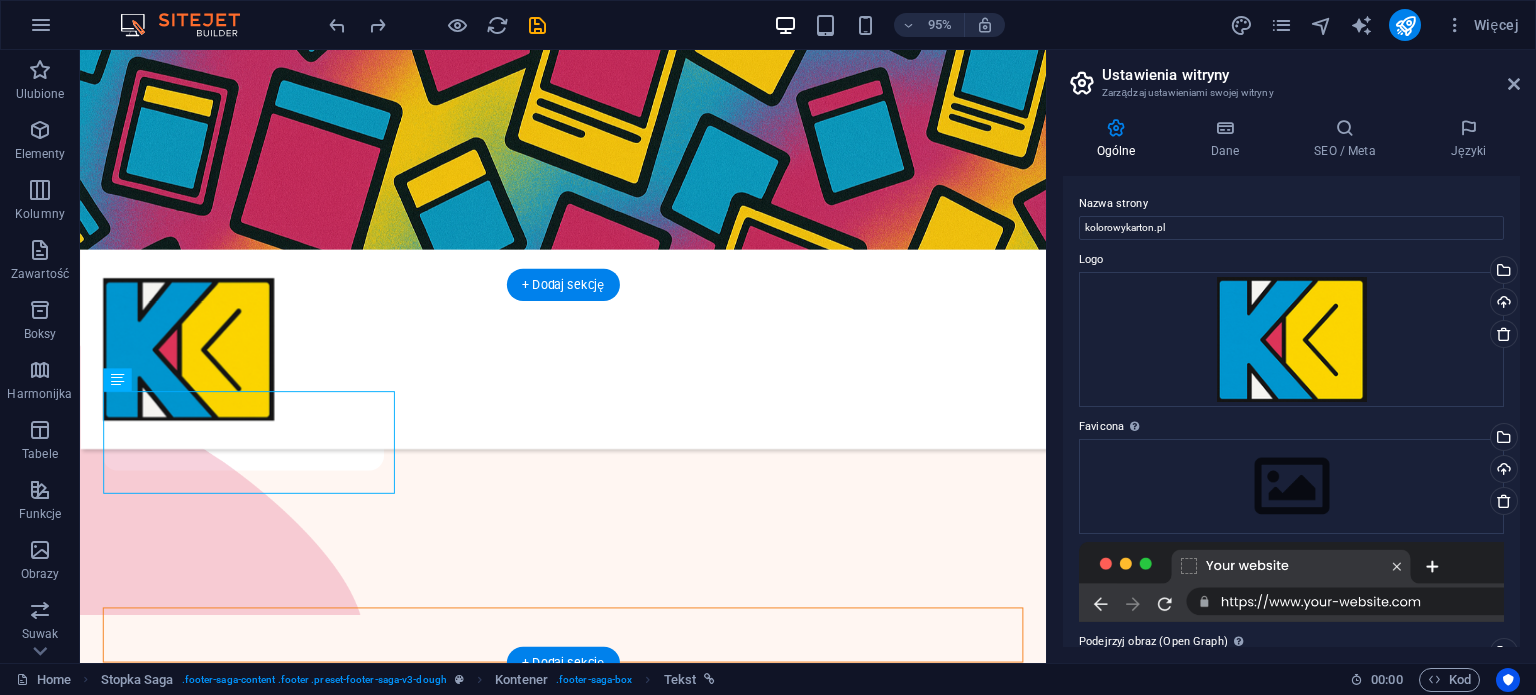 scroll, scrollTop: 1456, scrollLeft: 0, axis: vertical 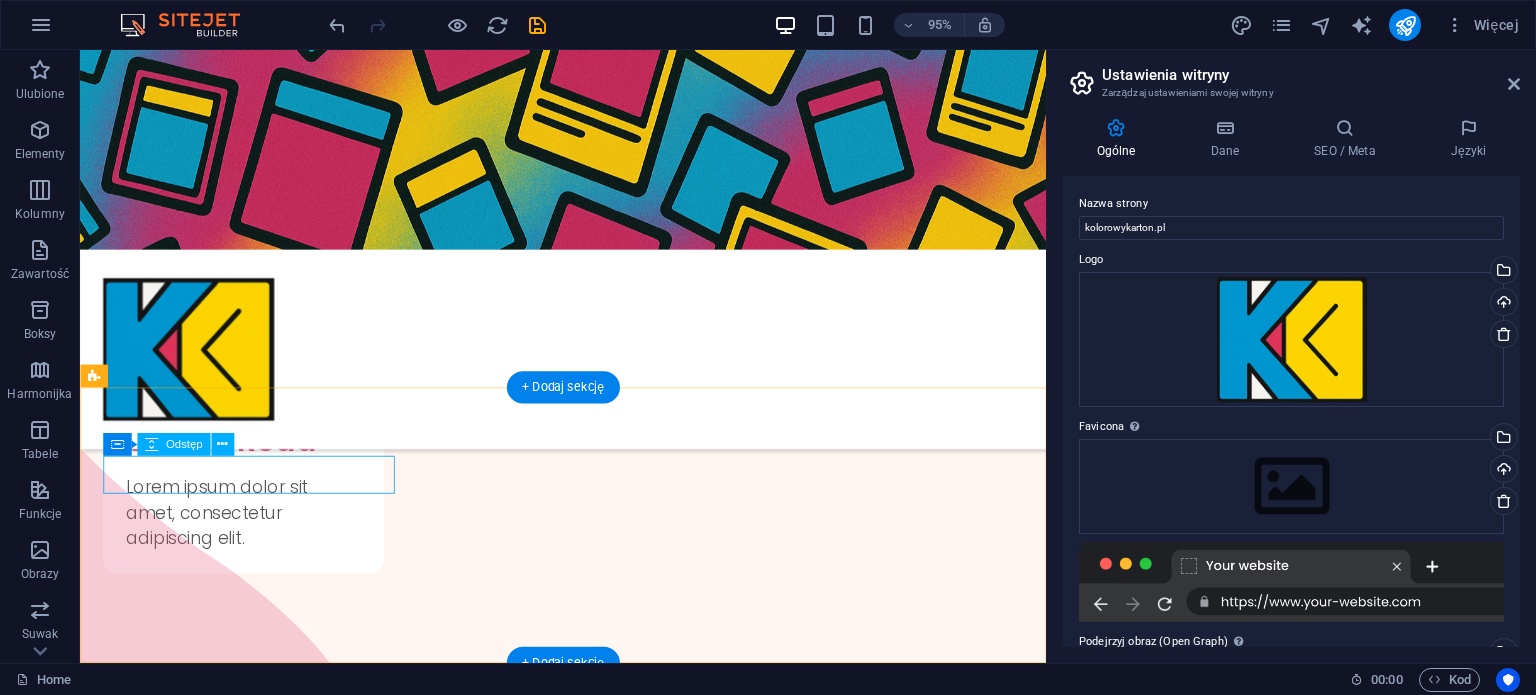 click at bounding box center [257, 1247] 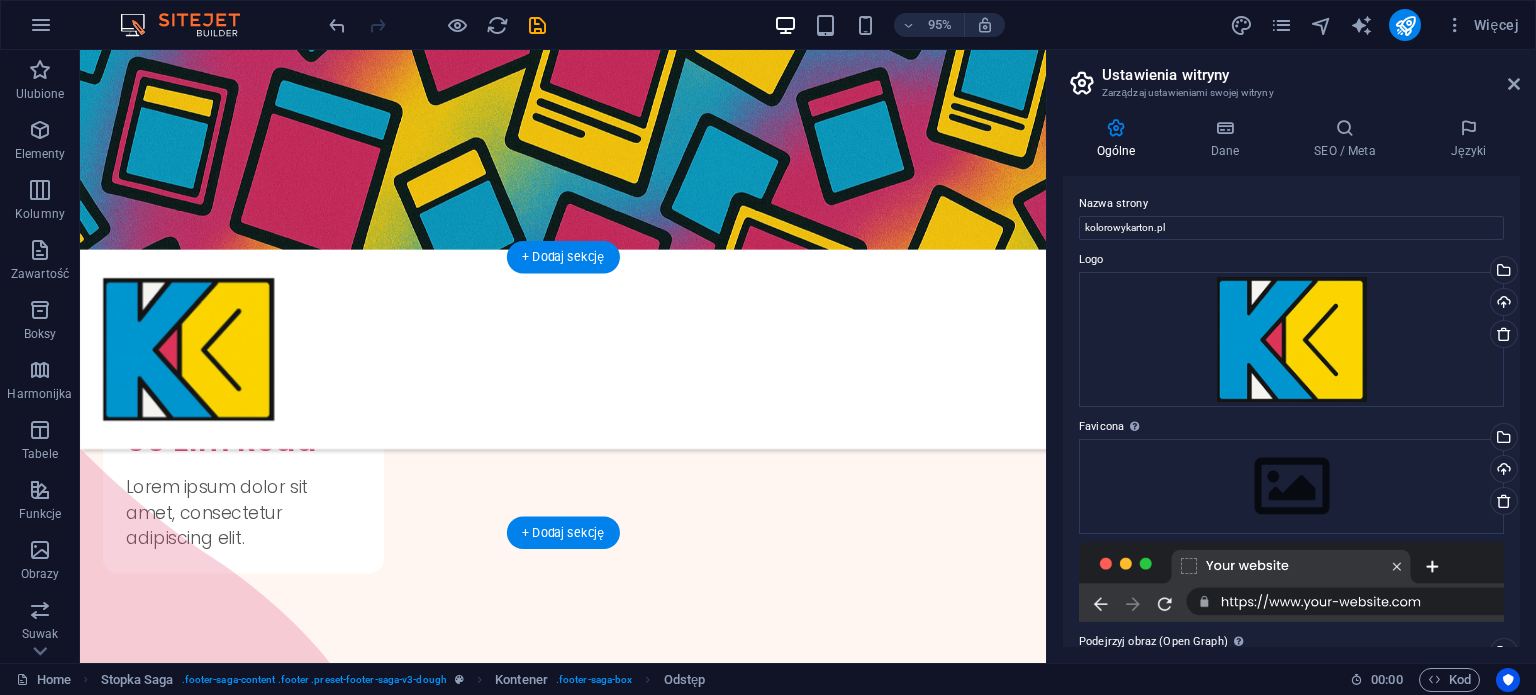 scroll, scrollTop: 1593, scrollLeft: 0, axis: vertical 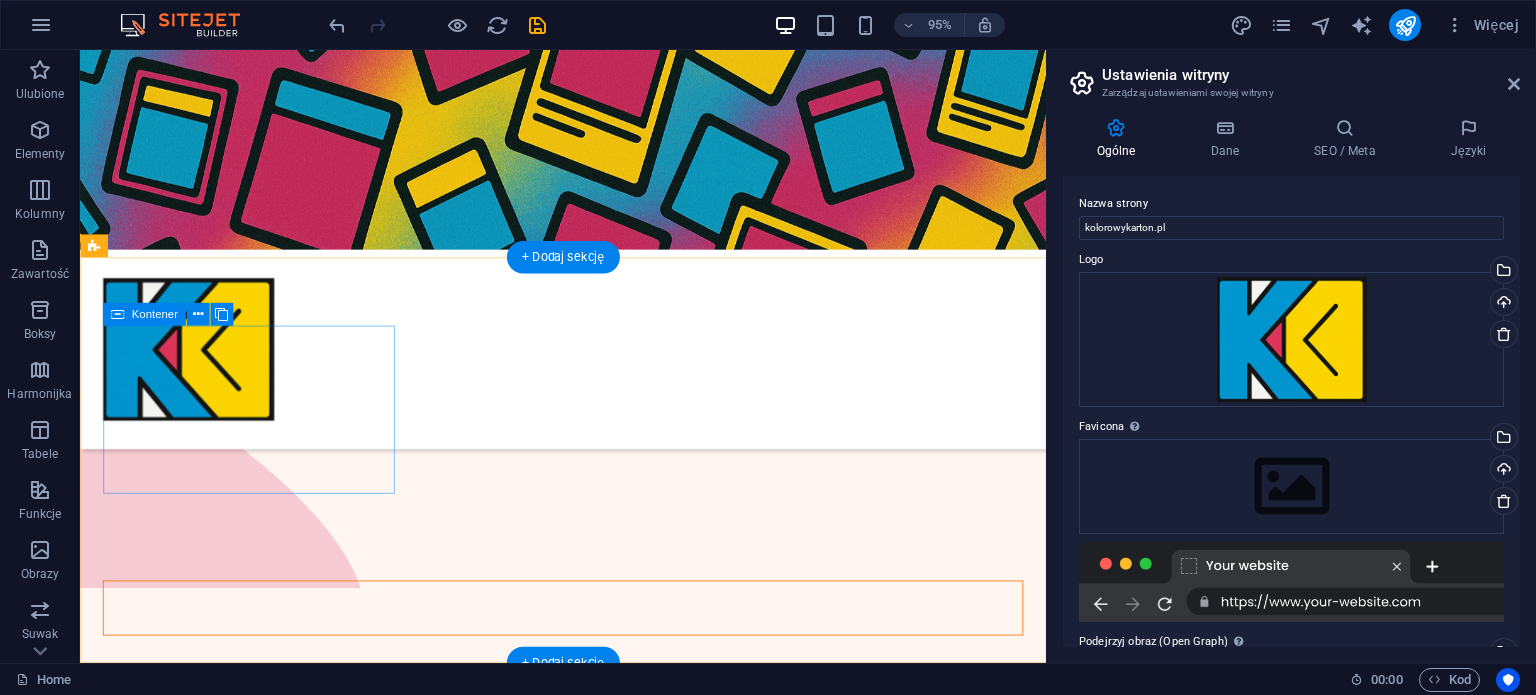 click on "Upuść treść tutaj lub  Dodaj elementy  Wklej schowek" at bounding box center [257, 1161] 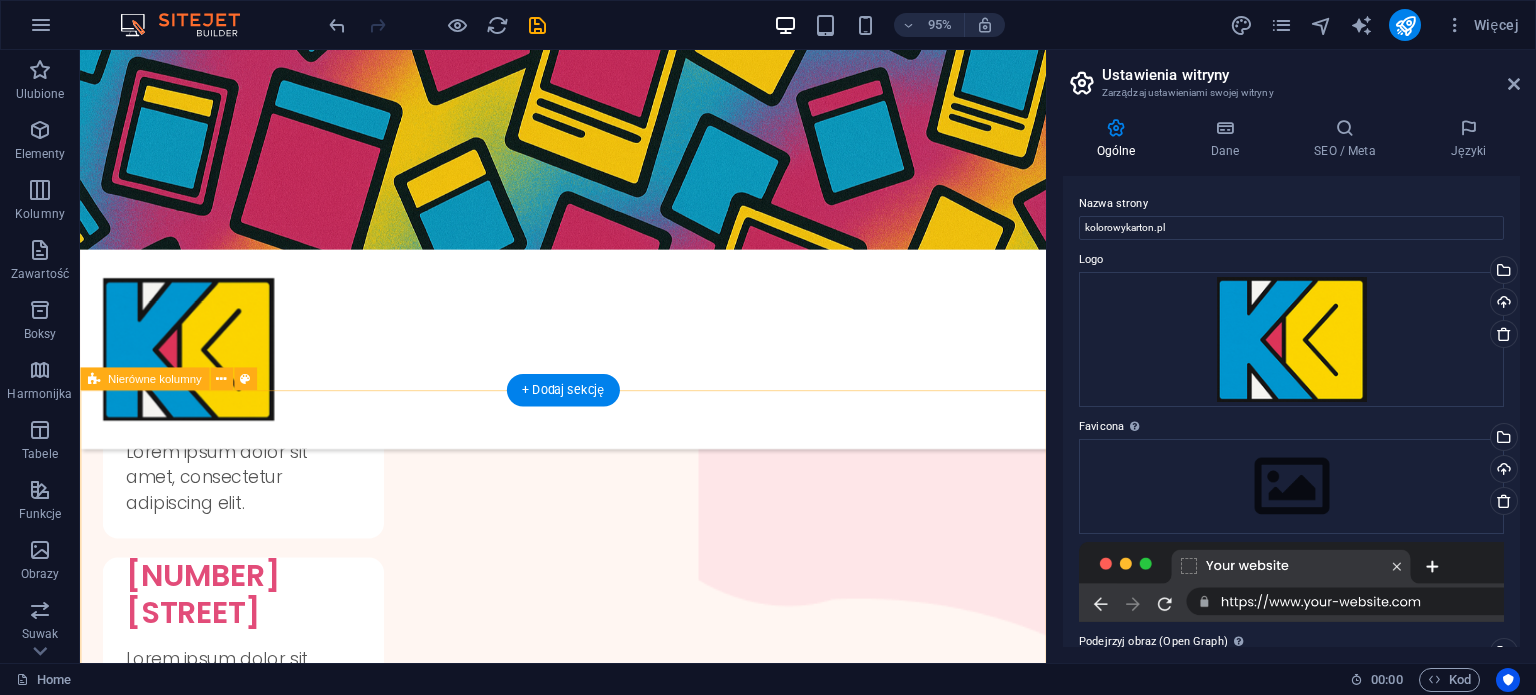 scroll, scrollTop: 1096, scrollLeft: 0, axis: vertical 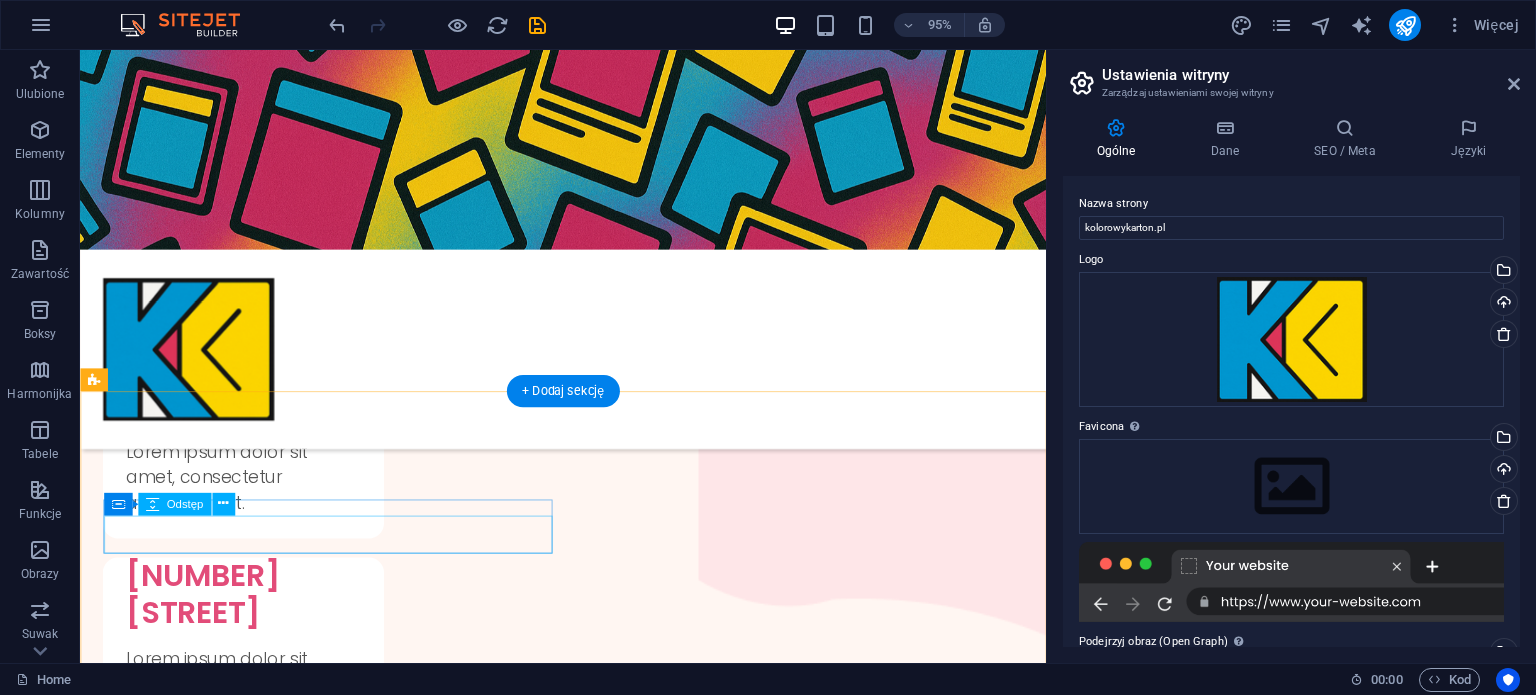 click at bounding box center (588, 1142) 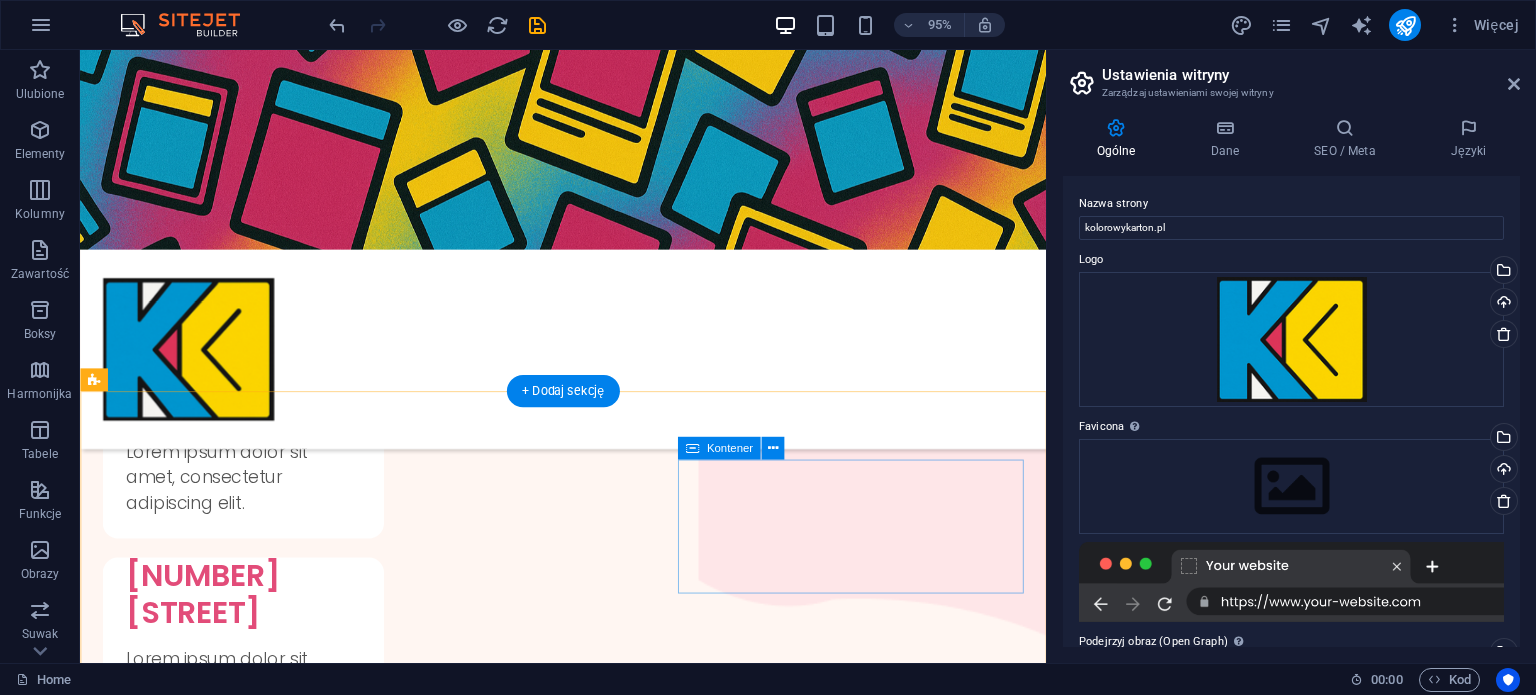 click on "Upuść treść tutaj lub  Dodaj elementy  Wklej schowek" at bounding box center [588, 1260] 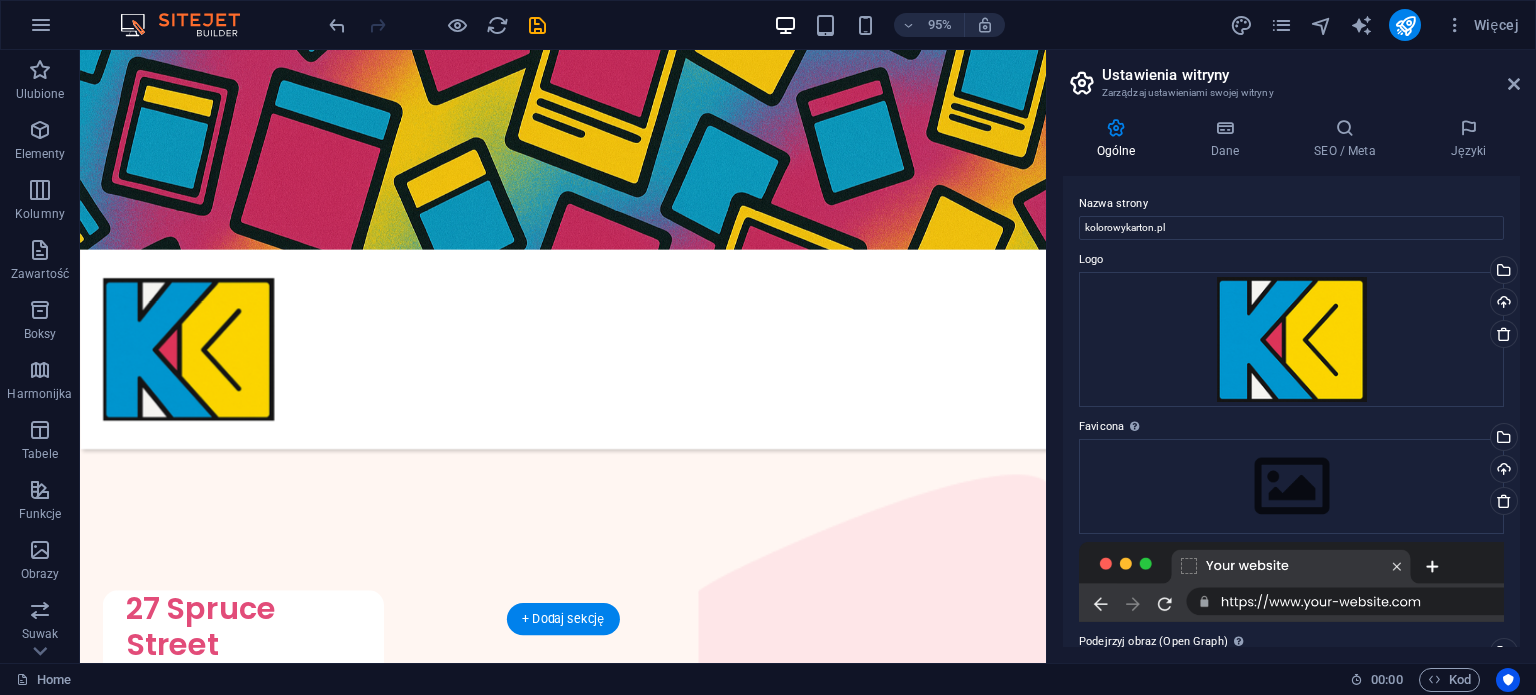 scroll, scrollTop: 842, scrollLeft: 0, axis: vertical 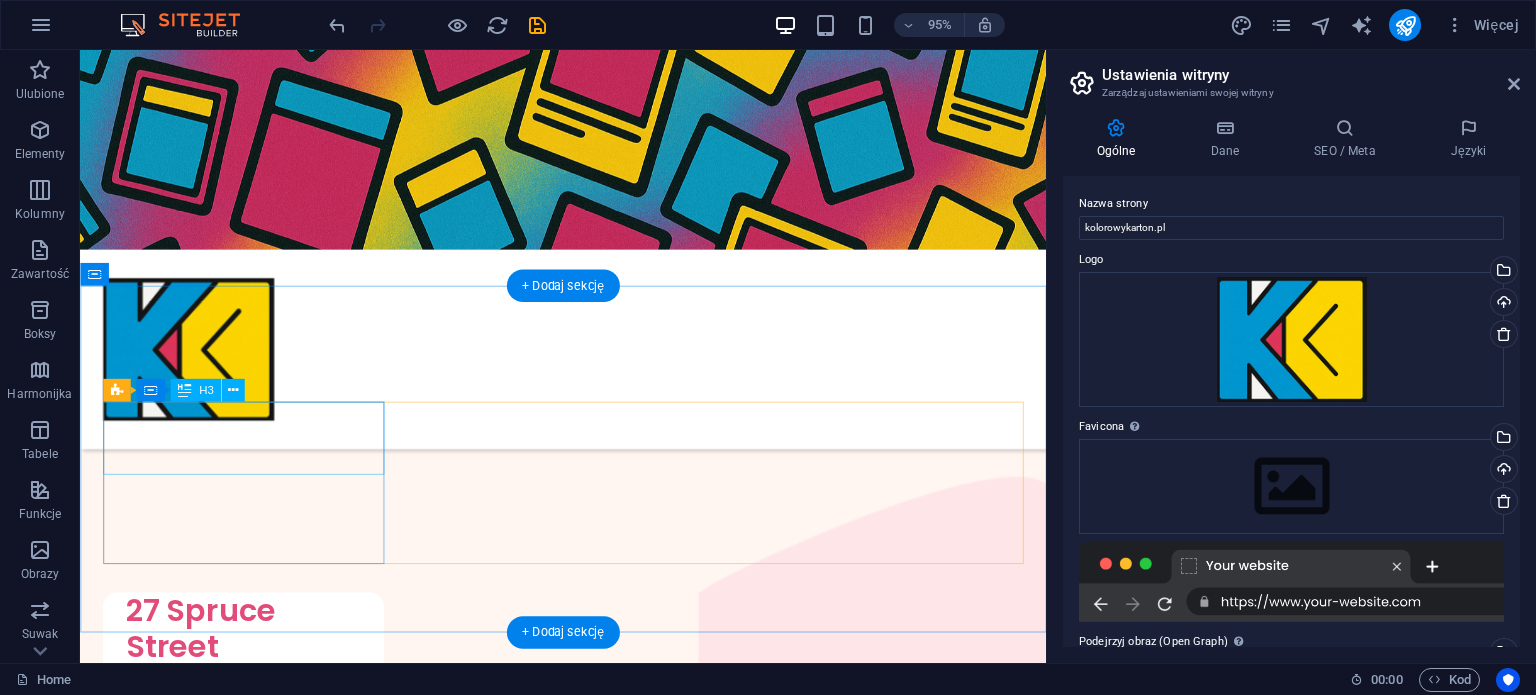 click on "27 Spruce Street" at bounding box center (252, 659) 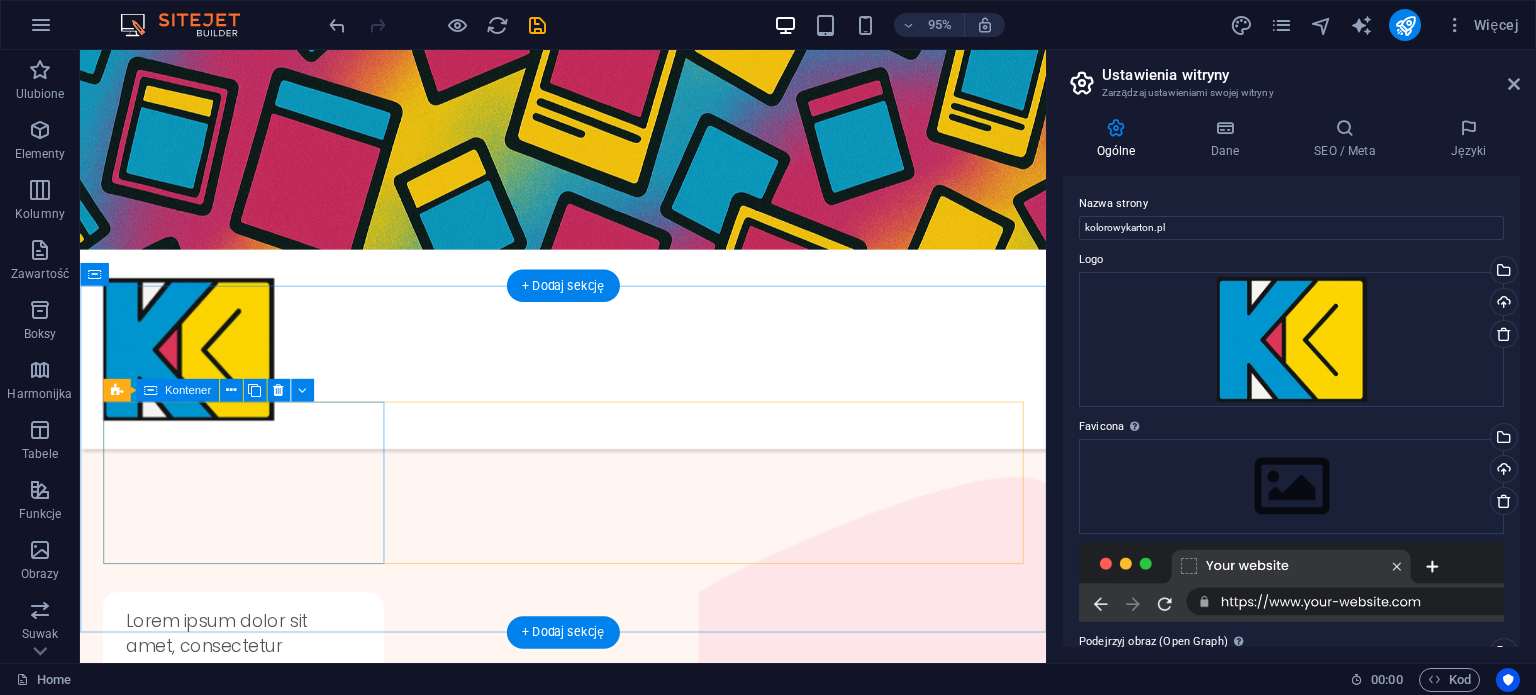 click on "Lorem ipsum dolor sit amet, consectetur adipiscing elit." at bounding box center (252, 681) 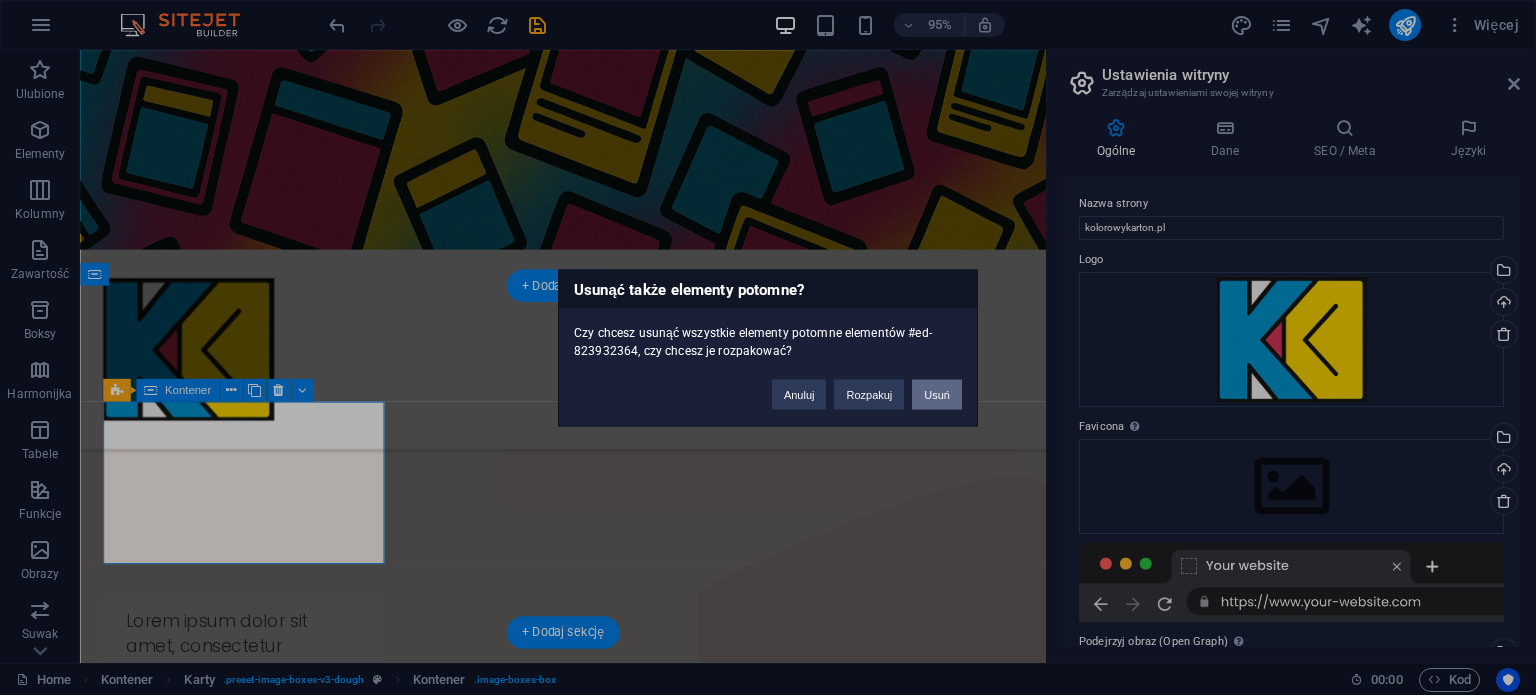 type 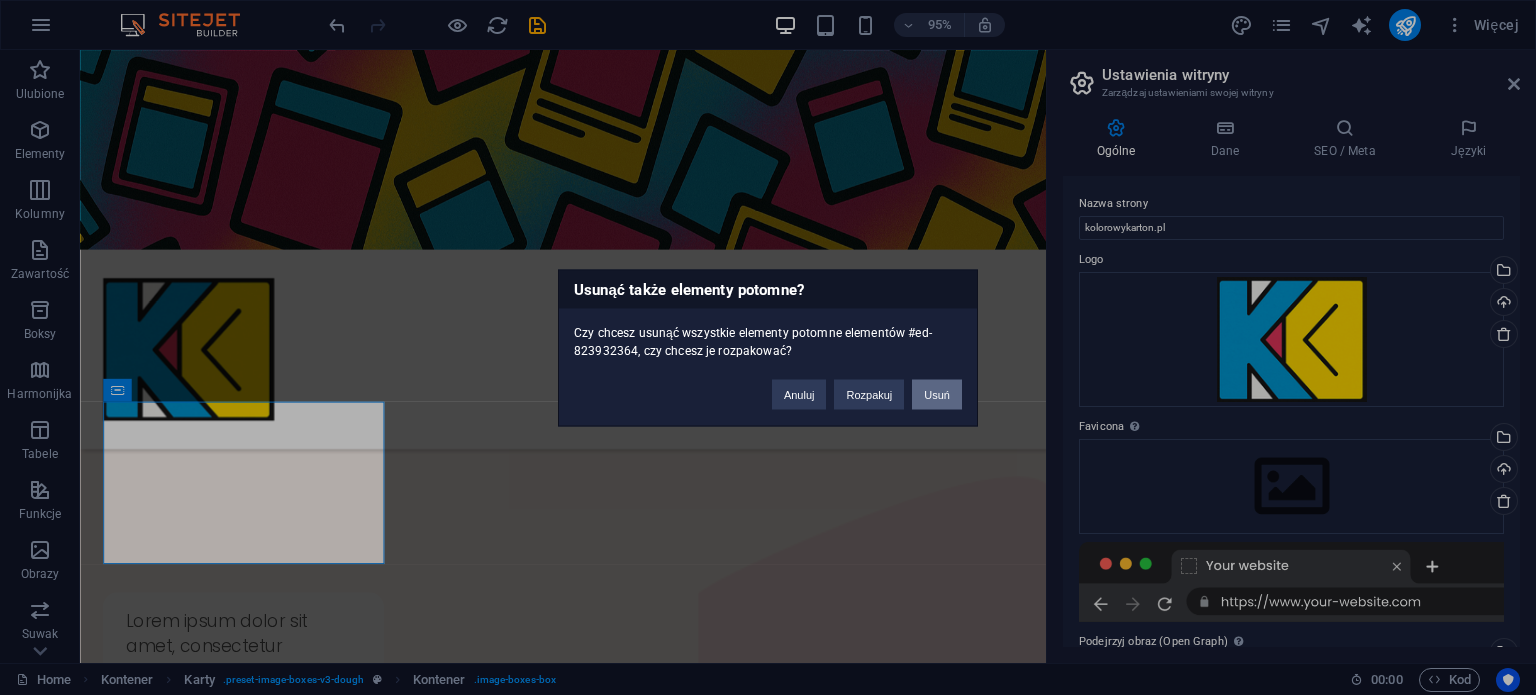 click on "Usuń" at bounding box center [937, 394] 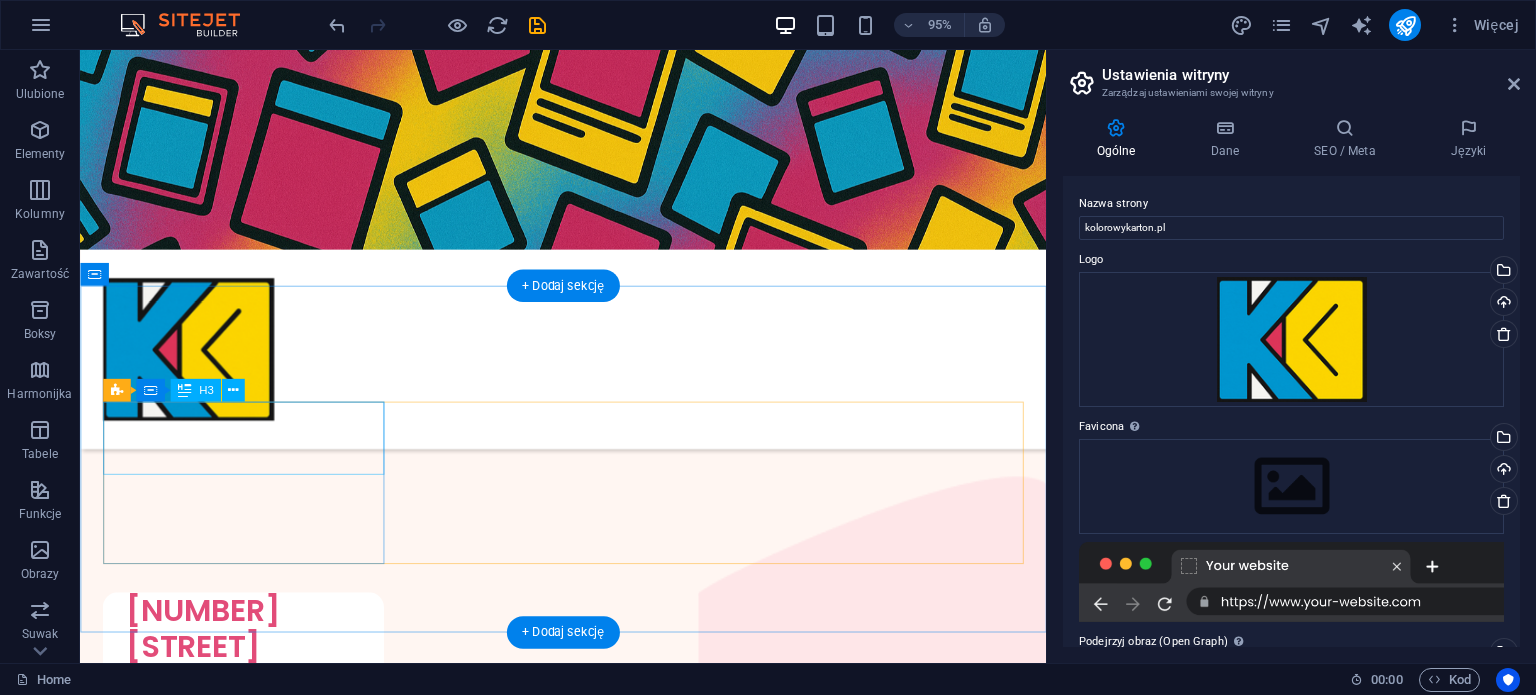click on "[NUMBER] [STREET]" at bounding box center (252, 659) 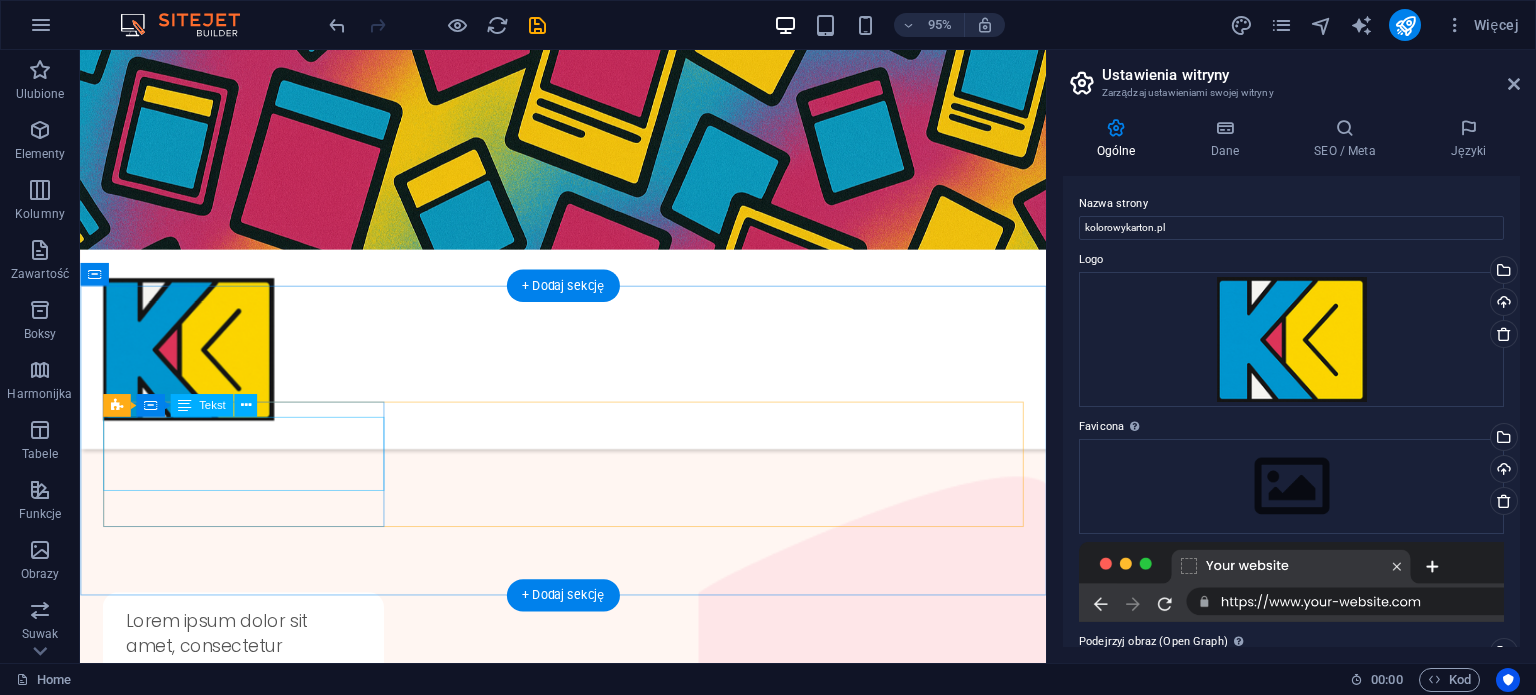 click on "Lorem ipsum dolor sit amet, consectetur adipiscing elit." at bounding box center [252, 689] 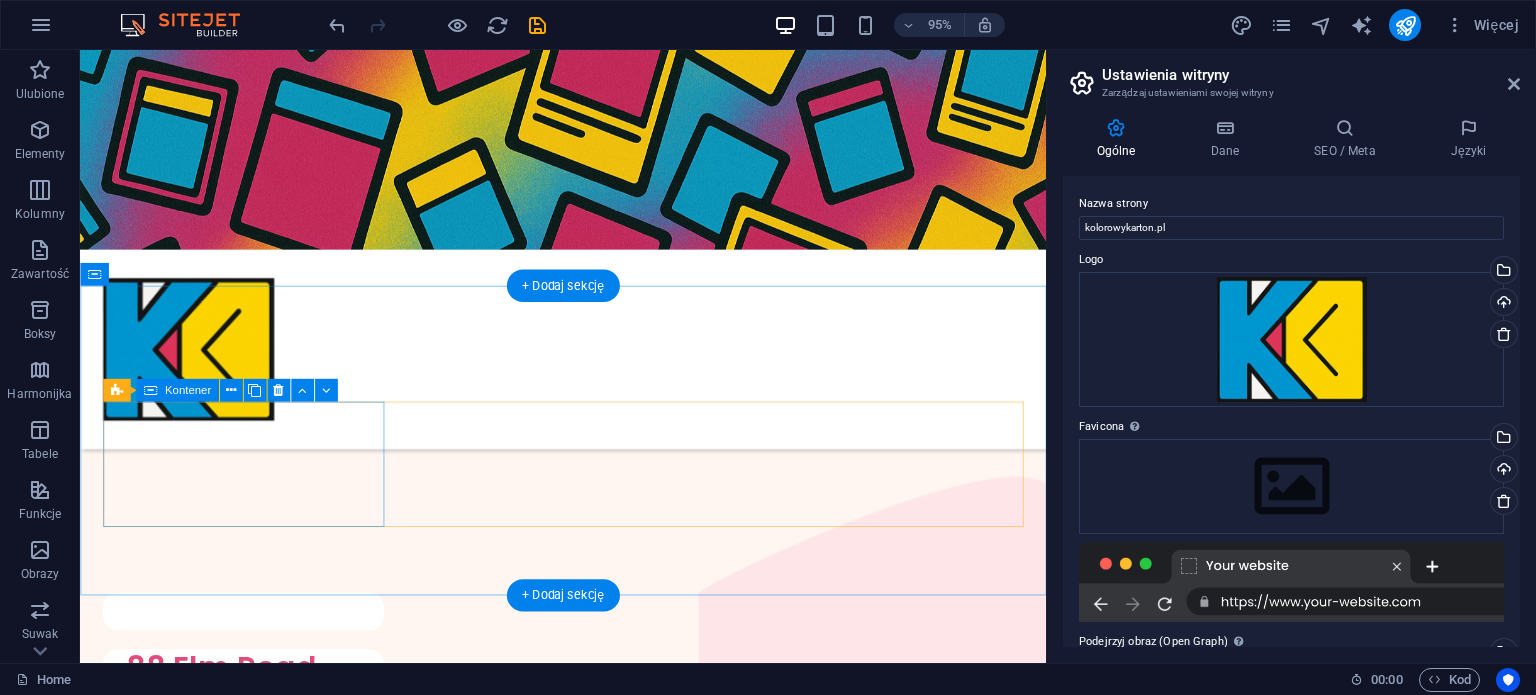 click at bounding box center (252, 641) 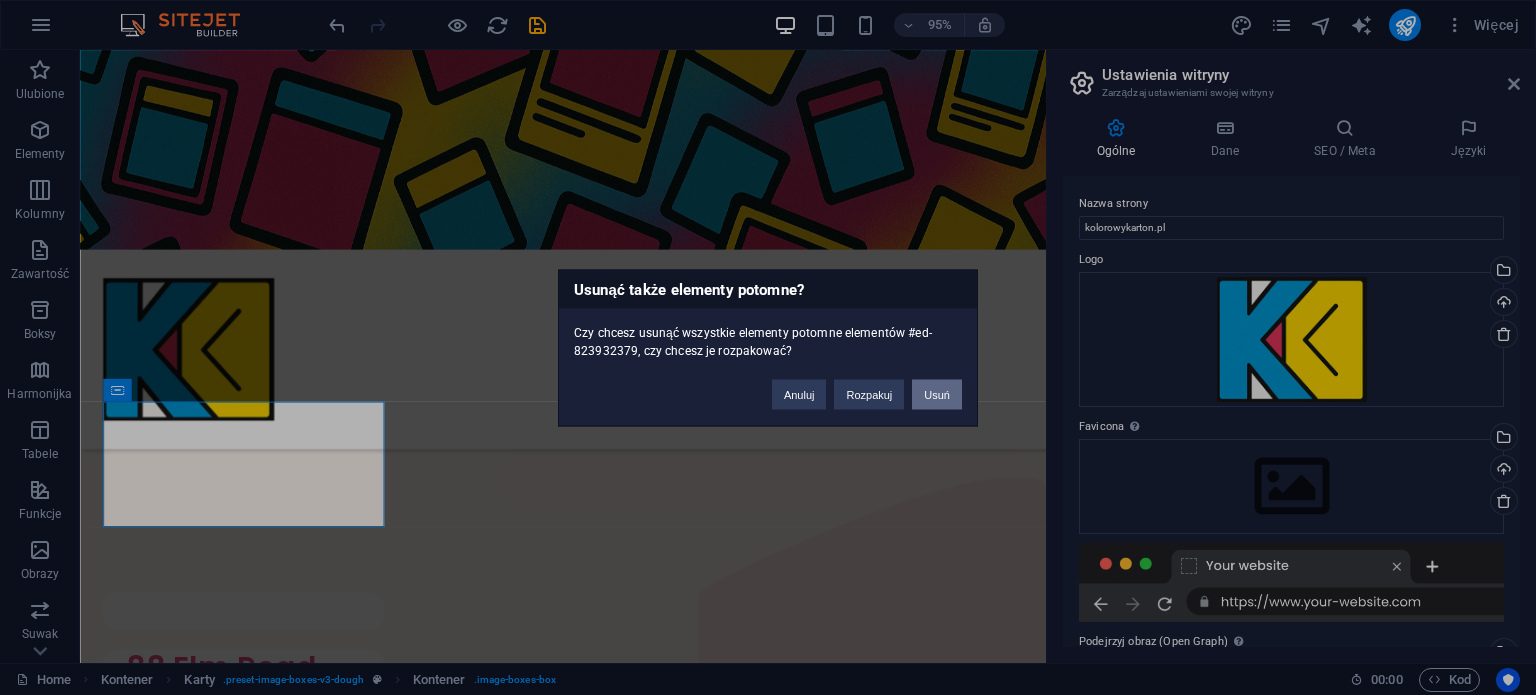 click on "Usuń" at bounding box center [937, 394] 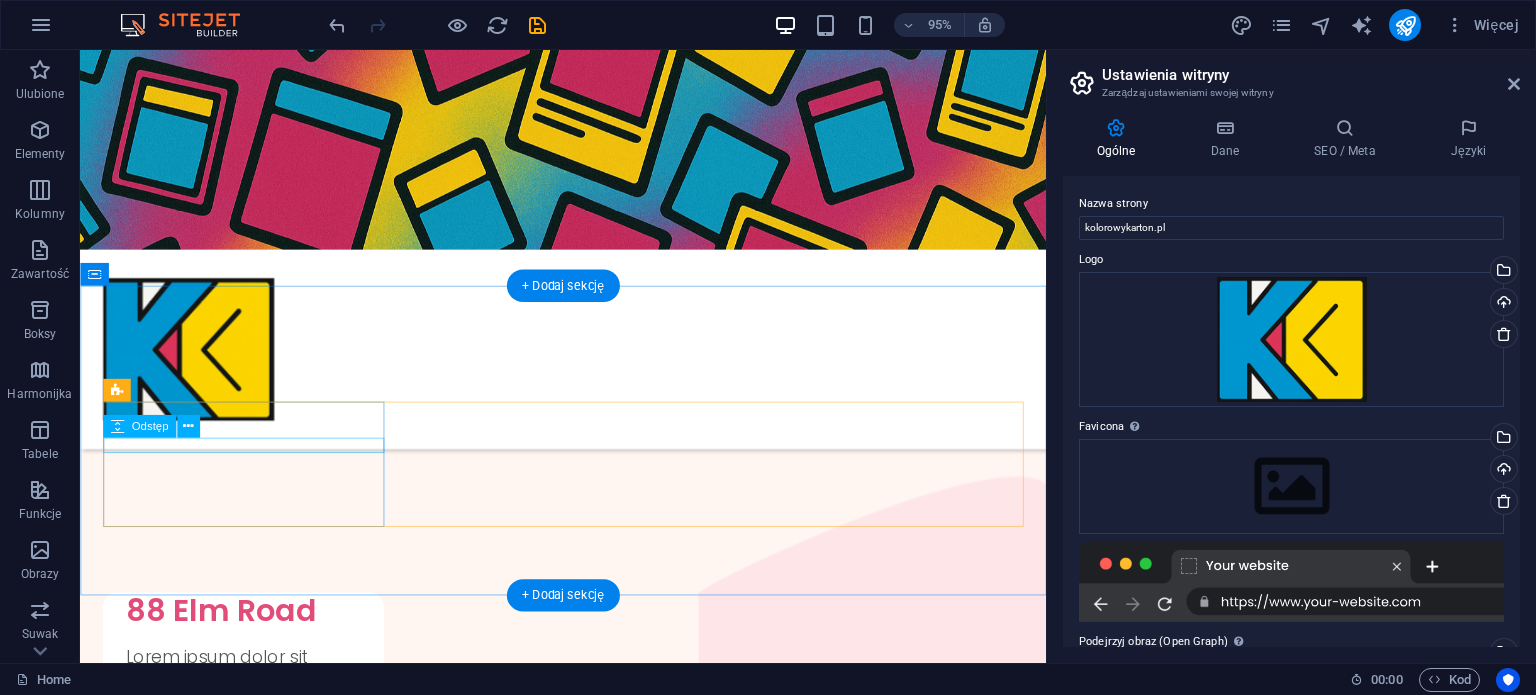click at bounding box center [252, 667] 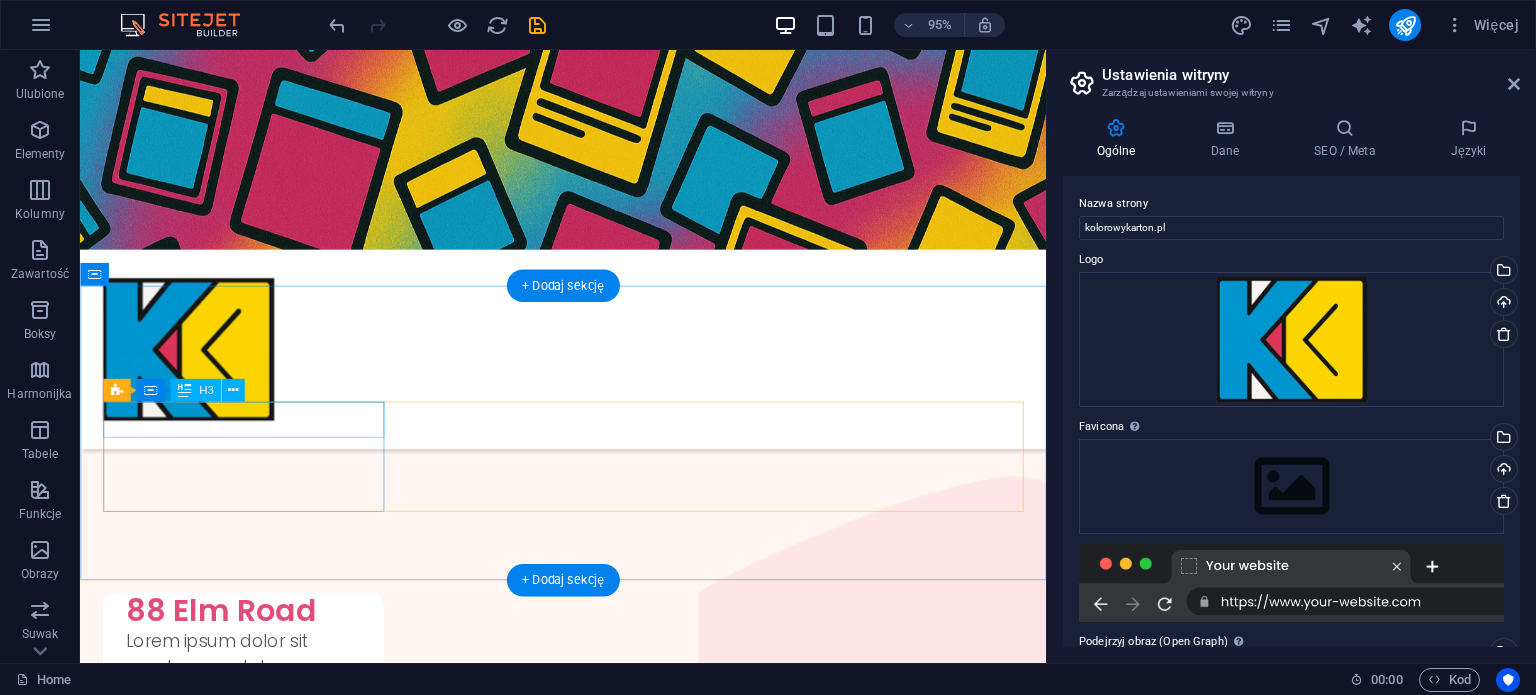 click on "88 Elm Road" at bounding box center [252, 640] 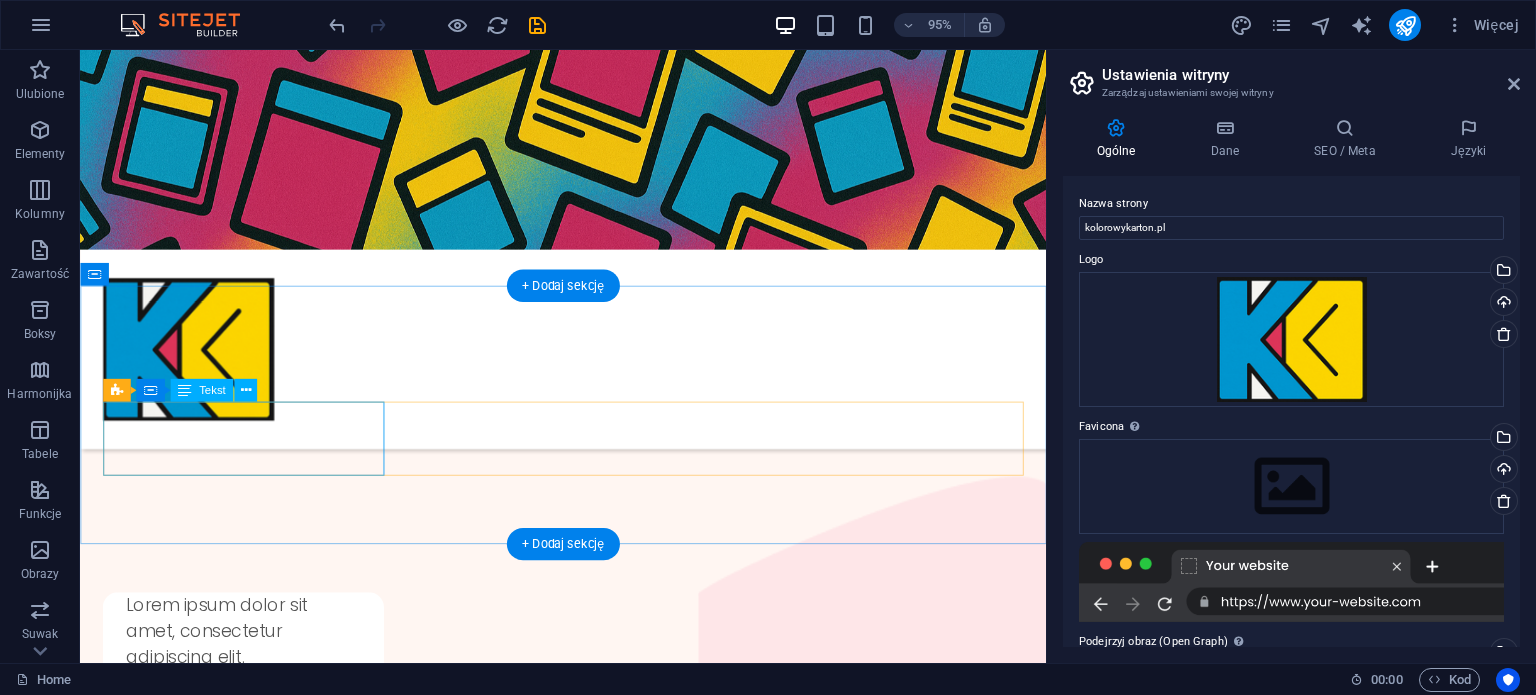 click on "Lorem ipsum dolor sit amet, consectetur adipiscing elit." at bounding box center (252, 673) 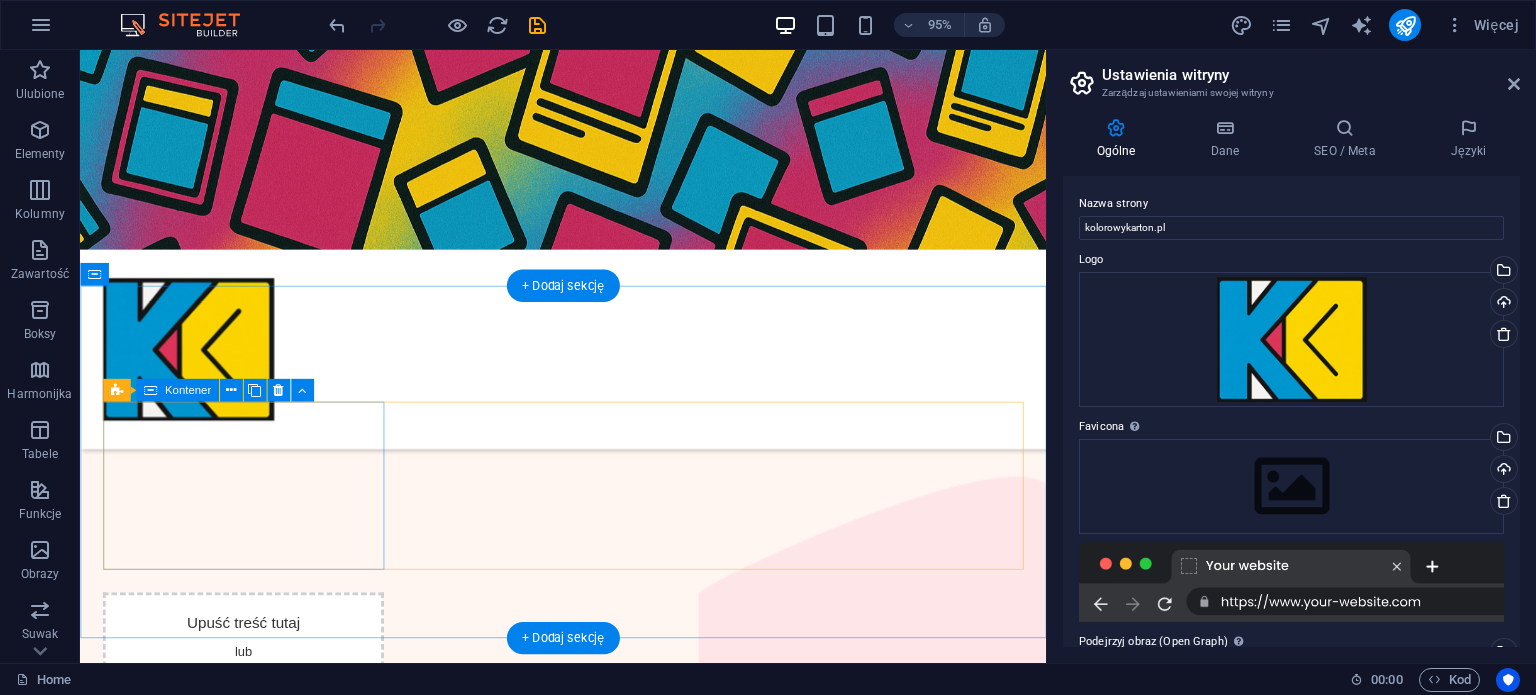 click on "Upuść treść tutaj lub  Dodaj elementy  Wklej schowek" at bounding box center [252, 710] 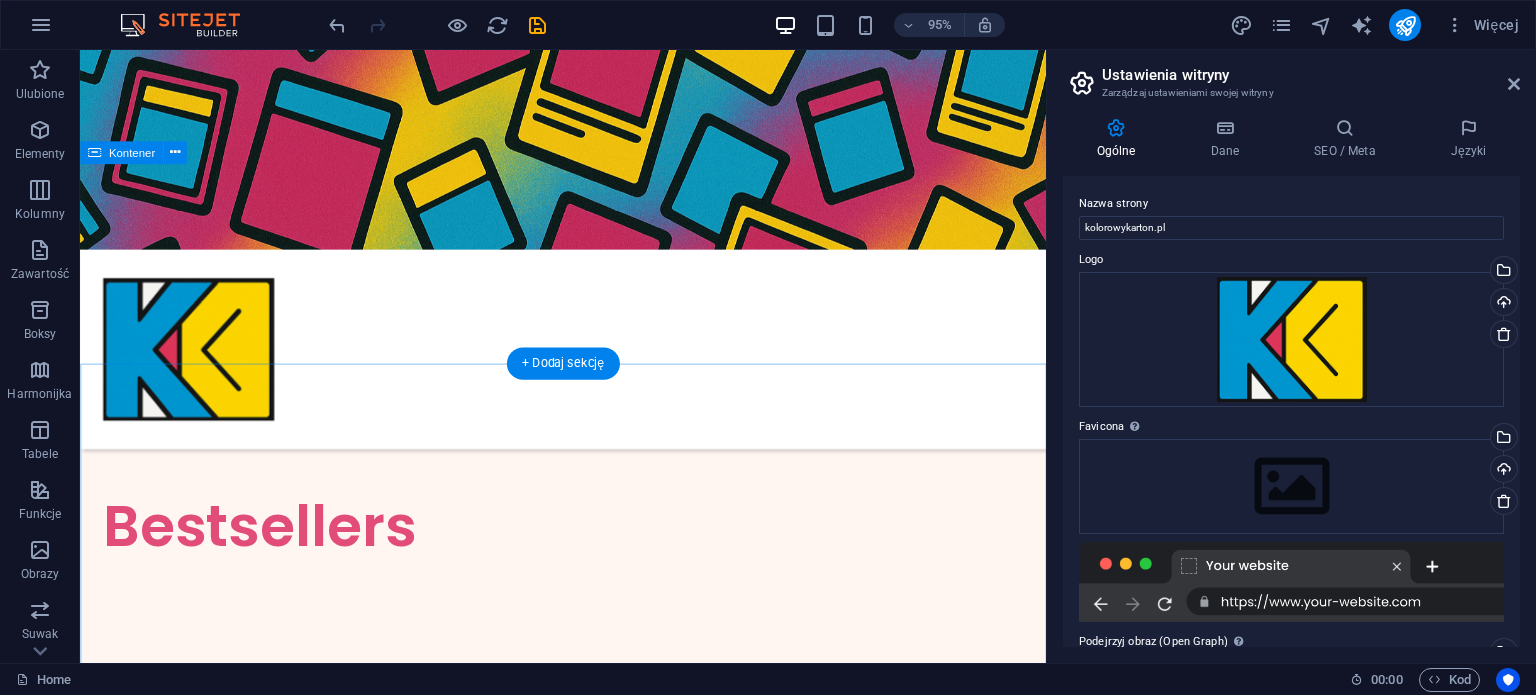 scroll, scrollTop: 396, scrollLeft: 0, axis: vertical 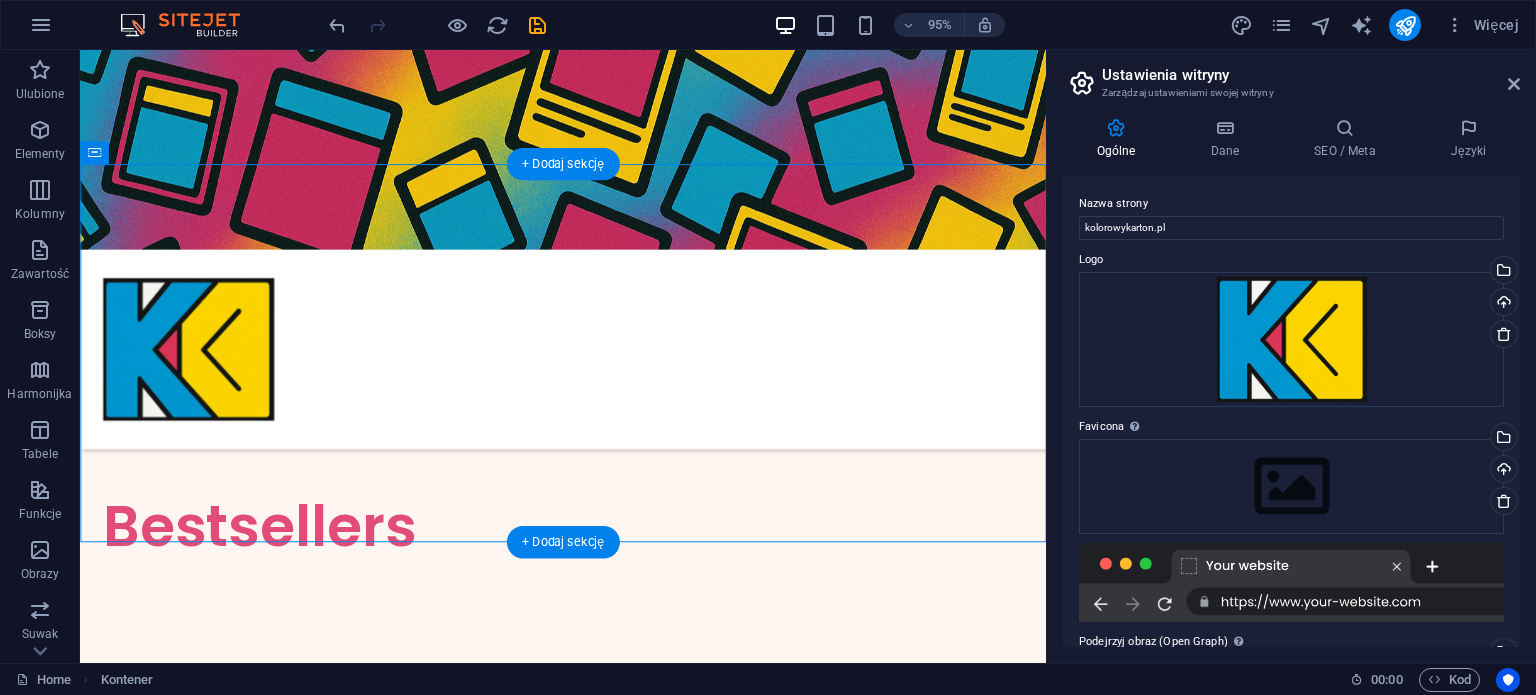 drag, startPoint x: 390, startPoint y: 522, endPoint x: 394, endPoint y: 347, distance: 175.04572 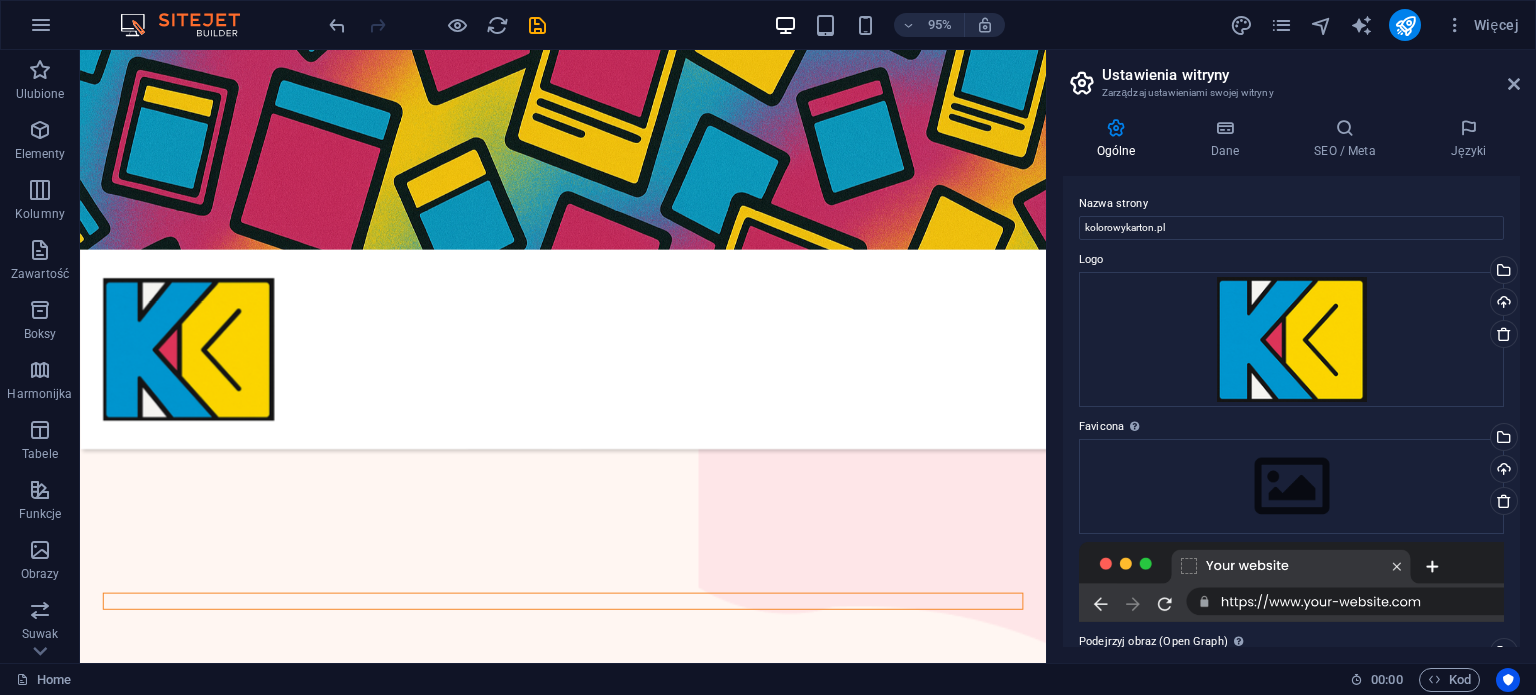 scroll, scrollTop: 1017, scrollLeft: 0, axis: vertical 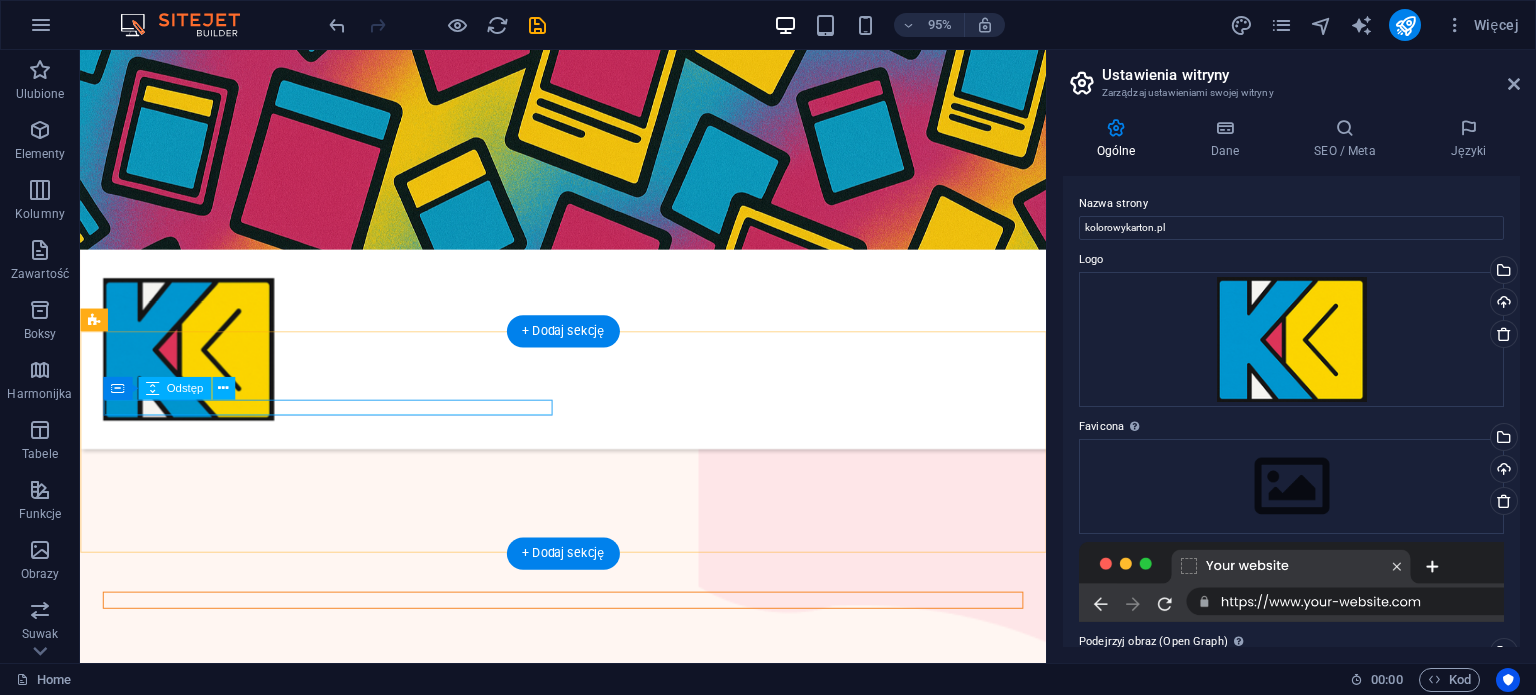 click at bounding box center [588, 629] 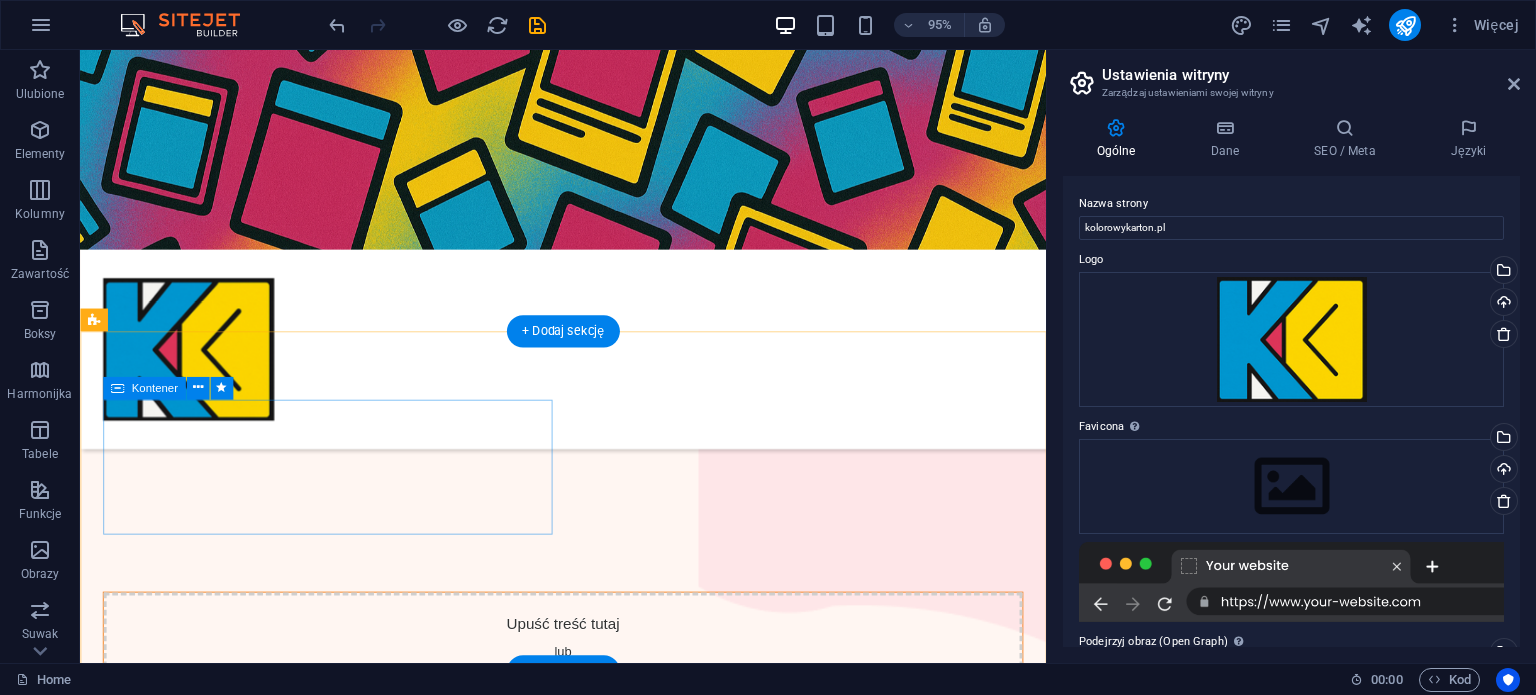 click on "Upuść treść tutaj lub  Dodaj elementy  Wklej schowek" at bounding box center [588, 692] 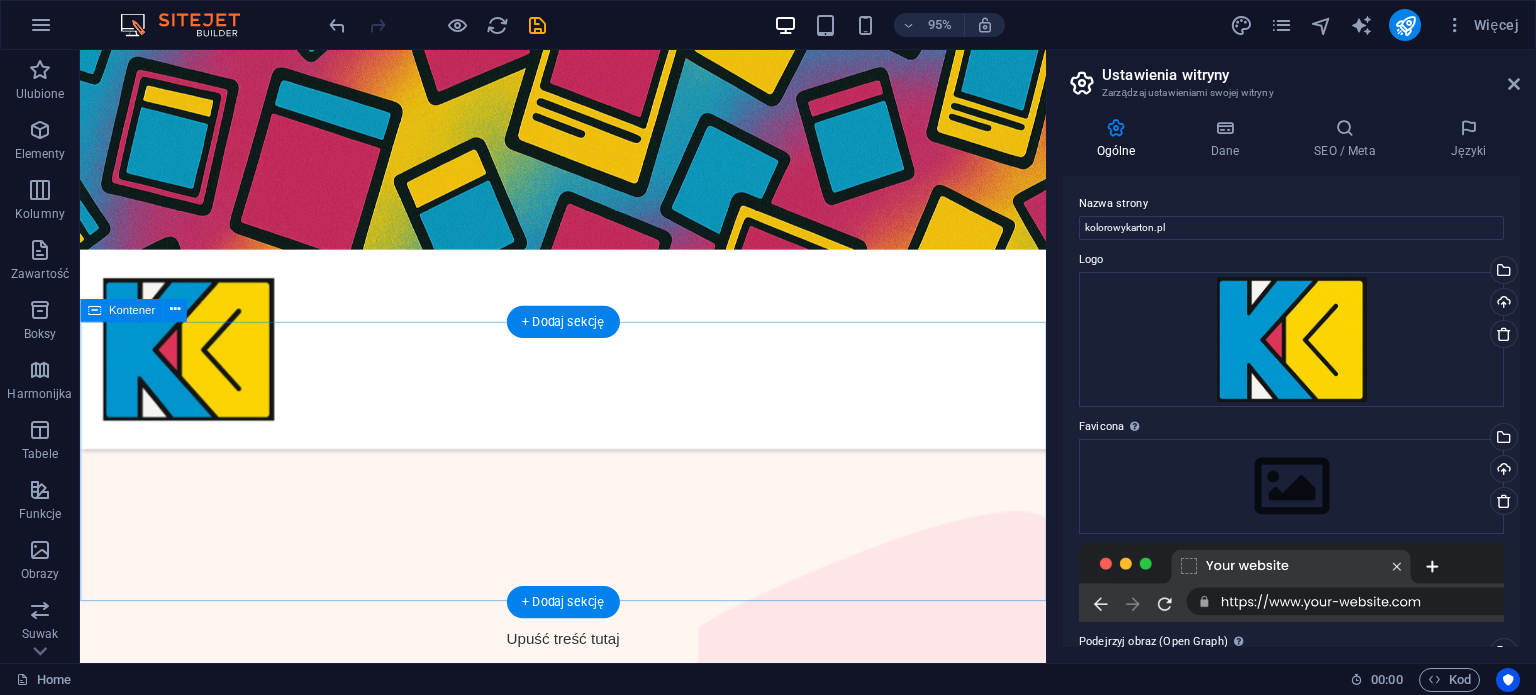 scroll, scrollTop: 732, scrollLeft: 0, axis: vertical 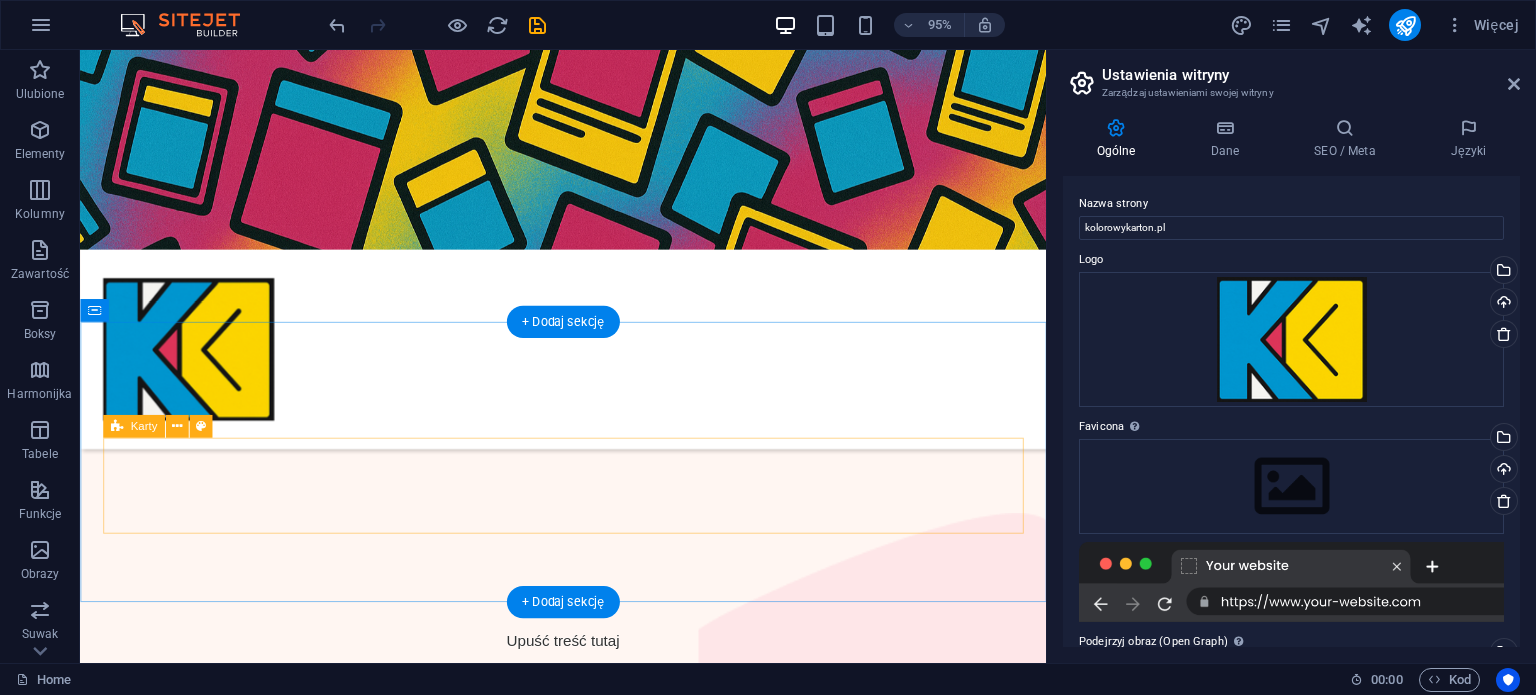 click on "Upuść treść tutaj lub  Dodaj elementy  Wklej schowek" at bounding box center (588, 710) 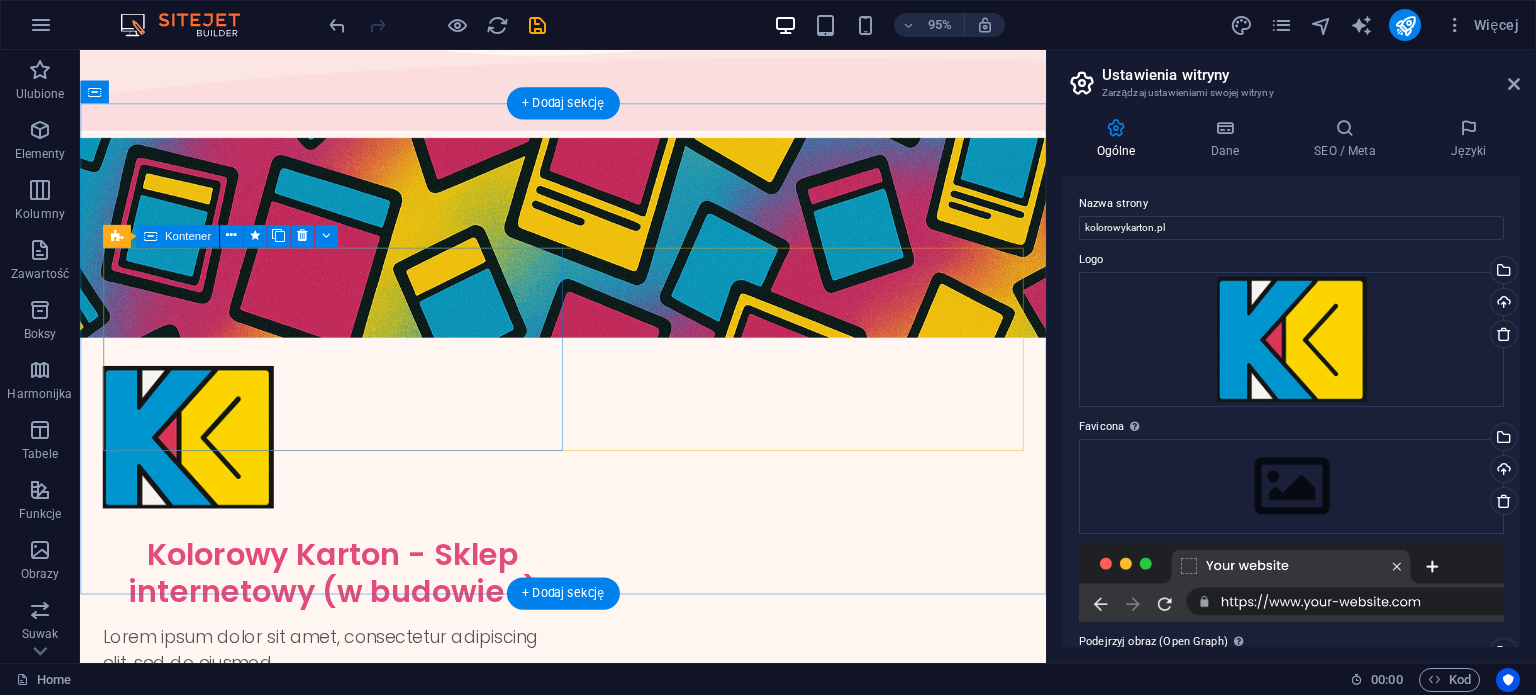 scroll, scrollTop: 162, scrollLeft: 0, axis: vertical 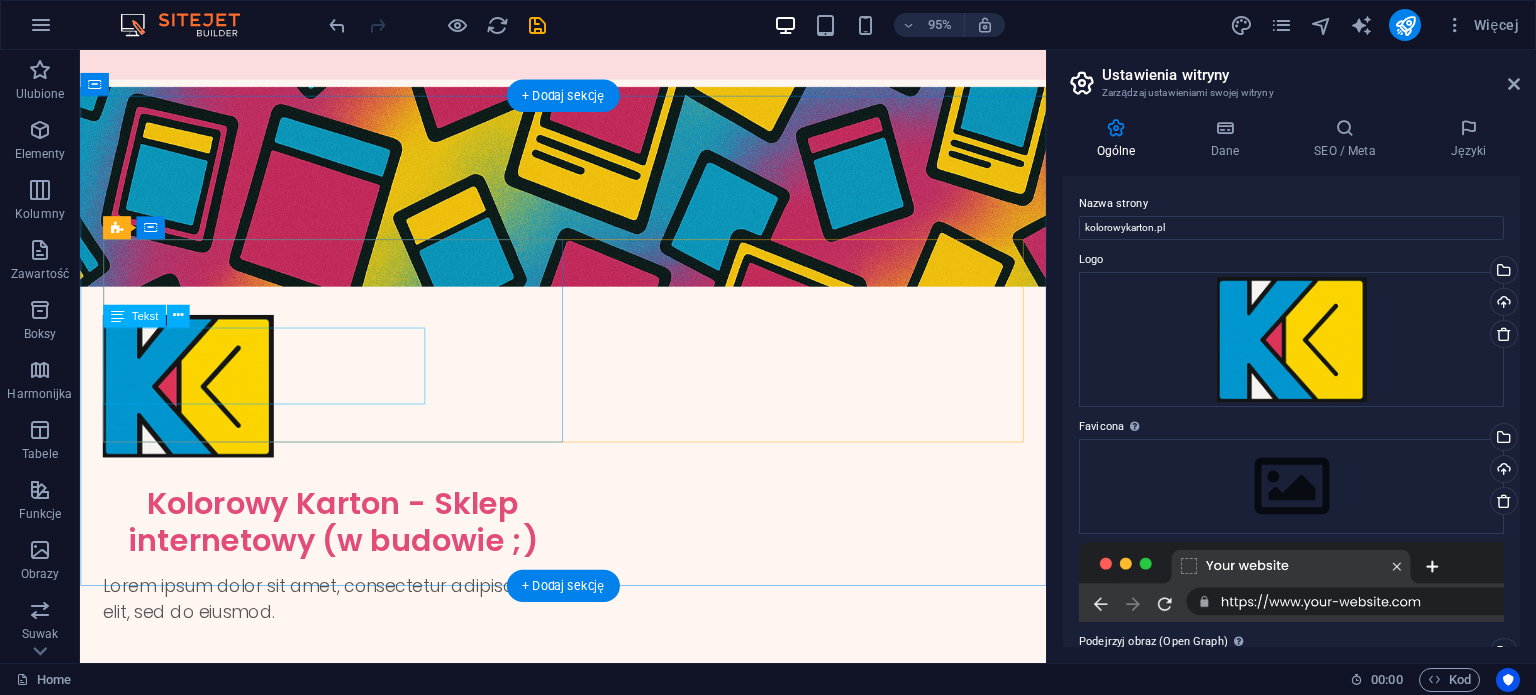 click on "Lorem ipsum dolor sit amet, consectetur adipiscing elit, sed do eiusmod." at bounding box center (346, 628) 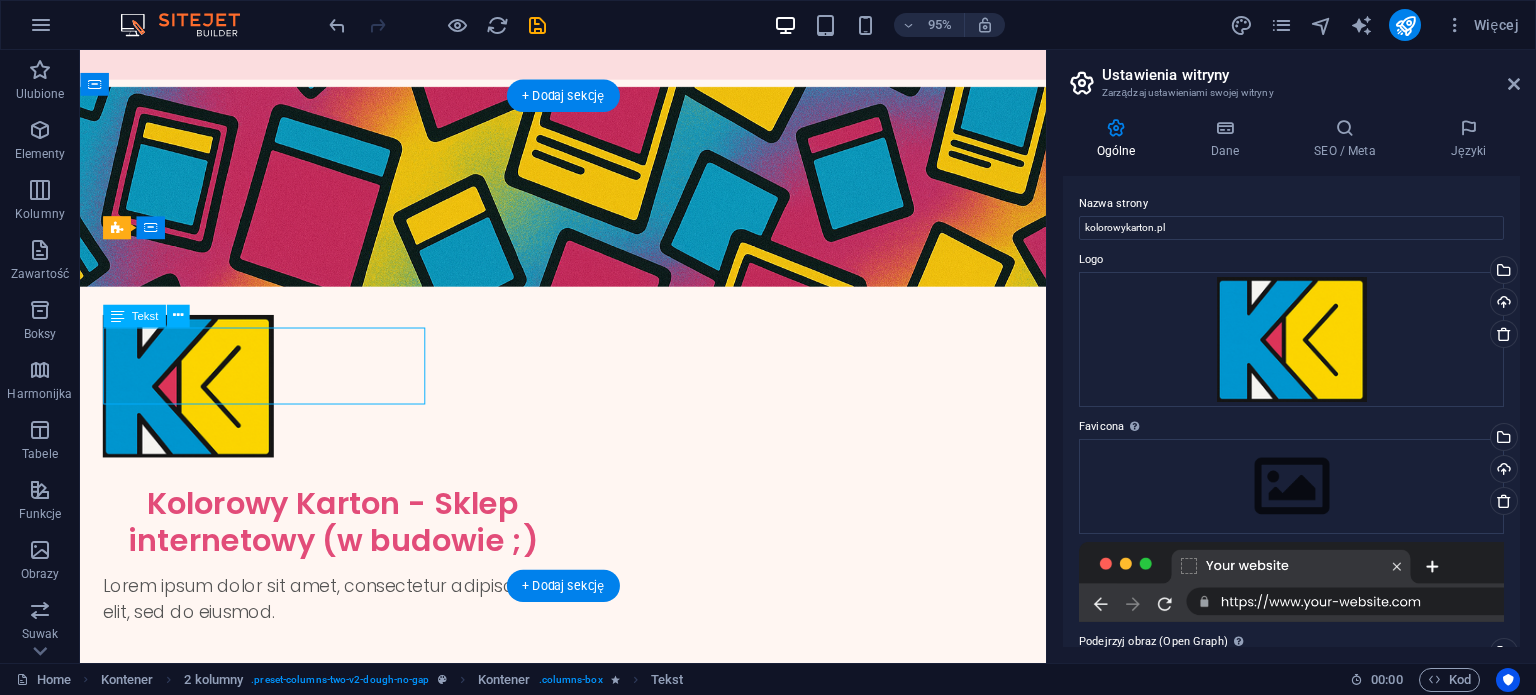 click on "Lorem ipsum dolor sit amet, consectetur adipiscing elit, sed do eiusmod." at bounding box center [346, 628] 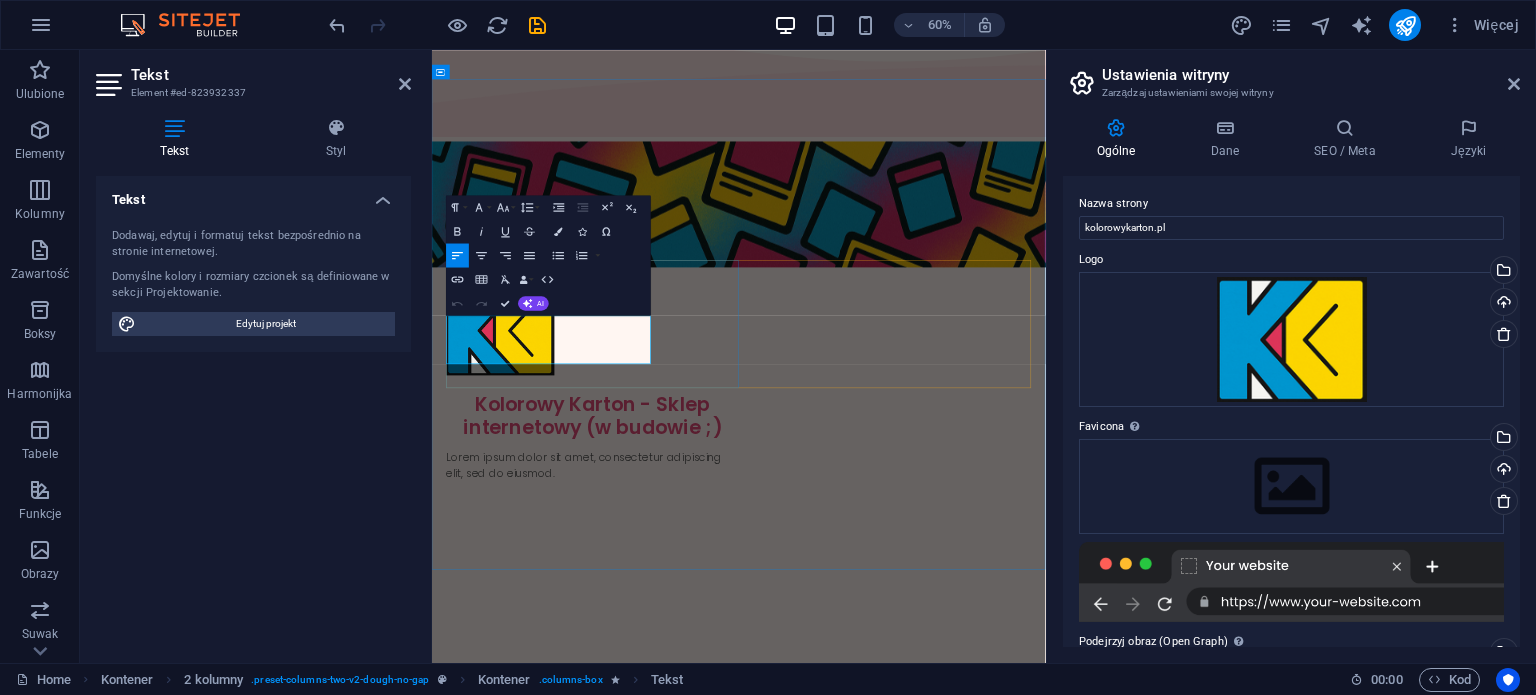 click on "Lorem ipsum dolor sit amet, consectetur adipiscing elit, sed do eiusmod." at bounding box center [700, 741] 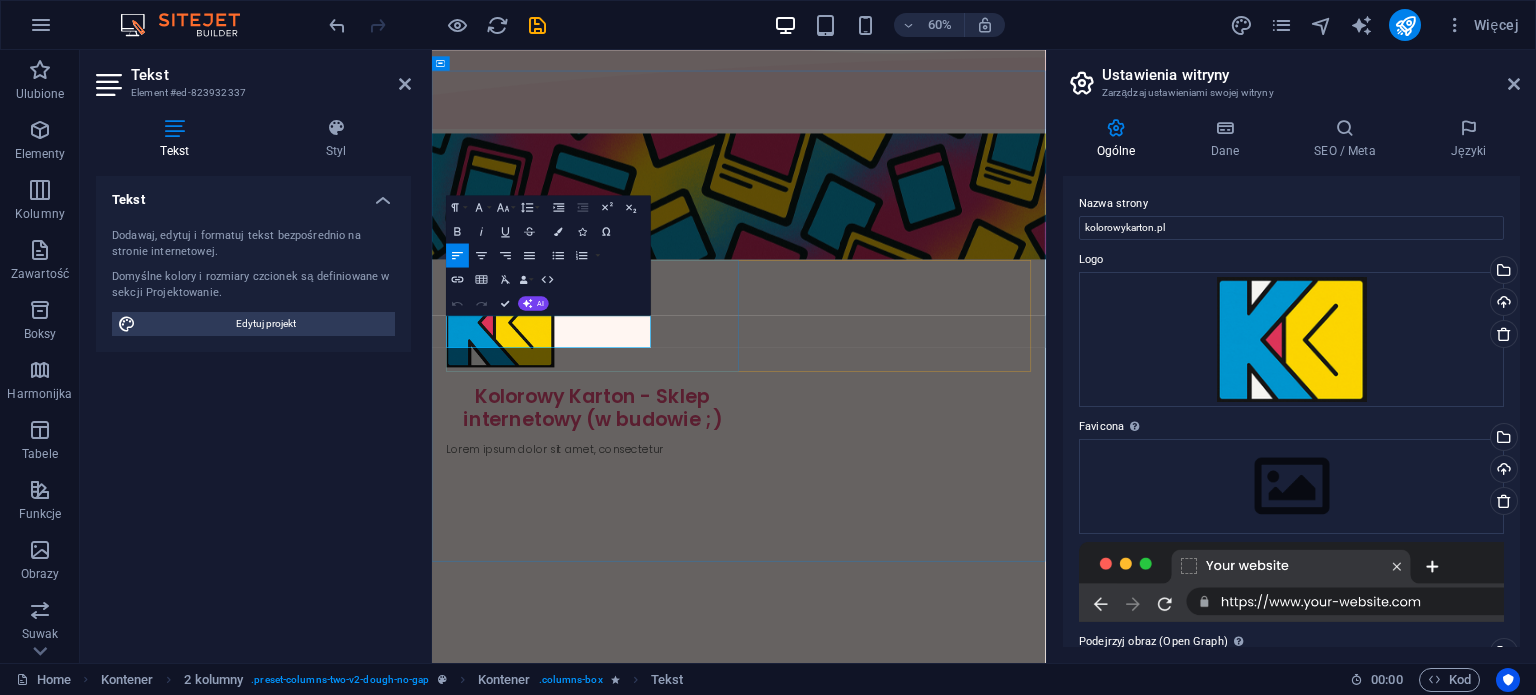 scroll, scrollTop: 189, scrollLeft: 0, axis: vertical 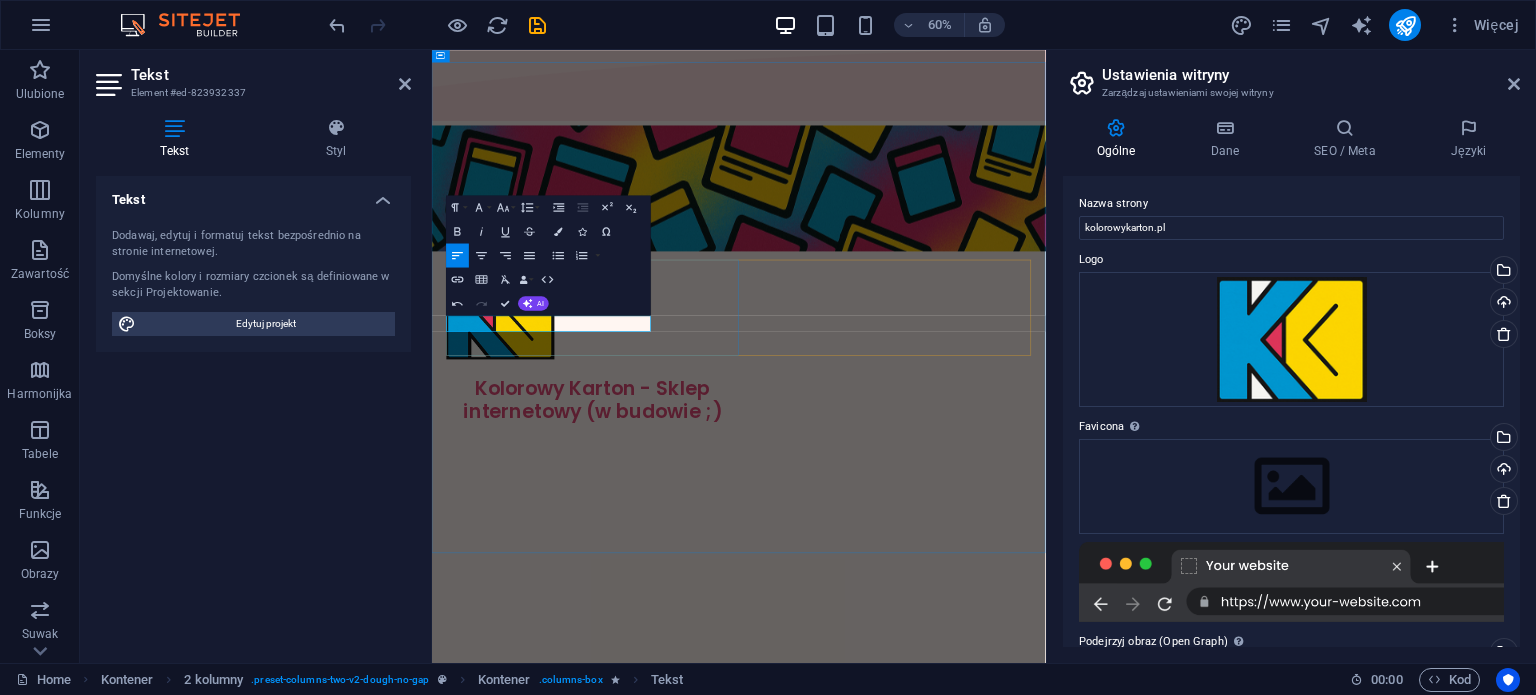 type 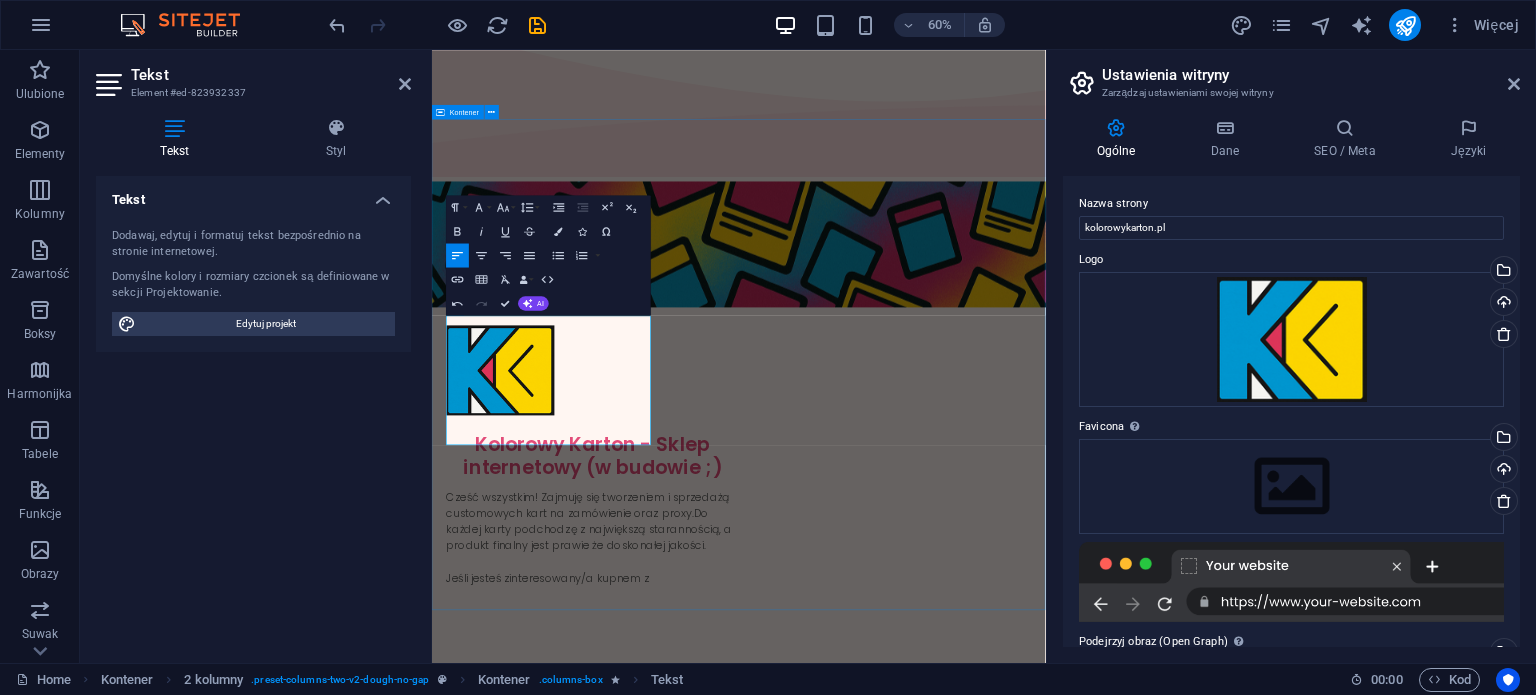 scroll, scrollTop: 81, scrollLeft: 0, axis: vertical 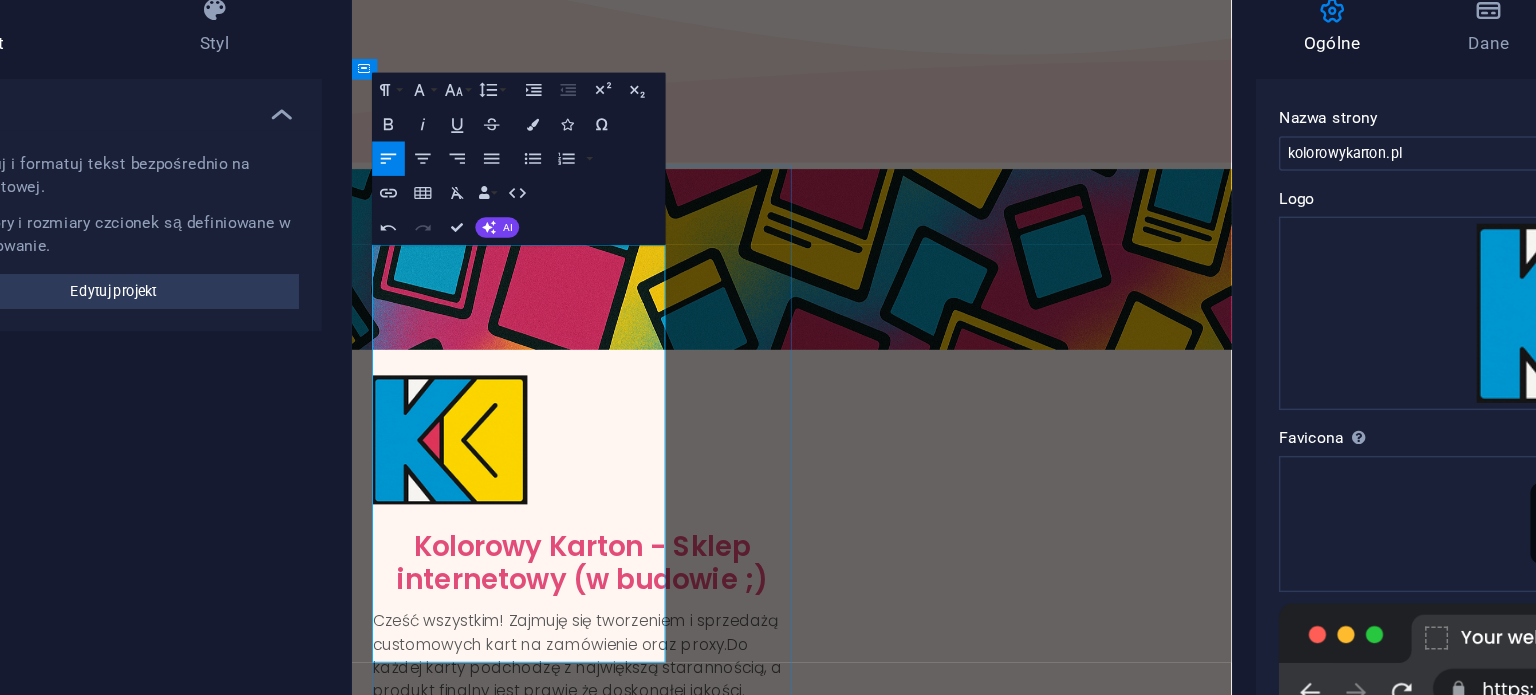 click on "[FIRST]" at bounding box center [620, 1035] 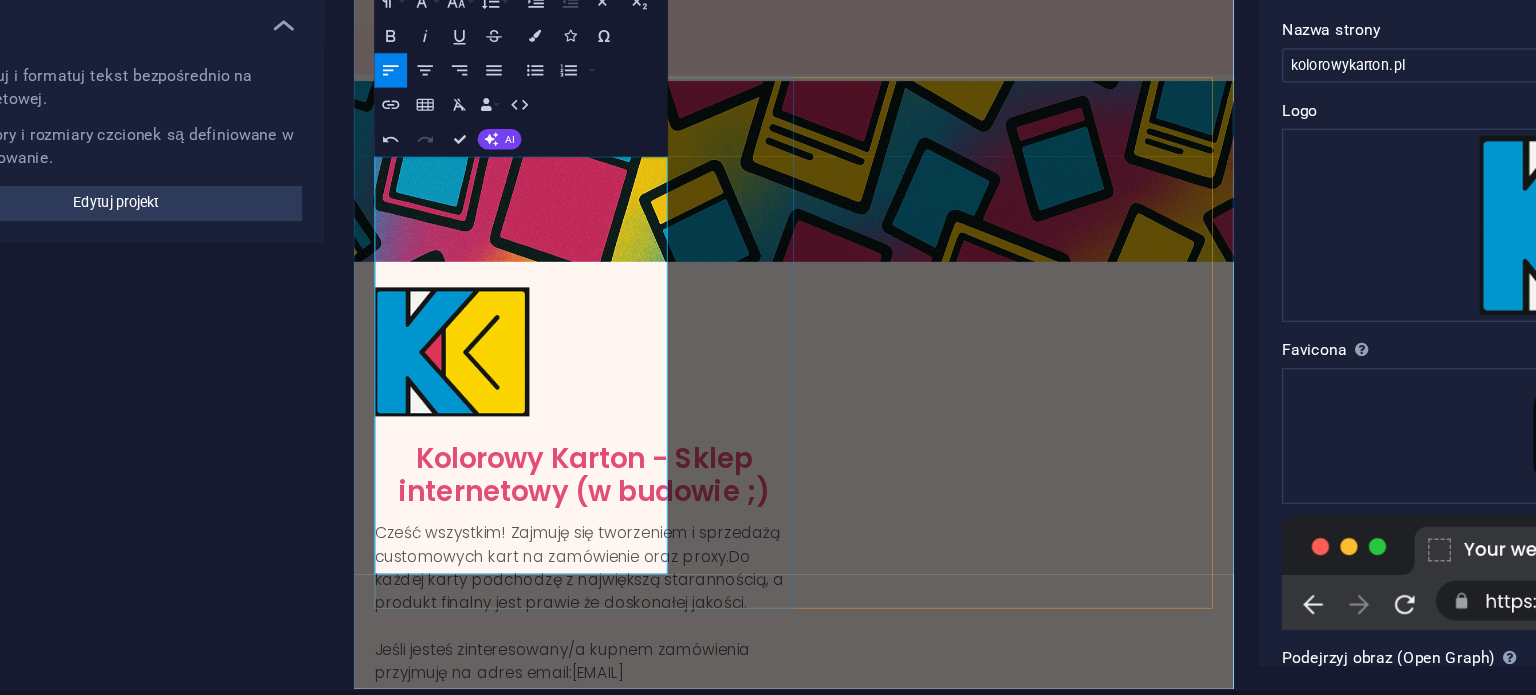 click at bounding box center (622, 1001) 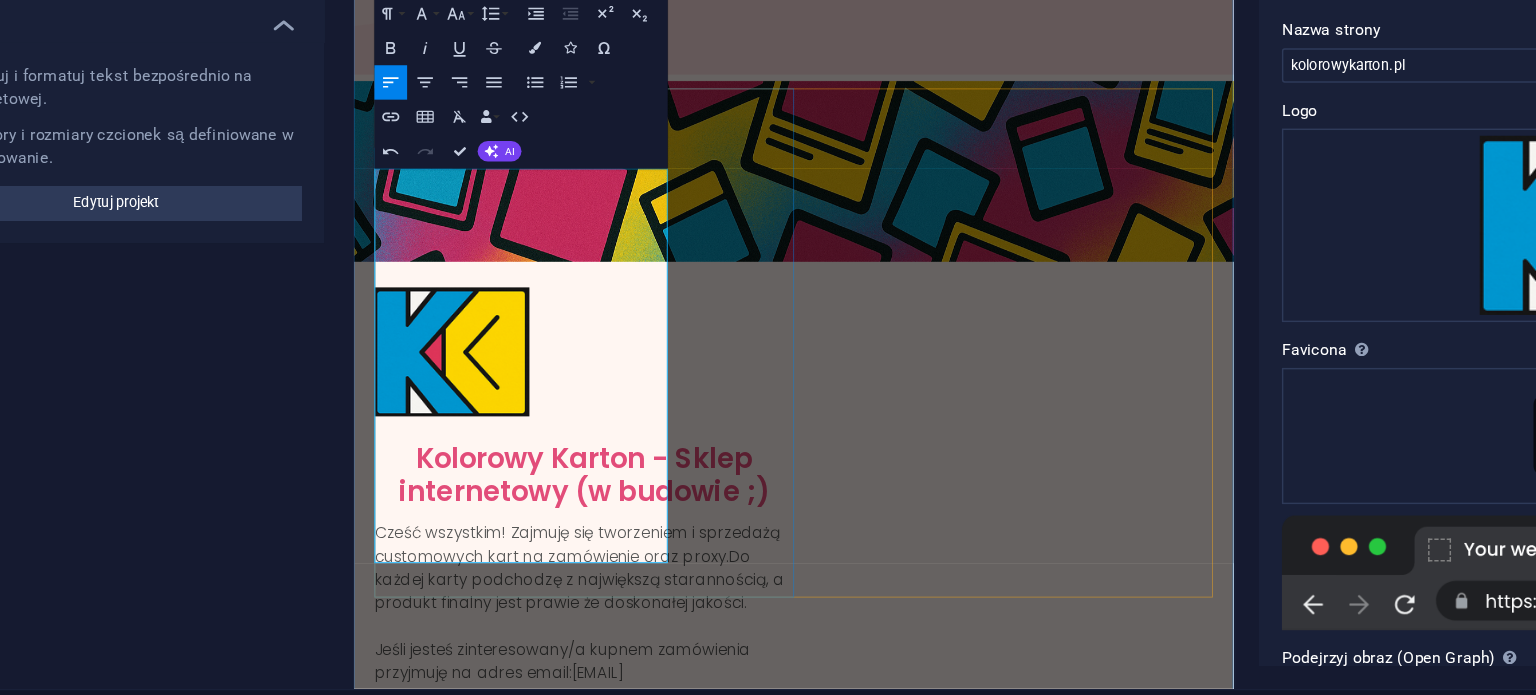 drag, startPoint x: 430, startPoint y: 622, endPoint x: 379, endPoint y: 626, distance: 51.156624 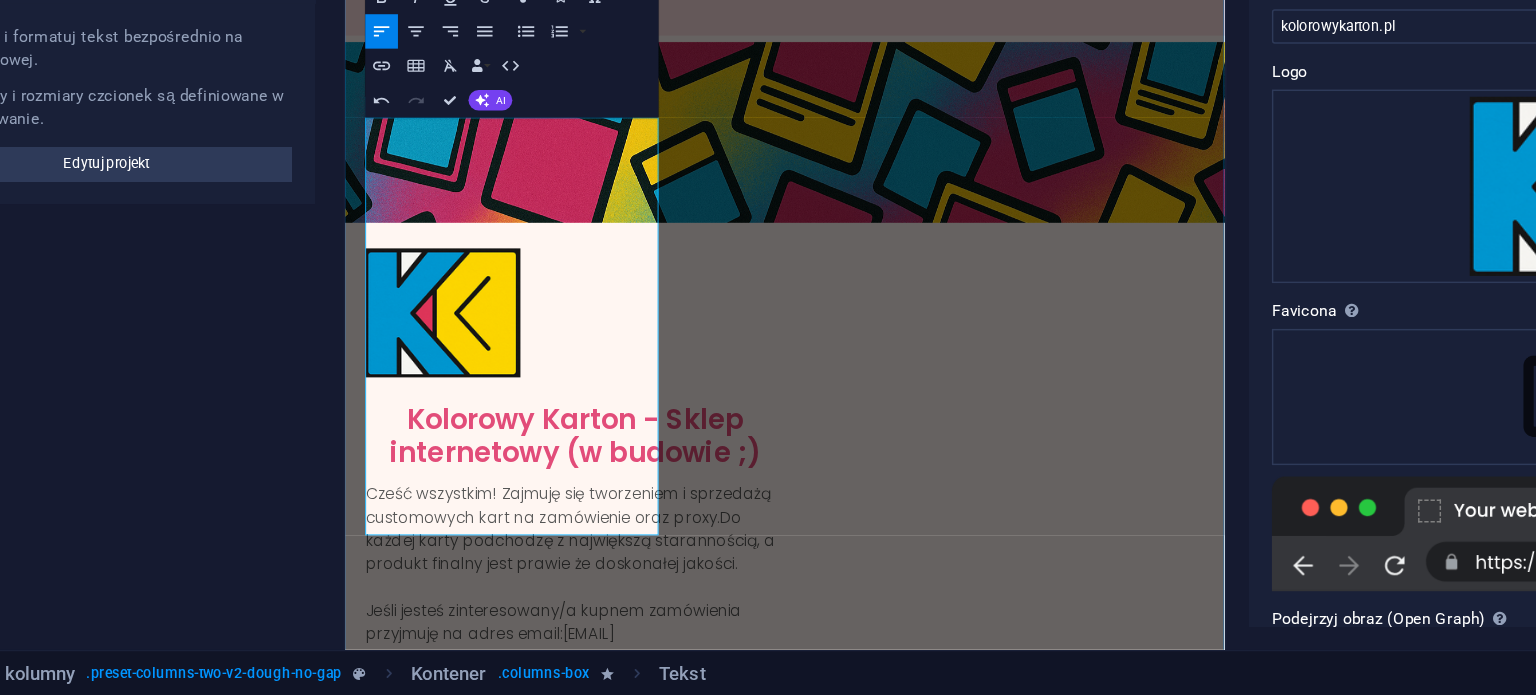 drag, startPoint x: 538, startPoint y: 604, endPoint x: 360, endPoint y: 486, distance: 213.5603 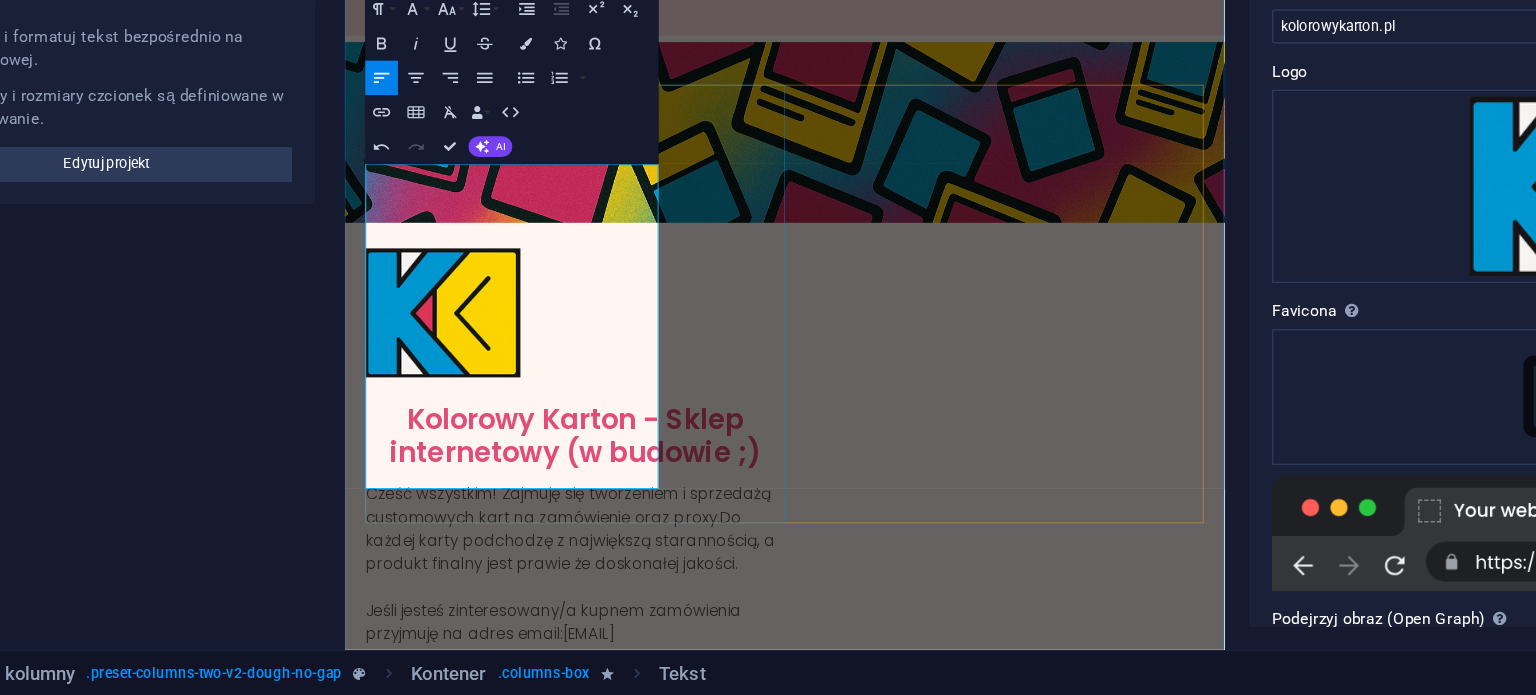 click on "Kolorowy Karton - Sklep internetowy​Cześć wszystkim! Zajmuję się tworzeniem i sprzedażą customowych kart na zamówienie oraz proxy.Do każdej karty podchodzę z największą starannością, a produkt finalny jest prawie że doskonałej jakości.  Jeśli jesteś zinteresowany/a kupnem zamówienia przyjmuję na adres email:  [EMAIL]" at bounding box center [613, 721] 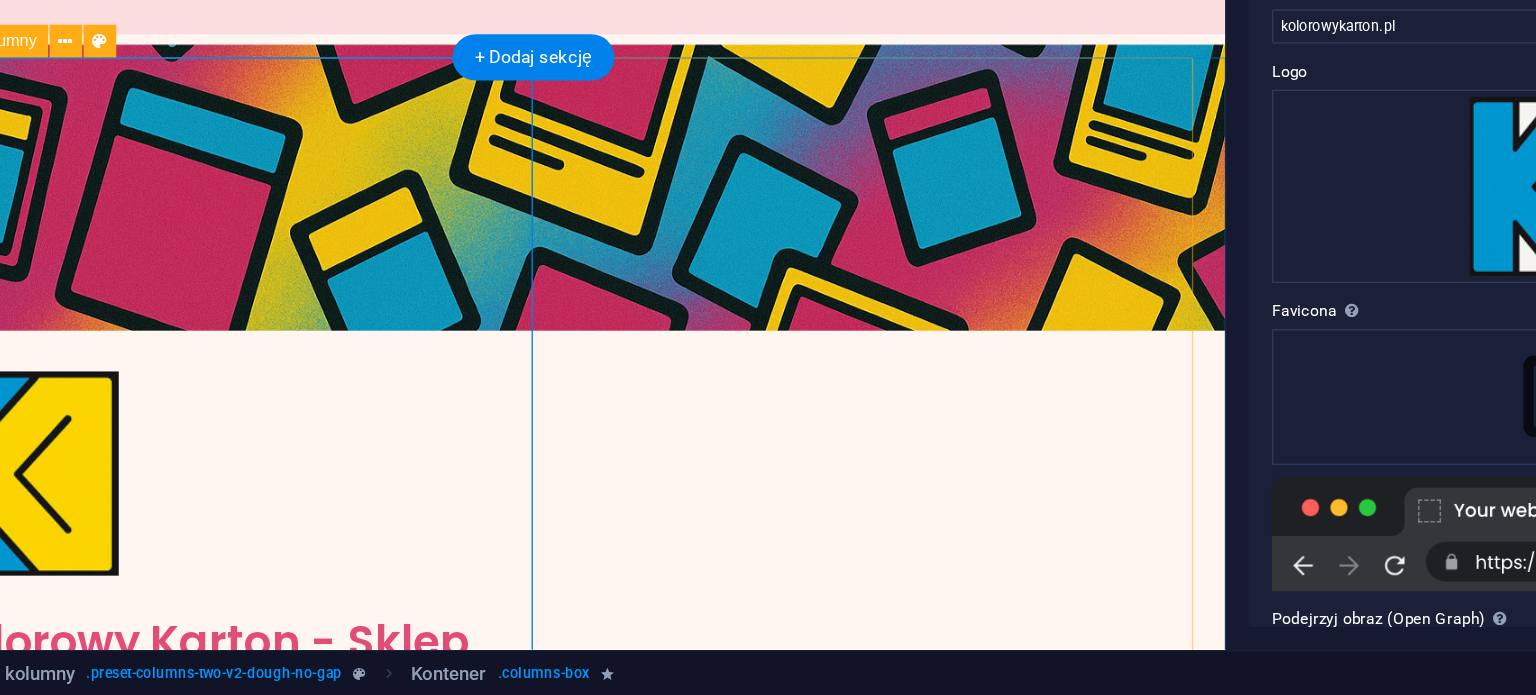 scroll, scrollTop: 0, scrollLeft: 0, axis: both 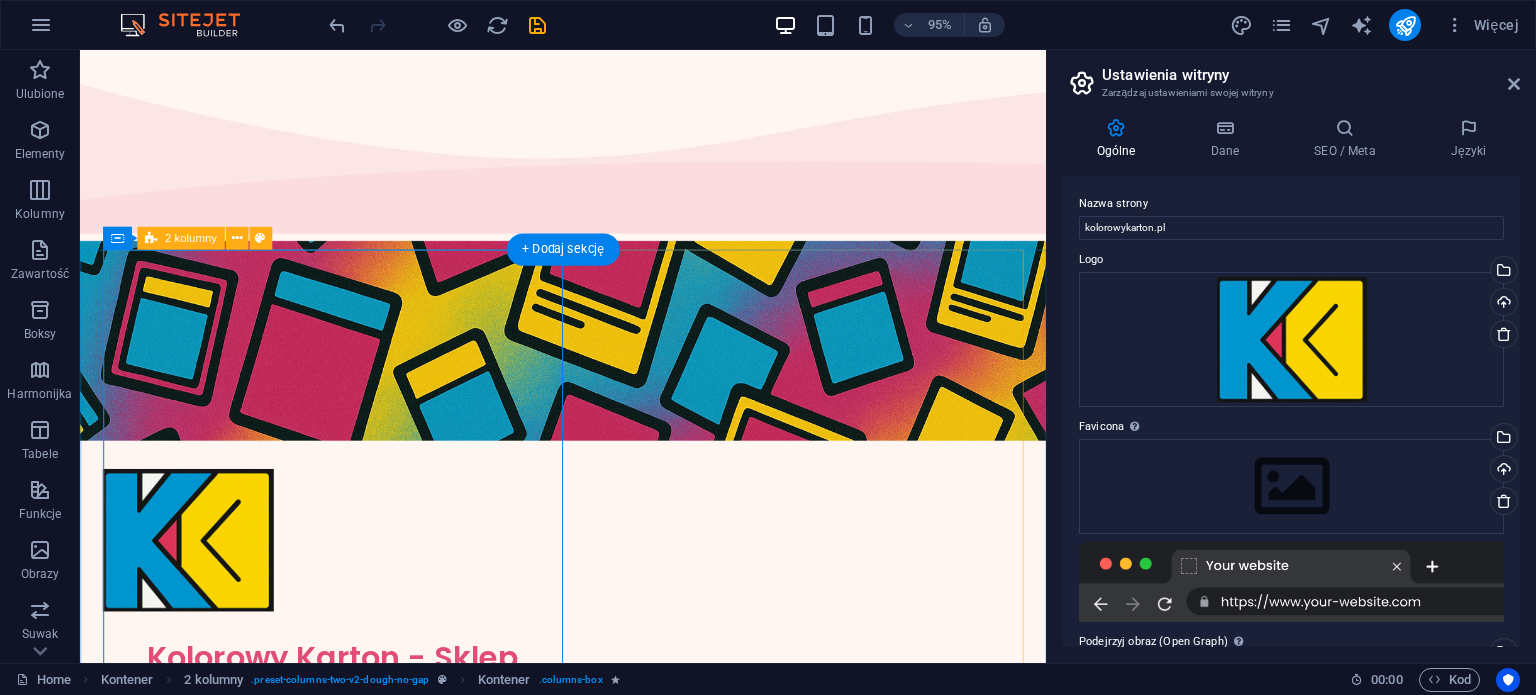 click on "Kolorowy Karton - Sklep internetowy (w budowie ;) Cześć wszystkim! Zajmuję się tworzeniem i sprzedażą customowych kart na zamówienie oraz proxy.Do każdej karty podchodzę z największą starannością, a produkt finalny jest prawie że doskonałej jakości.  Jeśli jesteś zinteresowany/a kupnem zamówienia przyjmuję na adres email:  [EMAIL]" at bounding box center (588, 886) 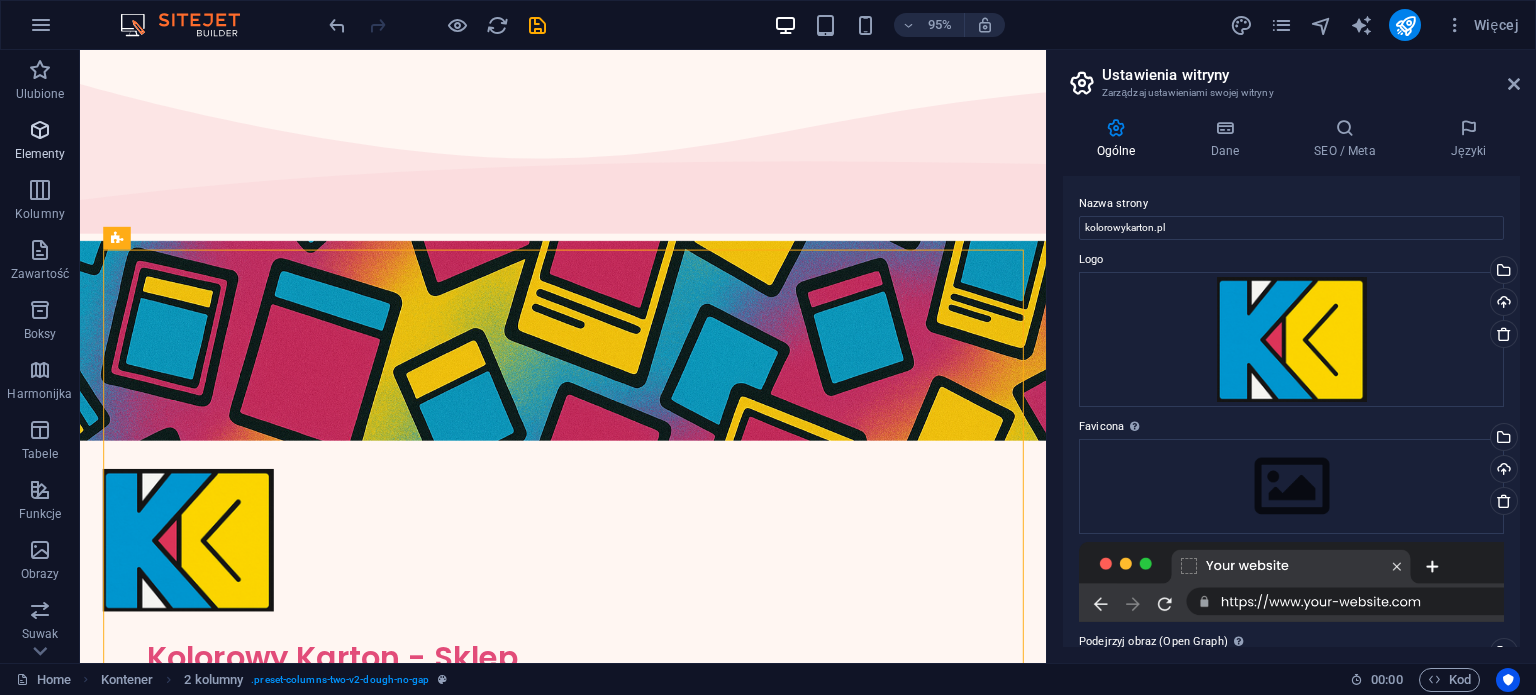 click on "Elementy" at bounding box center (40, 154) 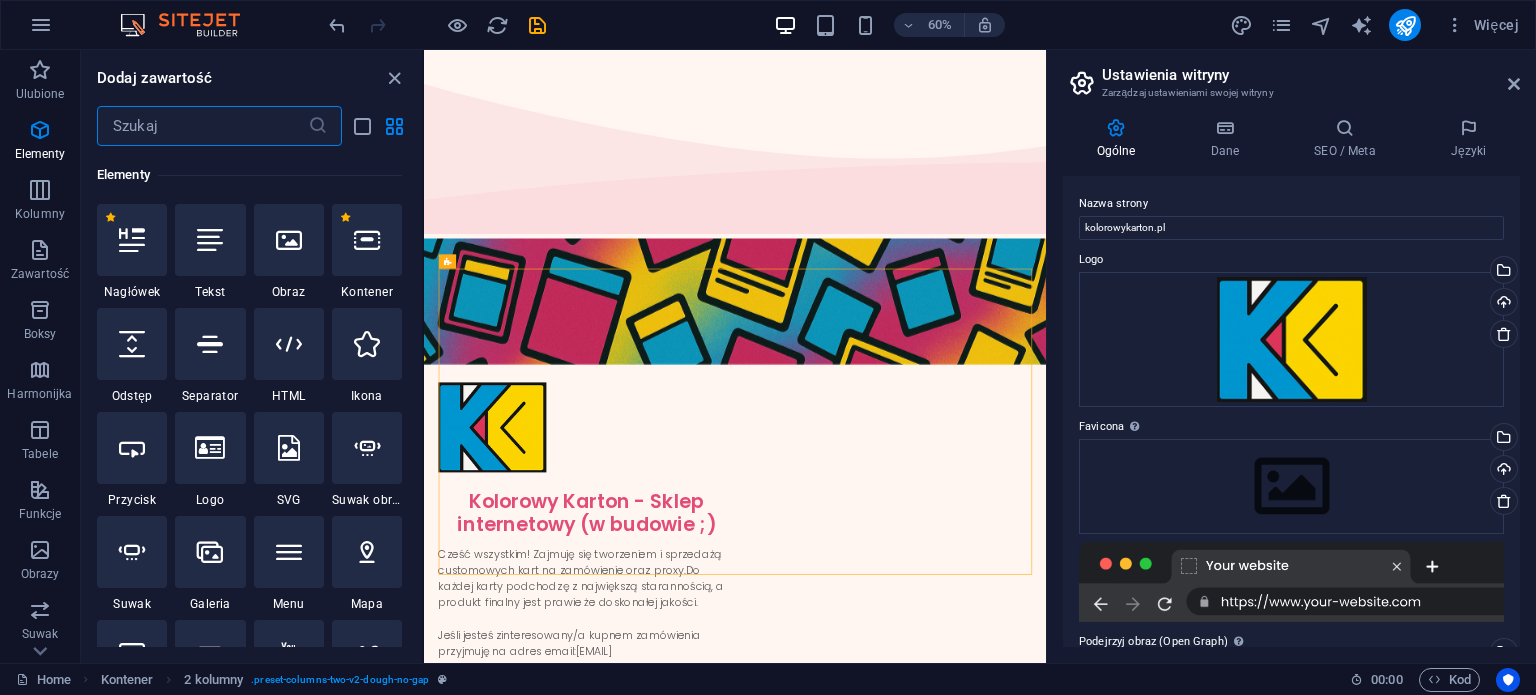 scroll, scrollTop: 212, scrollLeft: 0, axis: vertical 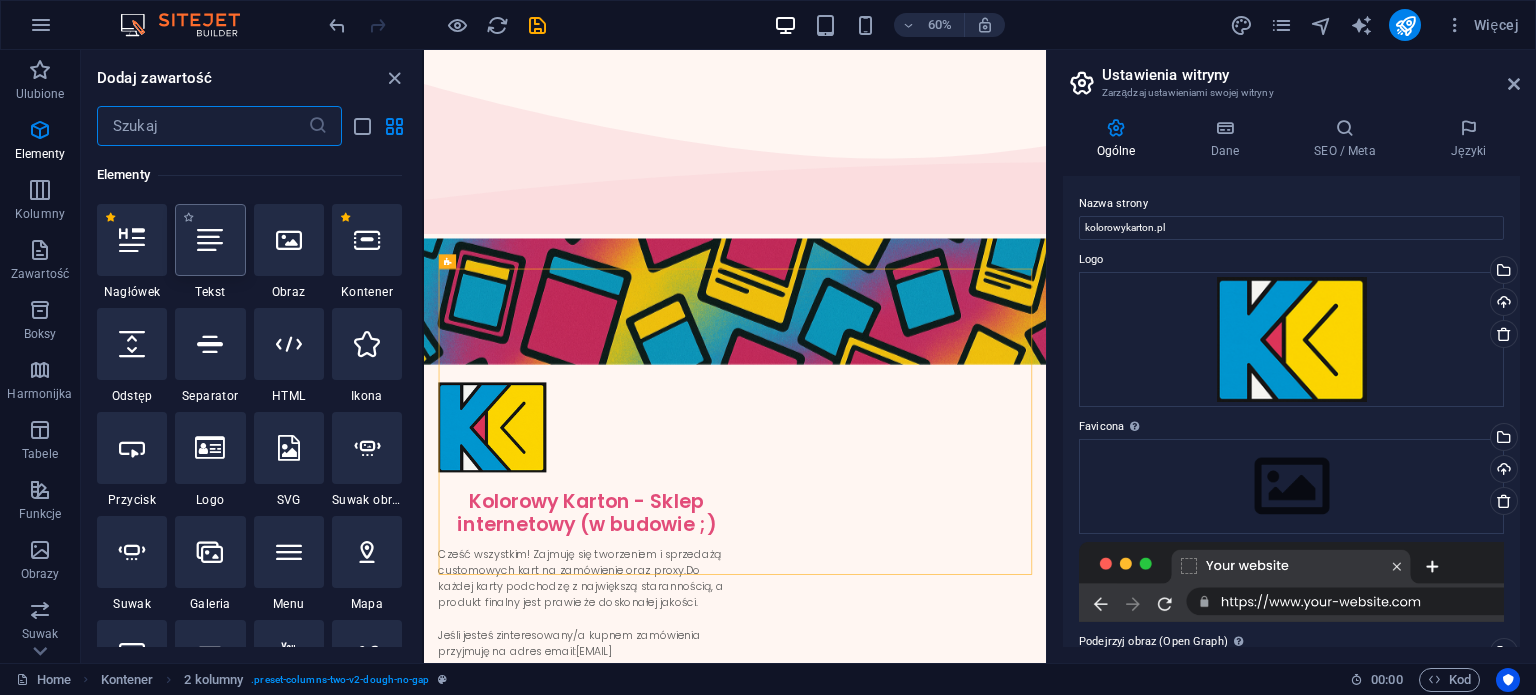 click at bounding box center (210, 240) 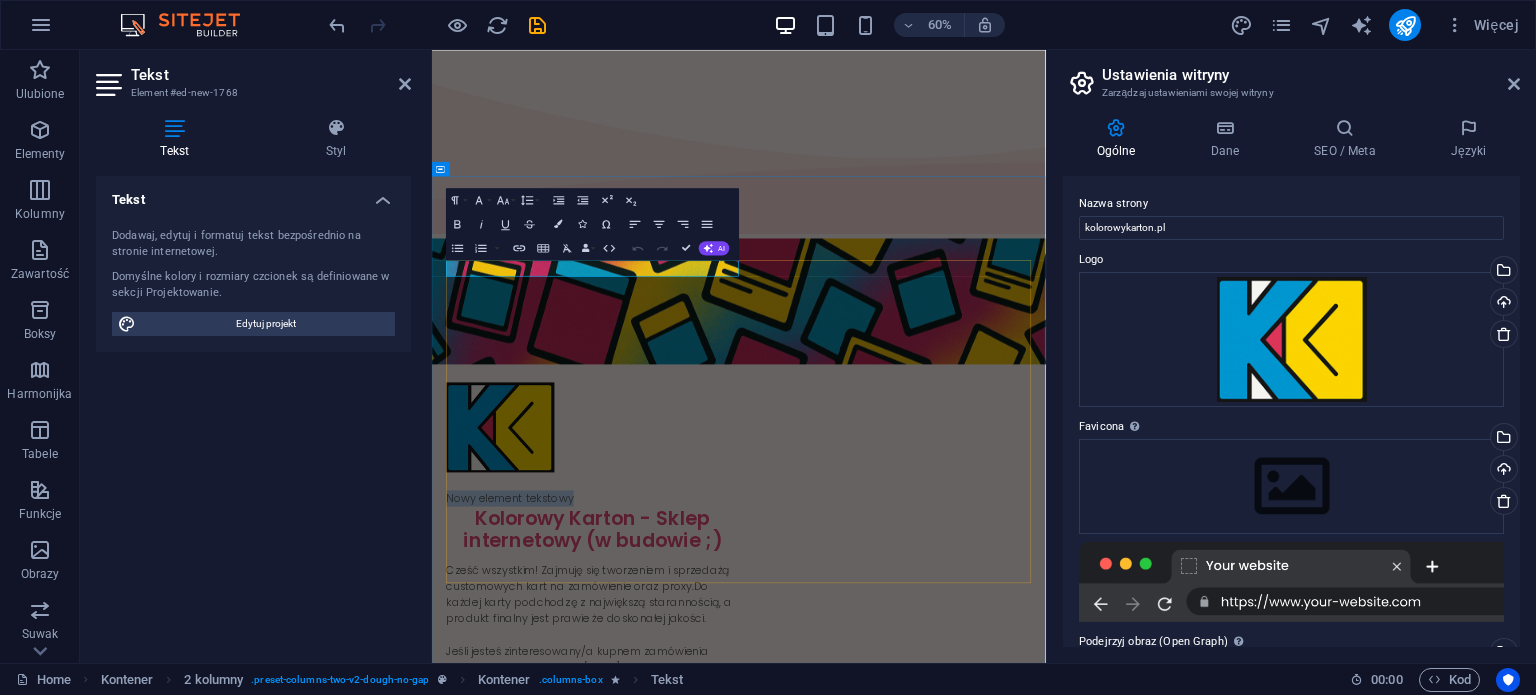 drag, startPoint x: 1125, startPoint y: 250, endPoint x: 1143, endPoint y: 446, distance: 196.8248 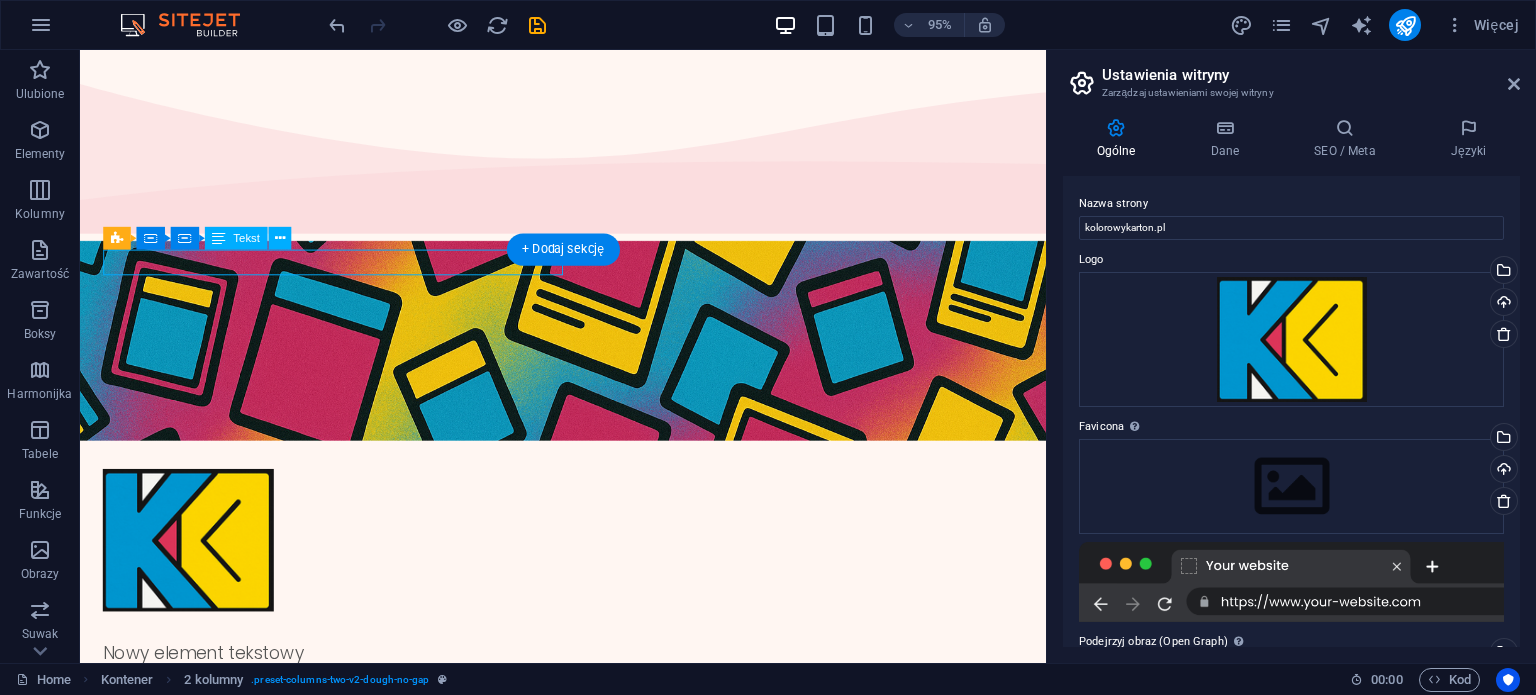 drag, startPoint x: 360, startPoint y: 269, endPoint x: 450, endPoint y: 280, distance: 90.66973 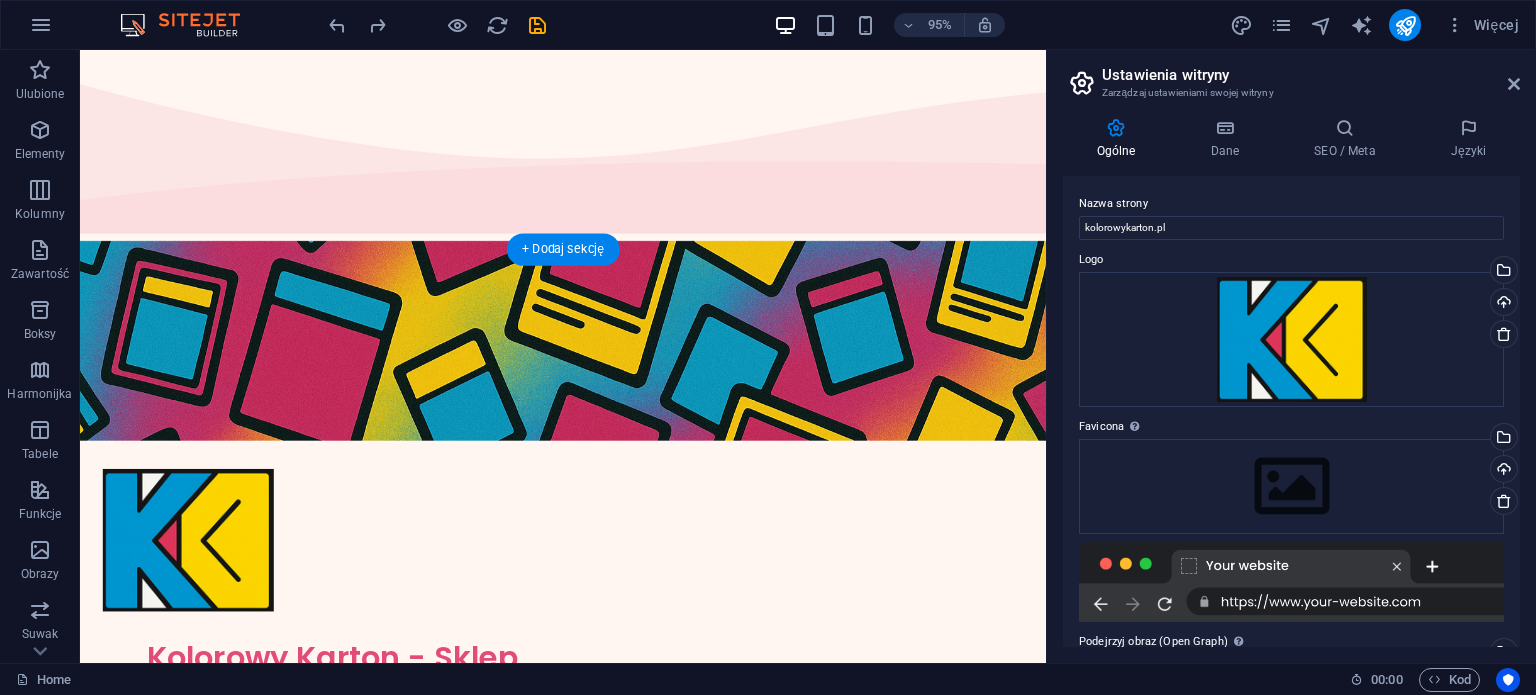 click on "Kolorowy Karton - Sklep internetowy (w budowie ;) Cześć wszystkim! Zajmuję się tworzeniem i sprzedażą customowych kart na zamówienie oraz proxy.Do każdej karty podchodzę z największą starannością, a produkt finalny jest prawie że doskonałej jakości.  Jeśli jesteś zinteresowany/a kupnem zamówienia przyjmuję na adres email:  [EMAIL]" at bounding box center [588, 886] 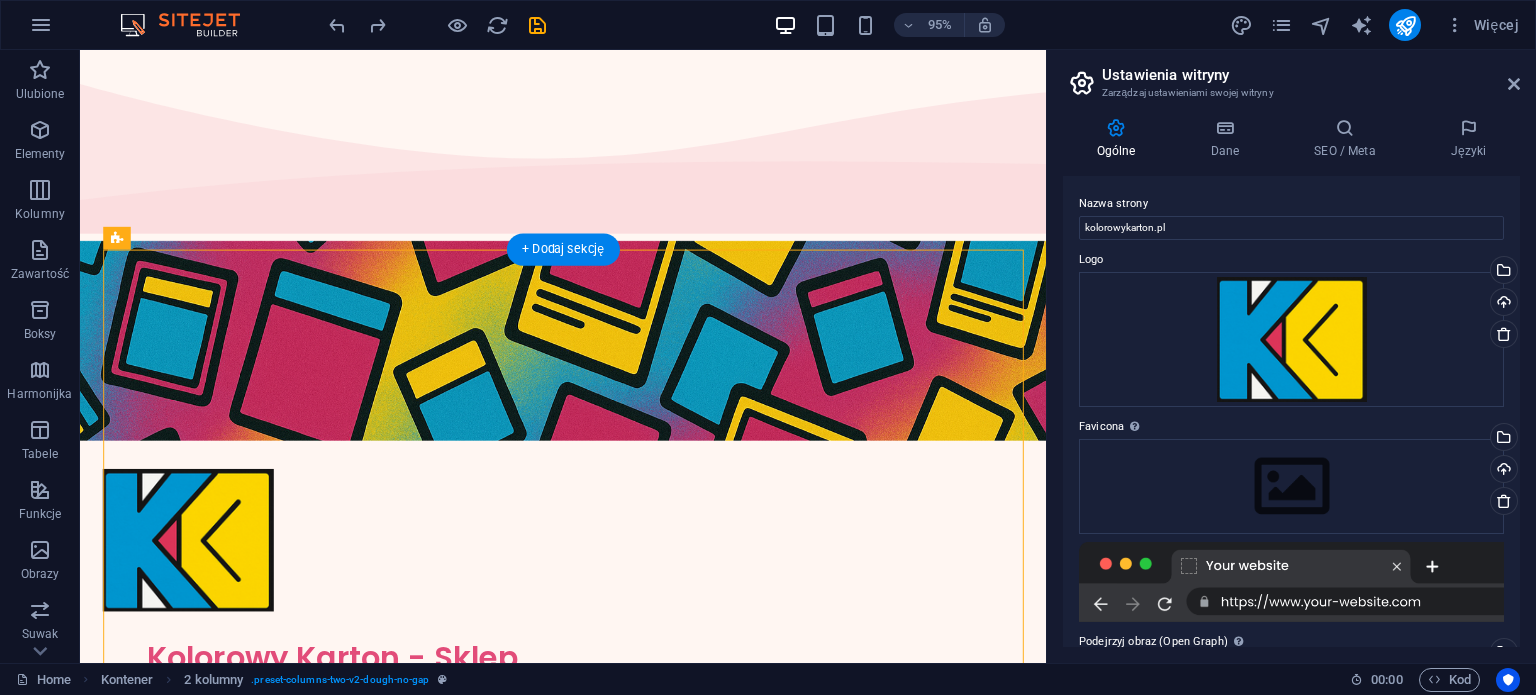 click on "Kolorowy Karton - Sklep internetowy (w budowie ;) Cześć wszystkim! Zajmuję się tworzeniem i sprzedażą customowych kart na zamówienie oraz proxy.Do każdej karty podchodzę z największą starannością, a produkt finalny jest prawie że doskonałej jakości.  Jeśli jesteś zinteresowany/a kupnem zamówienia przyjmuję na adres email:  [EMAIL]" at bounding box center (588, 886) 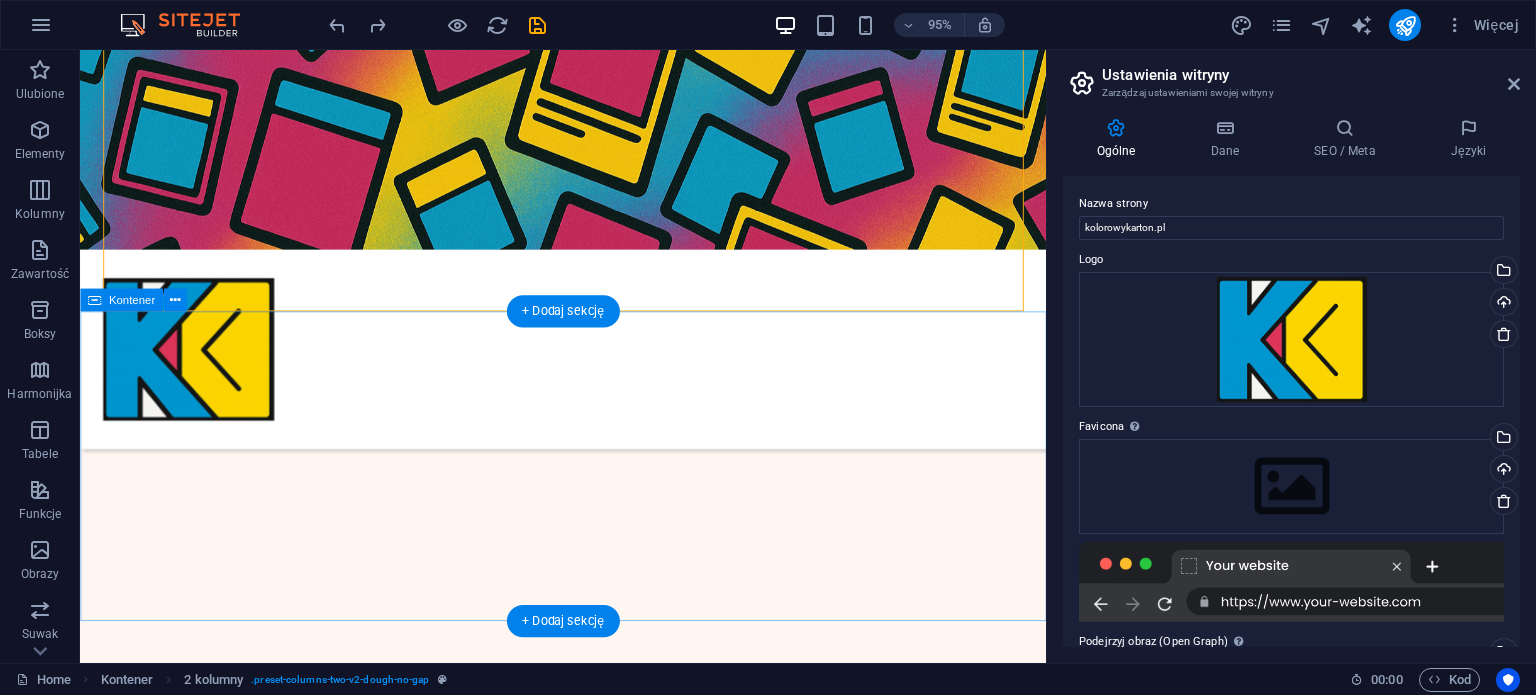 scroll, scrollTop: 261, scrollLeft: 0, axis: vertical 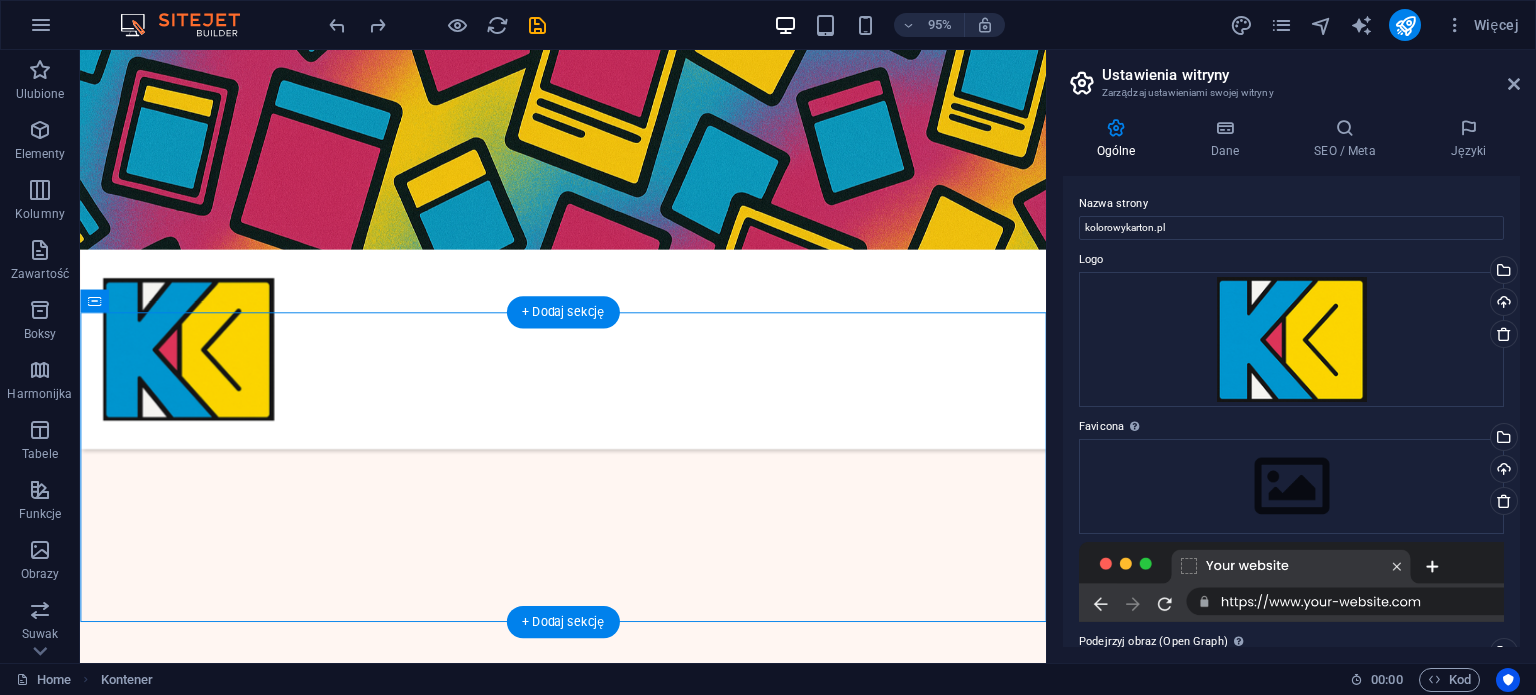 drag, startPoint x: 227, startPoint y: 356, endPoint x: 134, endPoint y: 374, distance: 94.72592 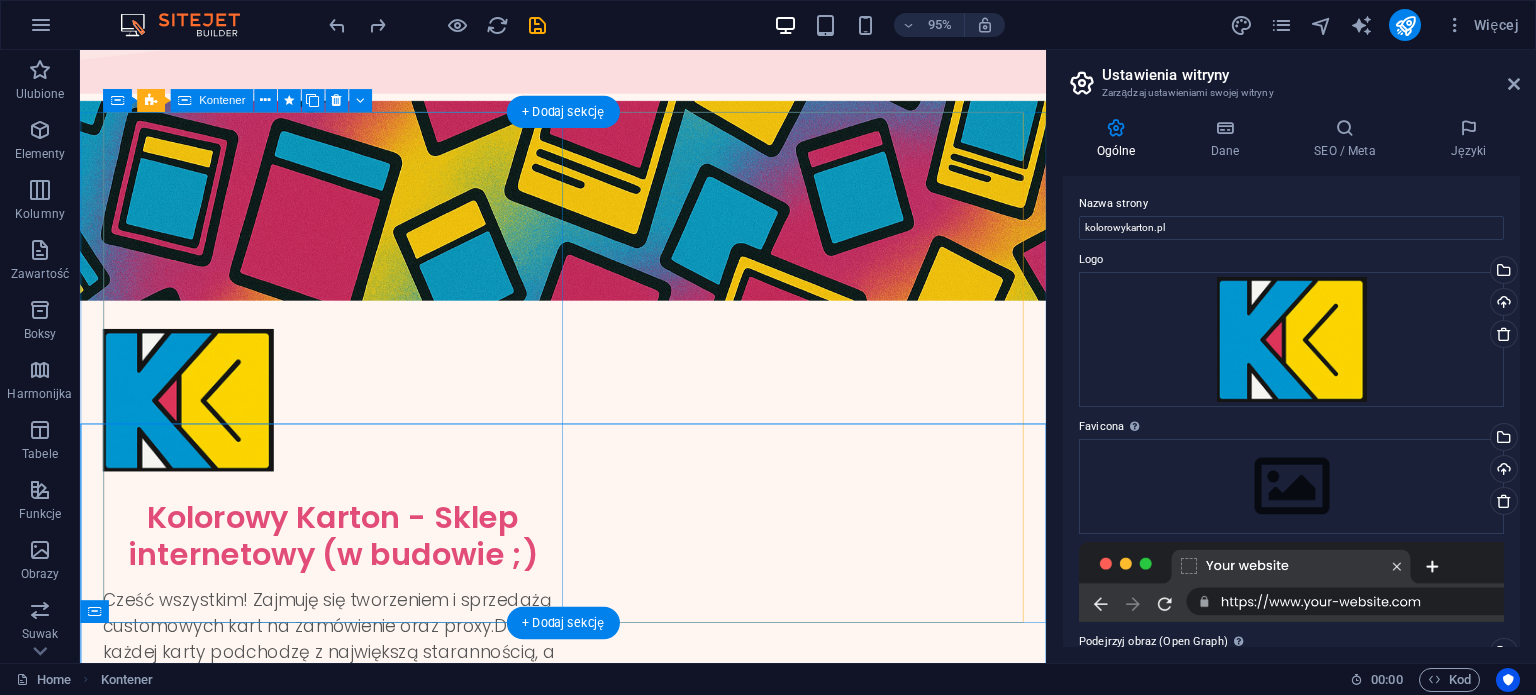 scroll, scrollTop: 134, scrollLeft: 0, axis: vertical 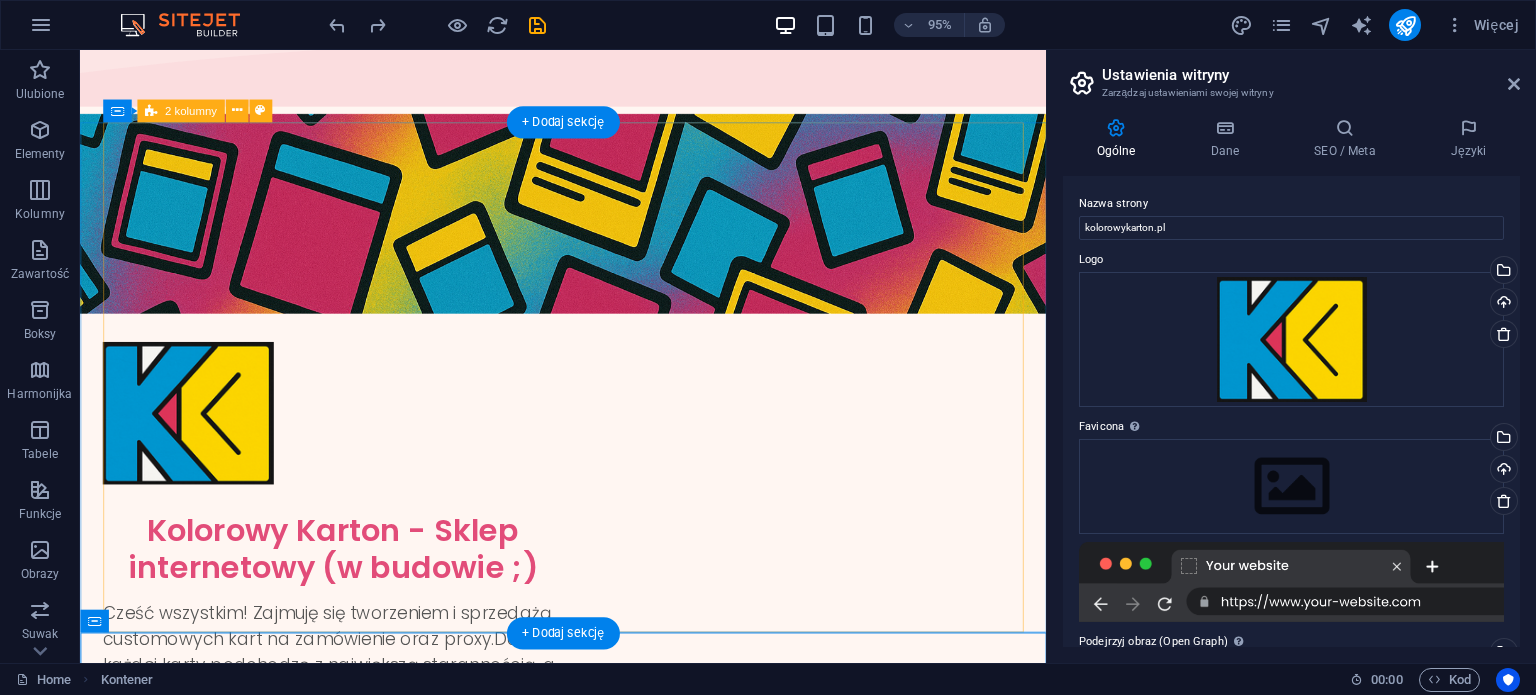 click on "Kolorowy Karton - Sklep internetowy (w budowie ;) Cześć wszystkim! Zajmuję się tworzeniem i sprzedażą customowych kart na zamówienie oraz proxy.Do każdej karty podchodzę z największą starannością, a produkt finalny jest prawie że doskonałej jakości.  Jeśli jesteś zinteresowany/a kupnem zamówienia przyjmuję na adres email:  [EMAIL]" at bounding box center [588, 752] 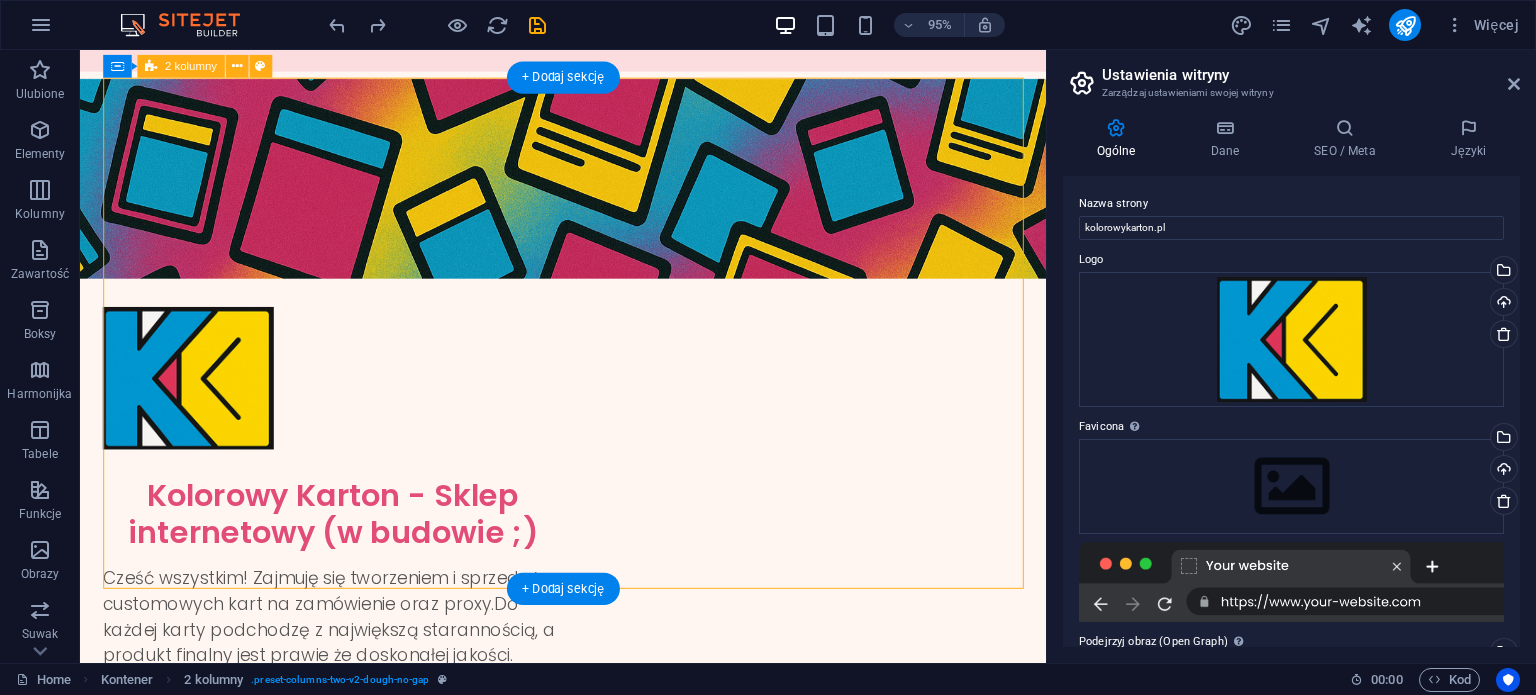 scroll, scrollTop: 184, scrollLeft: 0, axis: vertical 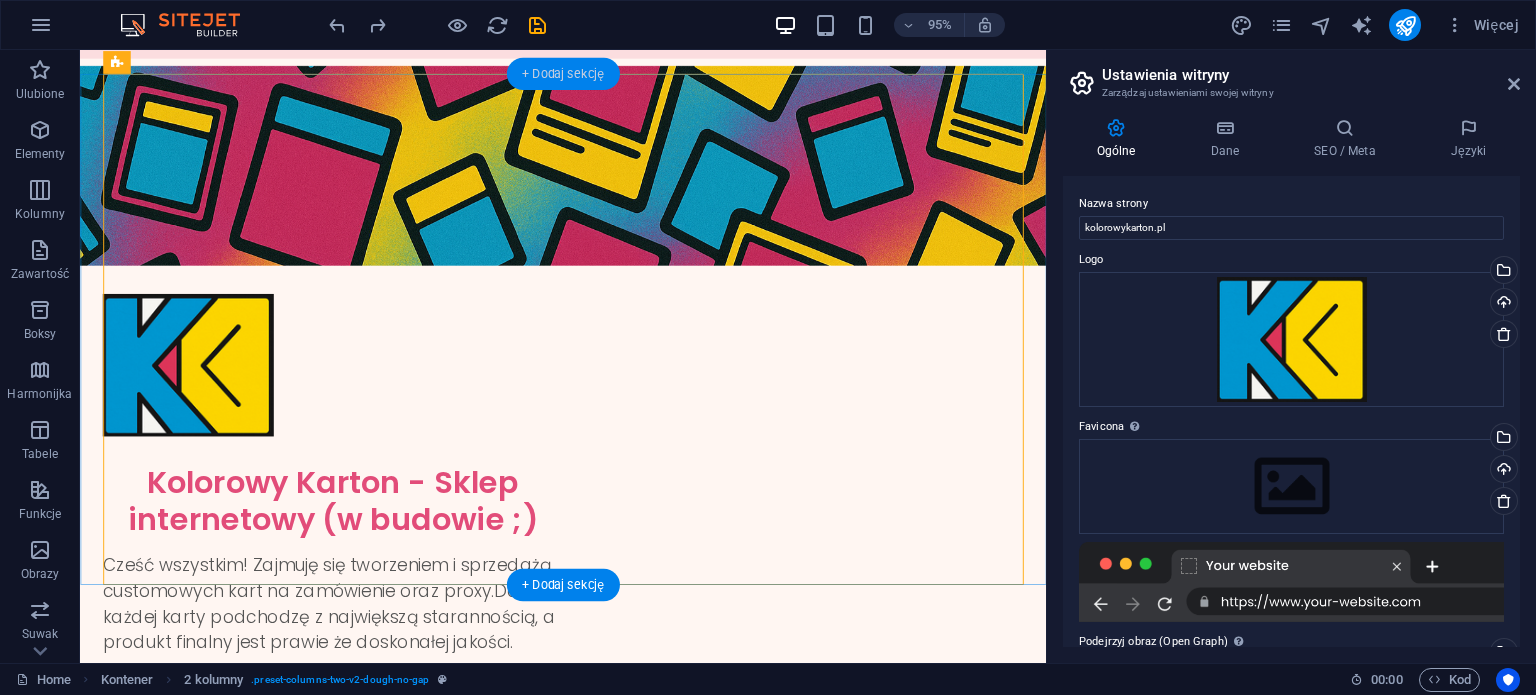 click on "+ Dodaj sekcję" at bounding box center (563, 74) 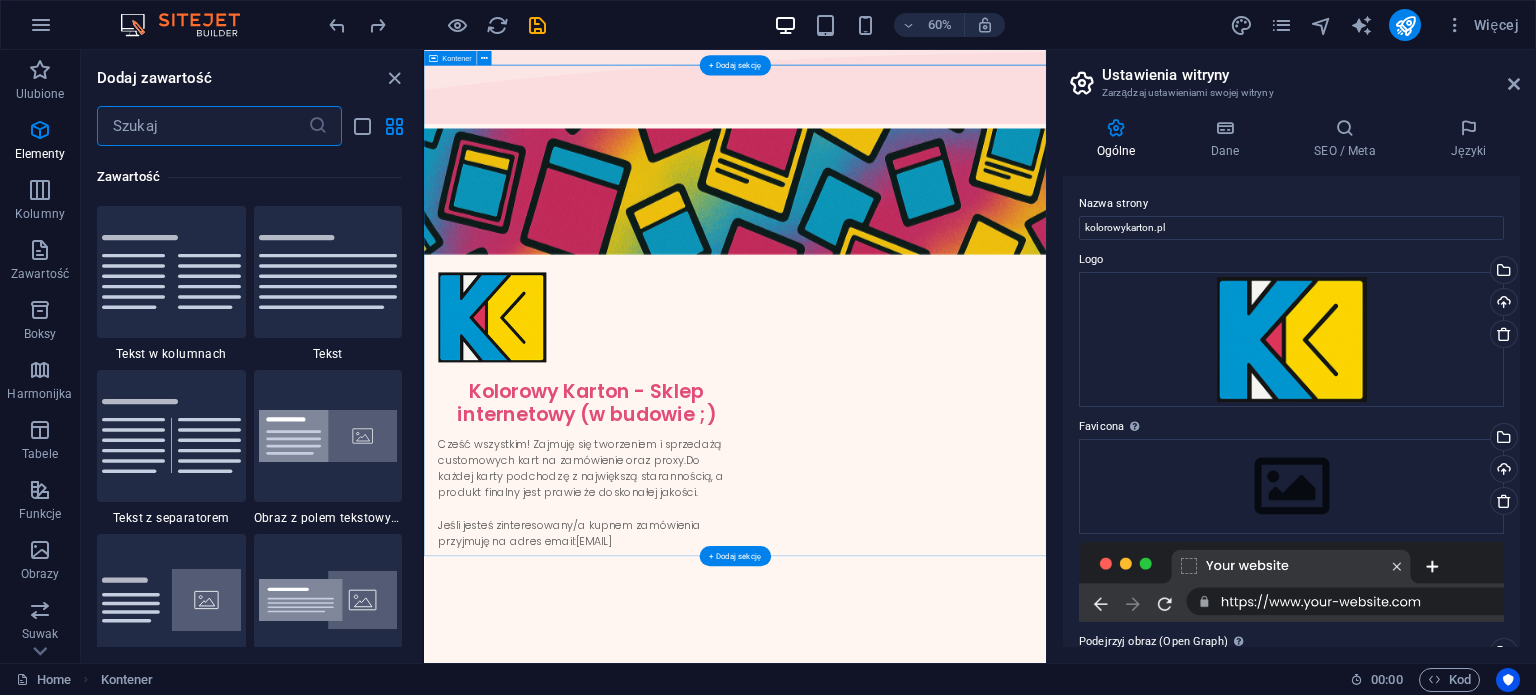 scroll, scrollTop: 3499, scrollLeft: 0, axis: vertical 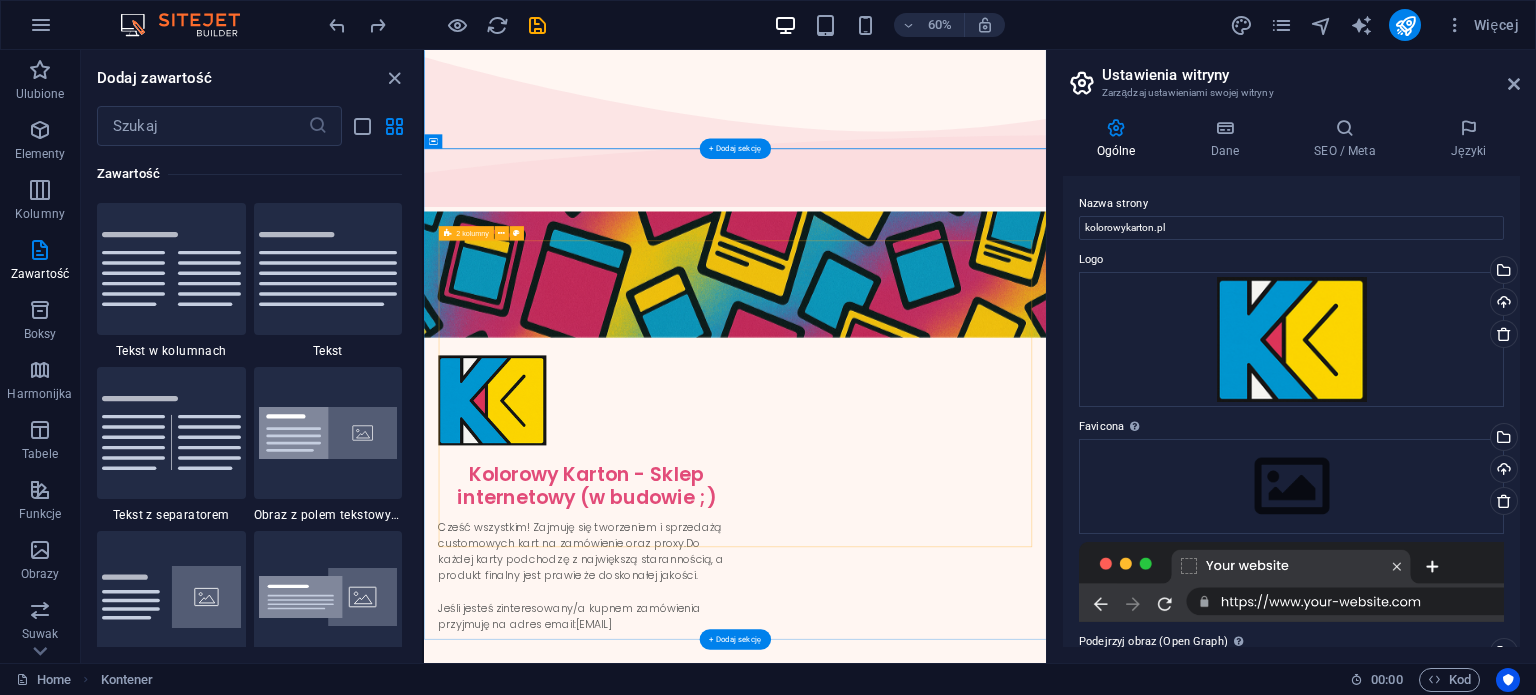 click on "Kolorowy Karton - Sklep internetowy (w budowie ;) Cześć wszystkim! Zajmuję się tworzeniem i sprzedażą customowych kart na zamówienie oraz proxy.Do każdej karty podchodzę z największą starannością, a produkt finalny jest prawie że doskonałej jakości.  Jeśli jesteś zinteresowany/a kupnem zamówienia przyjmuję na adres email:  [EMAIL]" at bounding box center (942, 953) 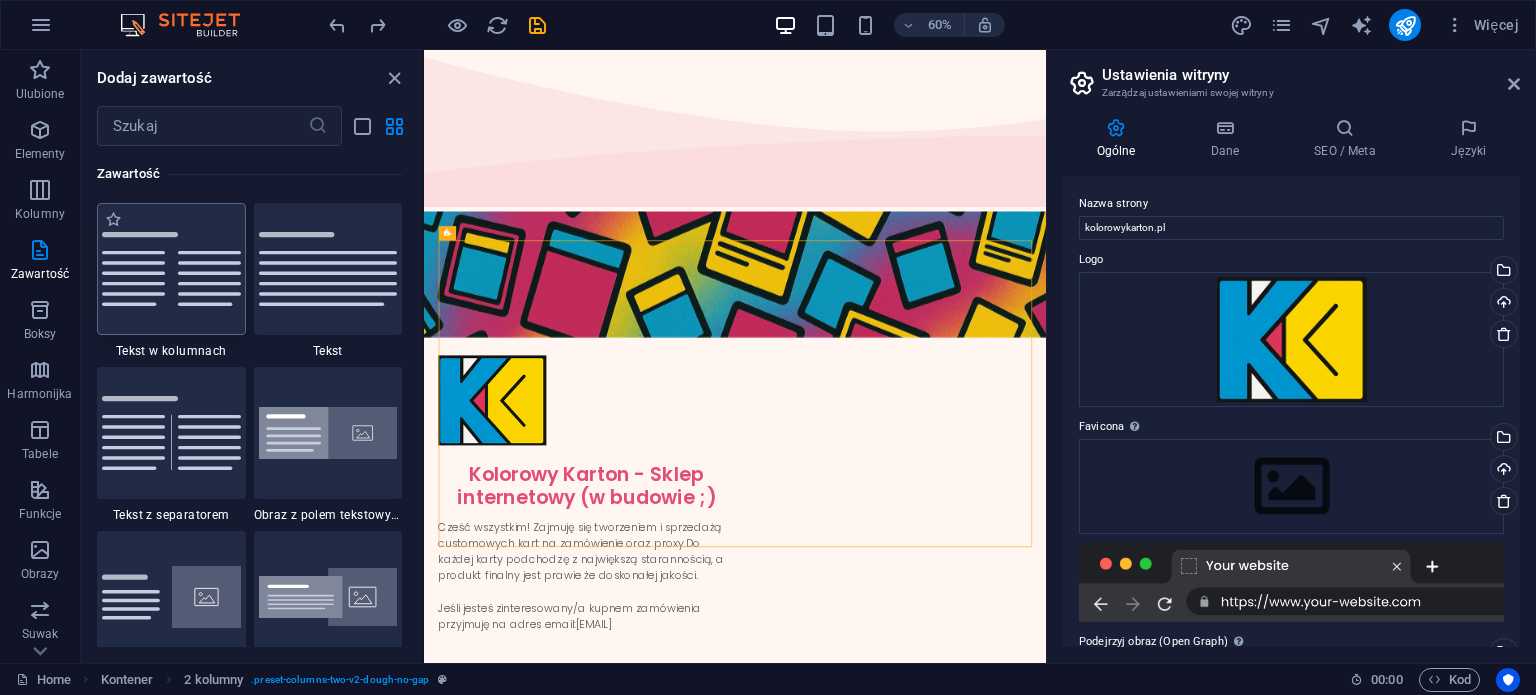 click at bounding box center (171, 269) 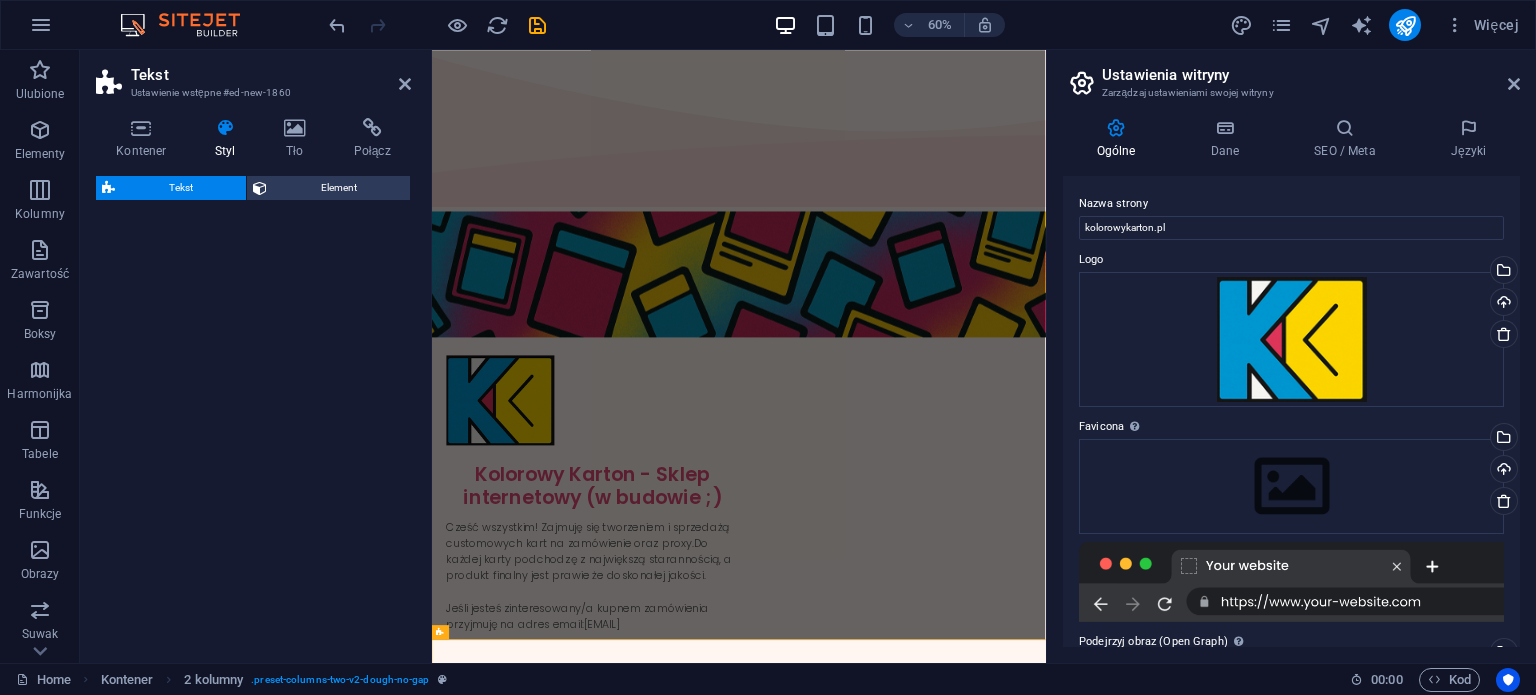 select on "rem" 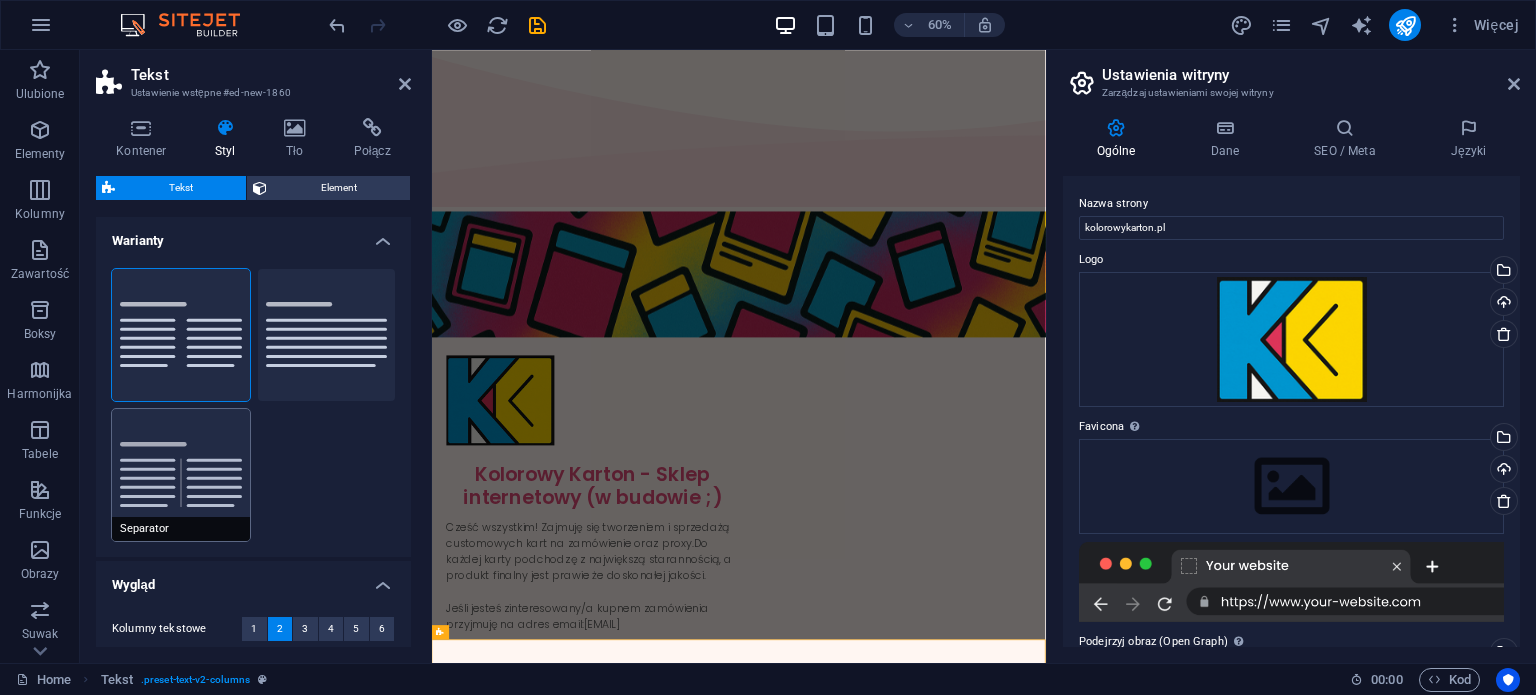 click on "Separator" at bounding box center (181, 475) 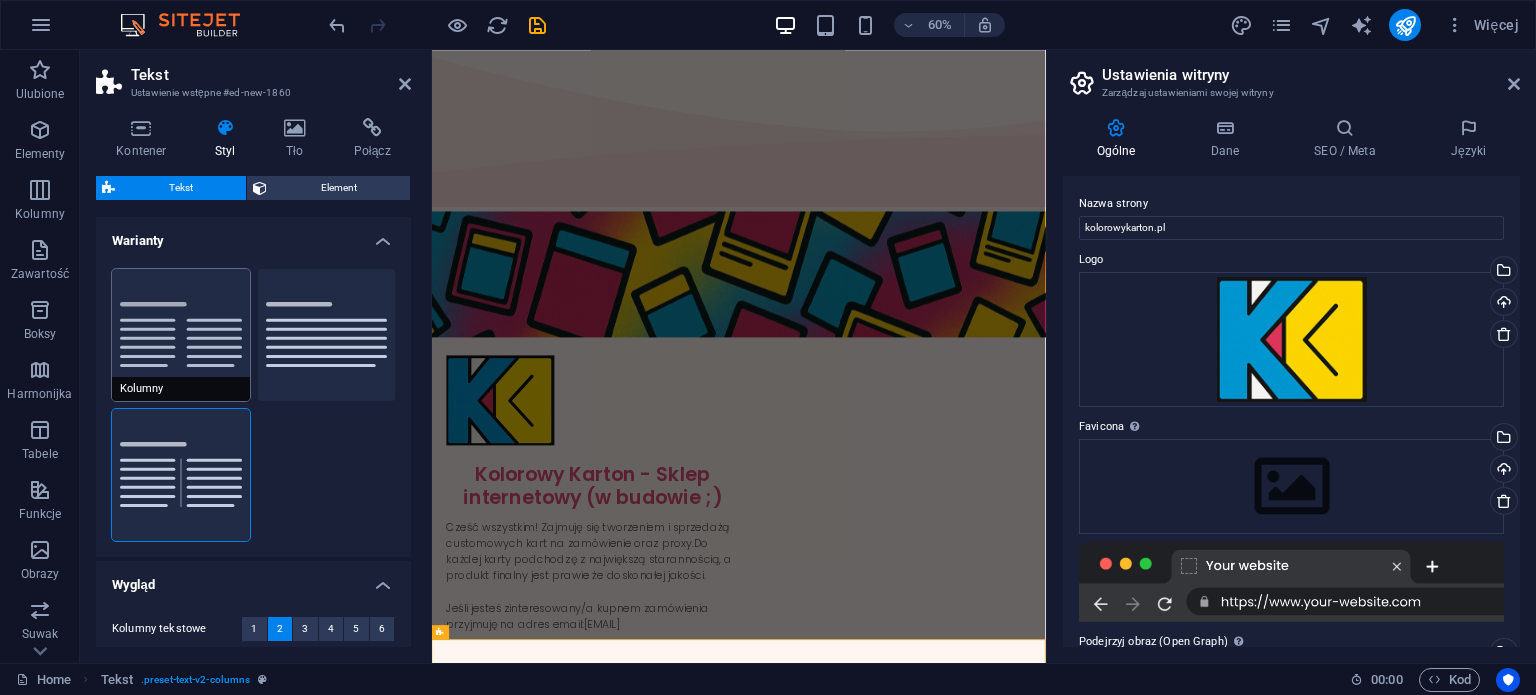 click on "Kolumny" at bounding box center [181, 335] 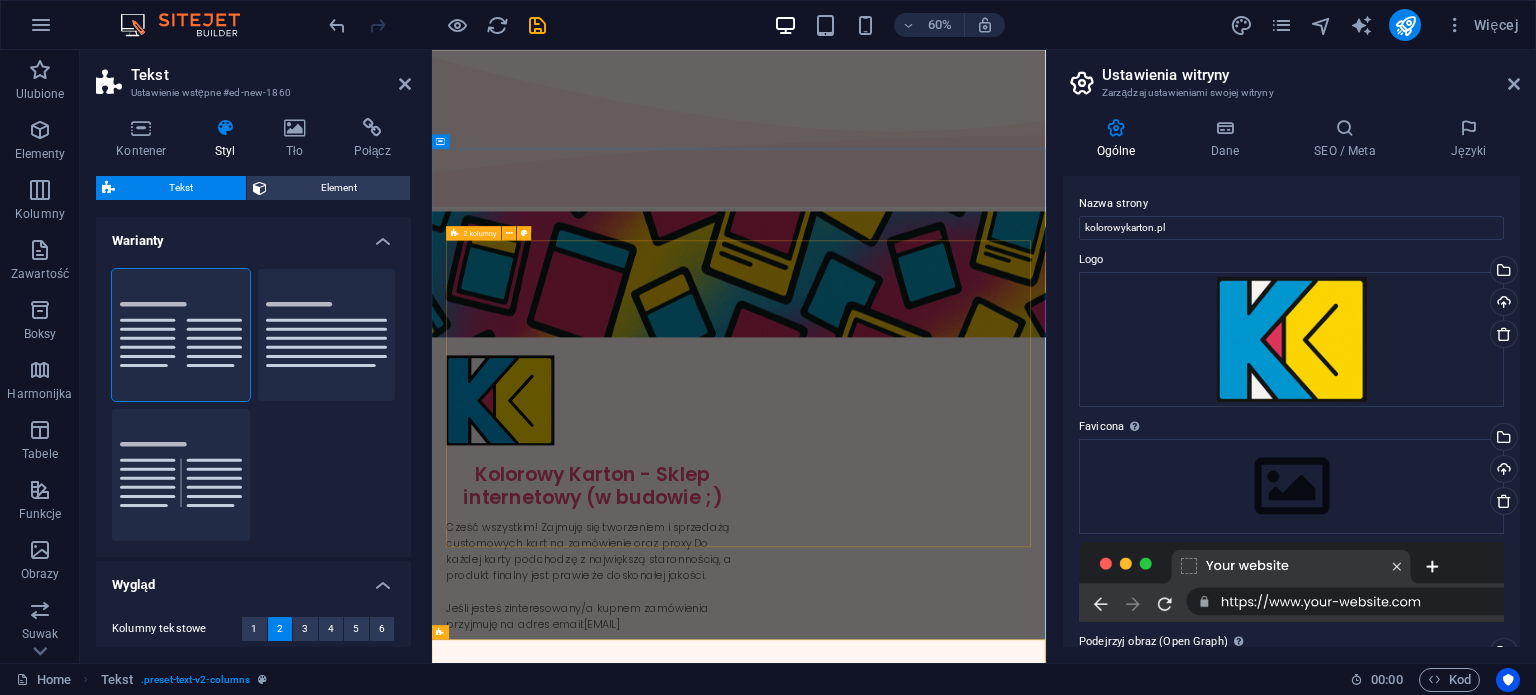 click on "Kolorowy Karton - Sklep internetowy (w budowie ;) Cześć wszystkim! Zajmuję się tworzeniem i sprzedażą customowych kart na zamówienie oraz proxy.Do każdej karty podchodzę z największą starannością, a produkt finalny jest prawie że doskonałej jakości.  Jeśli jesteś zinteresowany/a kupnem zamówienia przyjmuję na adres email:  [EMAIL]" at bounding box center (943, 953) 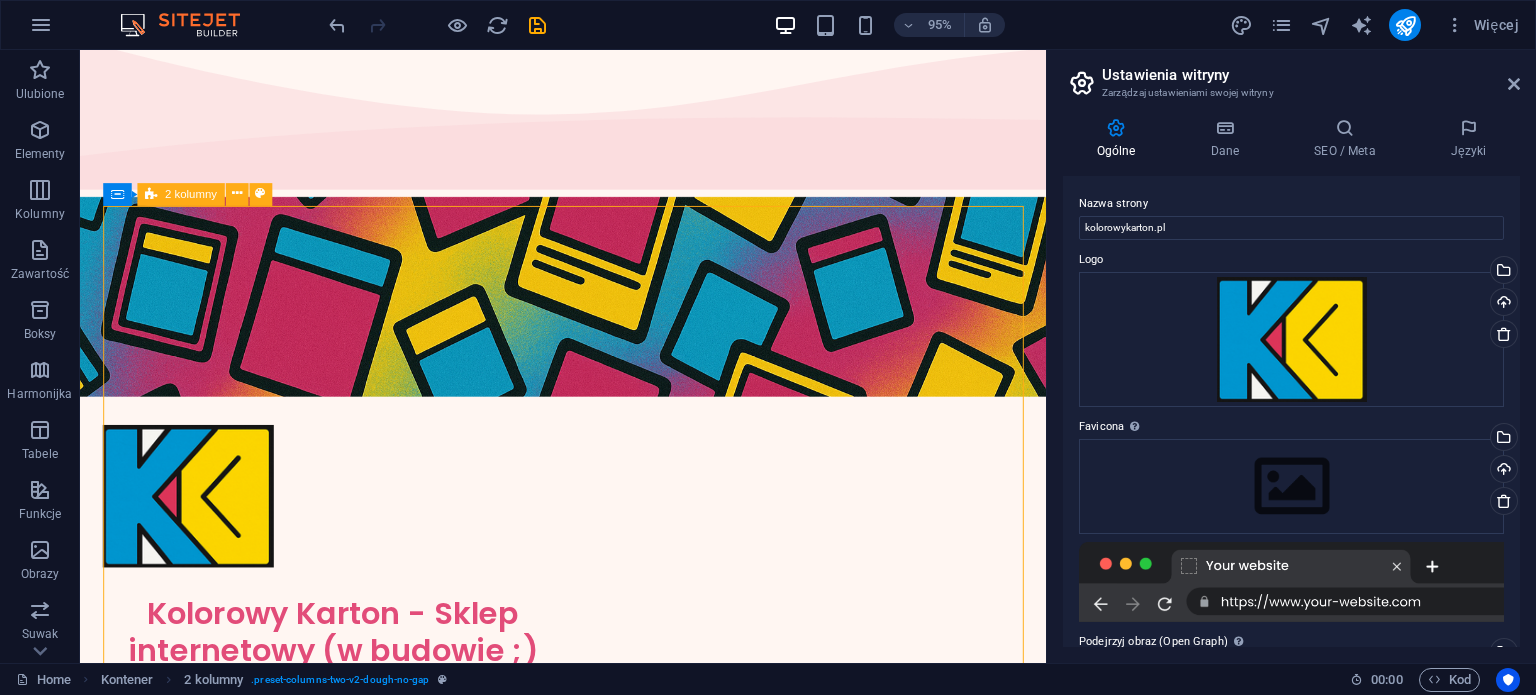 click on "Kolorowy Karton - Sklep internetowy (w budowie ;) Cześć wszystkim! Zajmuję się tworzeniem i sprzedażą customowych kart na zamówienie oraz proxy.Do każdej karty podchodzę z największą starannością, a produkt finalny jest prawie że doskonałej jakości.  Jeśli jesteś zinteresowany/a kupnem zamówienia przyjmuję na adres email:  [EMAIL]" at bounding box center [588, 840] 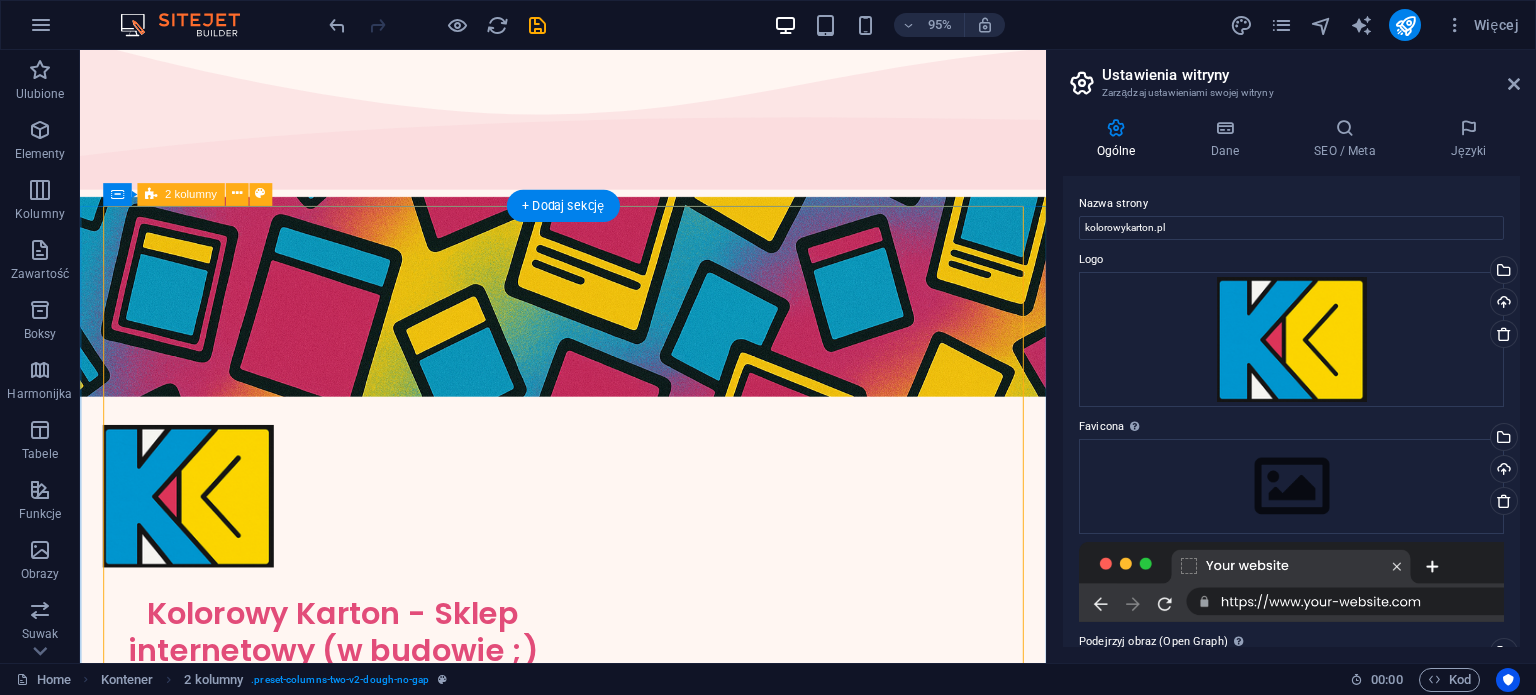click on "Kolorowy Karton - Sklep internetowy (w budowie ;) Cześć wszystkim! Zajmuję się tworzeniem i sprzedażą customowych kart na zamówienie oraz proxy.Do każdej karty podchodzę z największą starannością, a produkt finalny jest prawie że doskonałej jakości.  Jeśli jesteś zinteresowany/a kupnem zamówienia przyjmuję na adres email:  [EMAIL]" at bounding box center [588, 840] 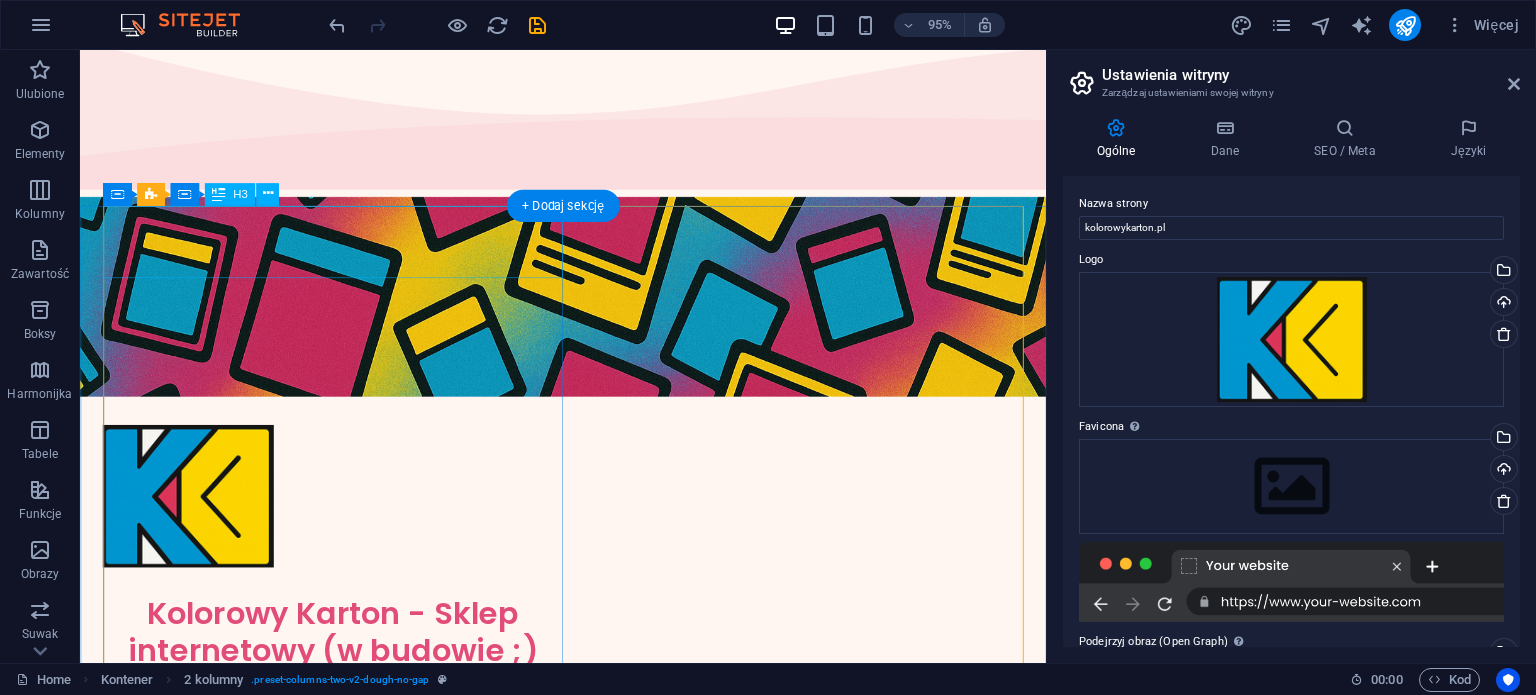 click on "Kolorowy Karton - Sklep internetowy (w budowie ;)" at bounding box center [346, 663] 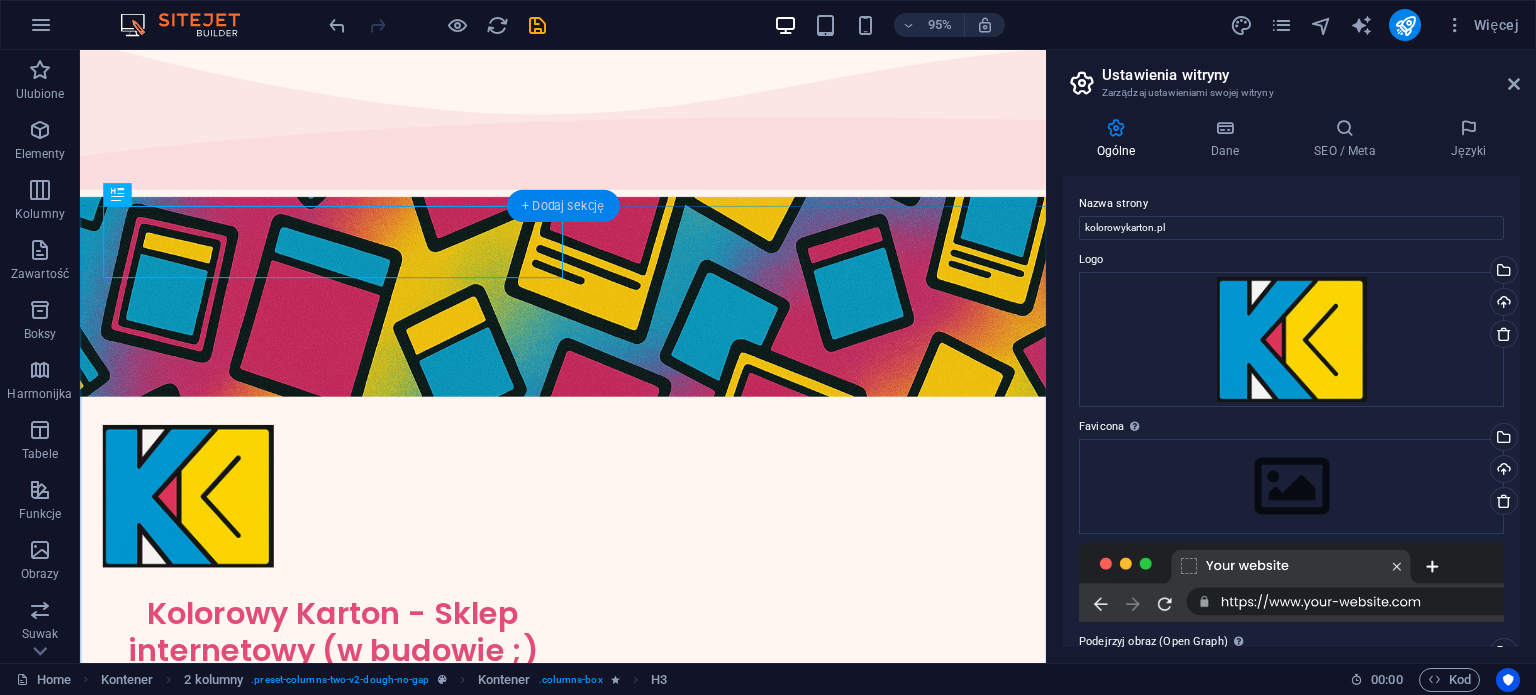 click on "+ Dodaj sekcję" at bounding box center (563, 205) 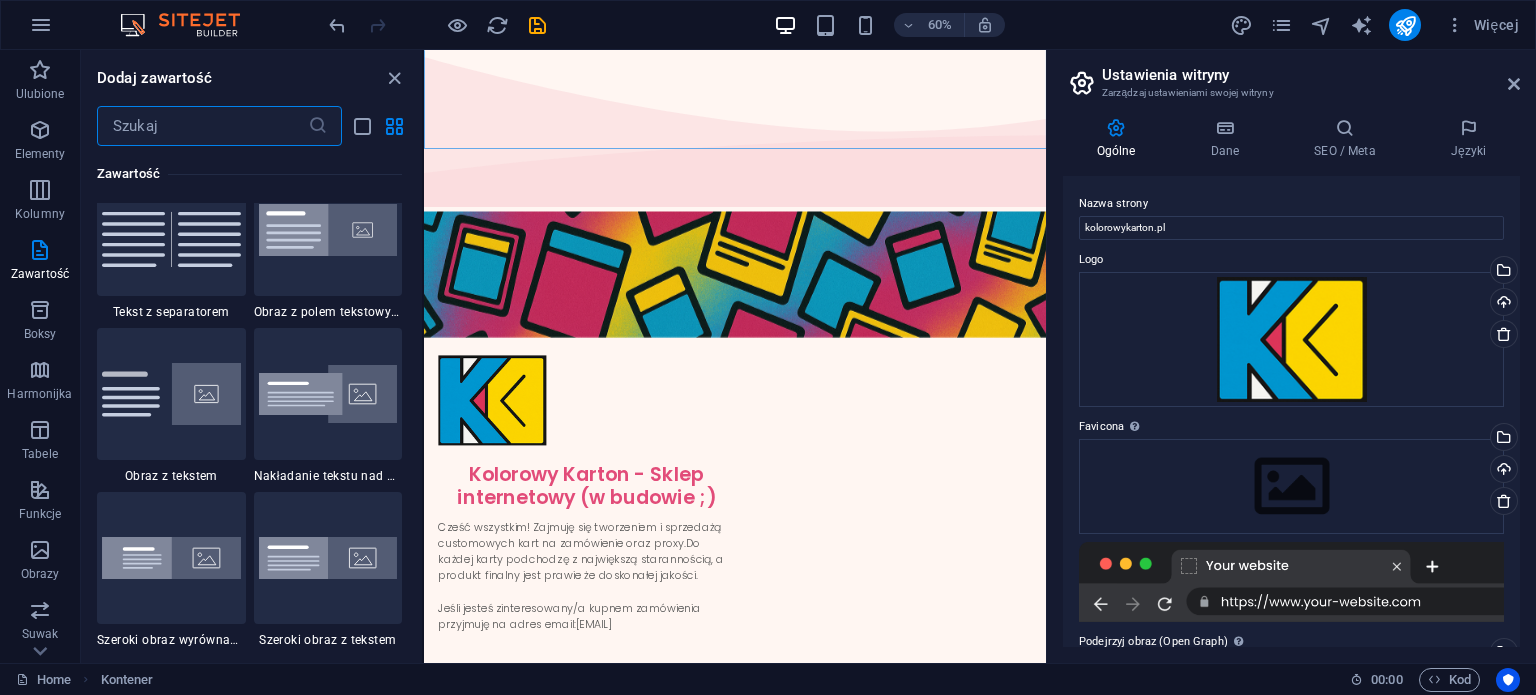 scroll, scrollTop: 3733, scrollLeft: 0, axis: vertical 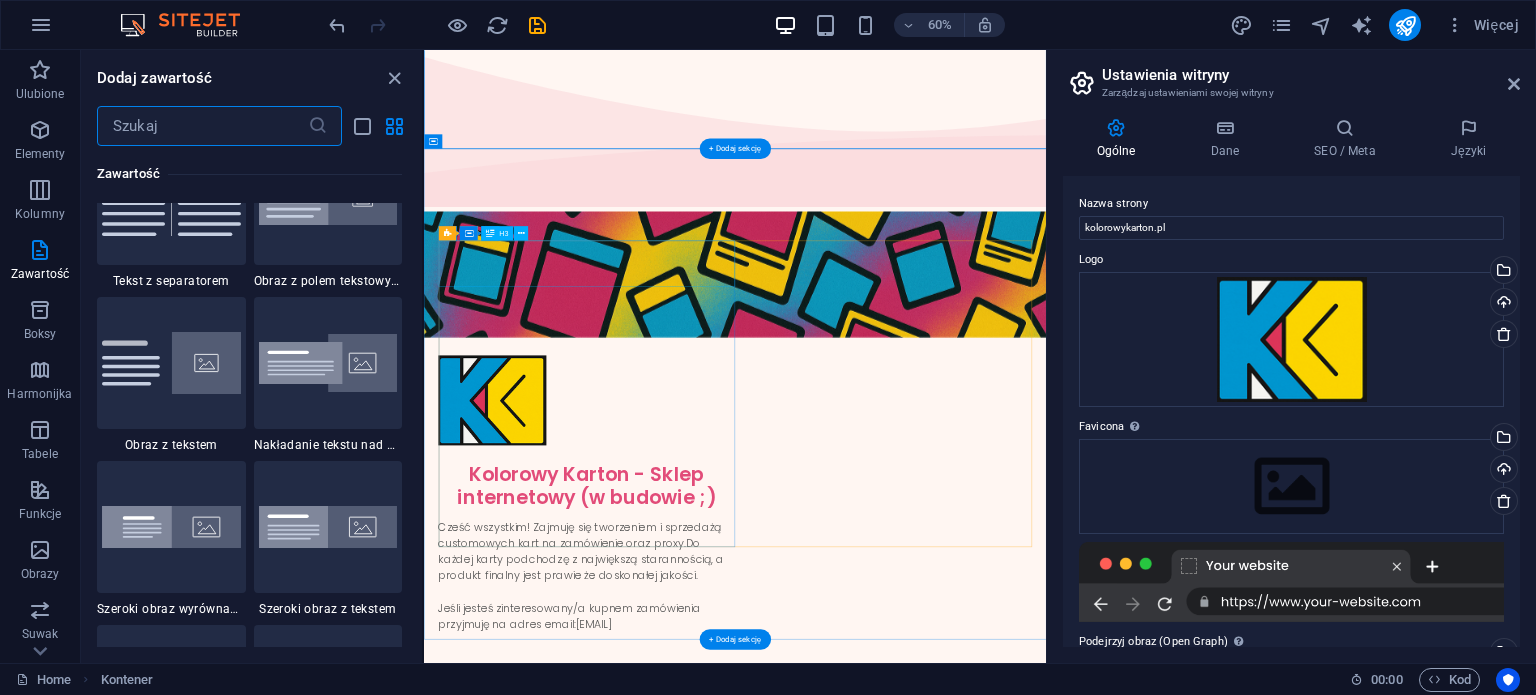 click on "Kolorowy Karton - Sklep internetowy (w budowie ;)" at bounding box center (695, 776) 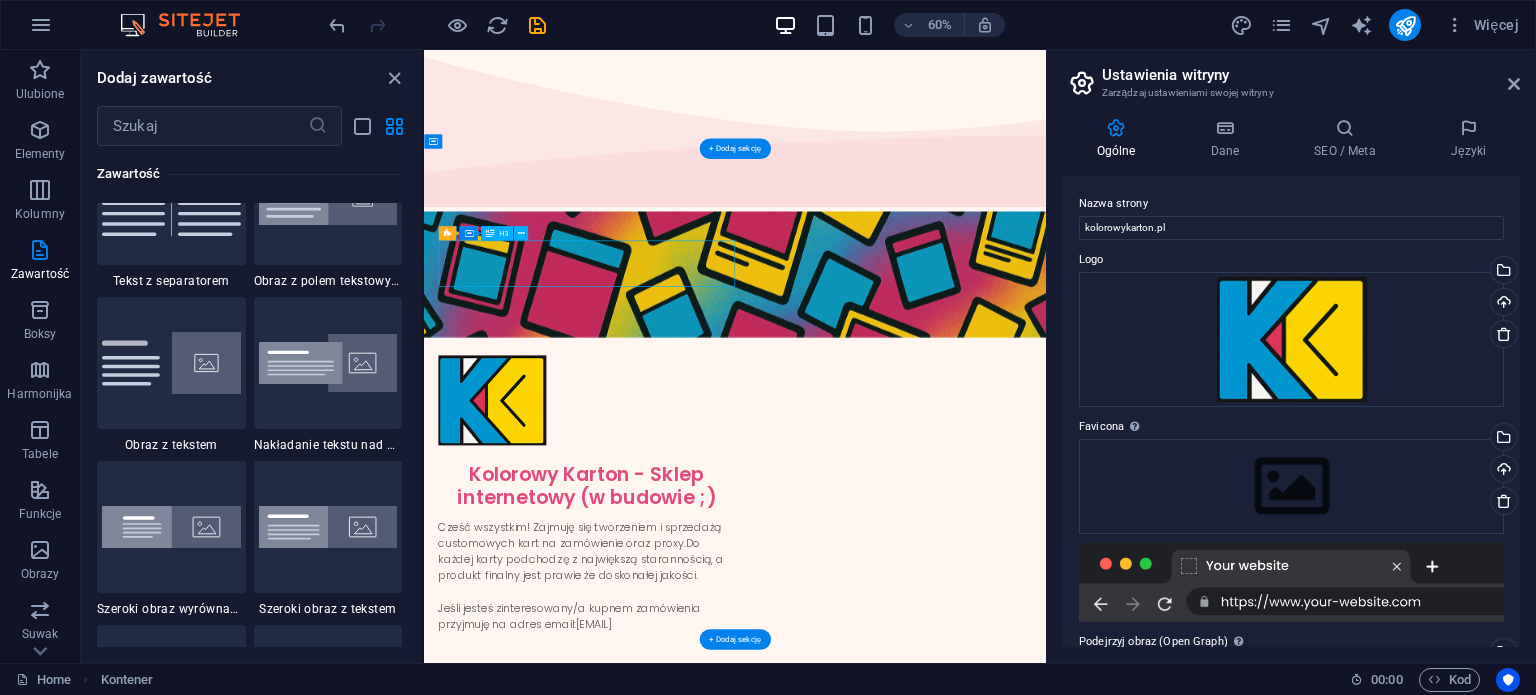 click on "Kolorowy Karton - Sklep internetowy (w budowie ;)" at bounding box center (695, 776) 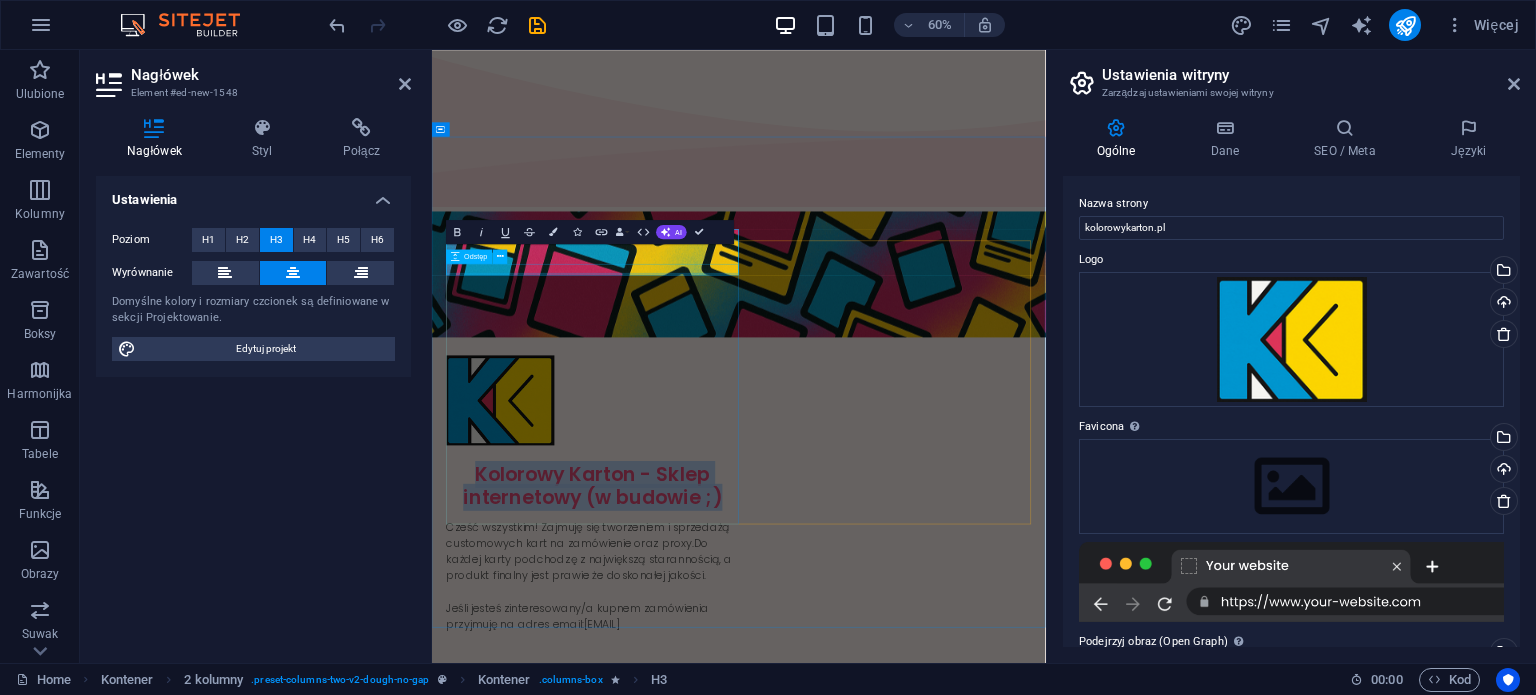 scroll, scrollTop: 65, scrollLeft: 0, axis: vertical 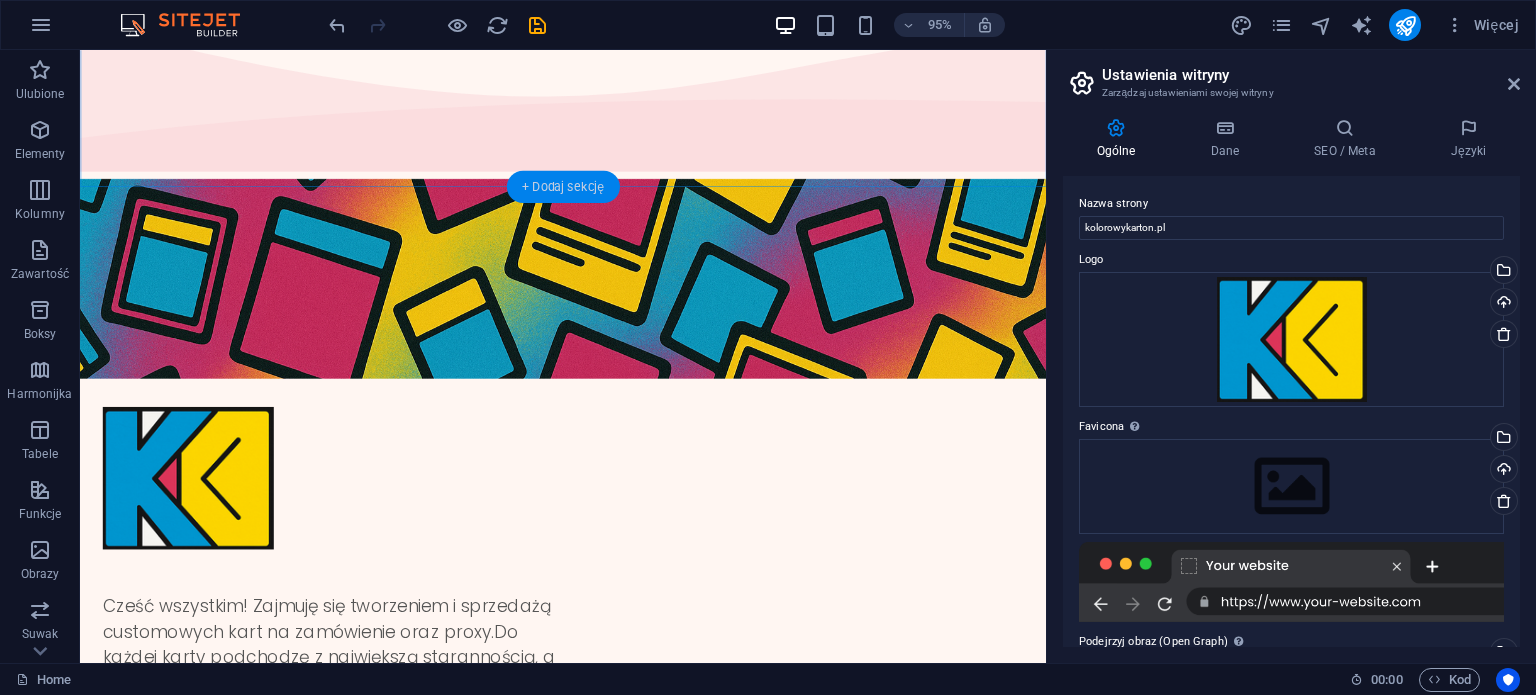 click on "+ Dodaj sekcję" at bounding box center (563, 187) 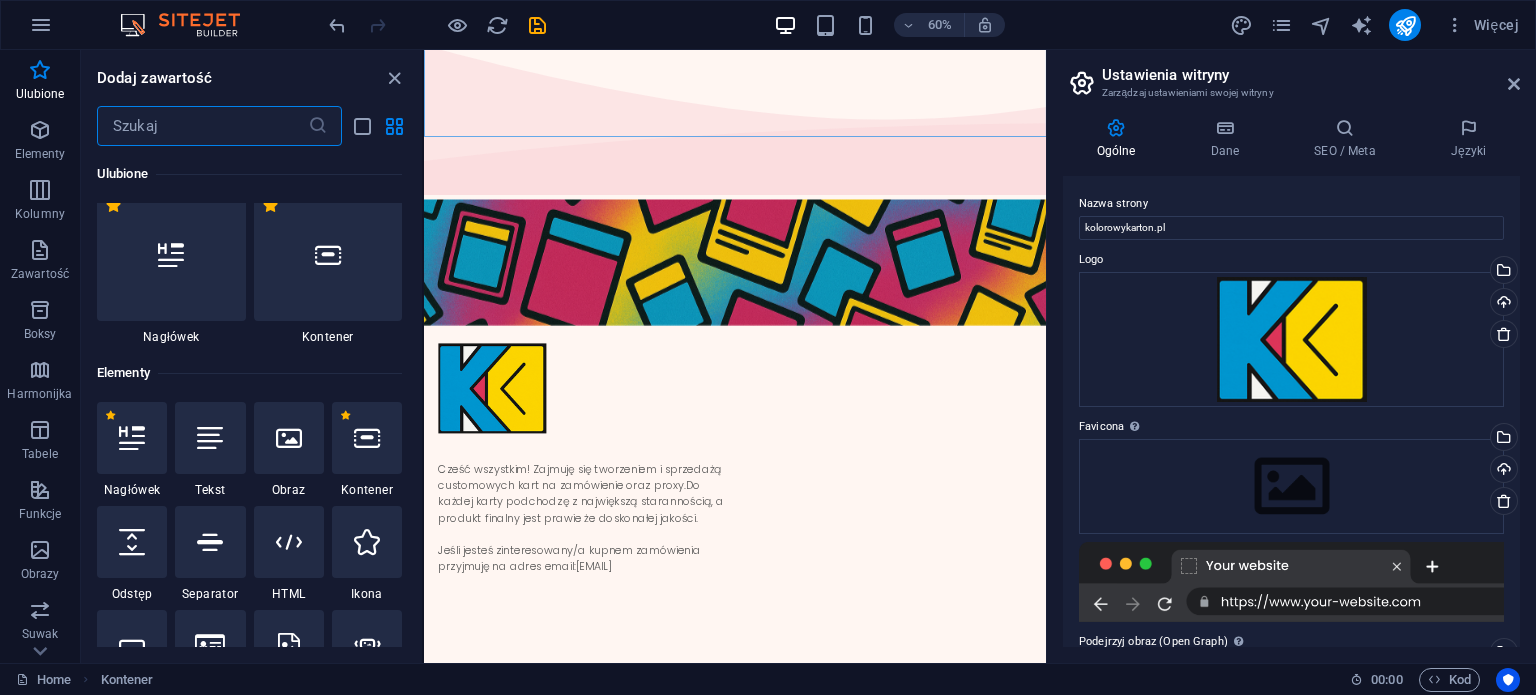 scroll, scrollTop: 16, scrollLeft: 0, axis: vertical 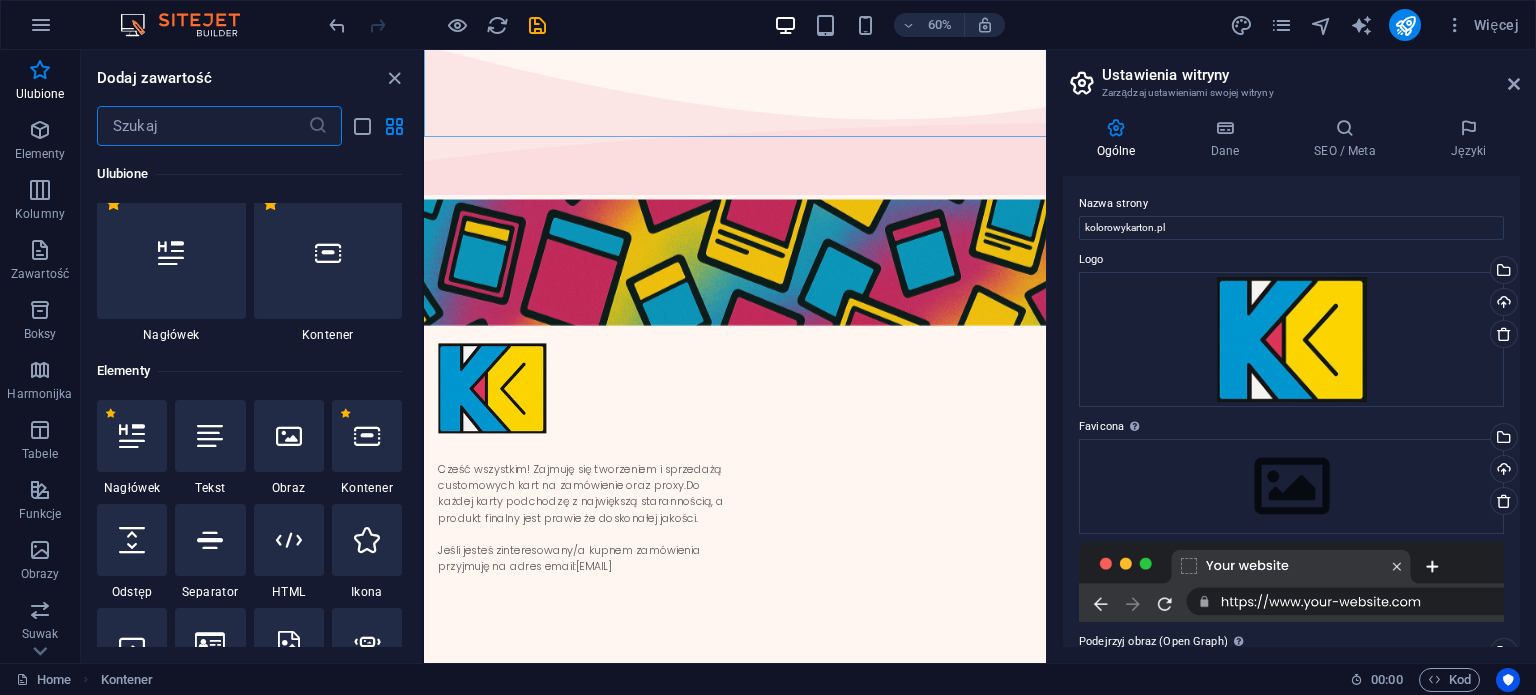click at bounding box center (171, 253) 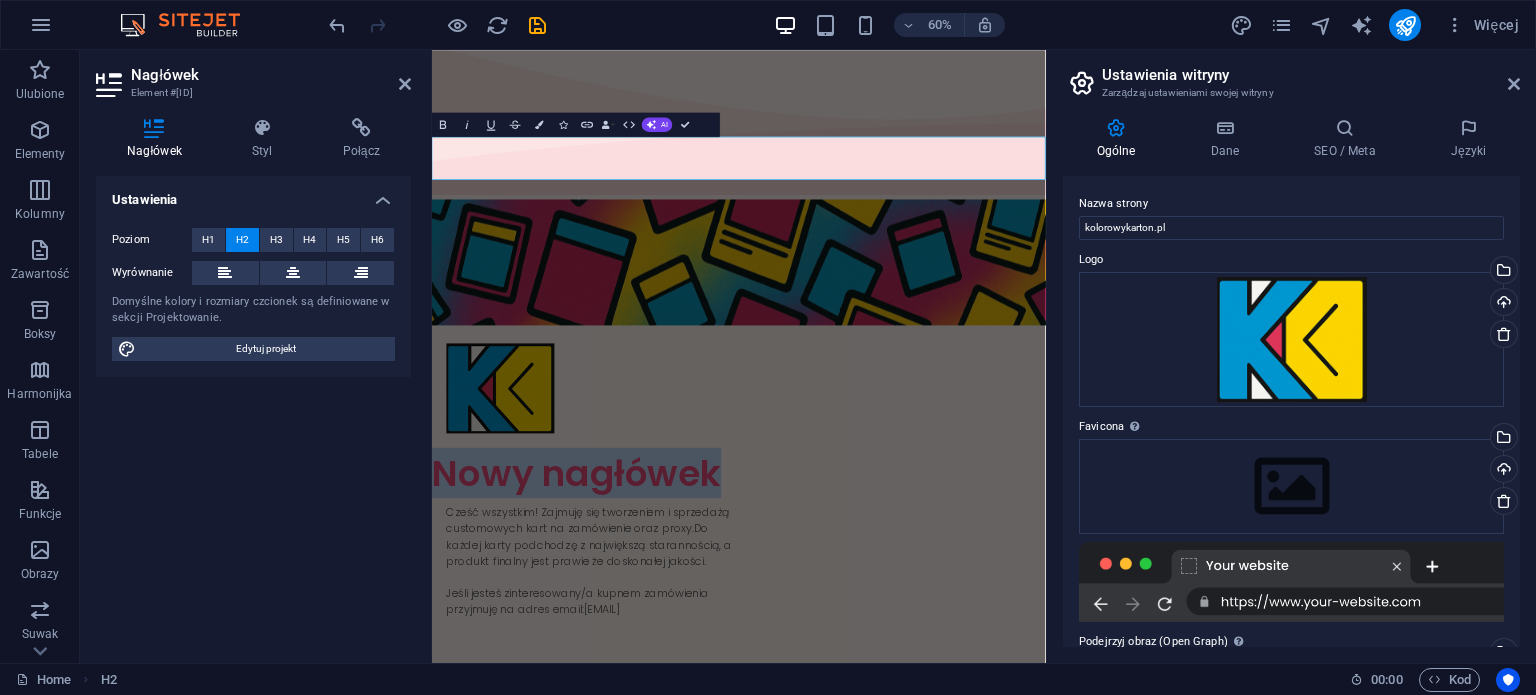 click on "Nowy nagłówek" at bounding box center (943, 755) 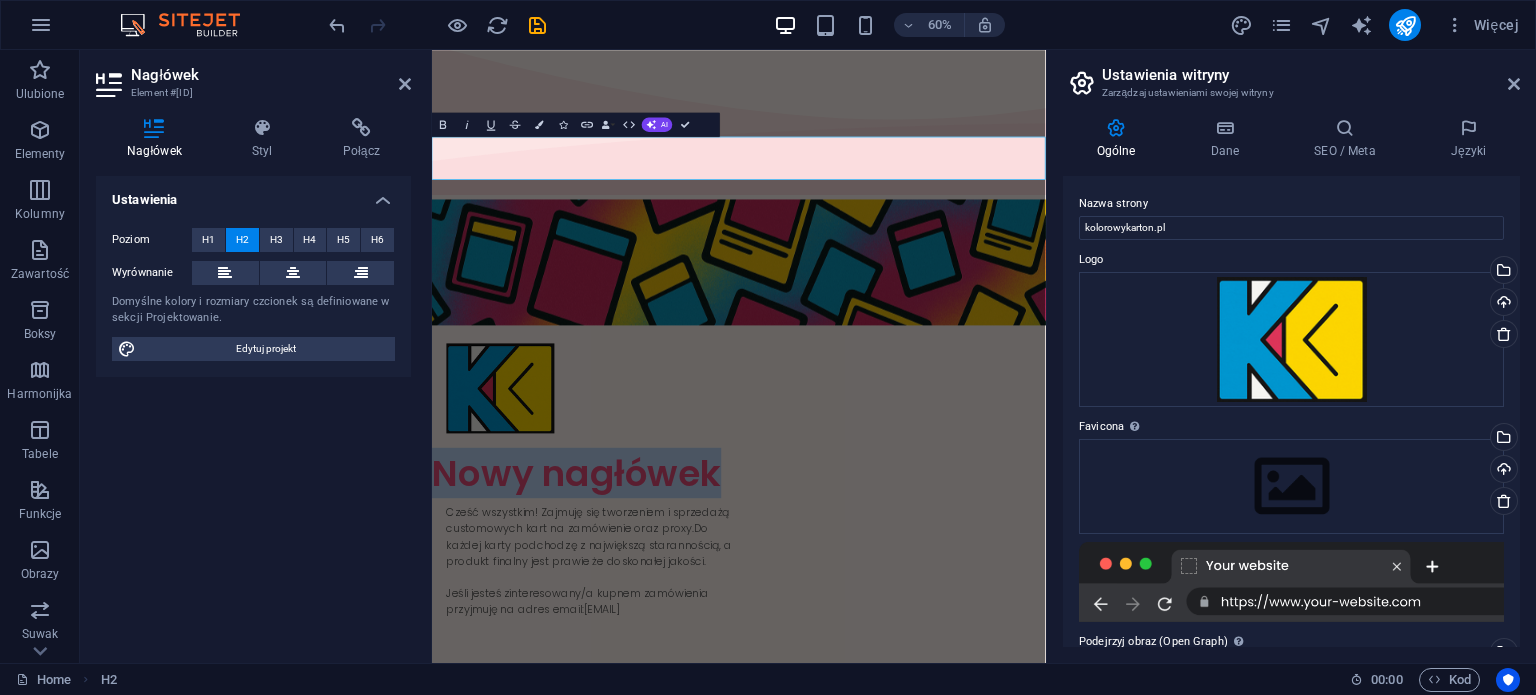 drag, startPoint x: 986, startPoint y: 206, endPoint x: 424, endPoint y: 192, distance: 562.1744 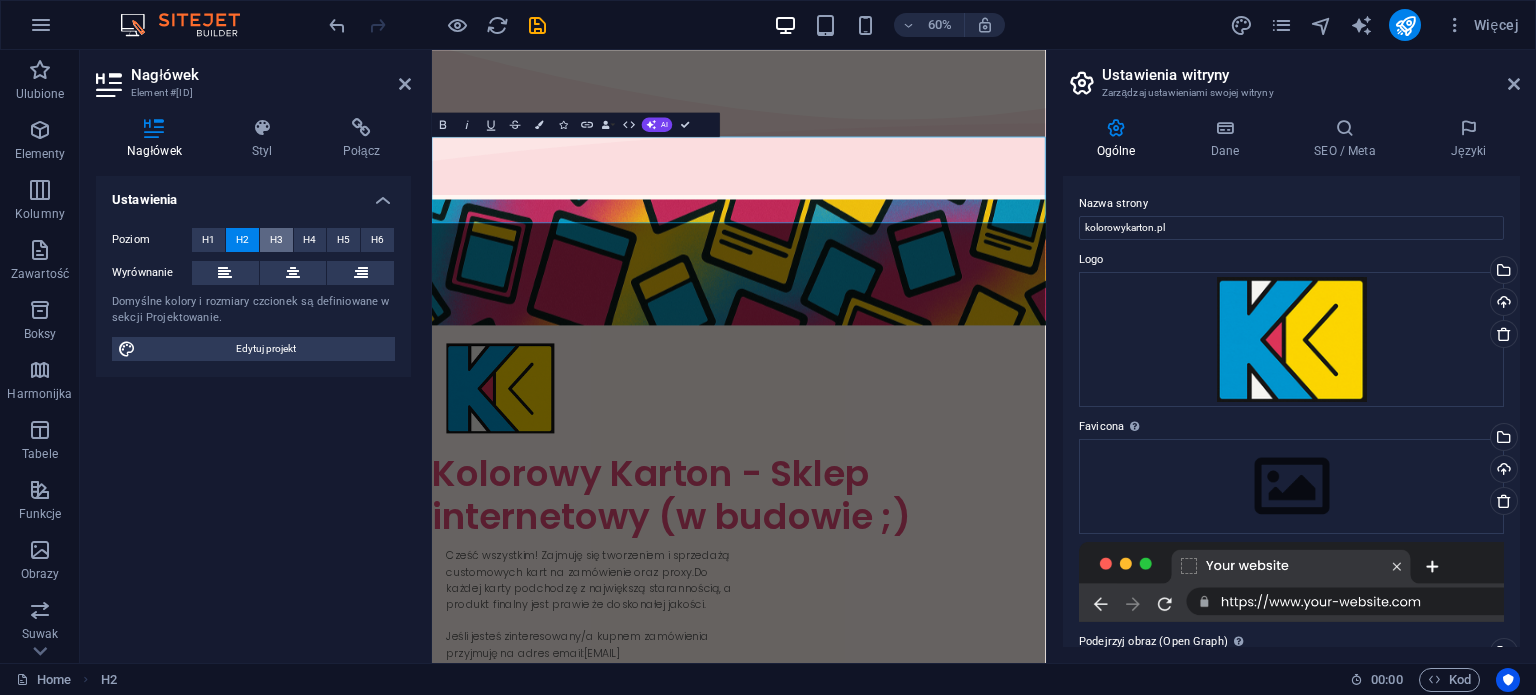 click on "H3" at bounding box center [276, 240] 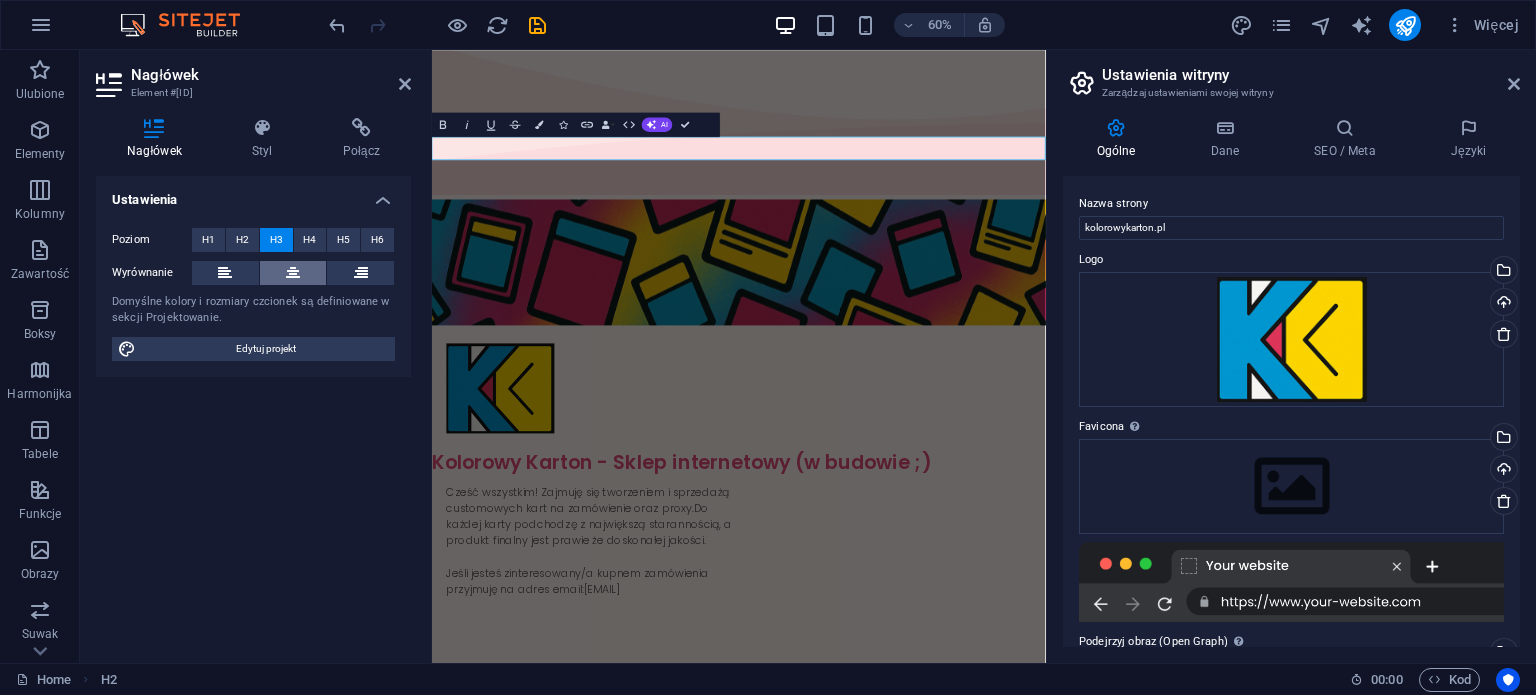 click at bounding box center [293, 273] 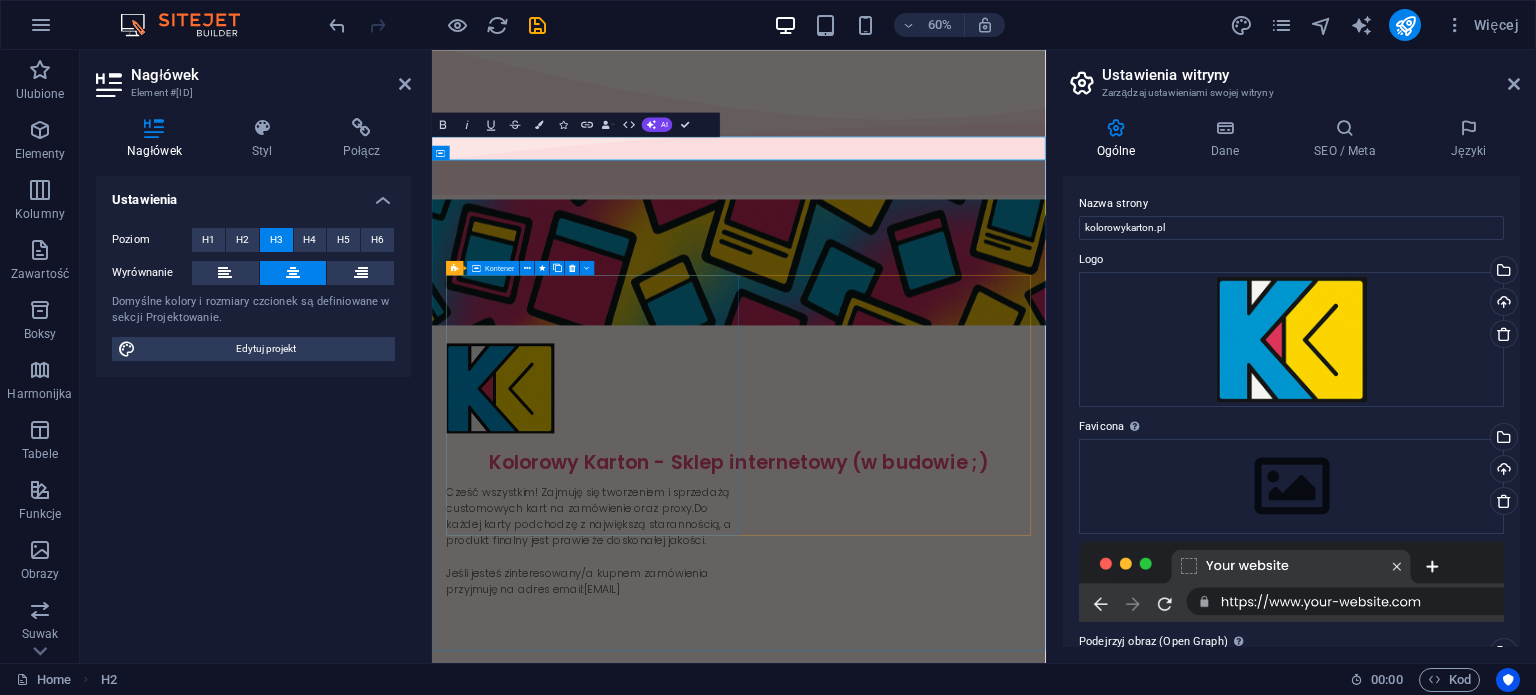 click on "Cześć wszystkim! Zajmuję się tworzeniem i sprzedażą customowych kart na zamówienie oraz proxy.Do każdej karty podchodzę z największą starannością, a produkt finalny jest prawie że doskonałej jakości.  Jeśli jesteś zinteresowany/a kupnem zamówienia przyjmuję na adres email:  [EMAIL]" at bounding box center (700, 933) 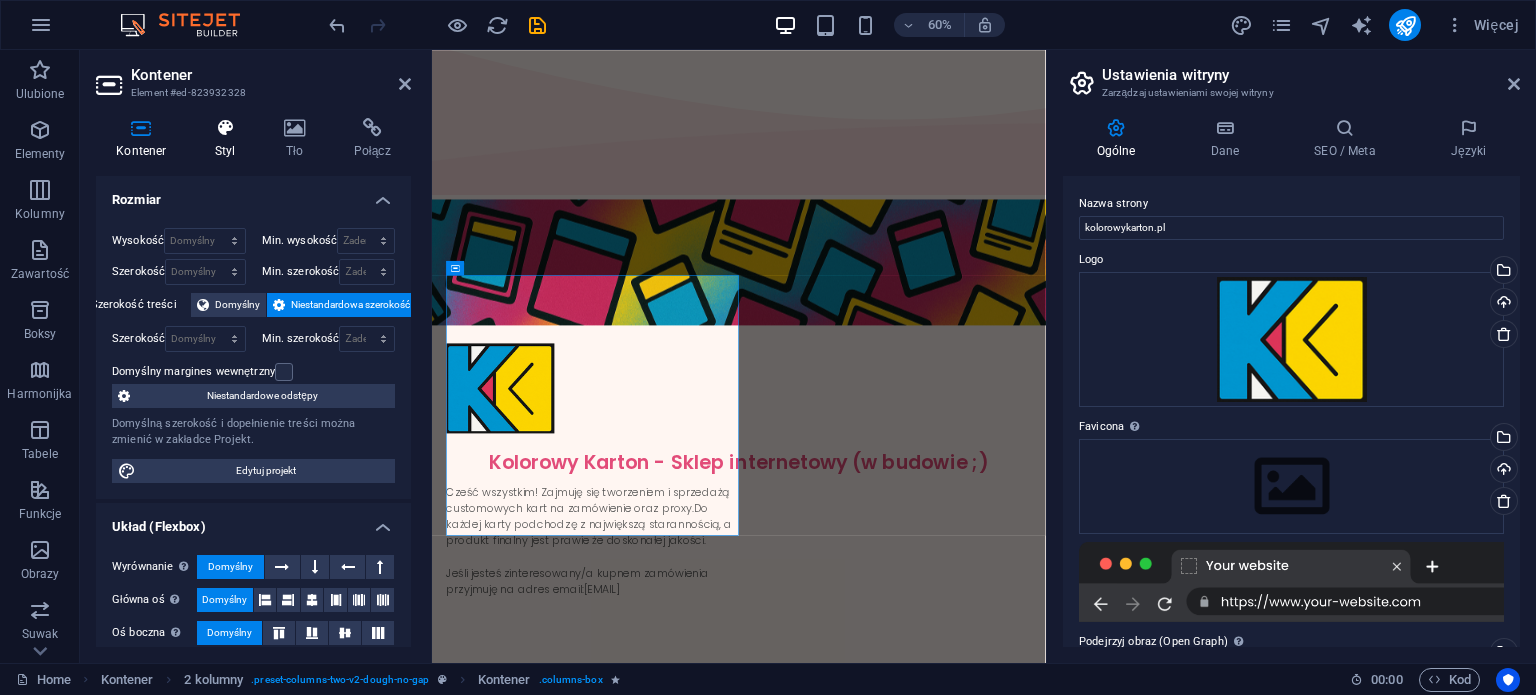 click at bounding box center [225, 128] 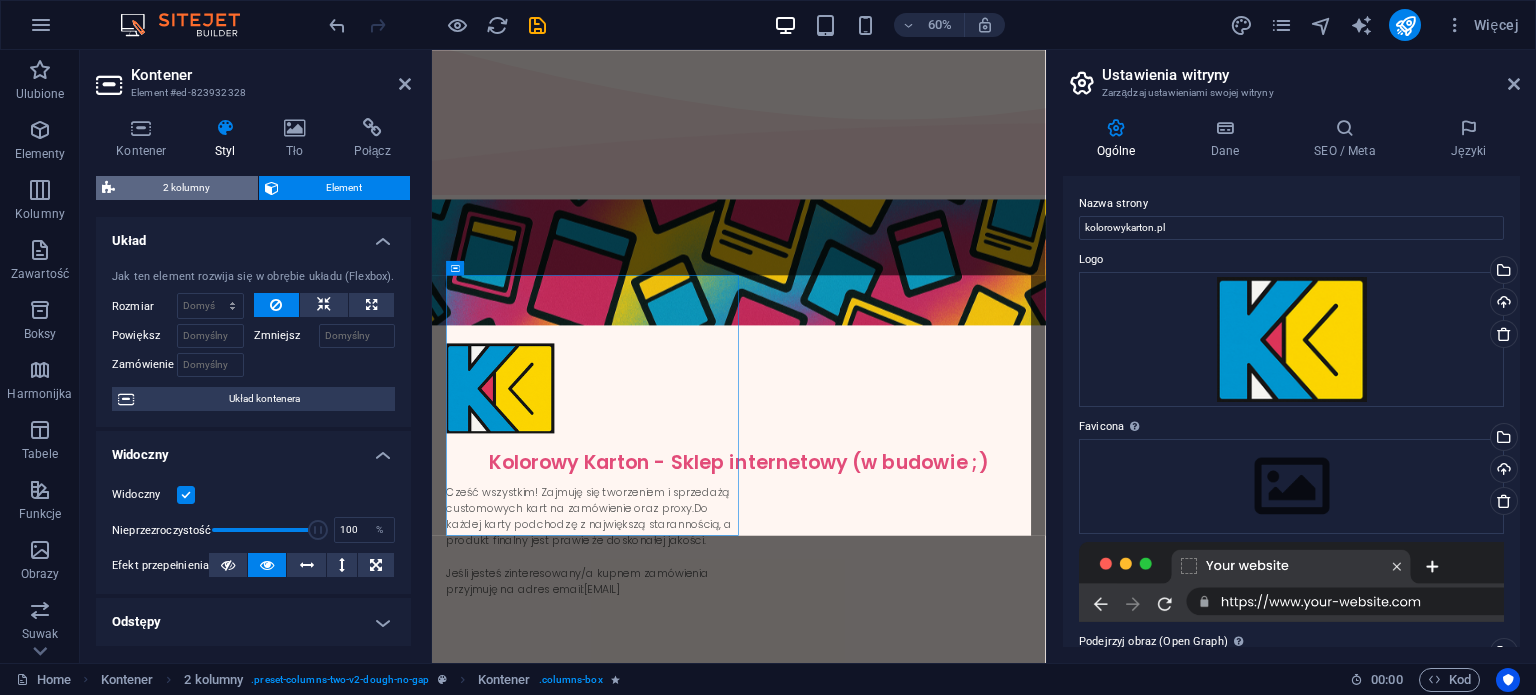 click on "2 kolumny" at bounding box center [186, 188] 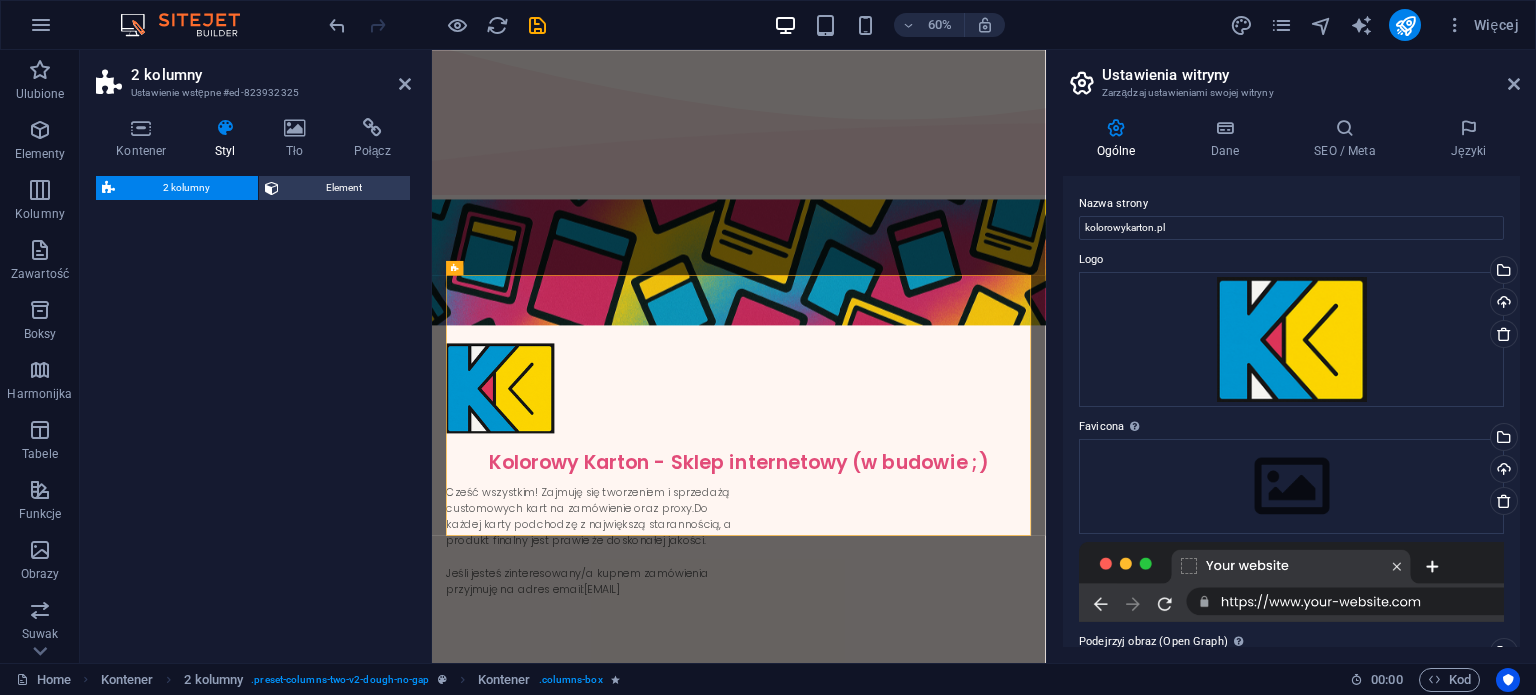select on "rem" 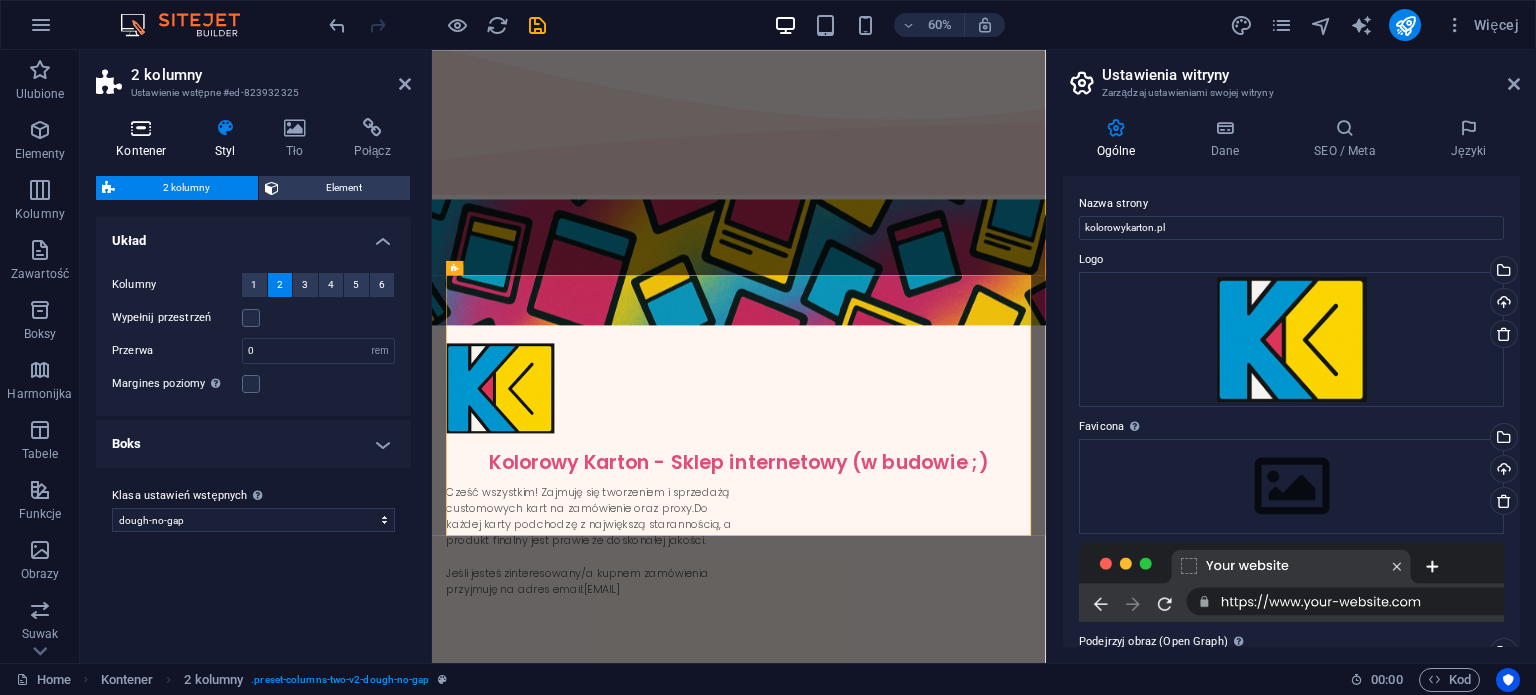 click on "Kontener" at bounding box center [145, 139] 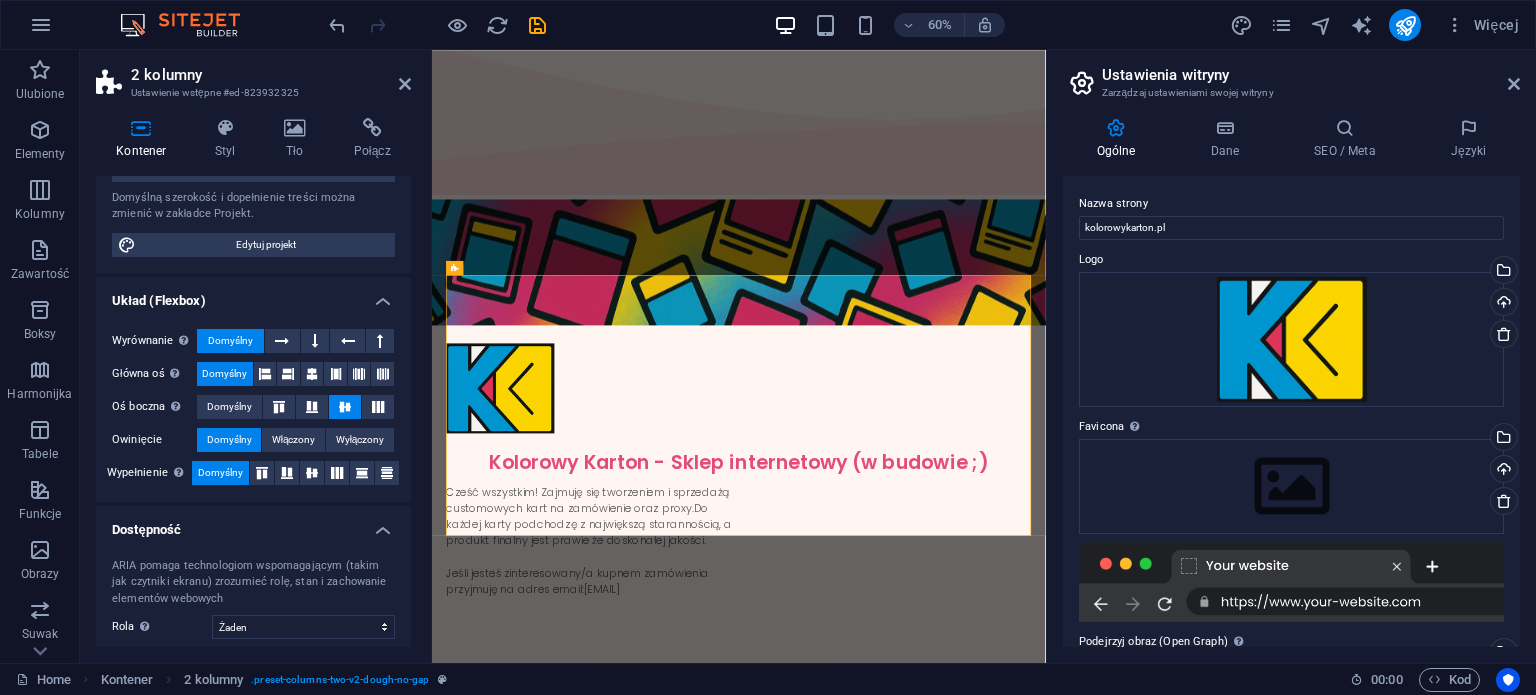 scroll, scrollTop: 193, scrollLeft: 0, axis: vertical 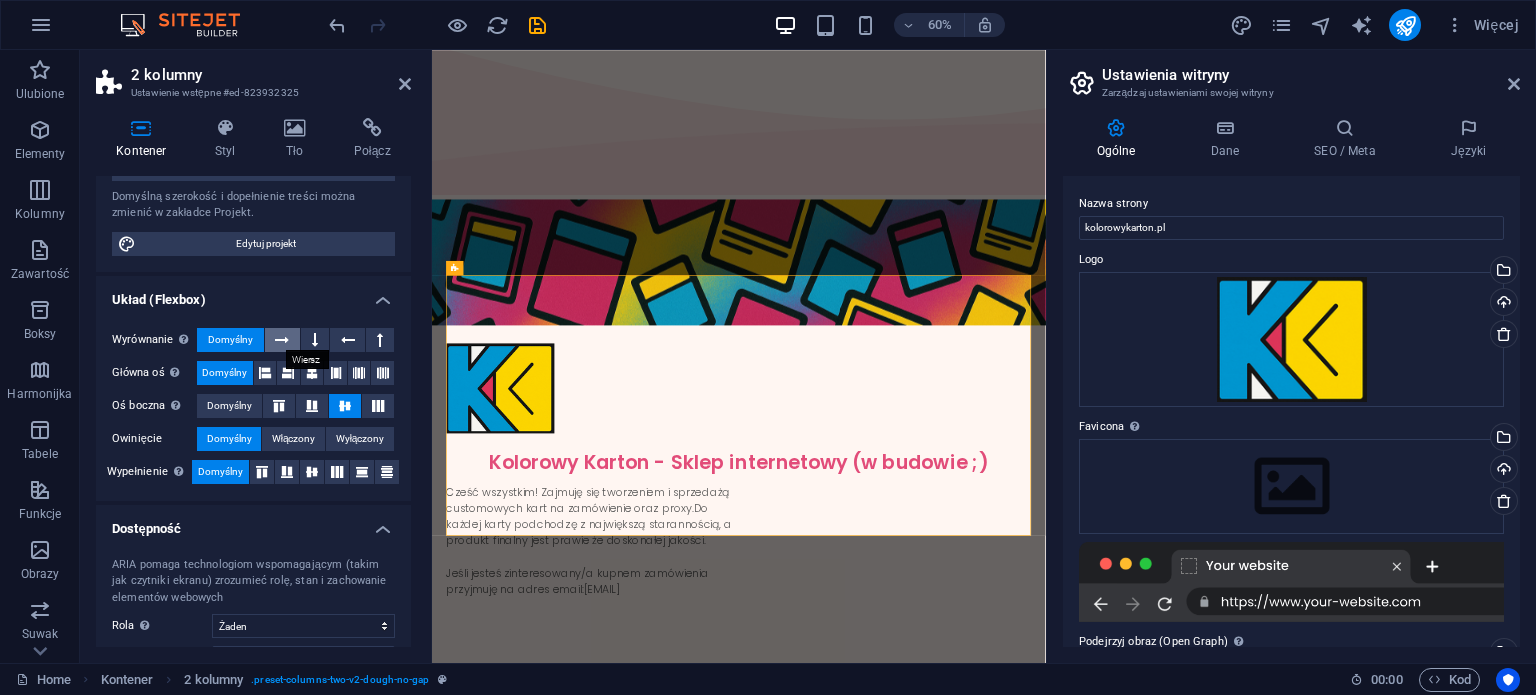 click at bounding box center [282, 340] 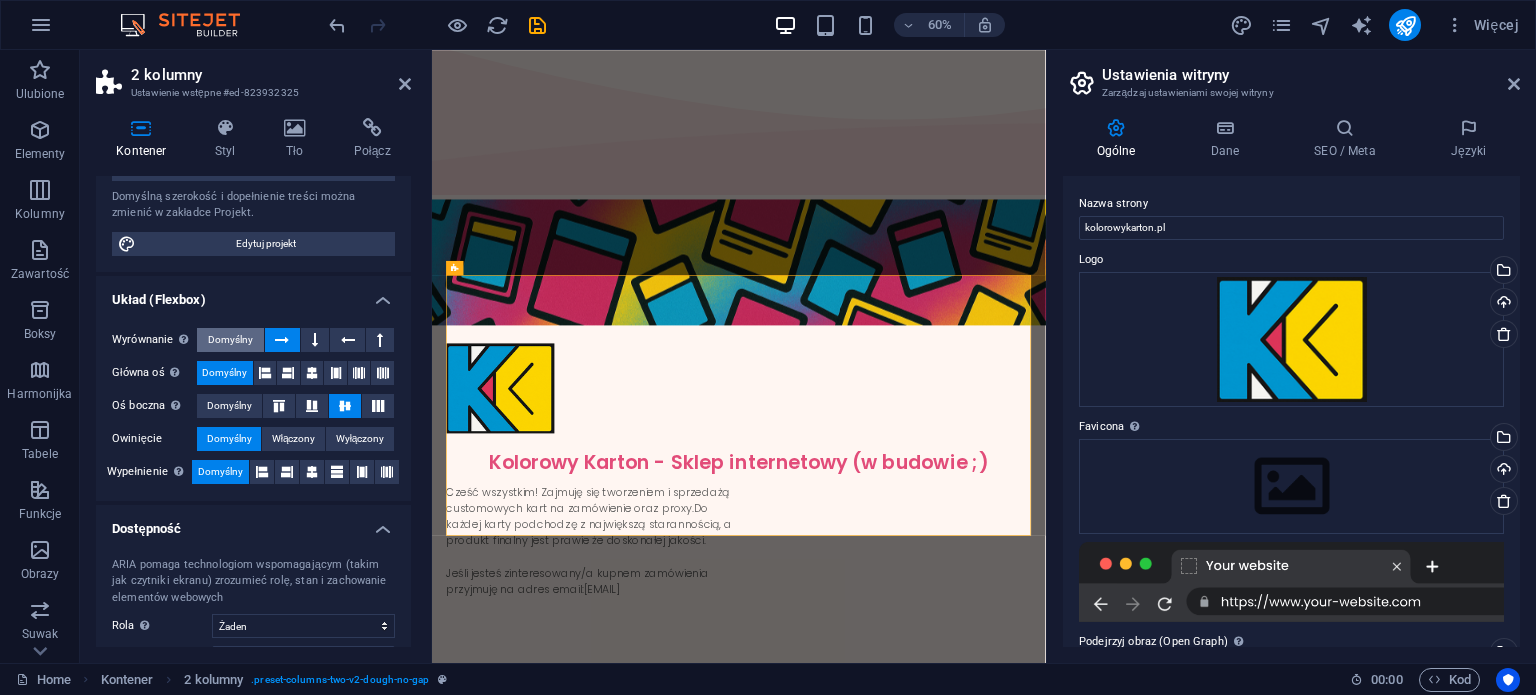 click on "Domyślny" at bounding box center (230, 340) 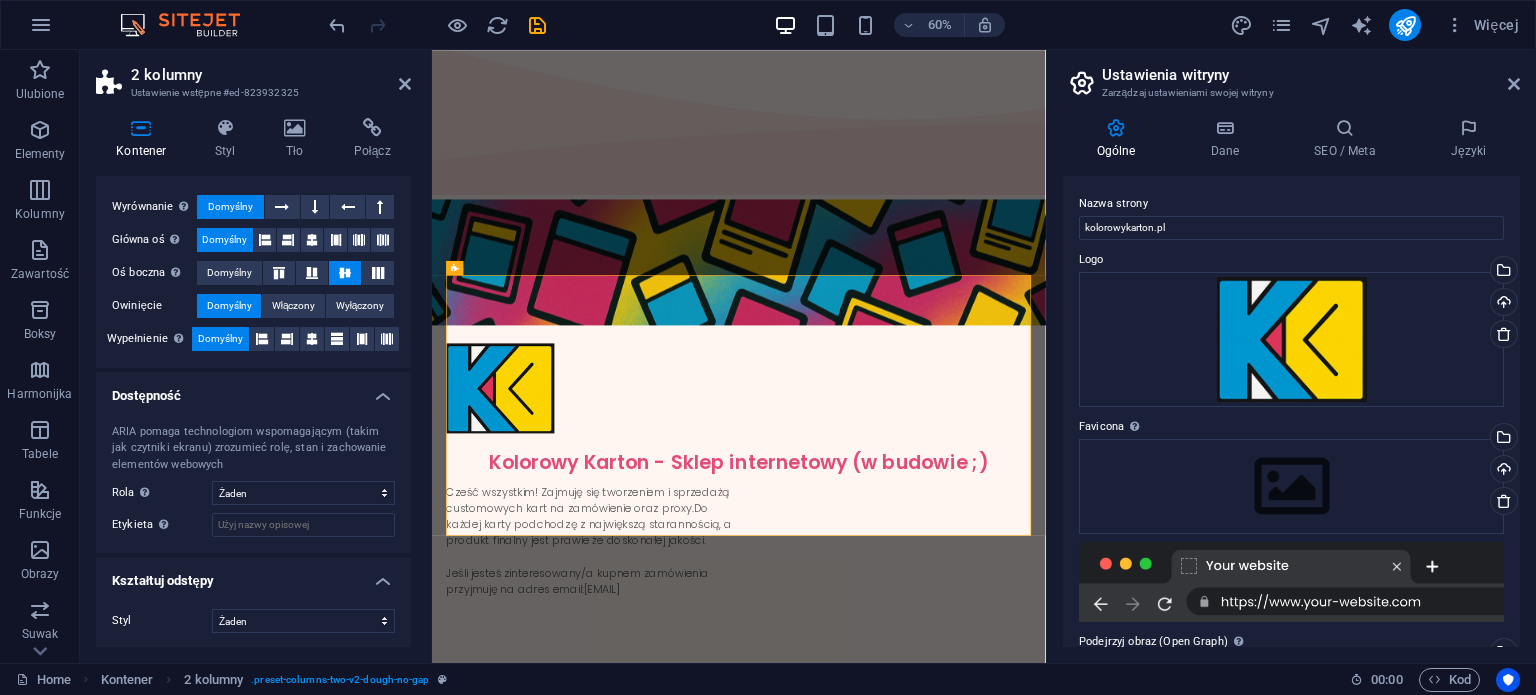 scroll, scrollTop: 0, scrollLeft: 0, axis: both 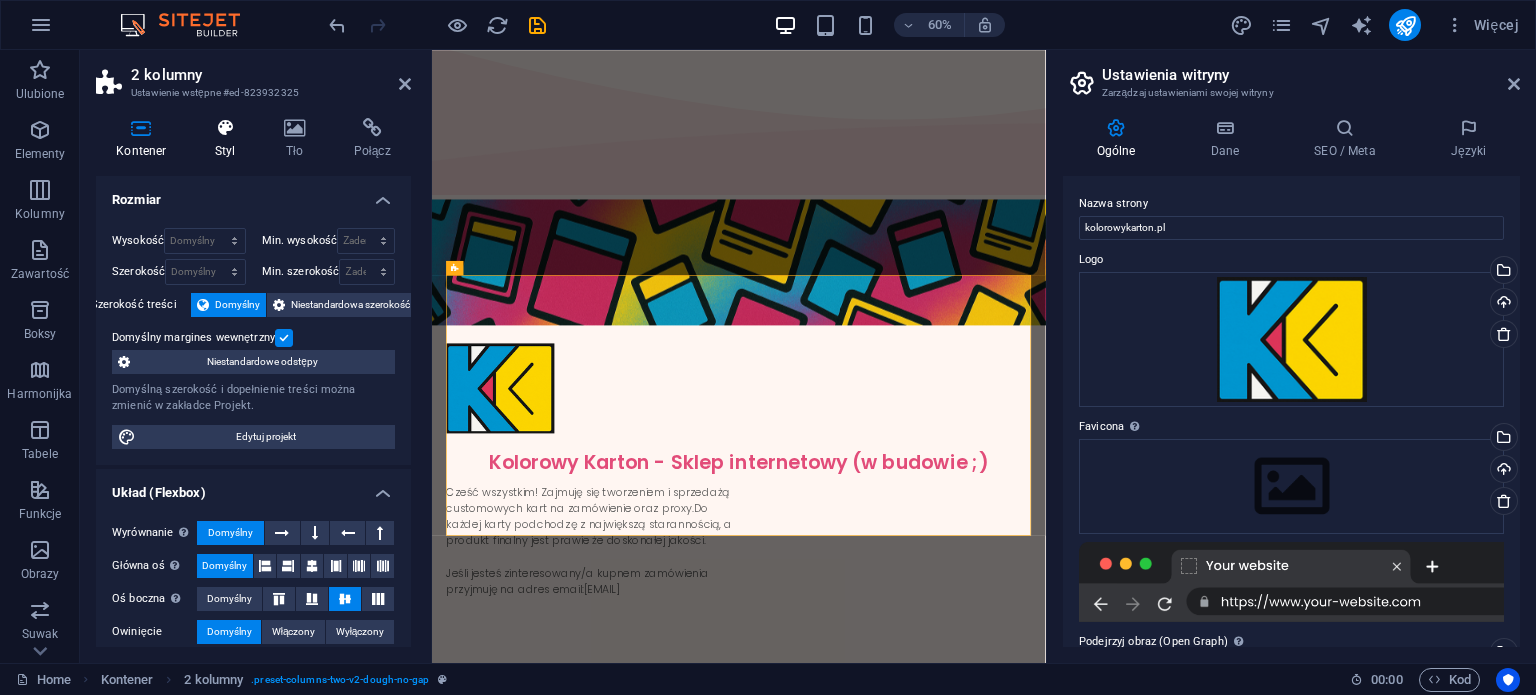 click at bounding box center [225, 128] 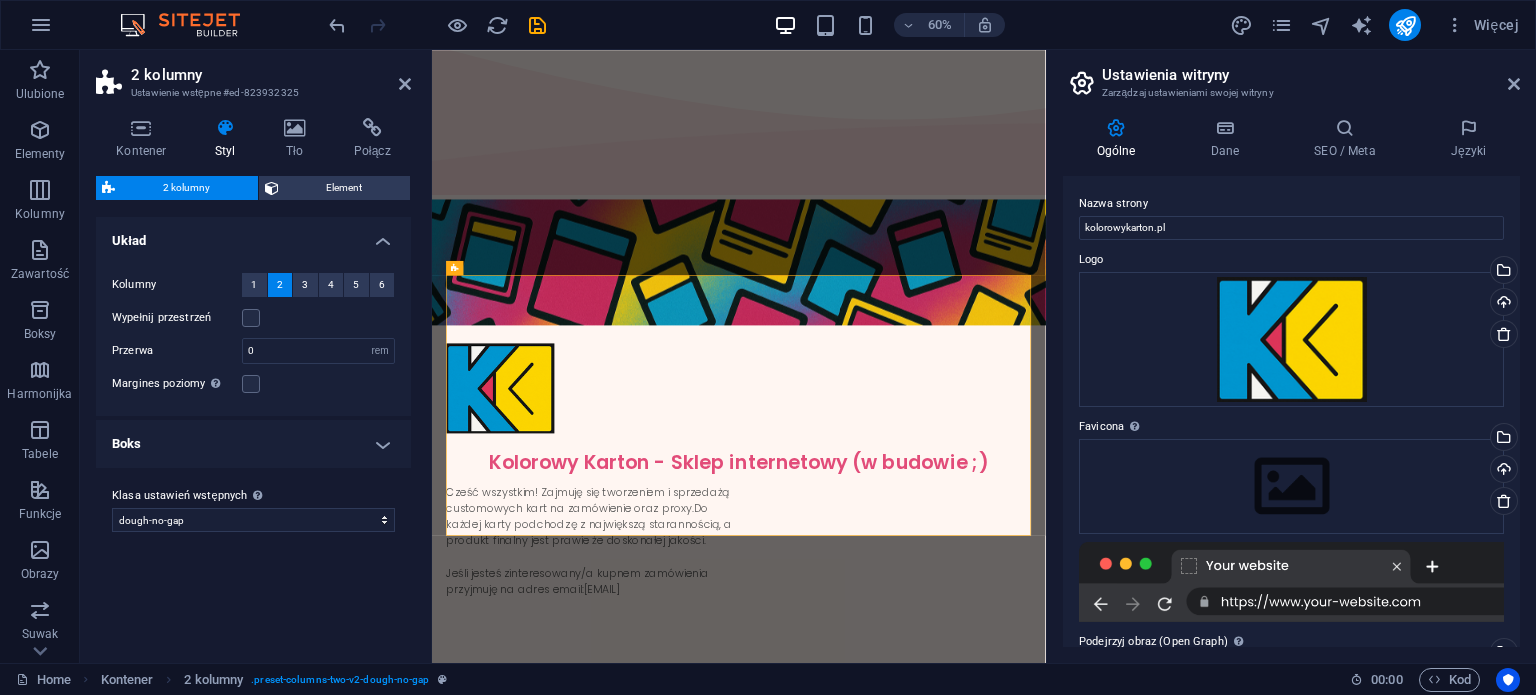 click on "2" at bounding box center [280, 285] 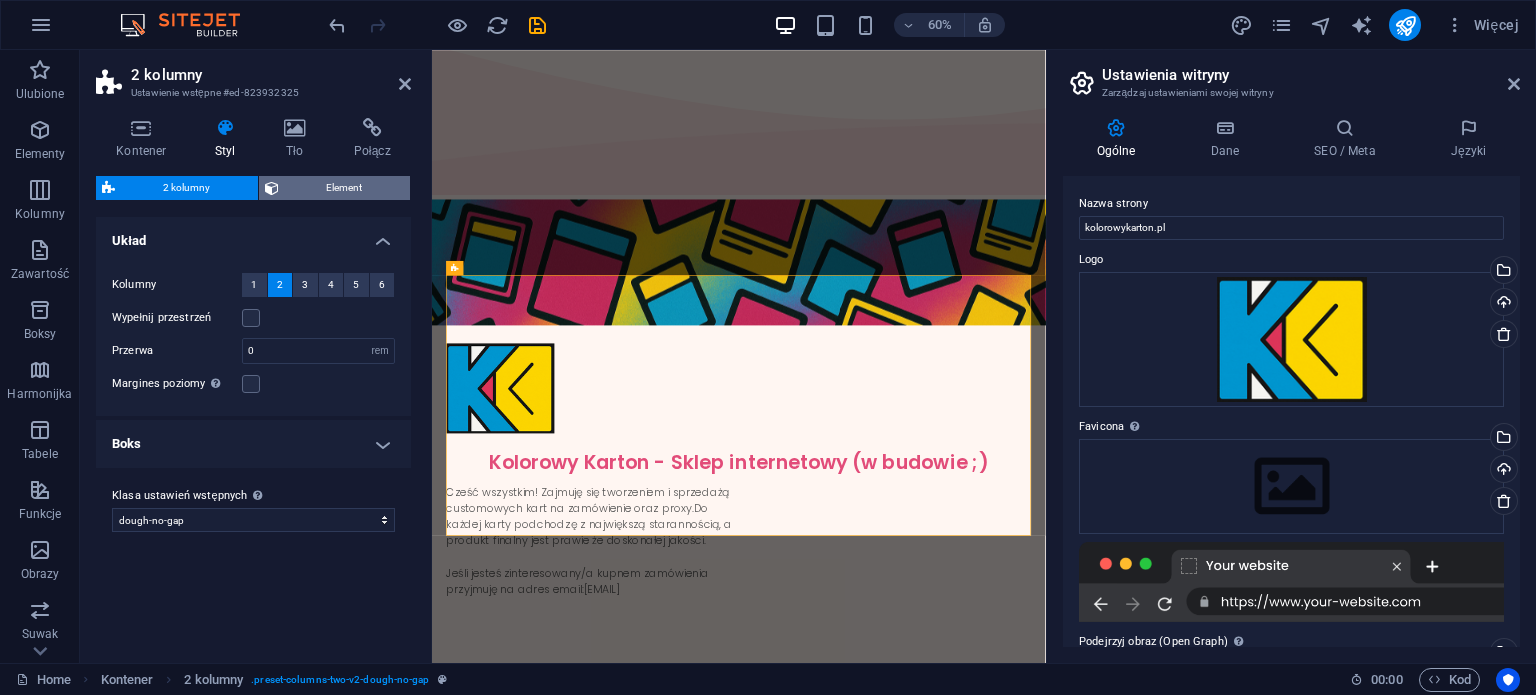 click on "Element" at bounding box center [345, 188] 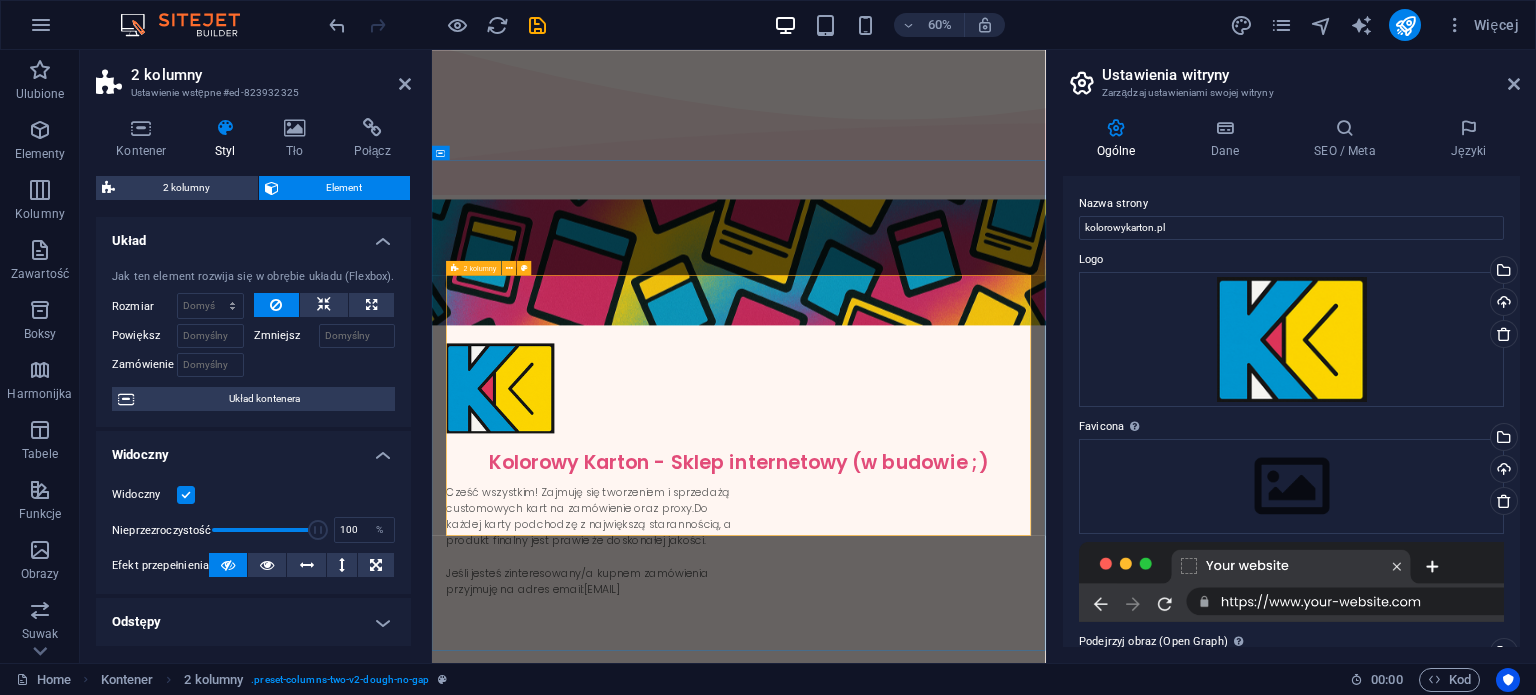 click on "Cześć wszystkim! Zajmuję się tworzeniem i sprzedażą customowych kart na zamówienie oraz proxy.Do każdej karty podchodzę z największą starannością, a produkt finalny jest prawie że doskonałej jakości.  Jeśli jesteś zinteresowany/a kupnem zamówienia przyjmuję na adres email:  [EMAIL]" at bounding box center (943, 933) 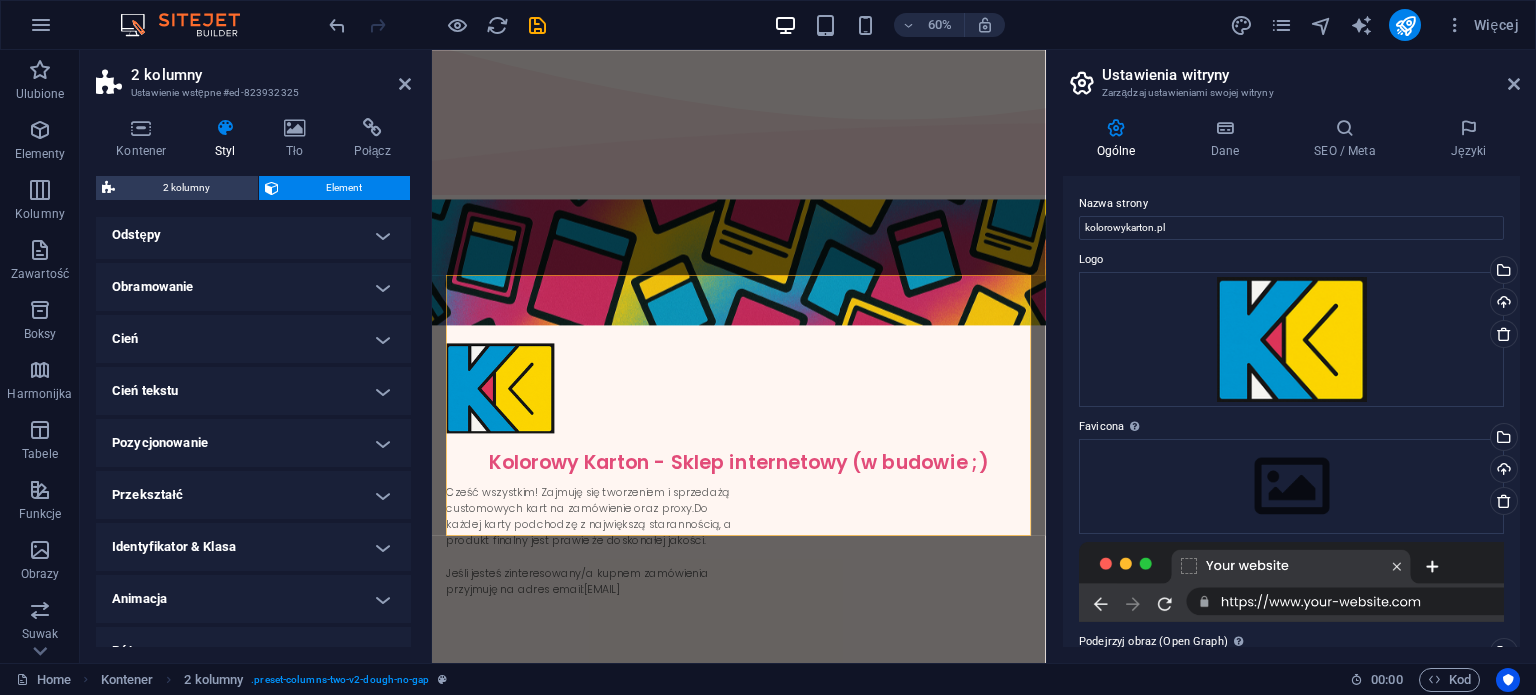 scroll, scrollTop: 414, scrollLeft: 0, axis: vertical 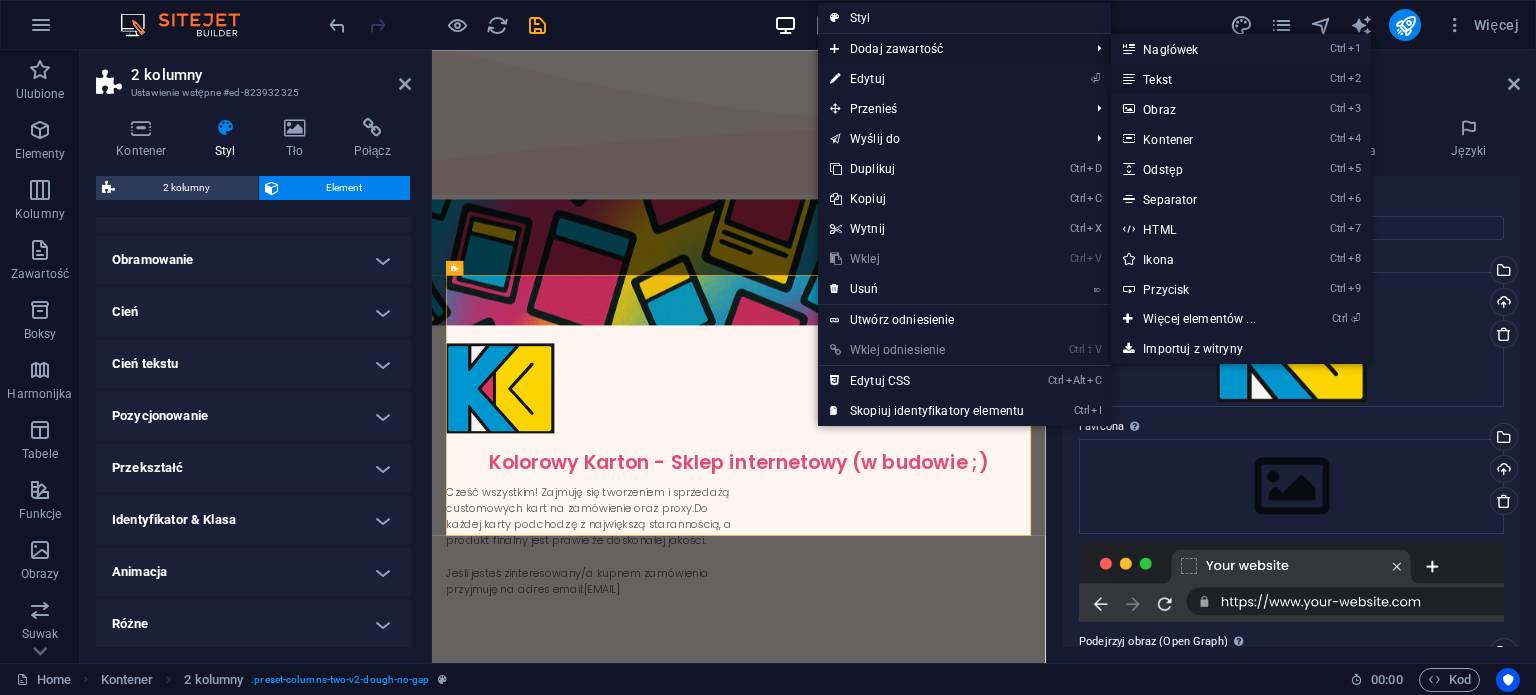click on "Ctrl 2  Tekst" at bounding box center (1203, 79) 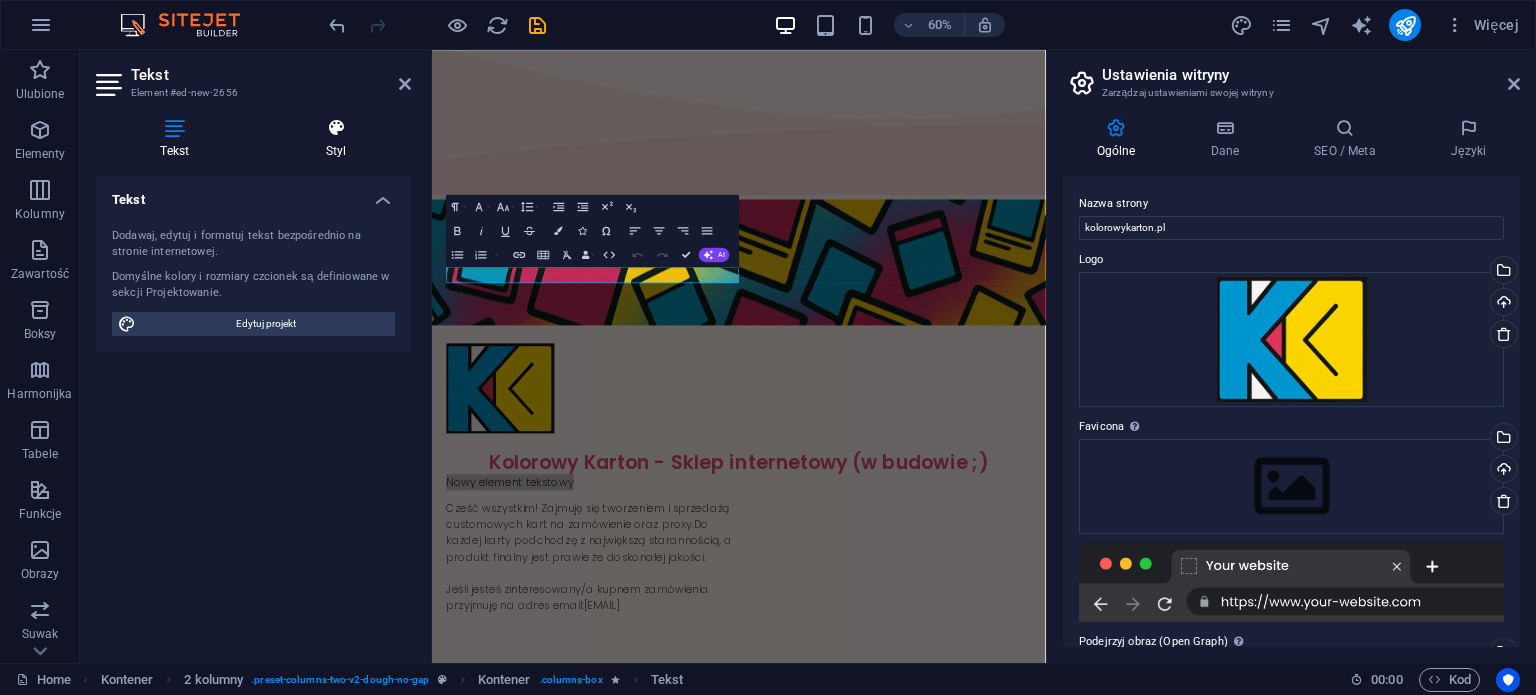 click on "Styl" at bounding box center (336, 139) 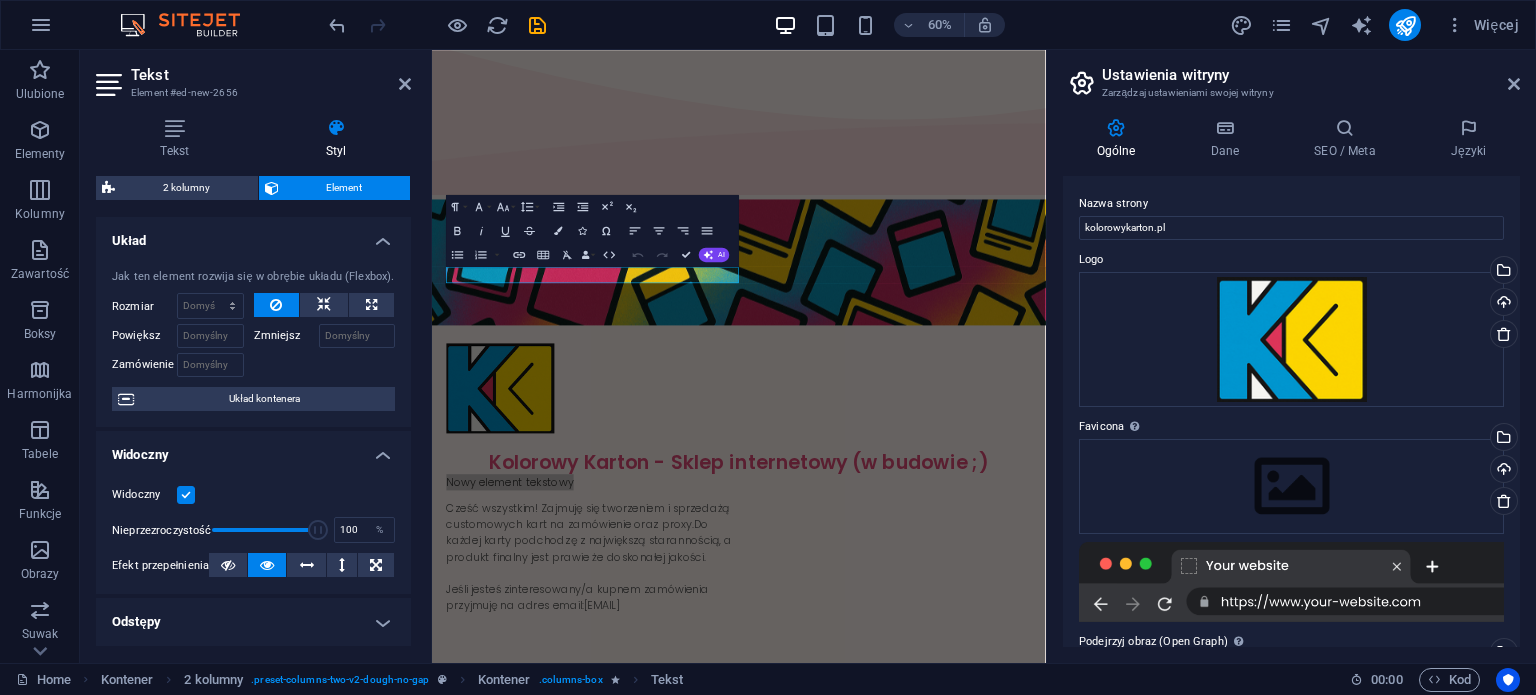 scroll, scrollTop: 3, scrollLeft: 0, axis: vertical 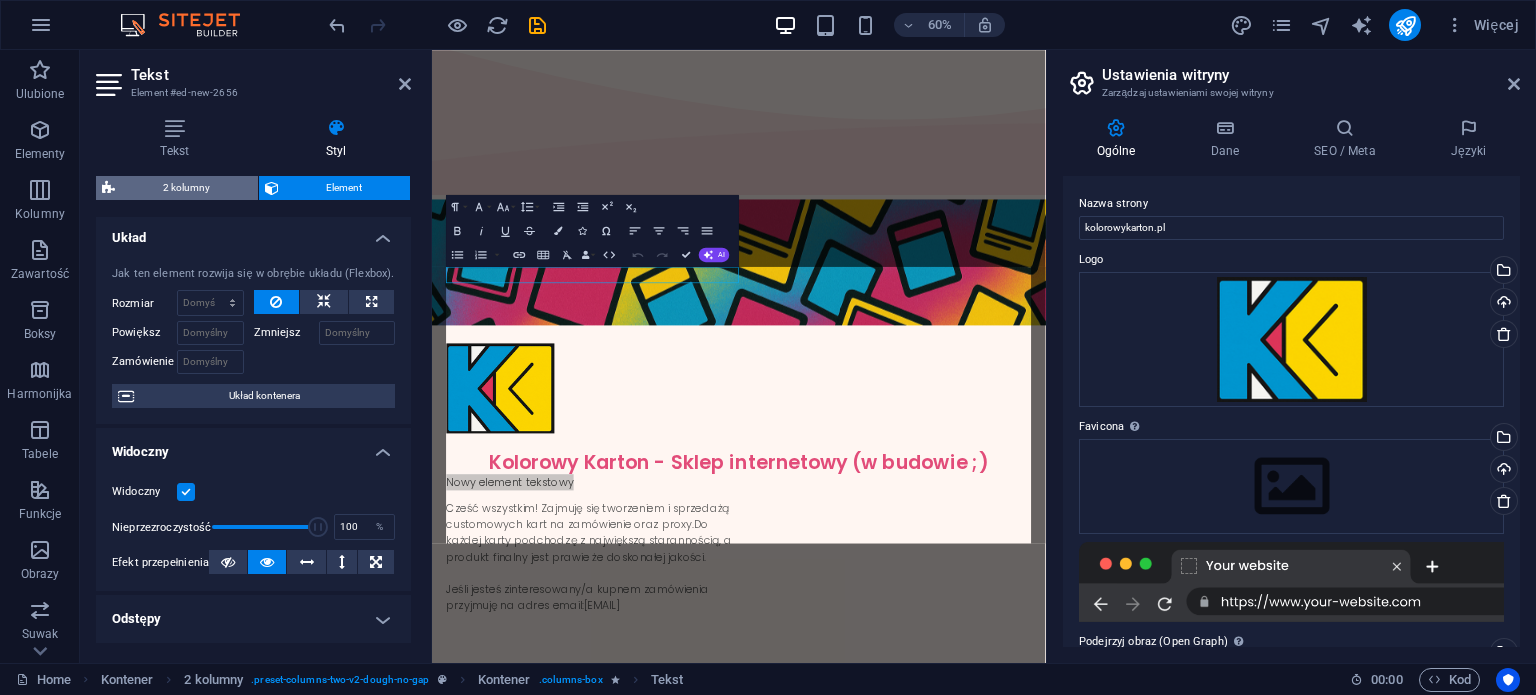 click on "2 kolumny" at bounding box center [186, 188] 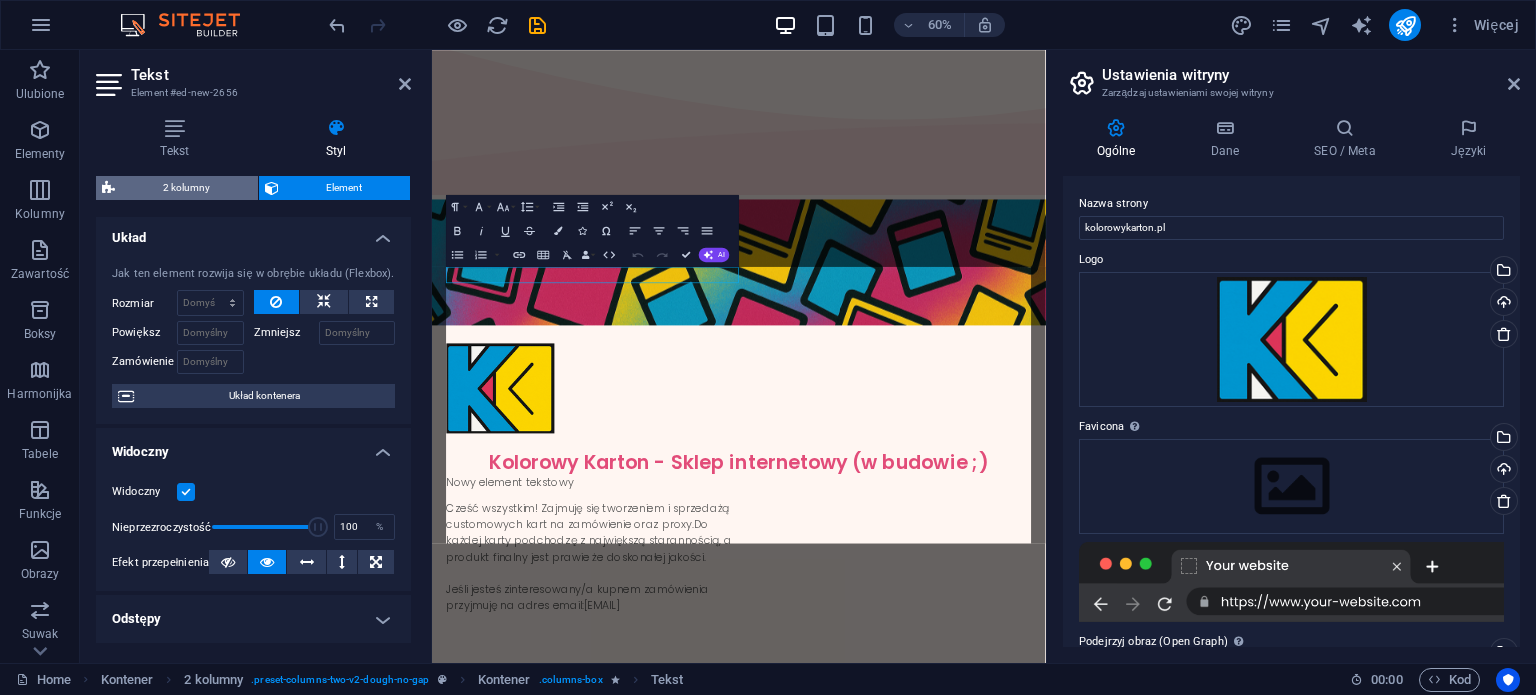 select on "rem" 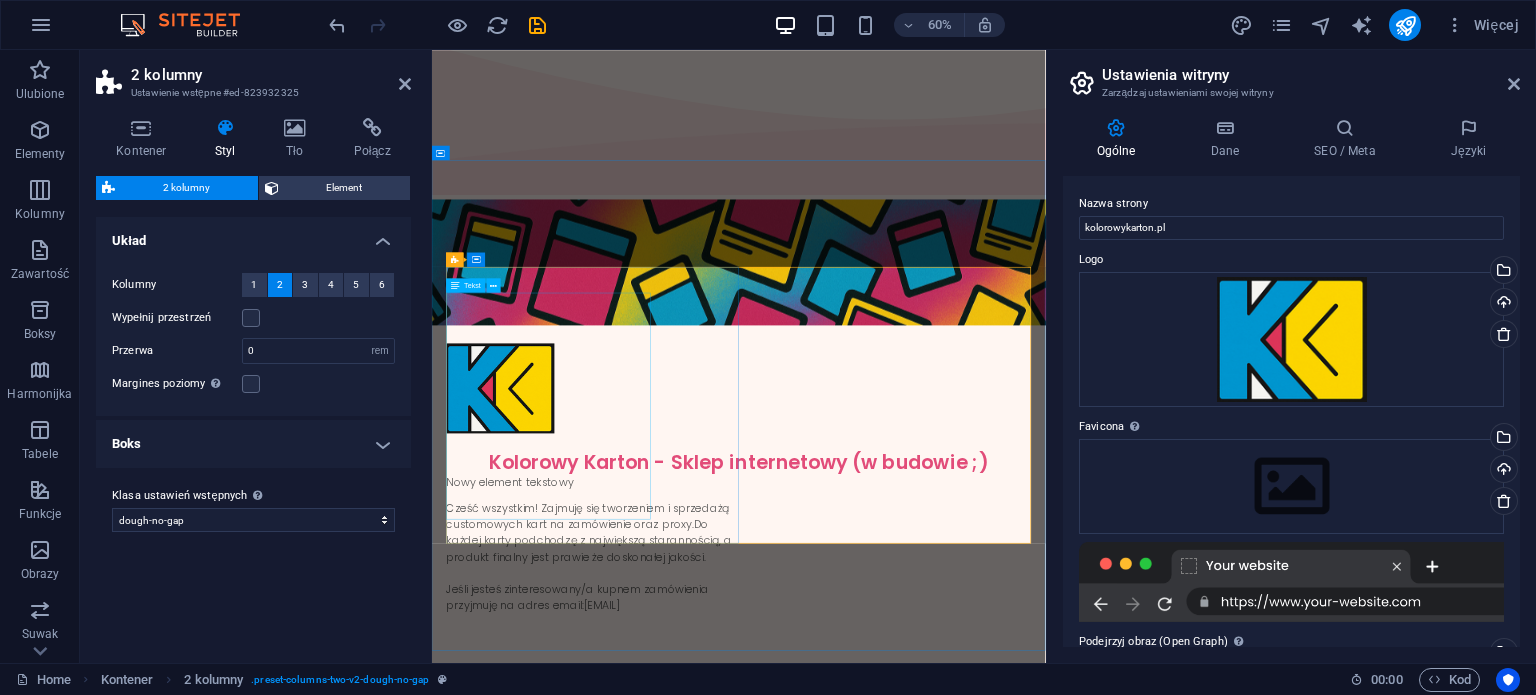 click on "Cześć wszystkim! Zajmuję się tworzeniem i sprzedażą customowych kart na zamówienie oraz proxy.Do każdej karty podchodzę z największą starannością, a produkt finalny jest prawie że doskonałej jakości.  Jeśli jesteś zinteresowany/a kupnem zamówienia przyjmuję na adres email:  [EMAIL]" at bounding box center (700, 948) 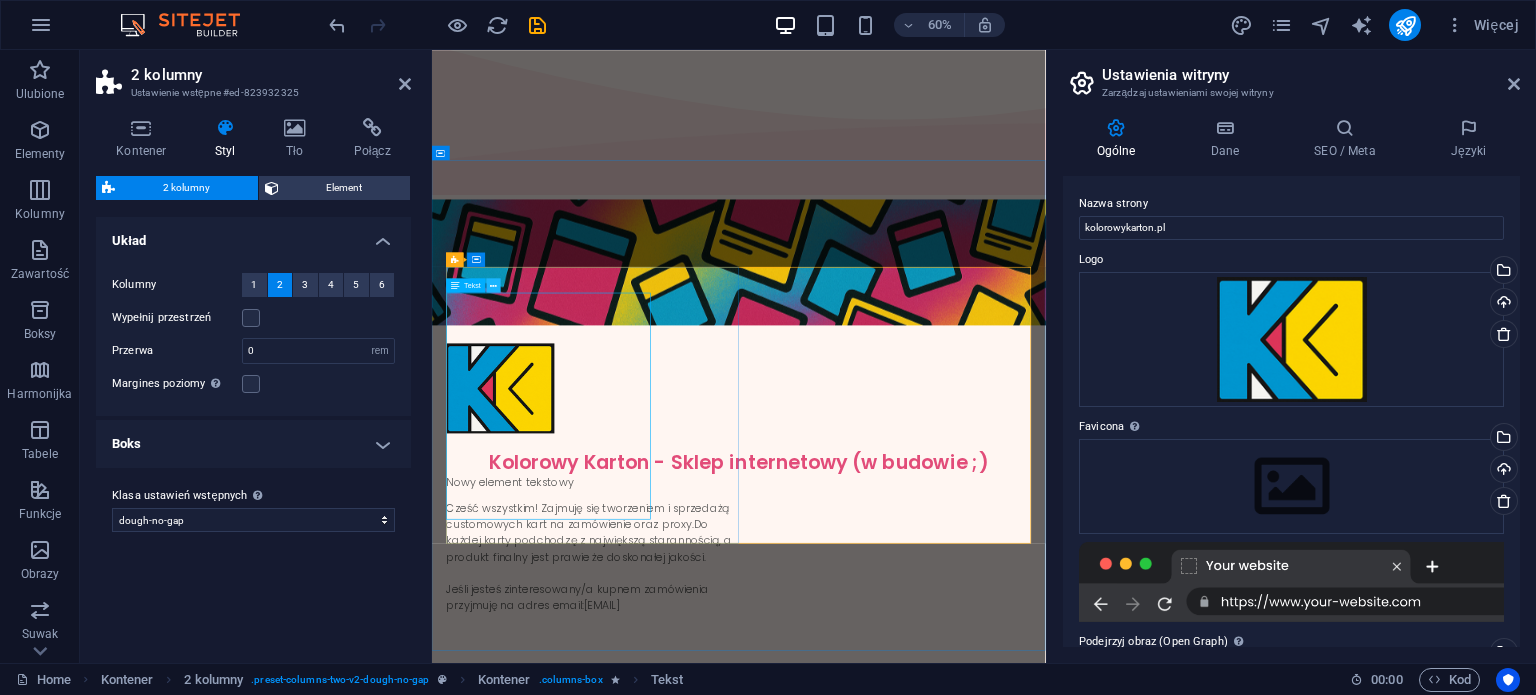 click at bounding box center (494, 285) 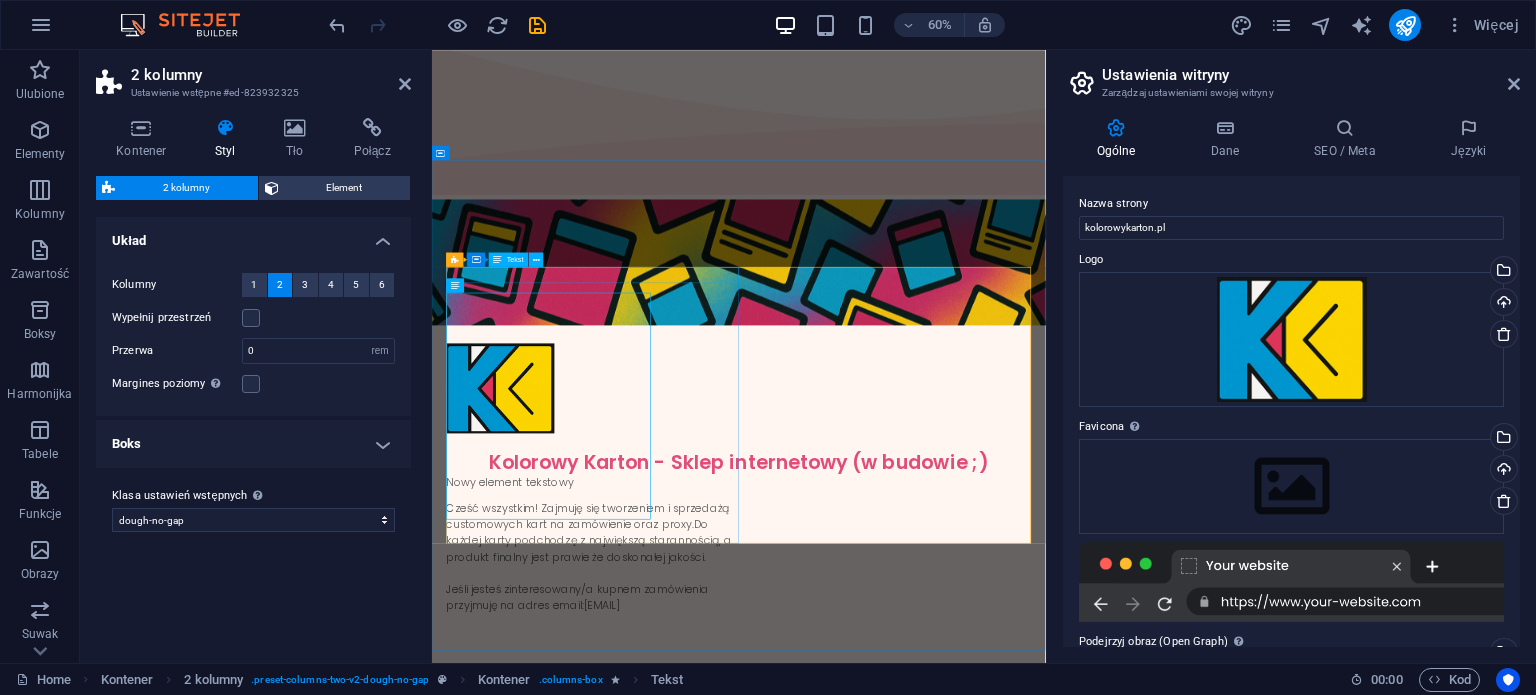 click on "Nowy element tekstowy" at bounding box center [700, 770] 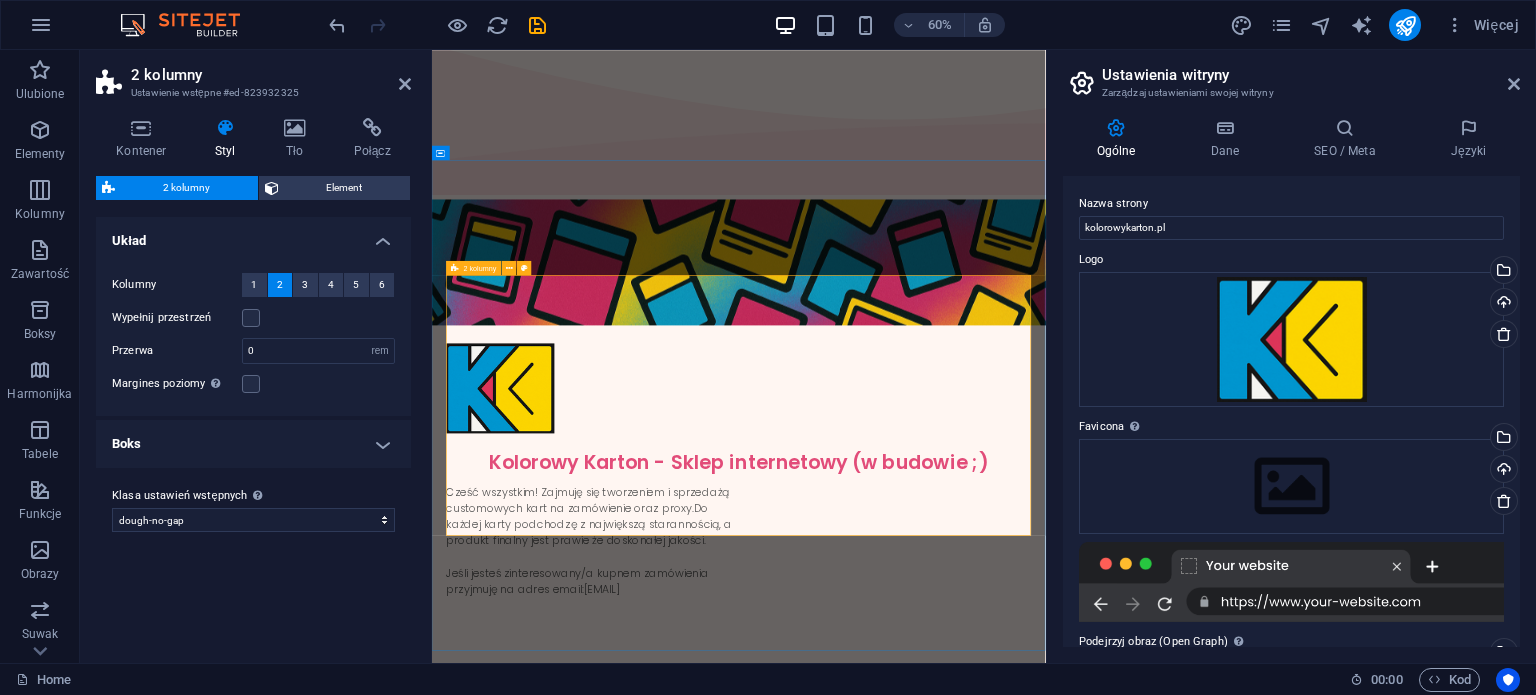 click on "Cześć wszystkim! Zajmuję się tworzeniem i sprzedażą customowych kart na zamówienie oraz proxy.Do każdej karty podchodzę z największą starannością, a produkt finalny jest prawie że doskonałej jakości.  Jeśli jesteś zinteresowany/a kupnem zamówienia przyjmuję na adres email:  [EMAIL]" at bounding box center (943, 933) 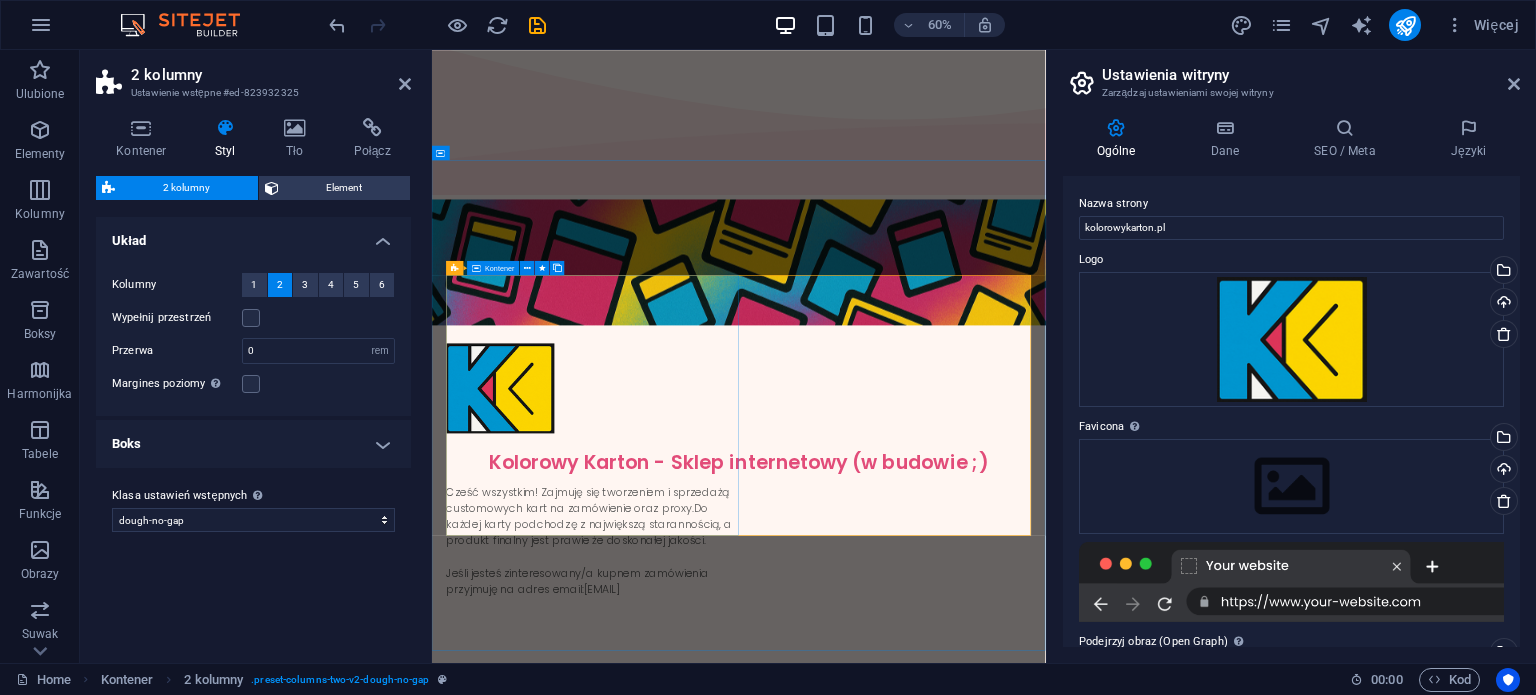 click on "Cześć wszystkim! Zajmuję się tworzeniem i sprzedażą customowych kart na zamówienie oraz proxy.Do każdej karty podchodzę z największą starannością, a produkt finalny jest prawie że doskonałej jakości.  Jeśli jesteś zinteresowany/a kupnem zamówienia przyjmuję na adres email:  [EMAIL]" at bounding box center [700, 933] 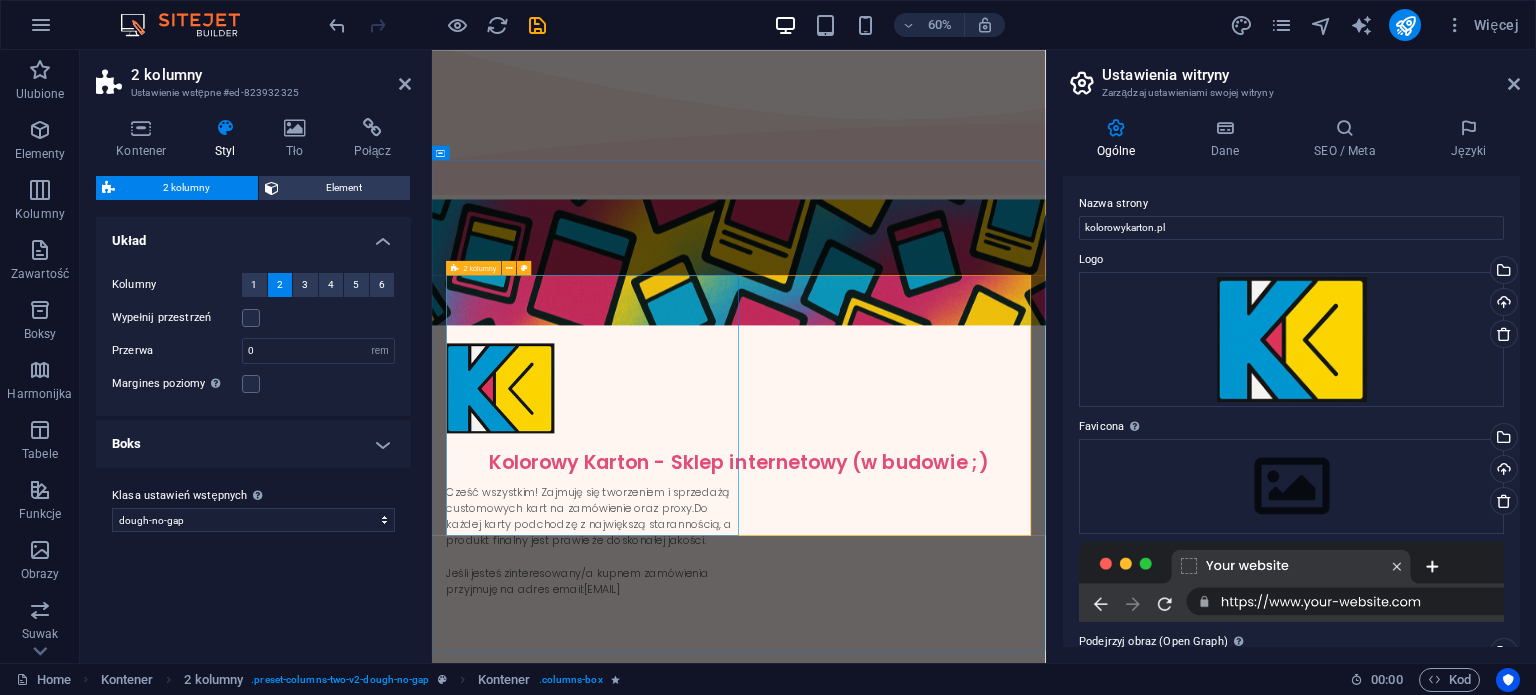 click on "Cześć wszystkim! Zajmuję się tworzeniem i sprzedażą customowych kart na zamówienie oraz proxy.Do każdej karty podchodzę z największą starannością, a produkt finalny jest prawie że doskonałej jakości.  Jeśli jesteś zinteresowany/a kupnem zamówienia przyjmuję na adres email:  [EMAIL]" at bounding box center [943, 933] 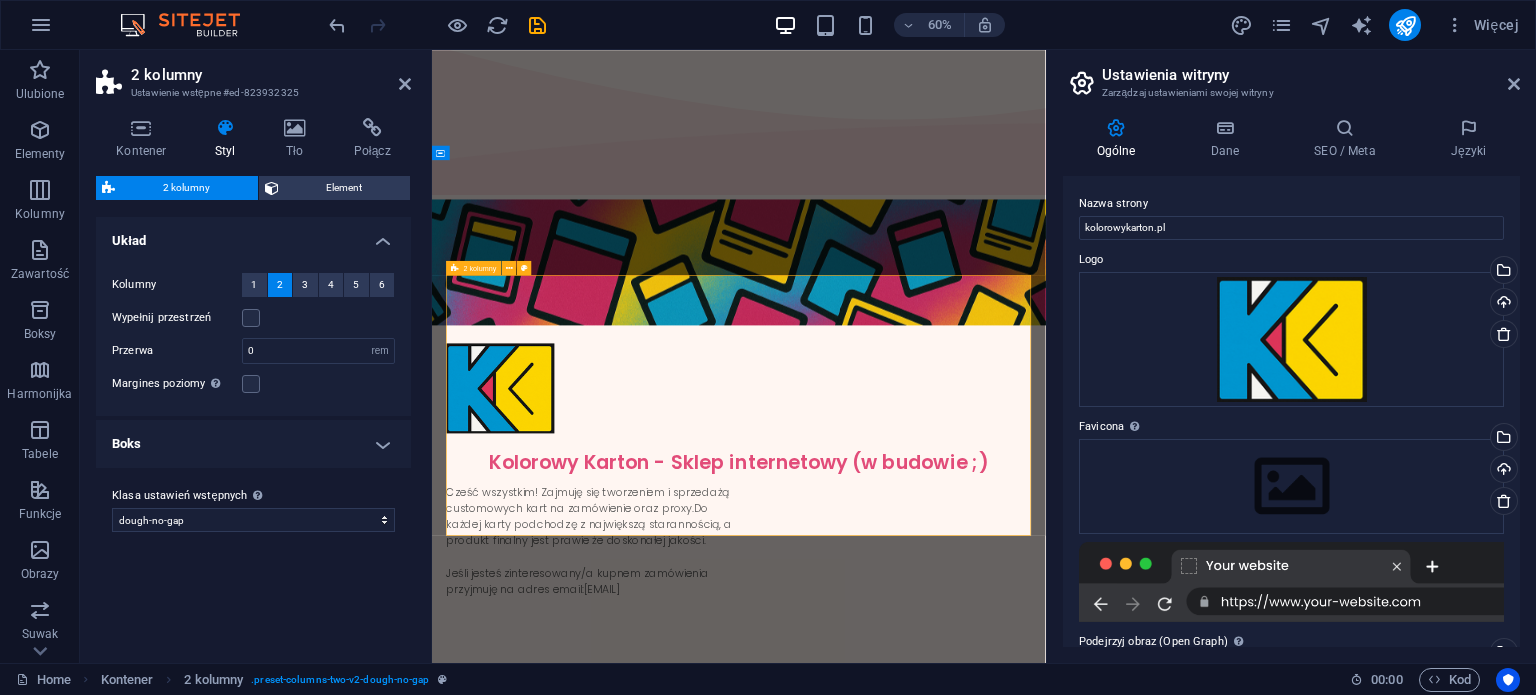 click on "Cześć wszystkim! Zajmuję się tworzeniem i sprzedażą customowych kart na zamówienie oraz proxy.Do każdej karty podchodzę z największą starannością, a produkt finalny jest prawie że doskonałej jakości.  Jeśli jesteś zinteresowany/a kupnem zamówienia przyjmuję na adres email:  [EMAIL]" at bounding box center [943, 933] 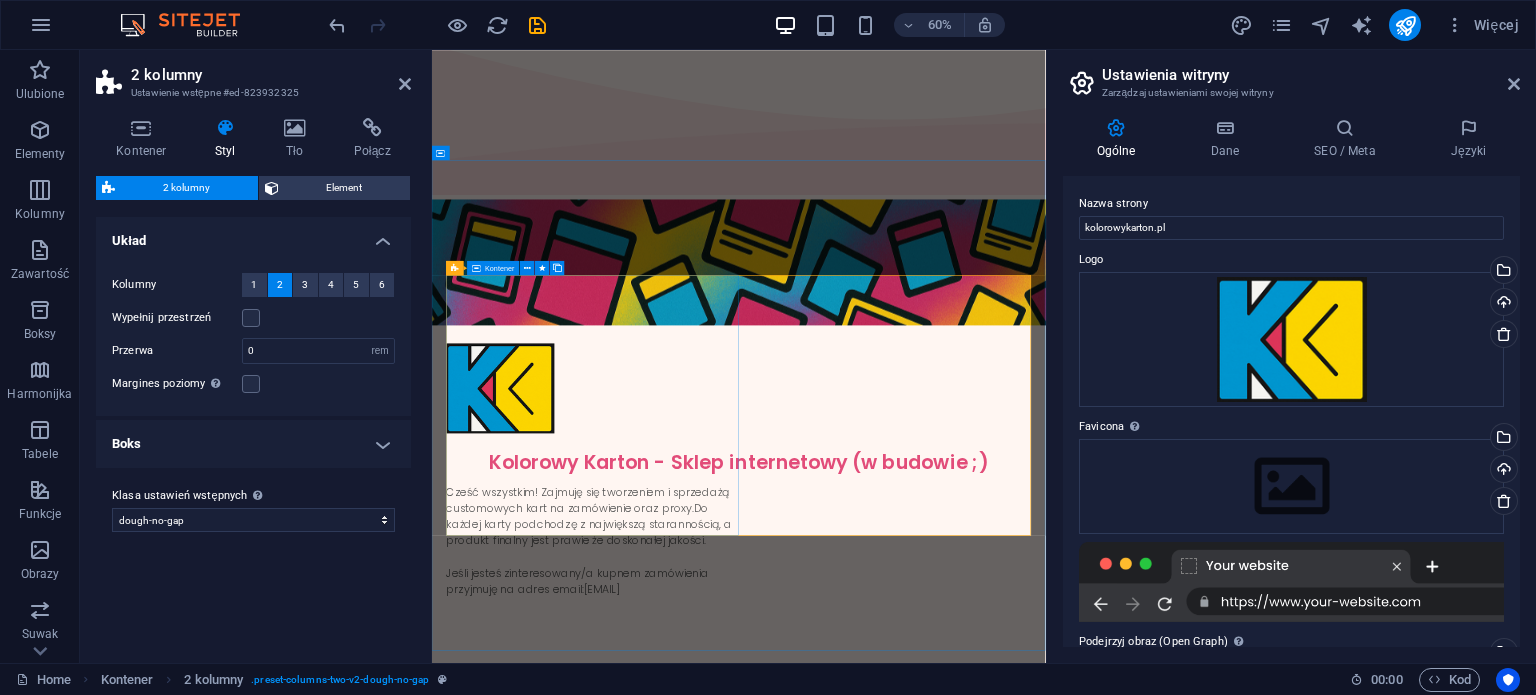 click on "Cześć wszystkim! Zajmuję się tworzeniem i sprzedażą customowych kart na zamówienie oraz proxy.Do każdej karty podchodzę z największą starannością, a produkt finalny jest prawie że doskonałej jakości.  Jeśli jesteś zinteresowany/a kupnem zamówienia przyjmuję na adres email:  [EMAIL]" at bounding box center (700, 933) 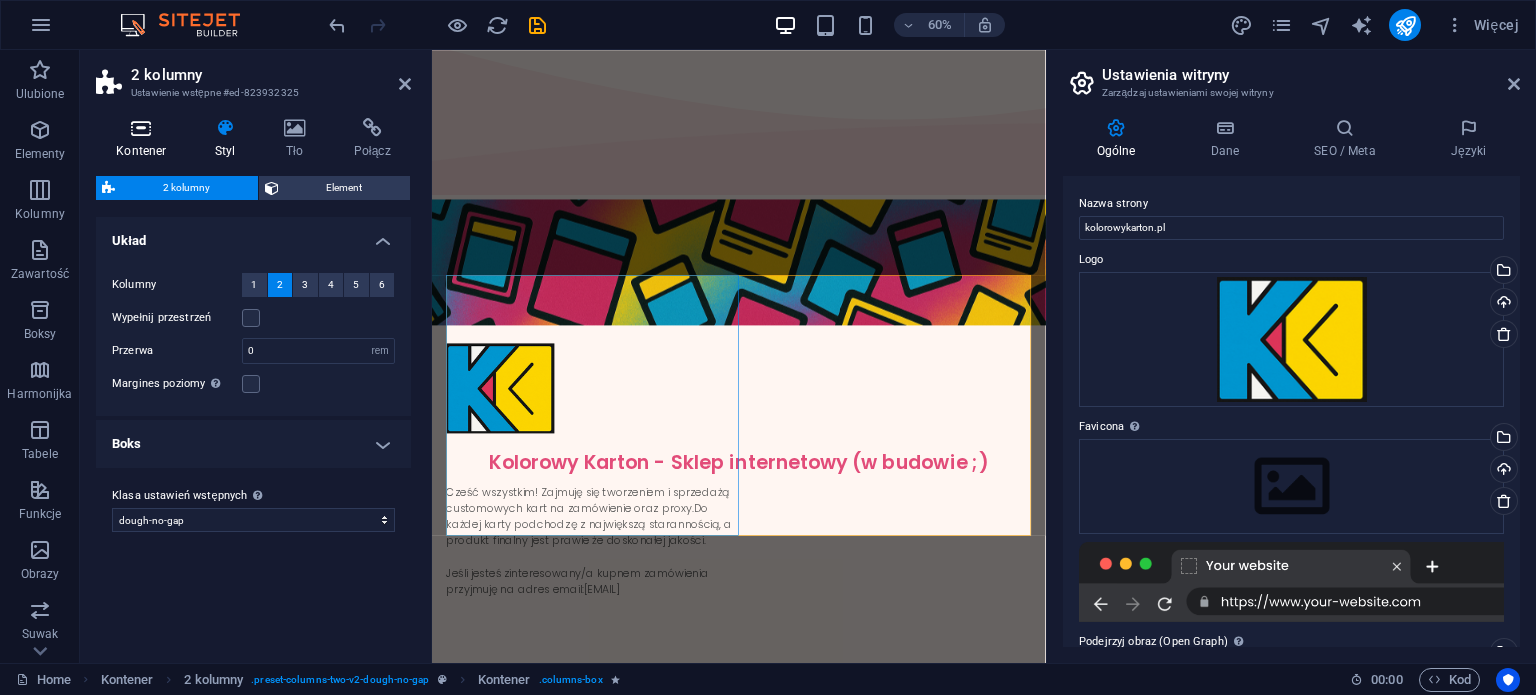 click at bounding box center [141, 128] 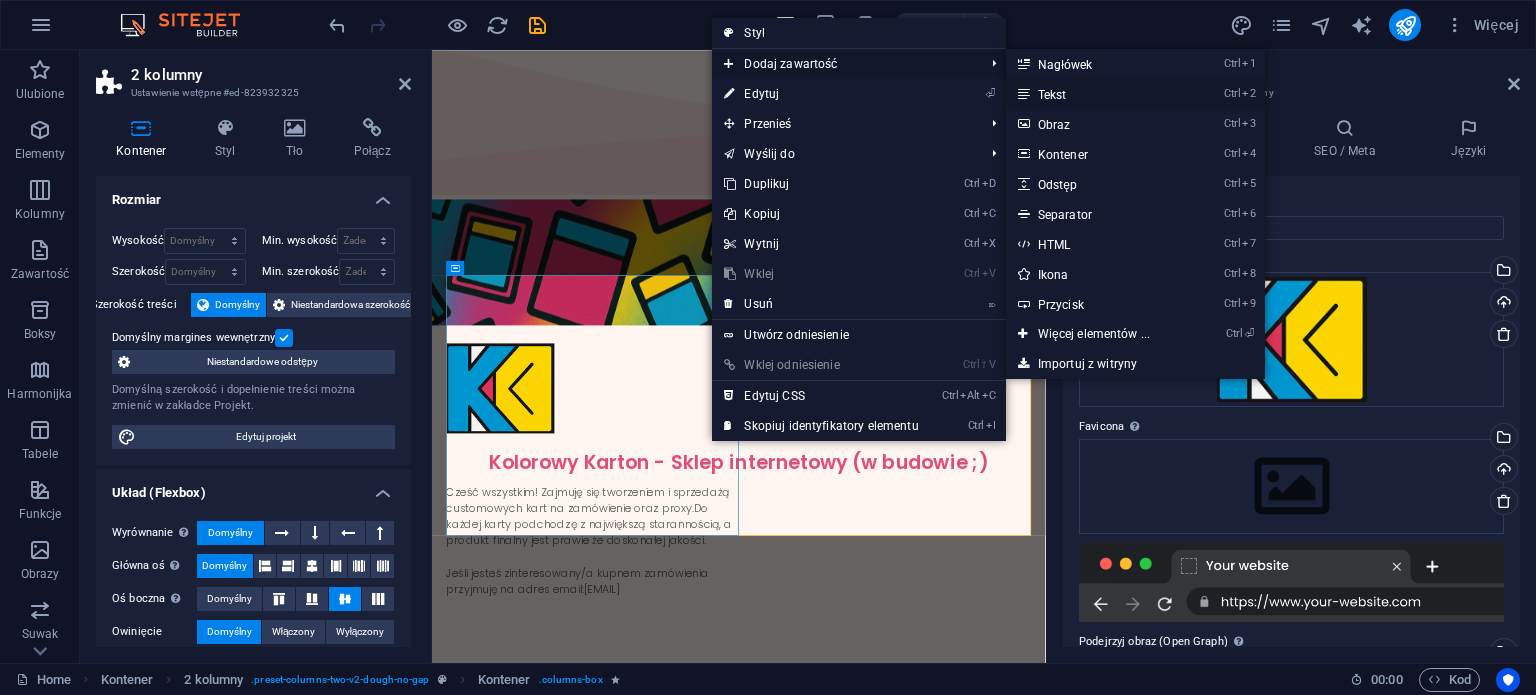 click on "Ctrl 2  Tekst" at bounding box center [1098, 94] 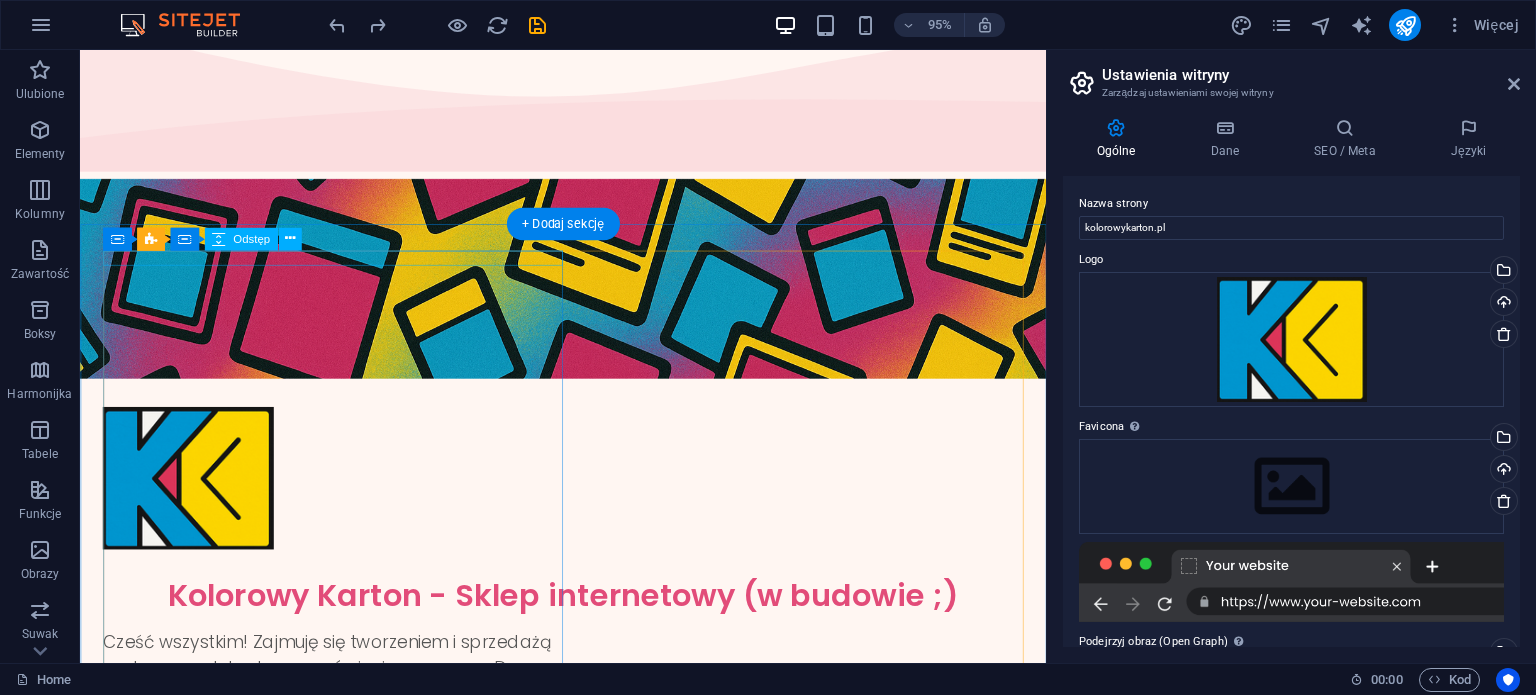 click at bounding box center (346, 652) 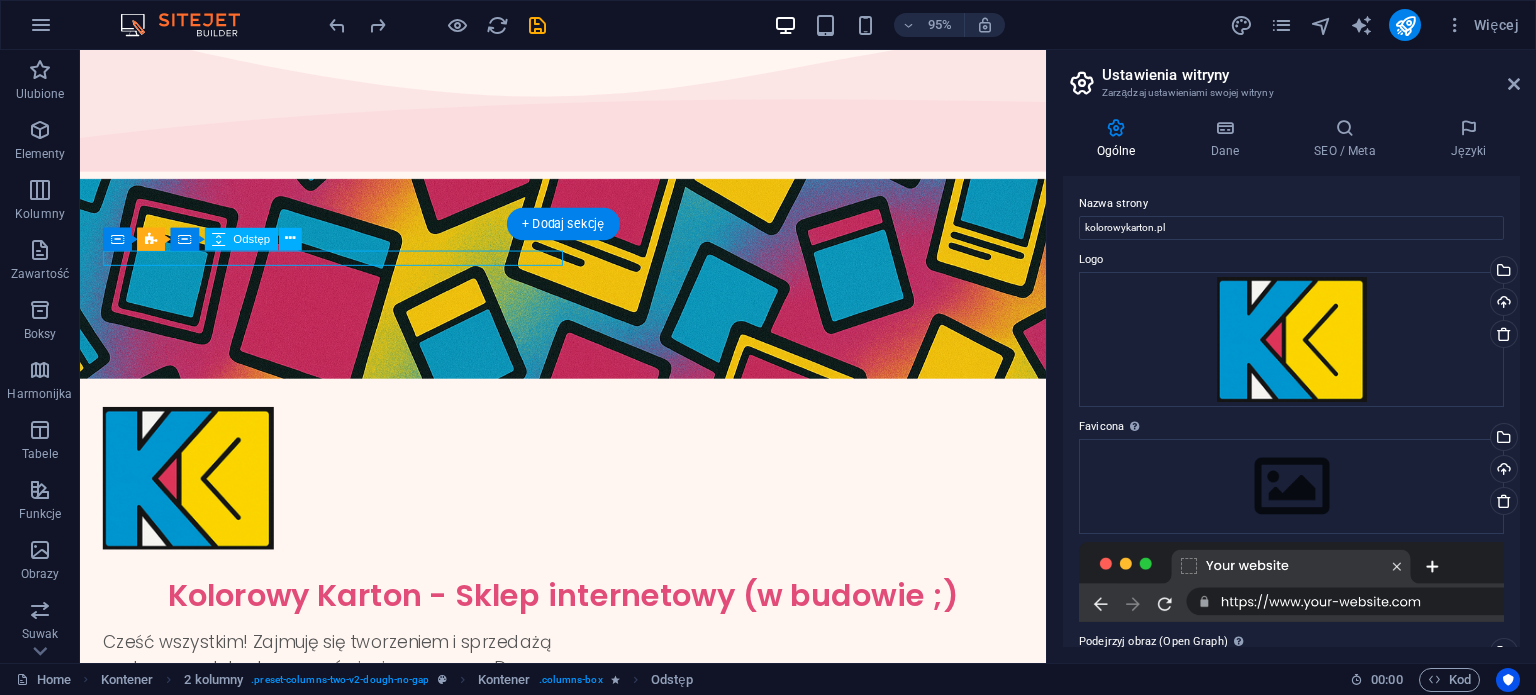 click at bounding box center [346, 652] 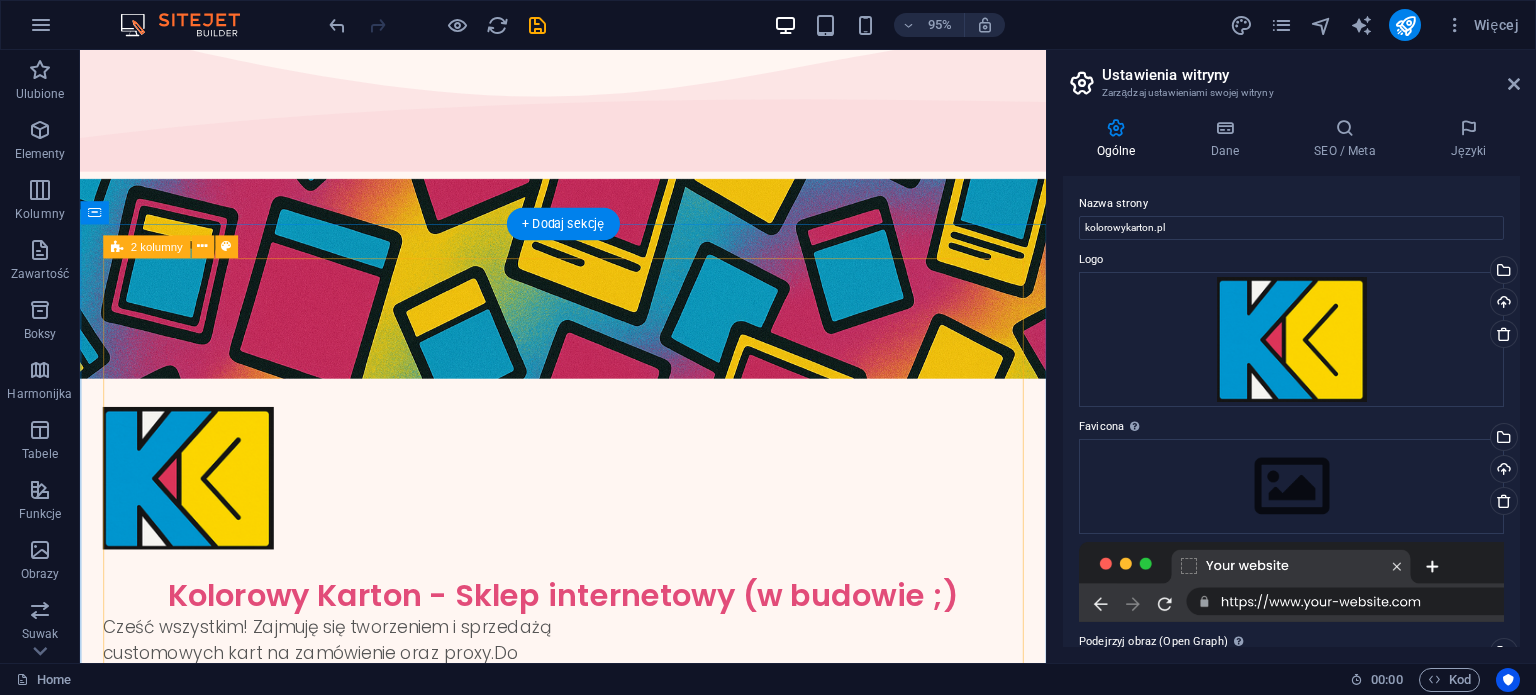 click on "Cześć wszystkim! Zajmuję się tworzeniem i sprzedażą customowych kart na zamówienie oraz proxy.Do każdej karty podchodzę z największą starannością, a produkt finalny jest prawie że doskonałej jakości.  Jeśli jesteś zinteresowany/a kupnem zamówienia przyjmuję na adres email:  [EMAIL]" at bounding box center [588, 812] 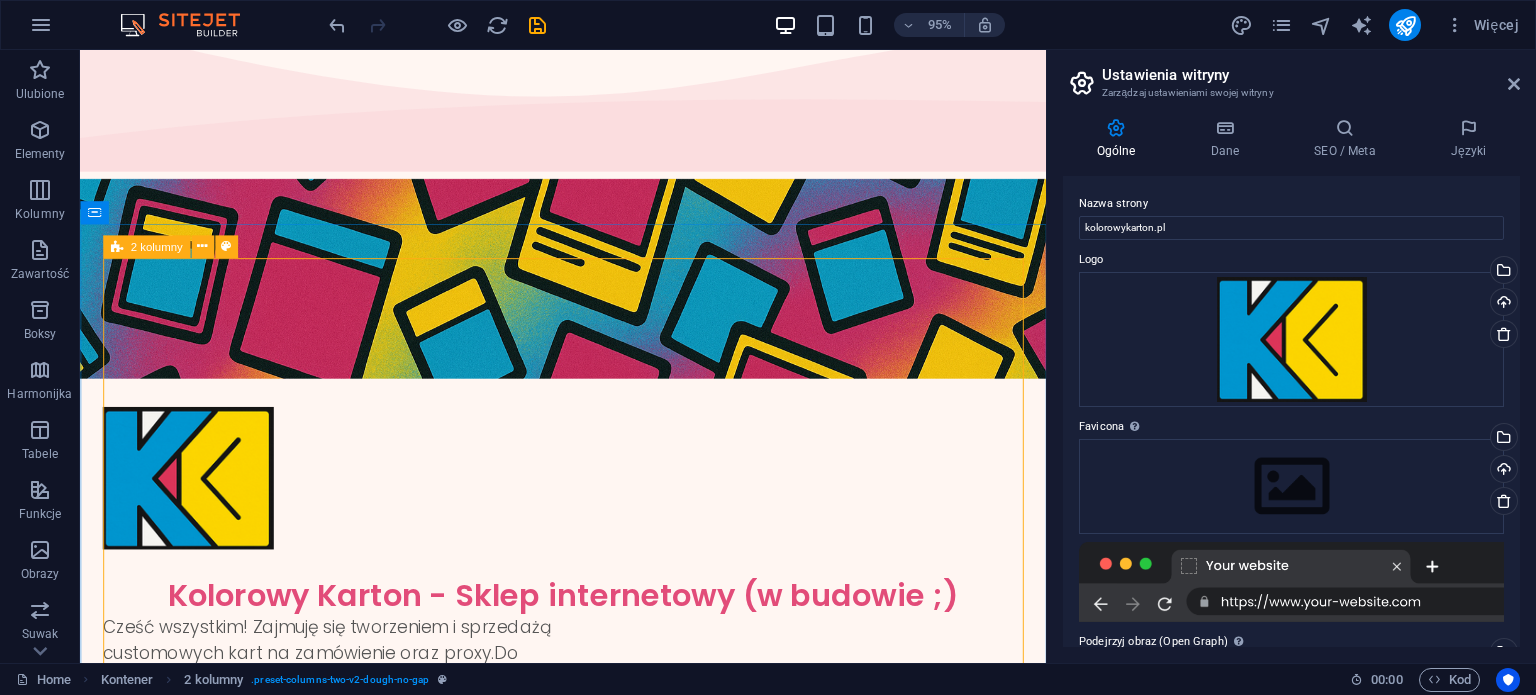 click on "2 kolumny" at bounding box center (146, 246) 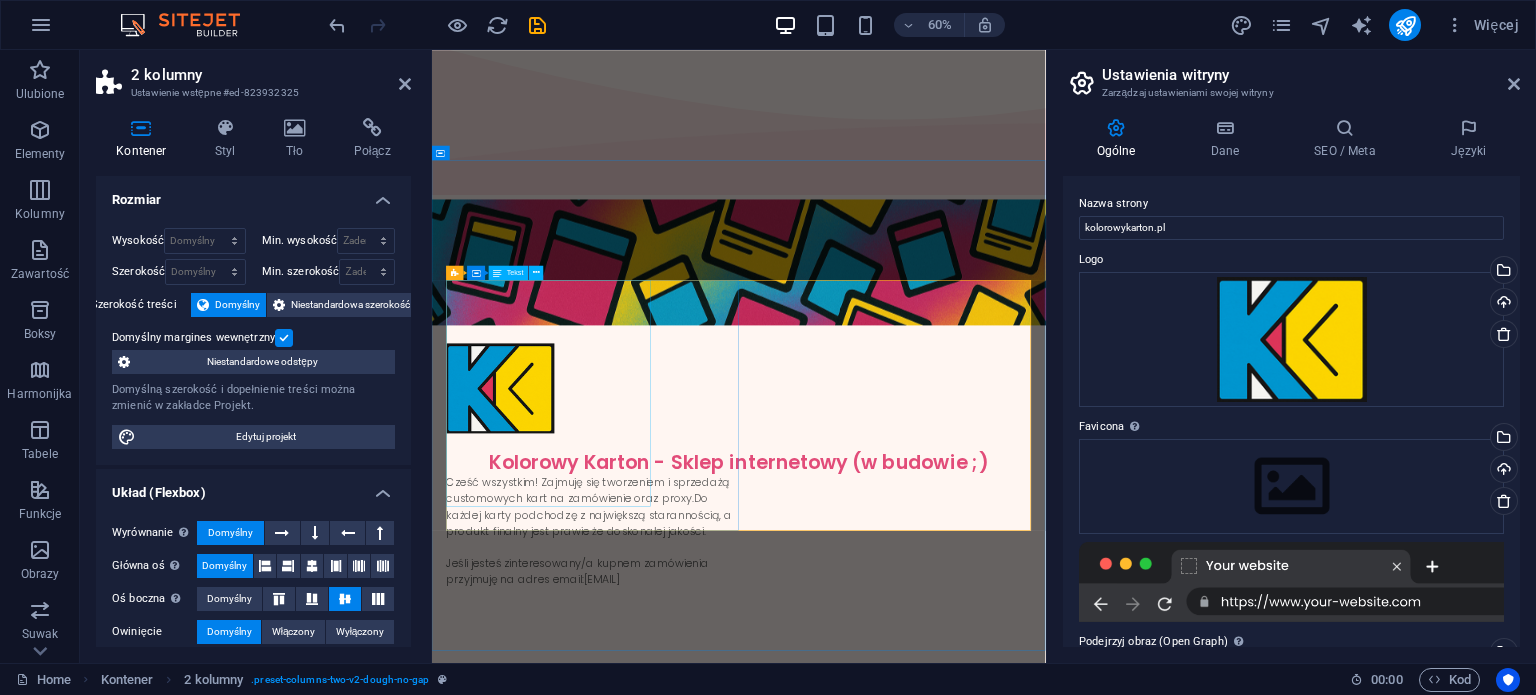 click on "Cześć wszystkim! Zajmuję się tworzeniem i sprzedażą customowych kart na zamówienie oraz proxy.Do każdej karty podchodzę z największą starannością, a produkt finalny jest prawie że doskonałej jakości.  Jeśli jesteś zinteresowany/a kupnem zamówienia przyjmuję na adres email:  [EMAIL]" at bounding box center [700, 905] 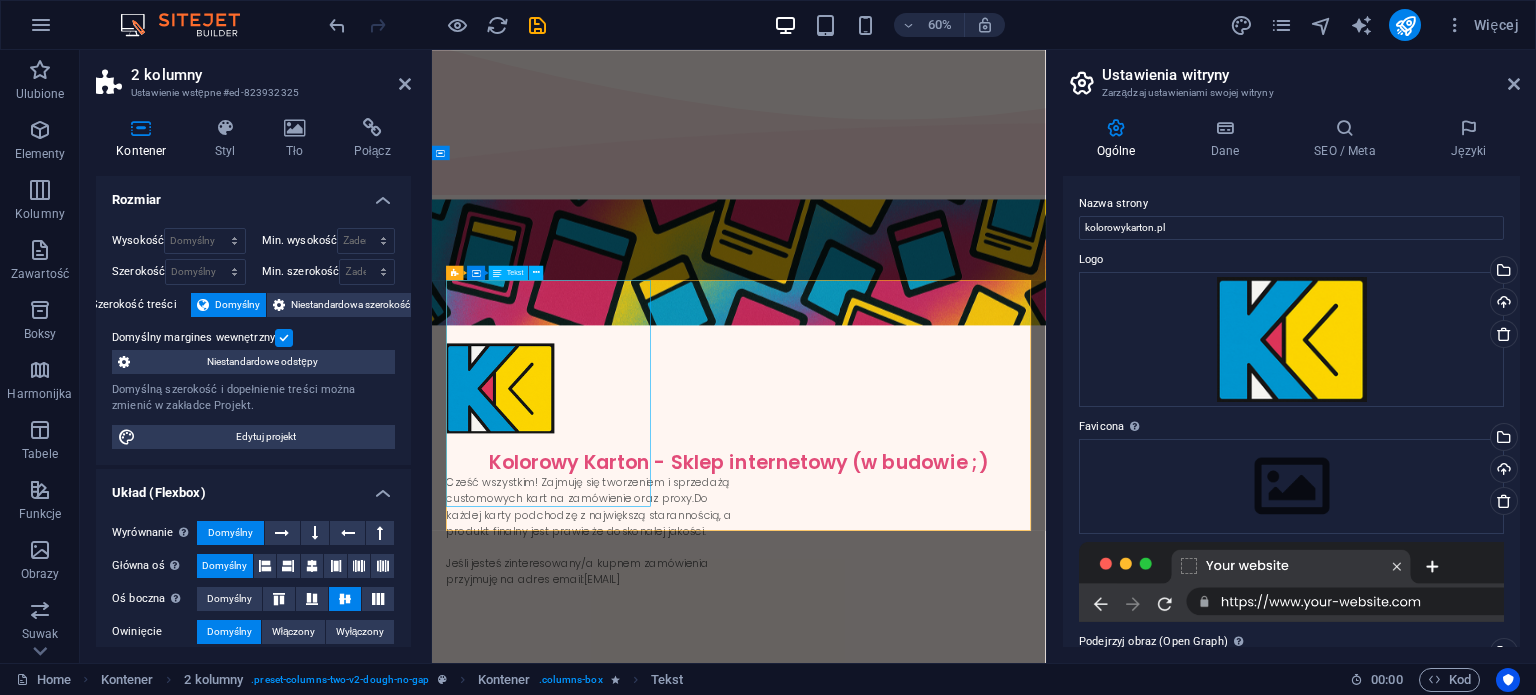 click on "Cześć wszystkim! Zajmuję się tworzeniem i sprzedażą customowych kart na zamówienie oraz proxy.Do każdej karty podchodzę z największą starannością, a produkt finalny jest prawie że doskonałej jakości.  Jeśli jesteś zinteresowany/a kupnem zamówienia przyjmuję na adres email:  [EMAIL]" at bounding box center [700, 905] 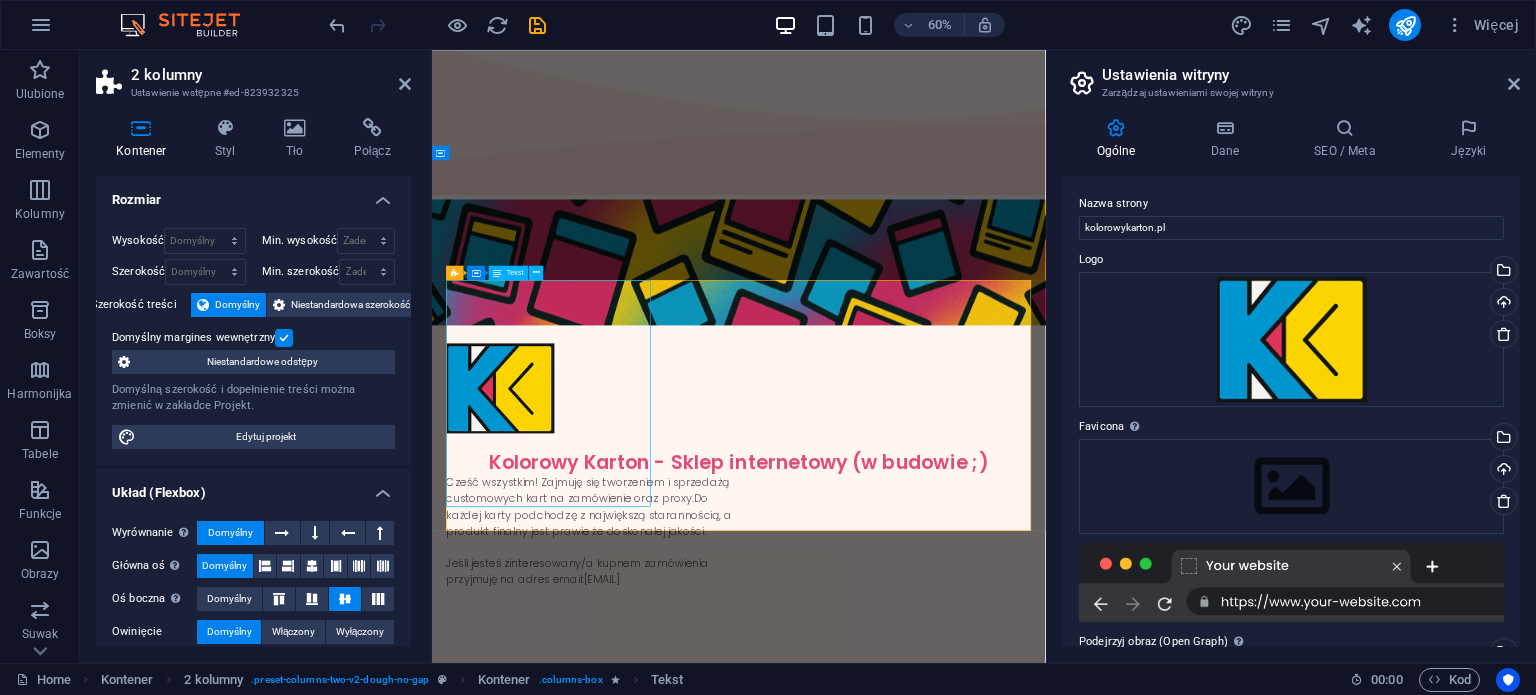 click on "Cześć wszystkim! Zajmuję się tworzeniem i sprzedażą customowych kart na zamówienie oraz proxy.Do każdej karty podchodzę z największą starannością, a produkt finalny jest prawie że doskonałej jakości.  Jeśli jesteś zinteresowany/a kupnem zamówienia przyjmuję na adres email:  [EMAIL]" at bounding box center [700, 905] 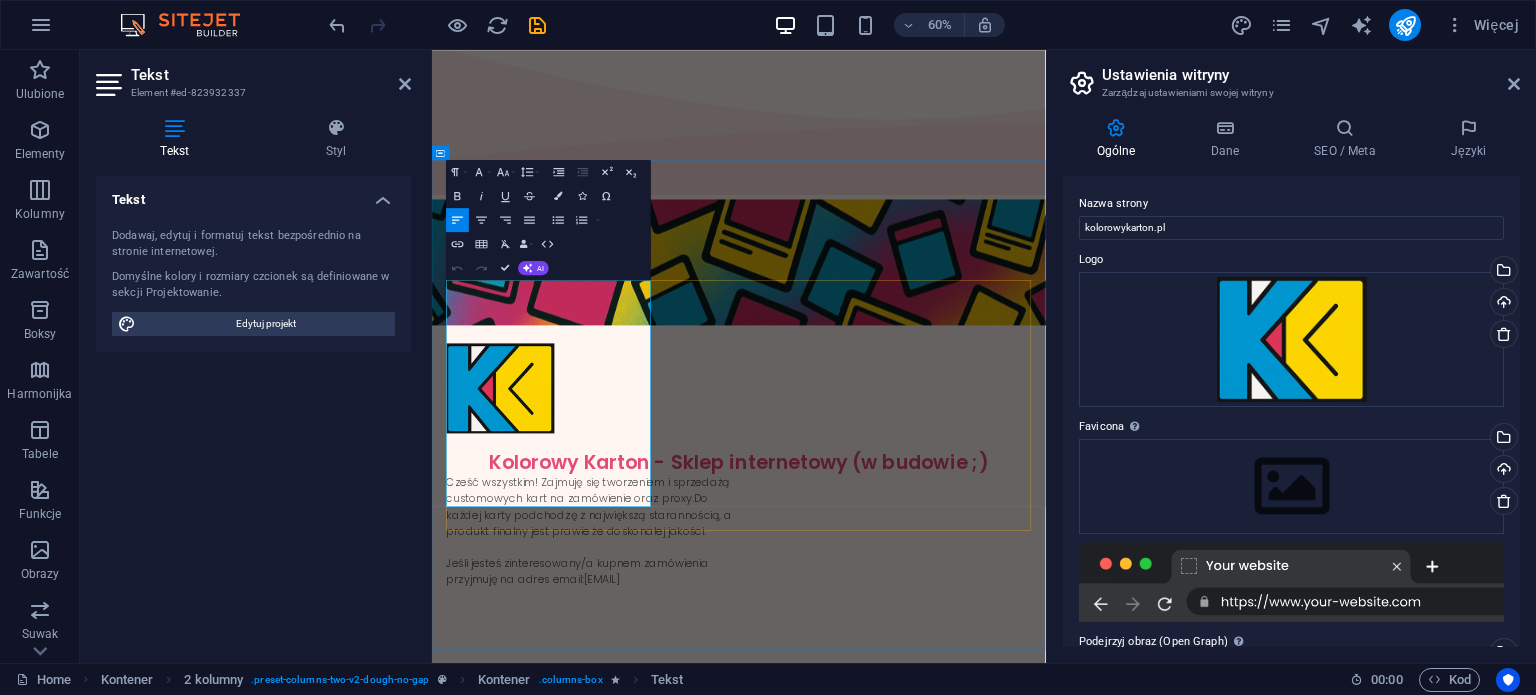 click on "Cześć wszystkim! Zajmuję się tworzeniem i sprzedażą customowych kart na zamówienie oraz proxy.Do każdej karty podchodzę z największą starannością, a produkt finalny jest prawie że doskonałej jakości.  Jeśli jesteś zinteresowany/a kupnem zamówienia przyjmuję na adres email:  [EMAIL]" at bounding box center (943, 925) 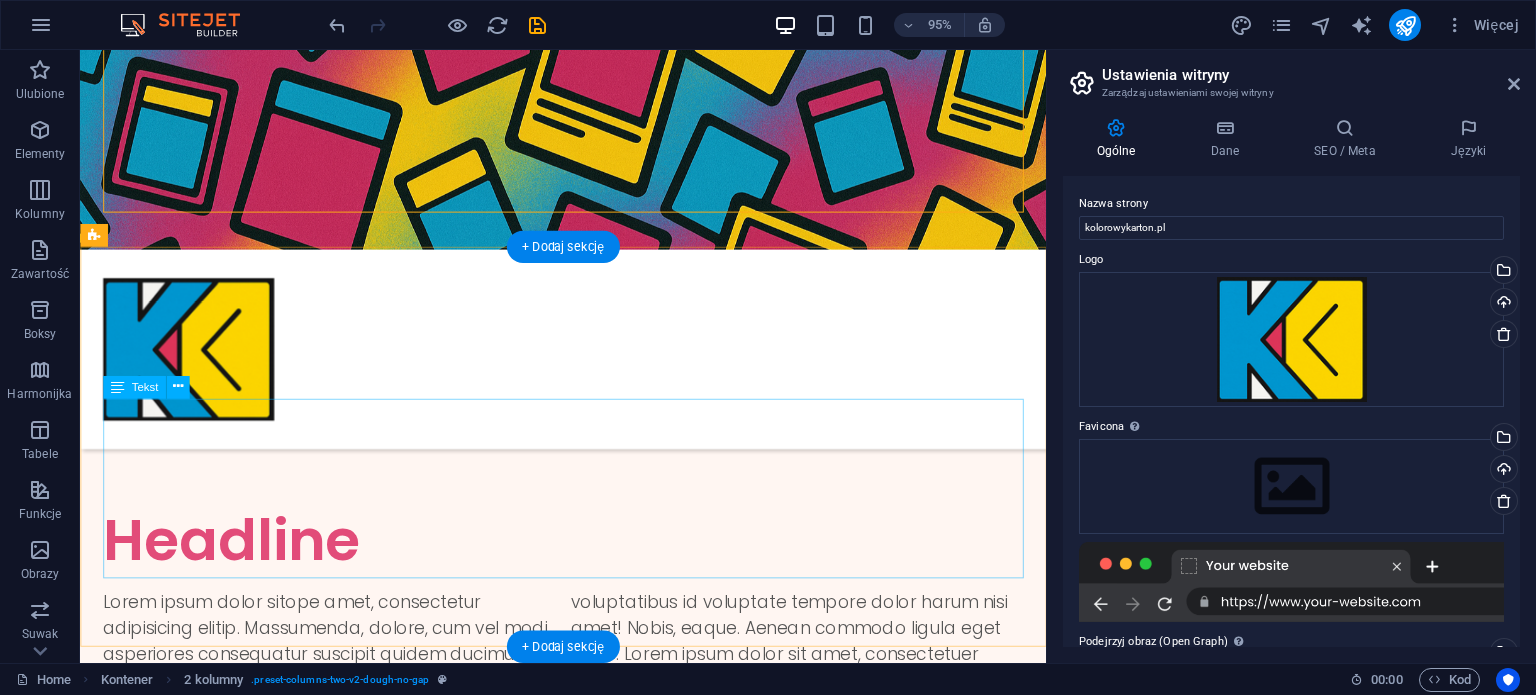 scroll, scrollTop: 346, scrollLeft: 0, axis: vertical 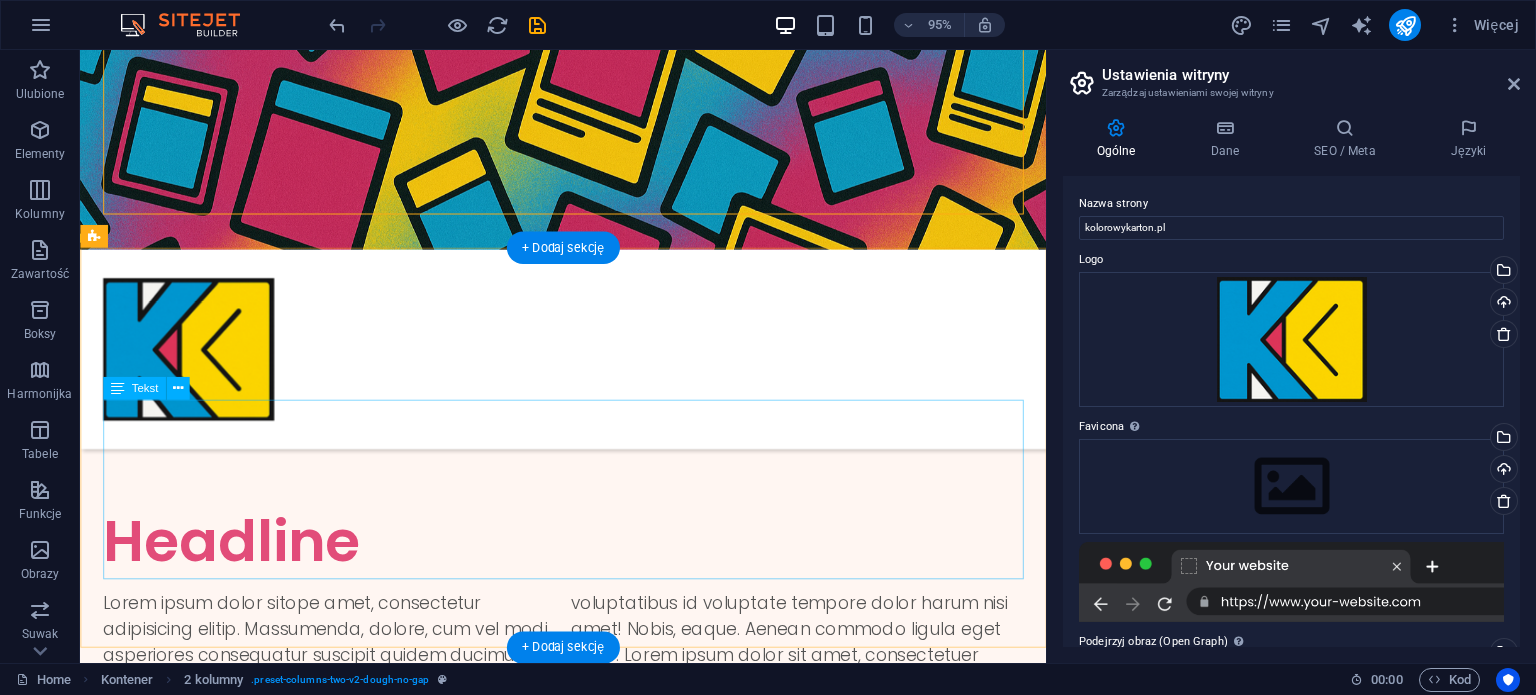 click on "Lorem ipsum dolor sitope amet, consectetur adipisicing elitip. Massumenda, dolore, cum vel modi asperiores consequatur suscipit quidem ducimus eveniet iure expedita consecteture odiogil voluptatum similique fugit voluptates atem accusamus quae quas dolorem tenetur facere tempora maiores adipisci reiciendis accusantium voluptatibus id voluptate tempore dolor harum nisi amet! Nobis, eaque. Aenean commodo ligula eget dolor. Lorem ipsum dolor sit amet, consectetuer adipiscing elit leget odiogil voluptatum similique fugit voluptates dolor. Libero assumenda, dolore, cum vel modi asperiores consequatur." at bounding box center (588, 713) 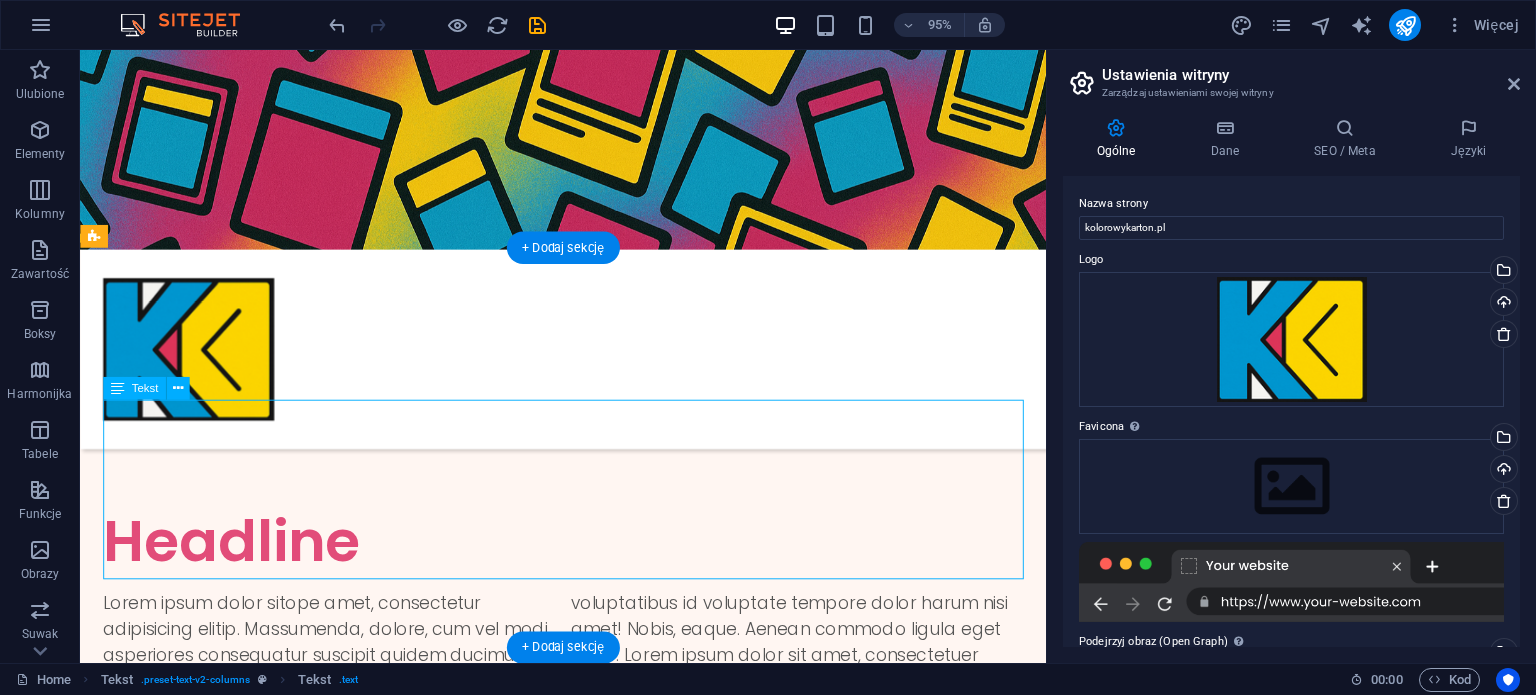 click on "Lorem ipsum dolor sitope amet, consectetur adipisicing elitip. Massumenda, dolore, cum vel modi asperiores consequatur suscipit quidem ducimus eveniet iure expedita consecteture odiogil voluptatum similique fugit voluptates atem accusamus quae quas dolorem tenetur facere tempora maiores adipisci reiciendis accusantium voluptatibus id voluptate tempore dolor harum nisi amet! Nobis, eaque. Aenean commodo ligula eget dolor. Lorem ipsum dolor sit amet, consectetuer adipiscing elit leget odiogil voluptatum similique fugit voluptates dolor. Libero assumenda, dolore, cum vel modi asperiores consequatur." at bounding box center (588, 713) 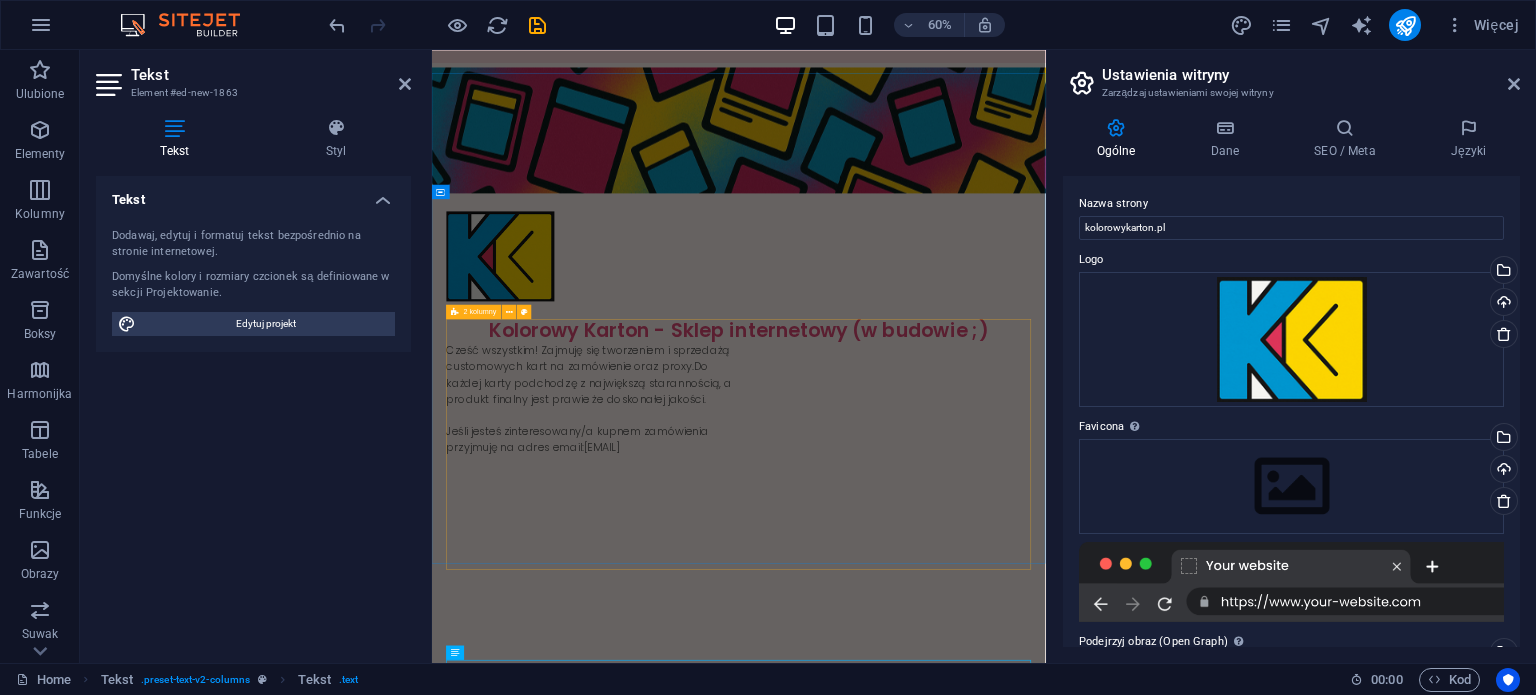 scroll, scrollTop: 11, scrollLeft: 0, axis: vertical 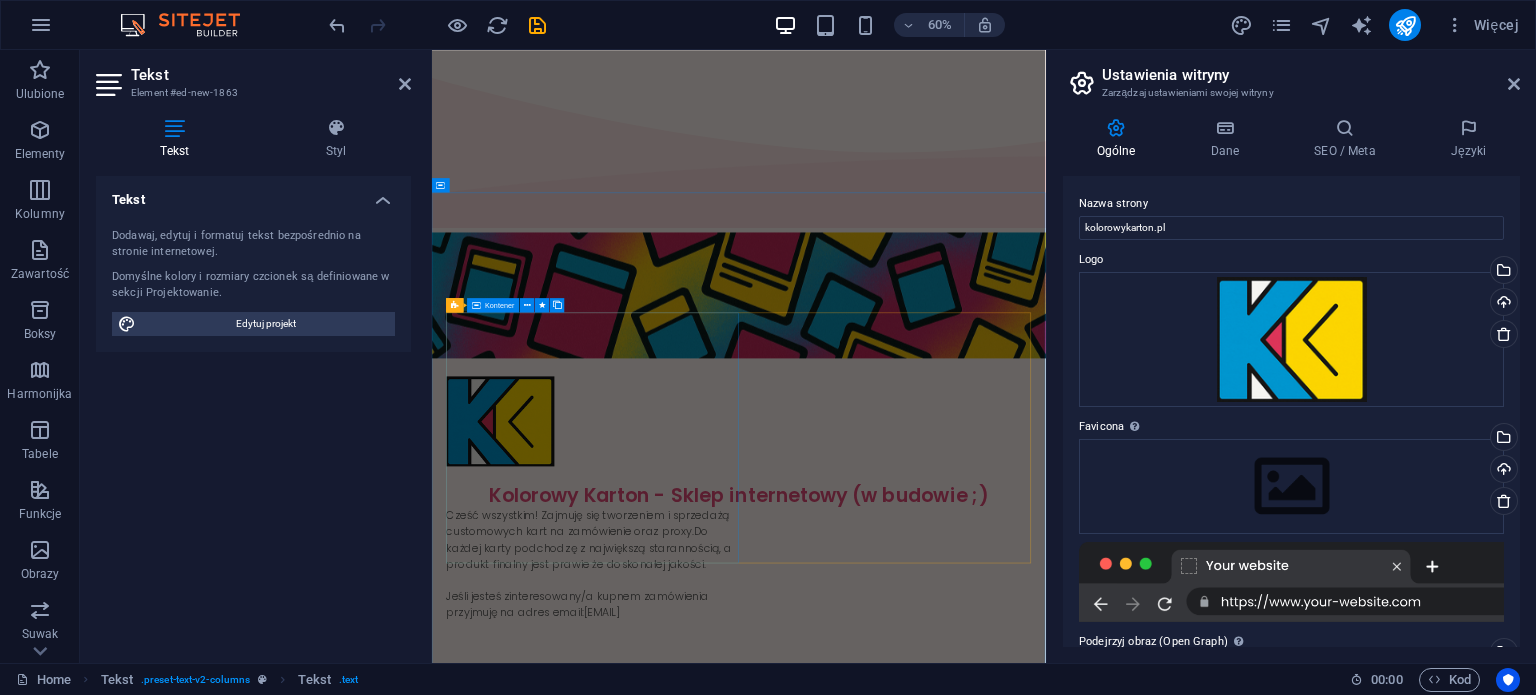 click on "Cześć wszystkim! Zajmuję się tworzeniem i sprzedażą customowych kart na zamówienie oraz proxy.Do każdej karty podchodzę z największą starannością, a produkt finalny jest prawie że doskonałej jakości.  Jeśli jesteś zinteresowany/a kupnem zamówienia przyjmuję na adres email:  [EMAIL]" at bounding box center [700, 979] 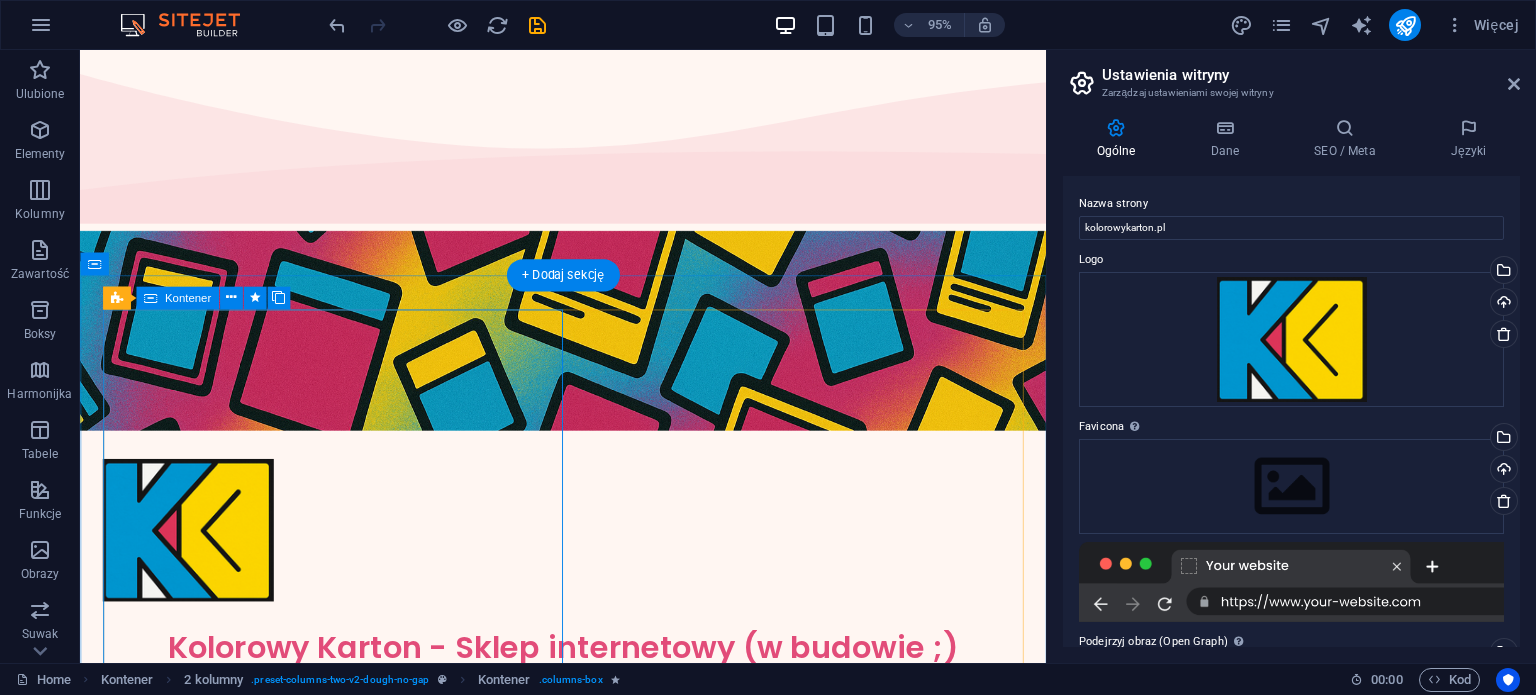 click on "Cześć wszystkim! Zajmuję się tworzeniem i sprzedażą customowych kart na zamówienie oraz proxy.Do każdej karty podchodzę z największą starannością, a produkt finalny jest prawie że doskonałej jakości.  Jeśli jesteś zinteresowany/a kupnem zamówienia przyjmuję na adres email:  [EMAIL]" at bounding box center [346, 866] 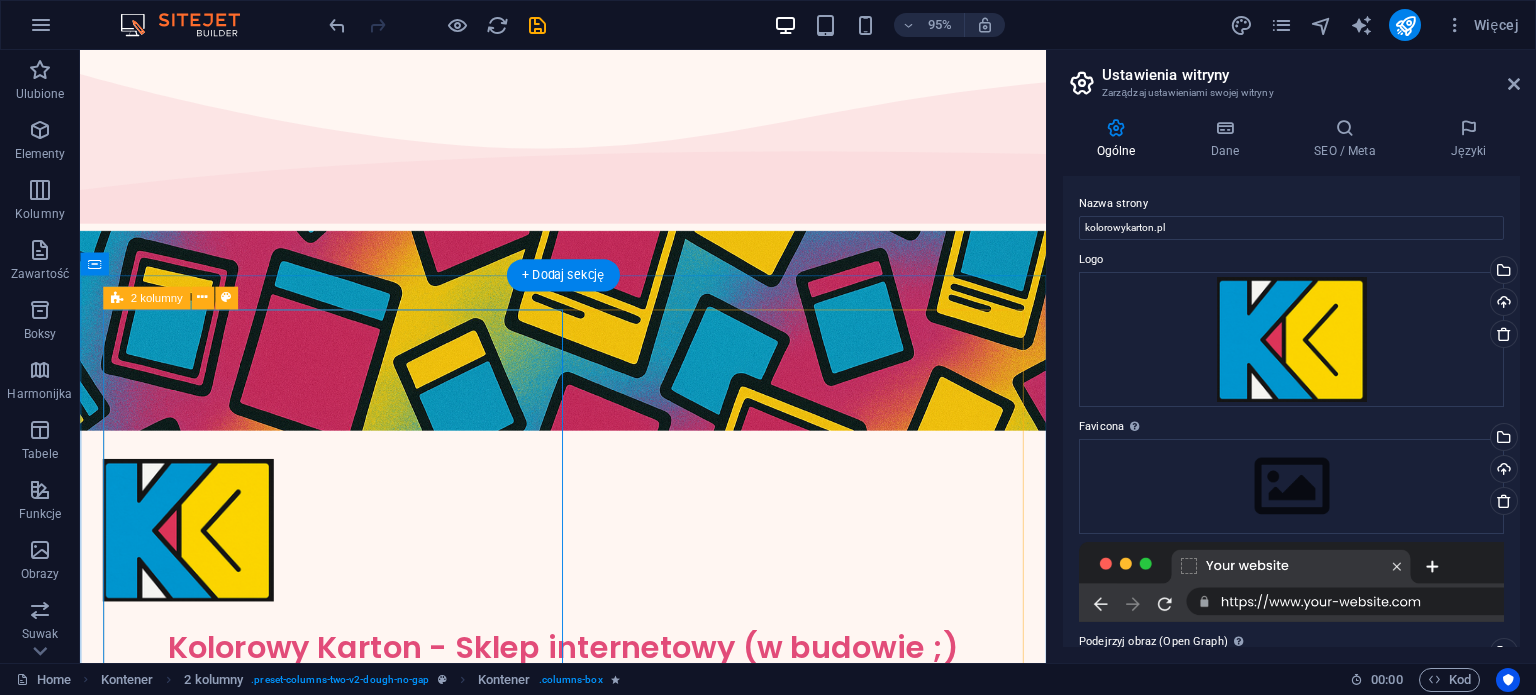 click on "Cześć wszystkim! Zajmuję się tworzeniem i sprzedażą customowych kart na zamówienie oraz proxy.Do każdej karty podchodzę z największą starannością, a produkt finalny jest prawie że doskonałej jakości.  Jeśli jesteś zinteresowany/a kupnem zamówienia przyjmuję na adres email:  [EMAIL]" at bounding box center [588, 866] 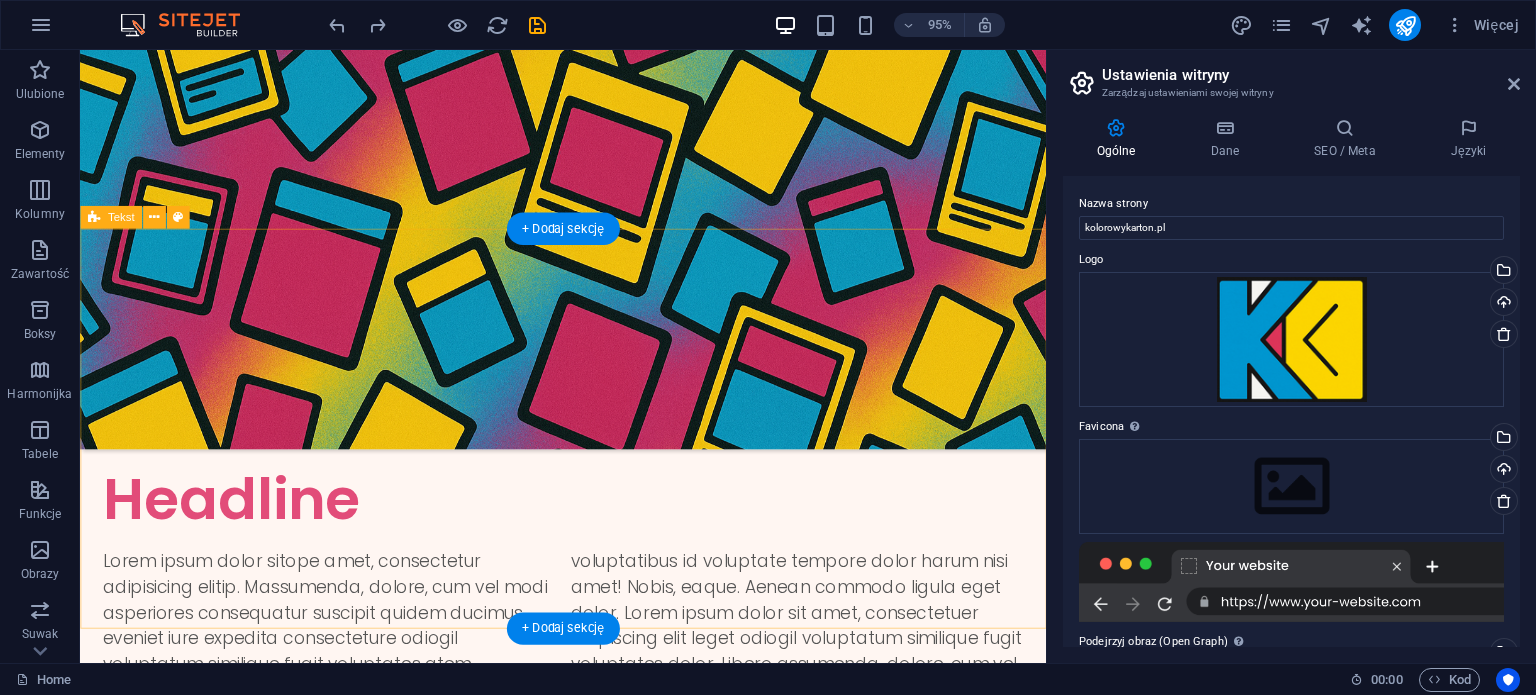 scroll, scrollTop: 347, scrollLeft: 0, axis: vertical 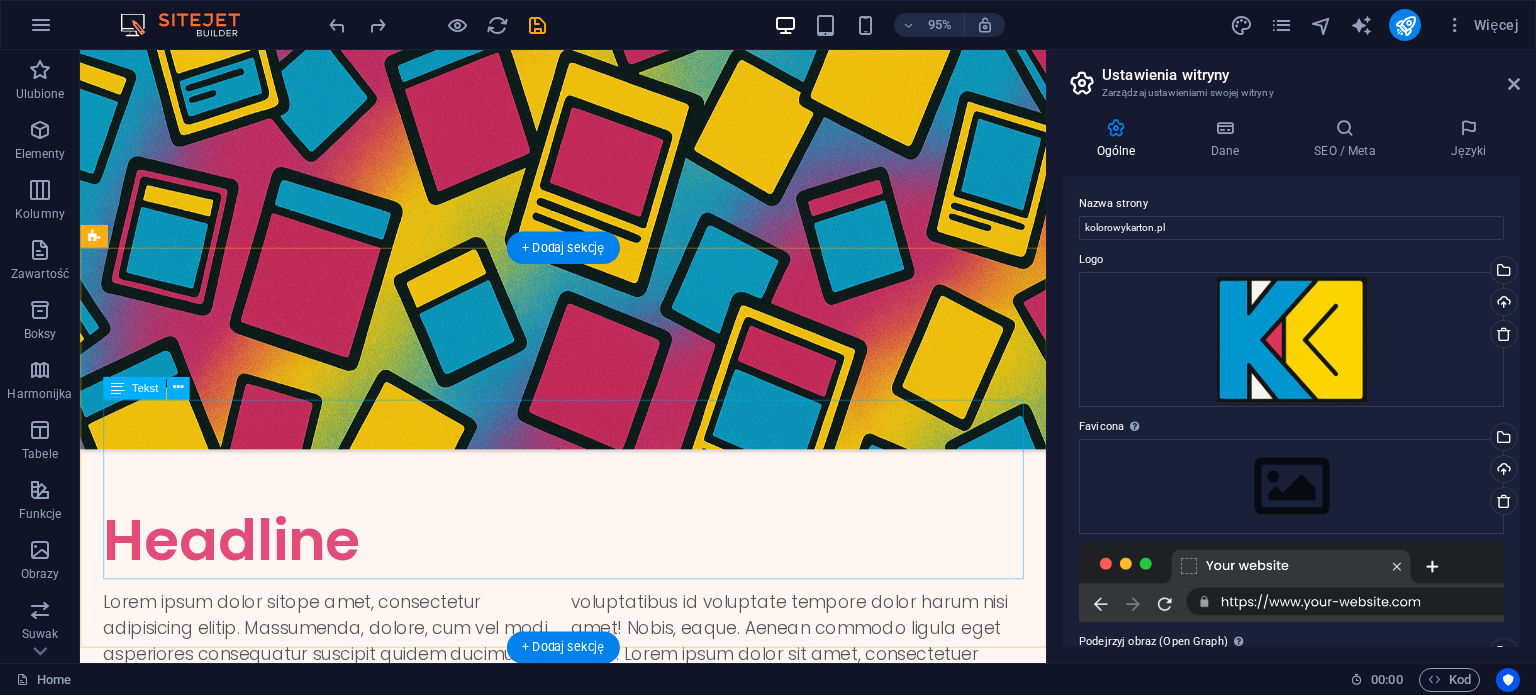 click on "Lorem ipsum dolor sitope amet, consectetur adipisicing elitip. Massumenda, dolore, cum vel modi asperiores consequatur suscipit quidem ducimus eveniet iure expedita consecteture odiogil voluptatum similique fugit voluptates atem accusamus quae quas dolorem tenetur facere tempora maiores adipisci reiciendis accusantium voluptatibus id voluptate tempore dolor harum nisi amet! Nobis, eaque. Aenean commodo ligula eget dolor. Lorem ipsum dolor sit amet, consectetuer adipiscing elit leget odiogil voluptatum similique fugit voluptates dolor. Libero assumenda, dolore, cum vel modi asperiores consequatur." at bounding box center (588, 712) 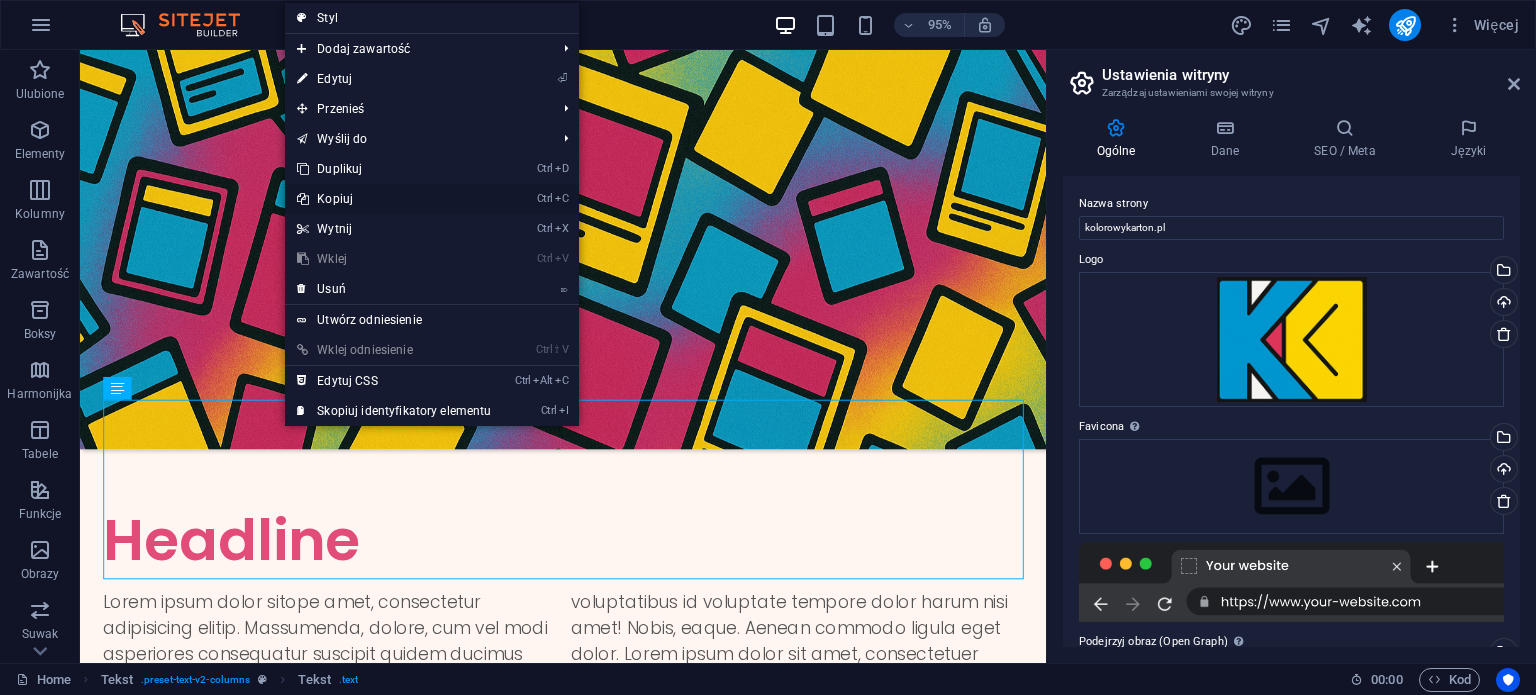 click on "Ctrl C  Kopiuj" at bounding box center [394, 199] 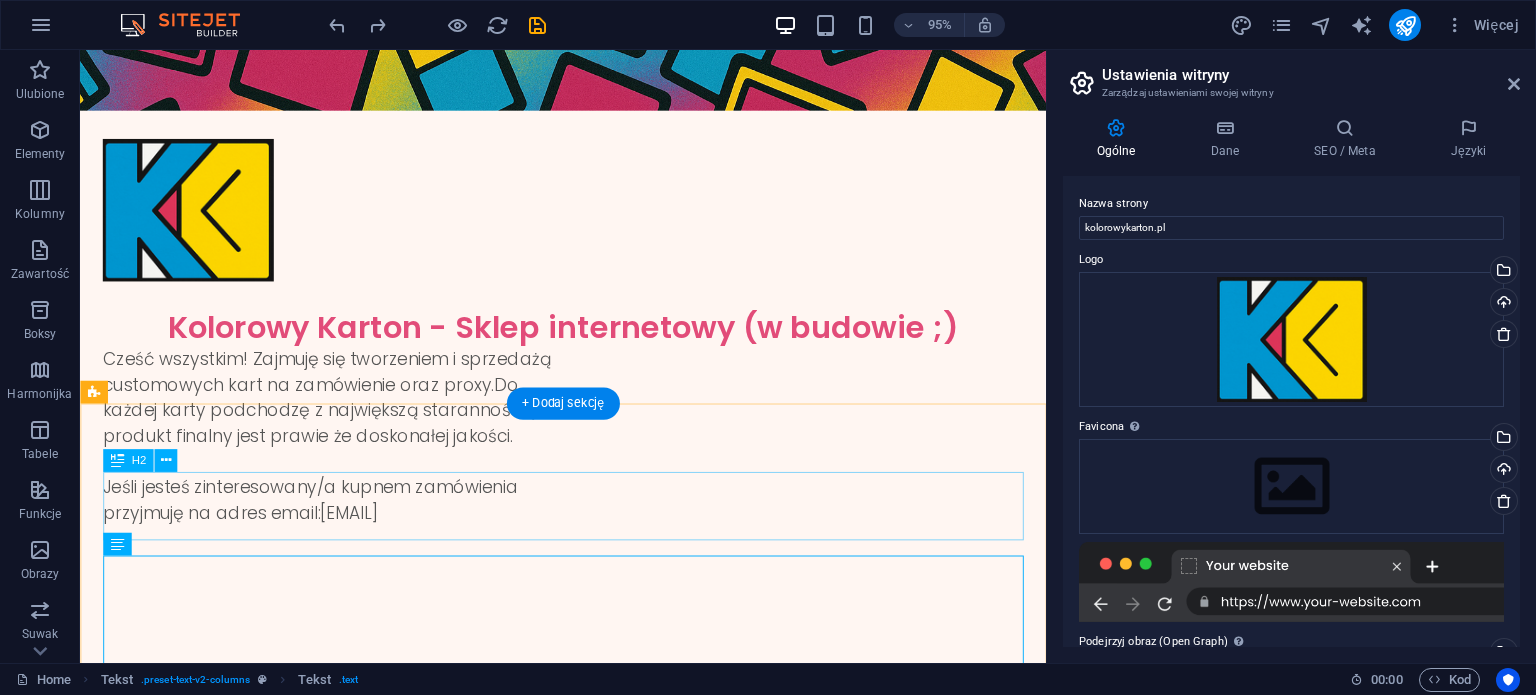 scroll, scrollTop: 0, scrollLeft: 0, axis: both 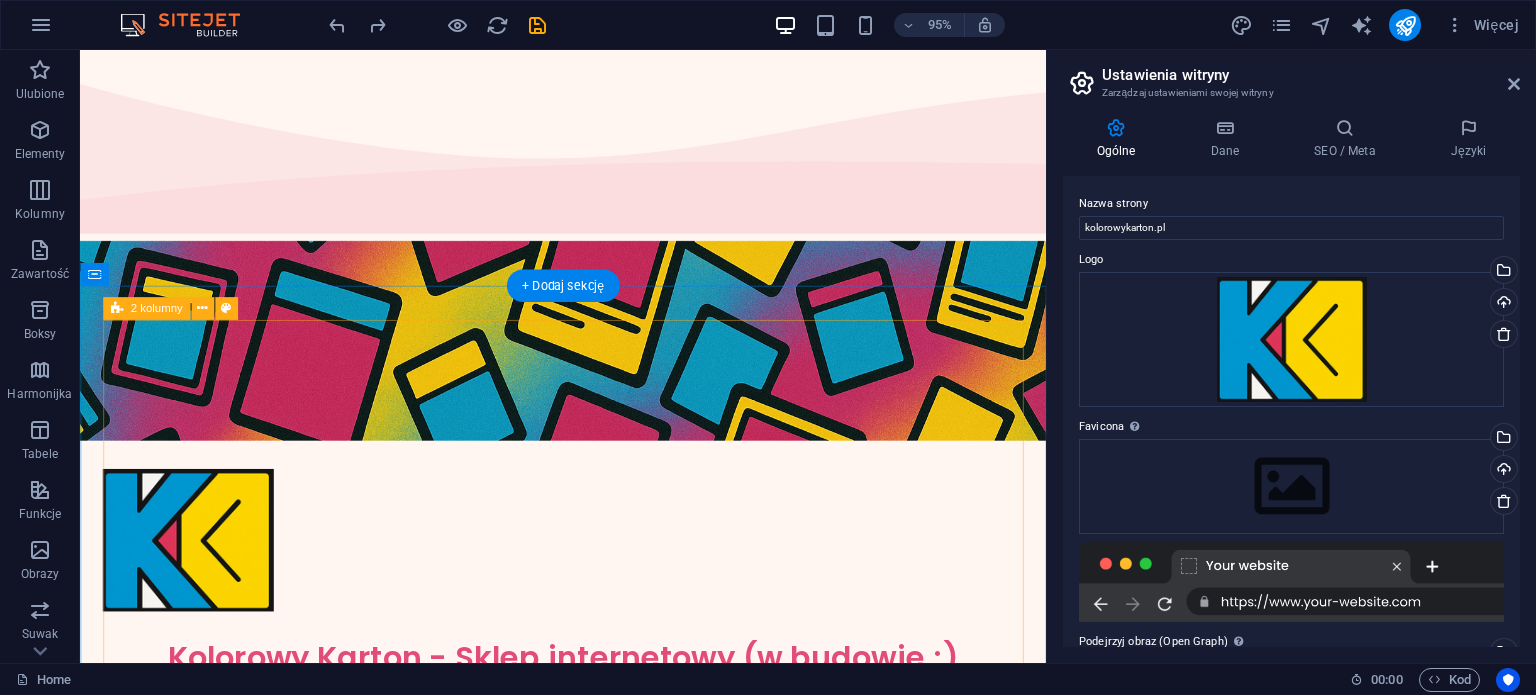 click on "Cześć wszystkim! Zajmuję się tworzeniem i sprzedażą customowych kart na zamówienie oraz proxy.Do każdej karty podchodzę z największą starannością, a produkt finalny jest prawie że doskonałej jakości.  Jeśli jesteś zinteresowany/a kupnem zamówienia przyjmuję na adres email:  [EMAIL]" at bounding box center (588, 877) 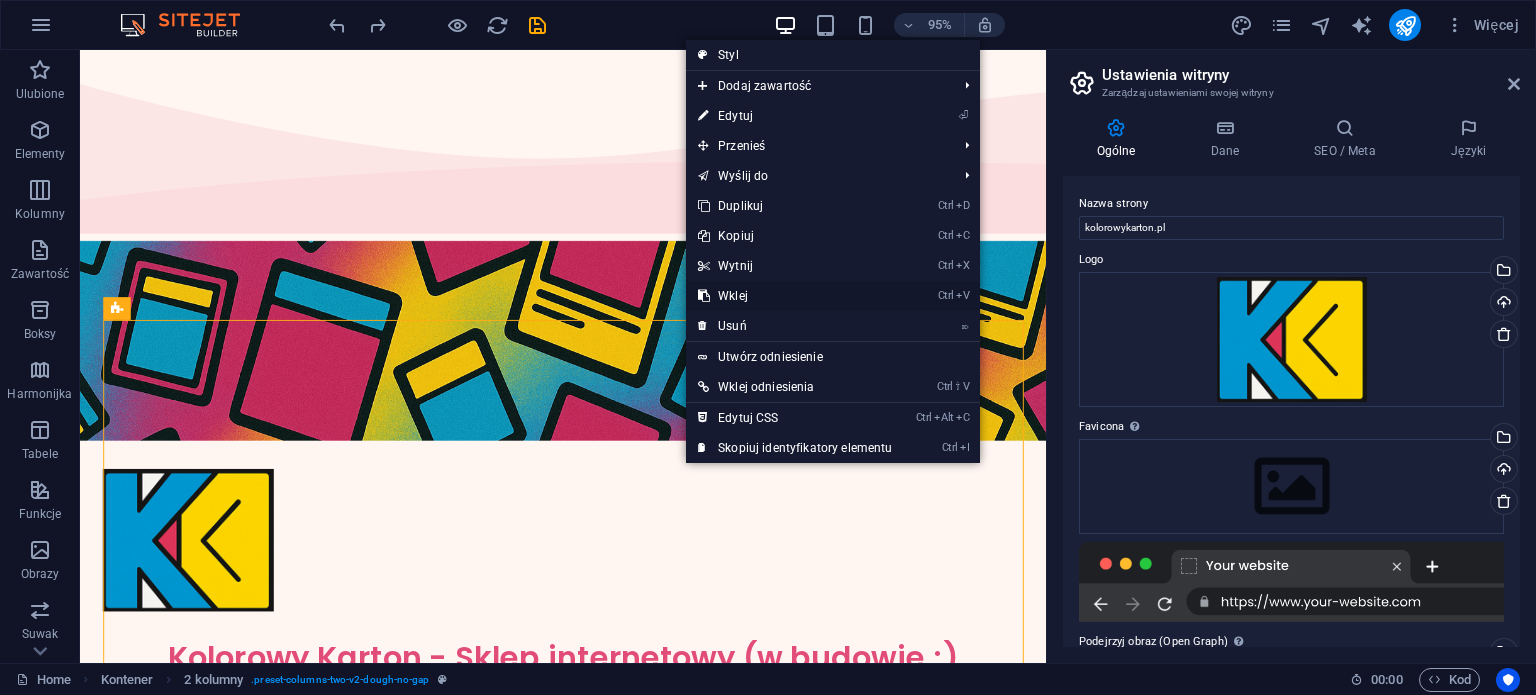 click on "Ctrl V  Wklej" at bounding box center (795, 296) 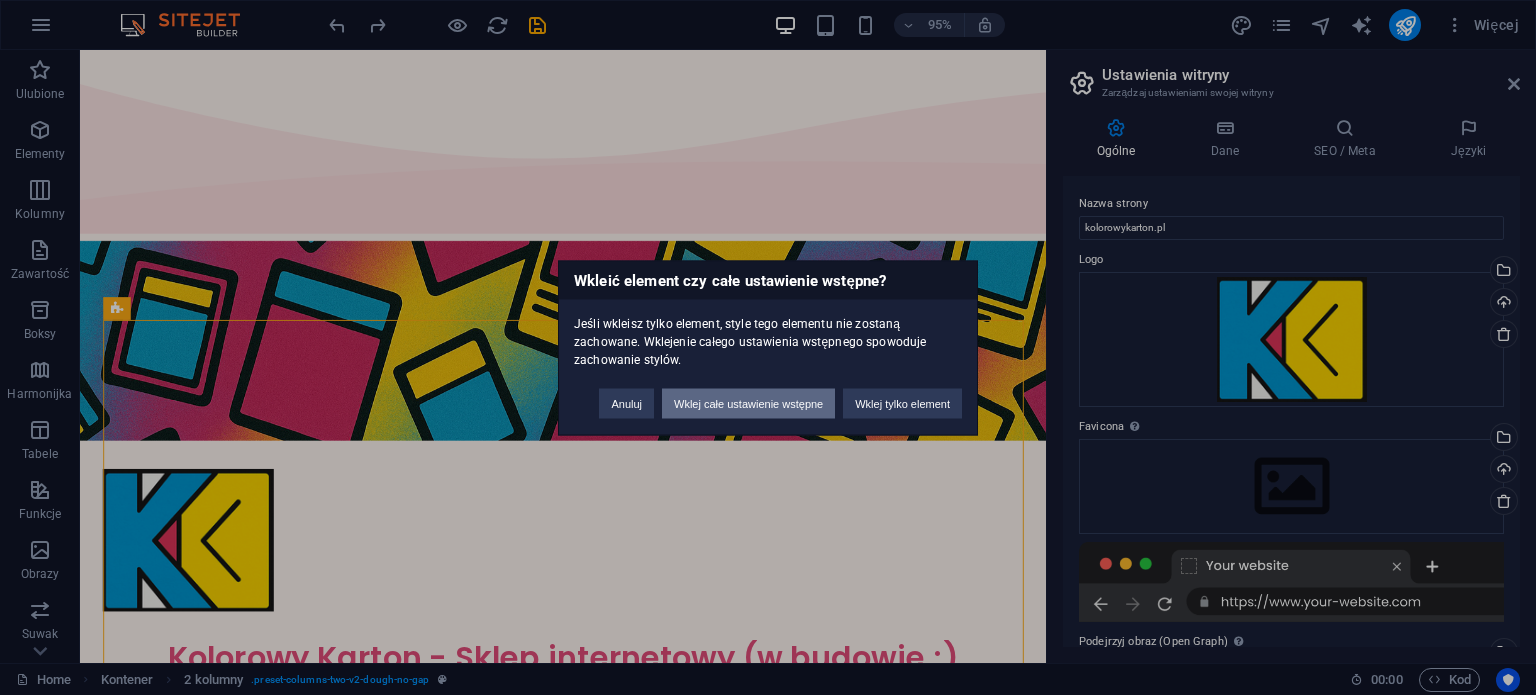 click on "Wklej całe ustawienie wstępne" at bounding box center (748, 403) 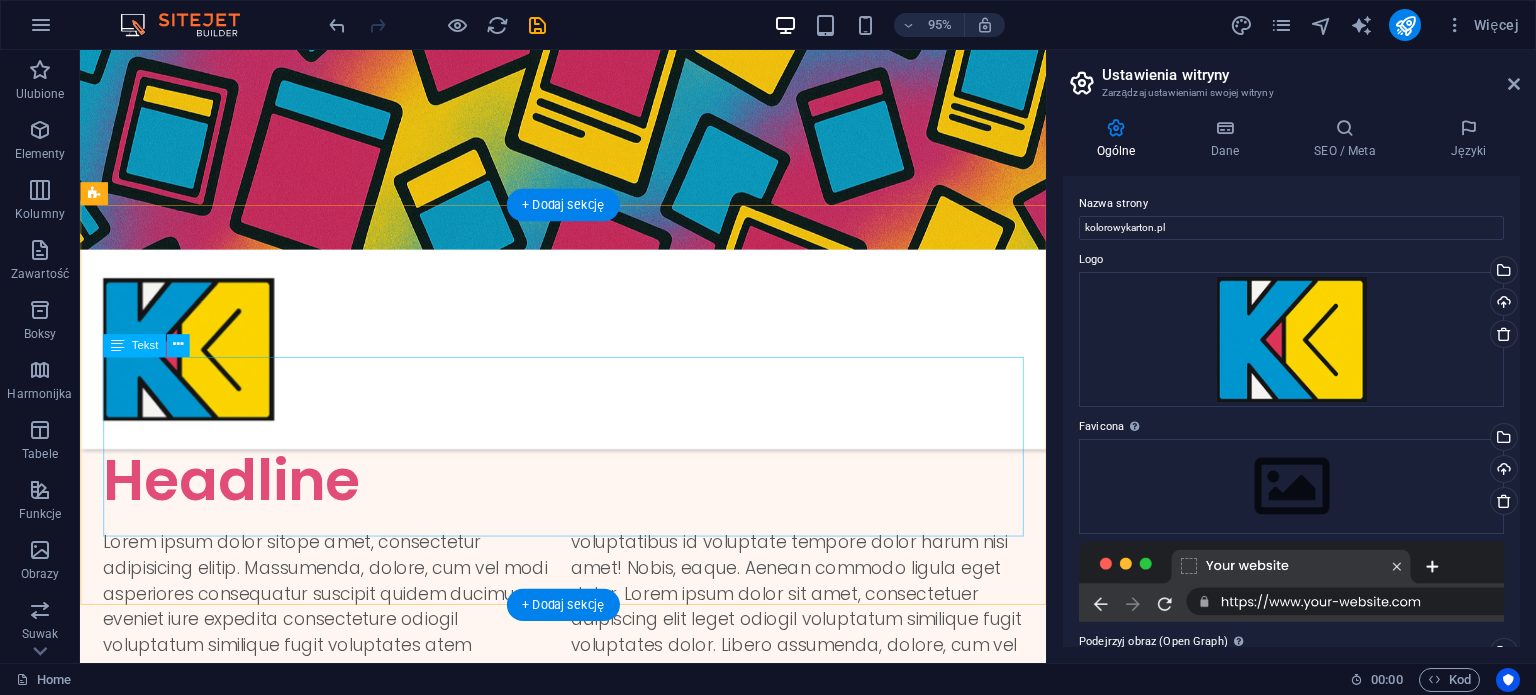 scroll, scrollTop: 608, scrollLeft: 0, axis: vertical 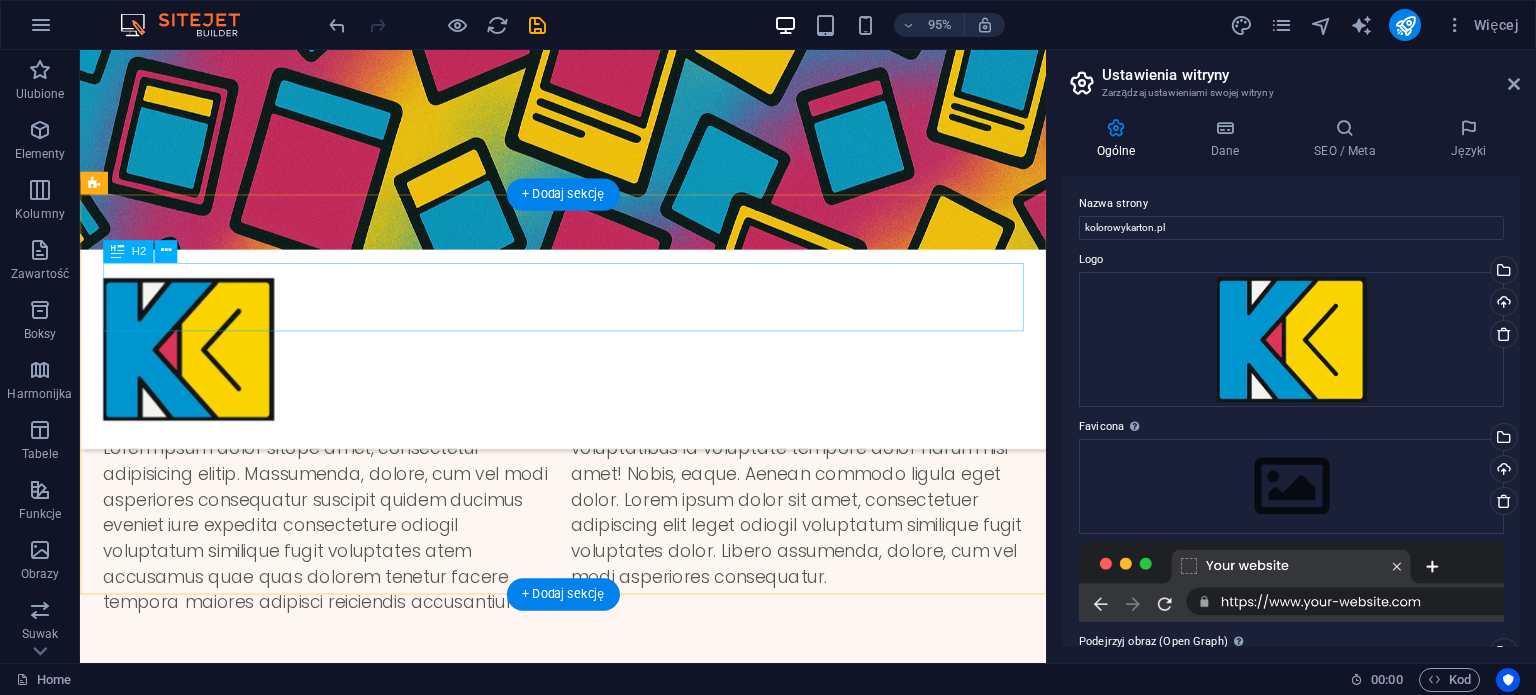 click on "Headline" at bounding box center [588, 403] 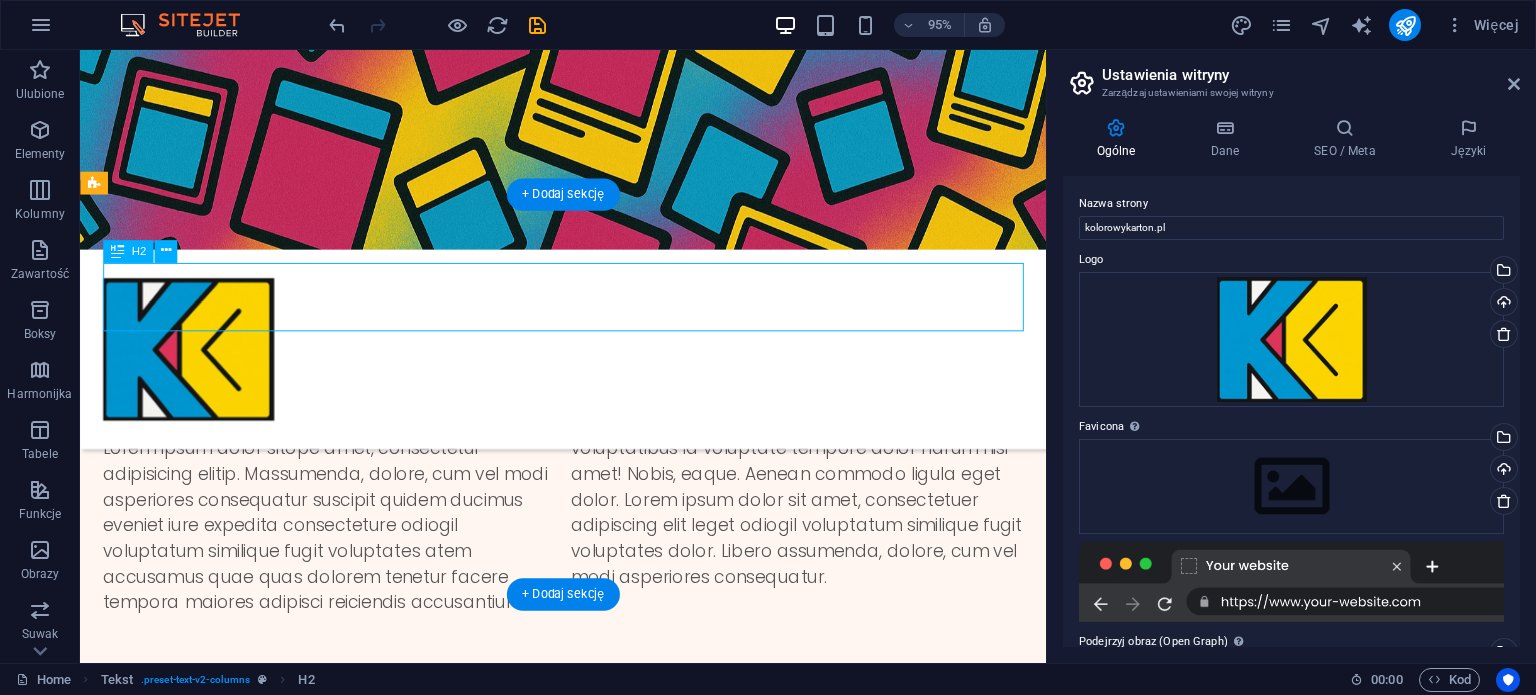 click on "Headline" at bounding box center (588, 403) 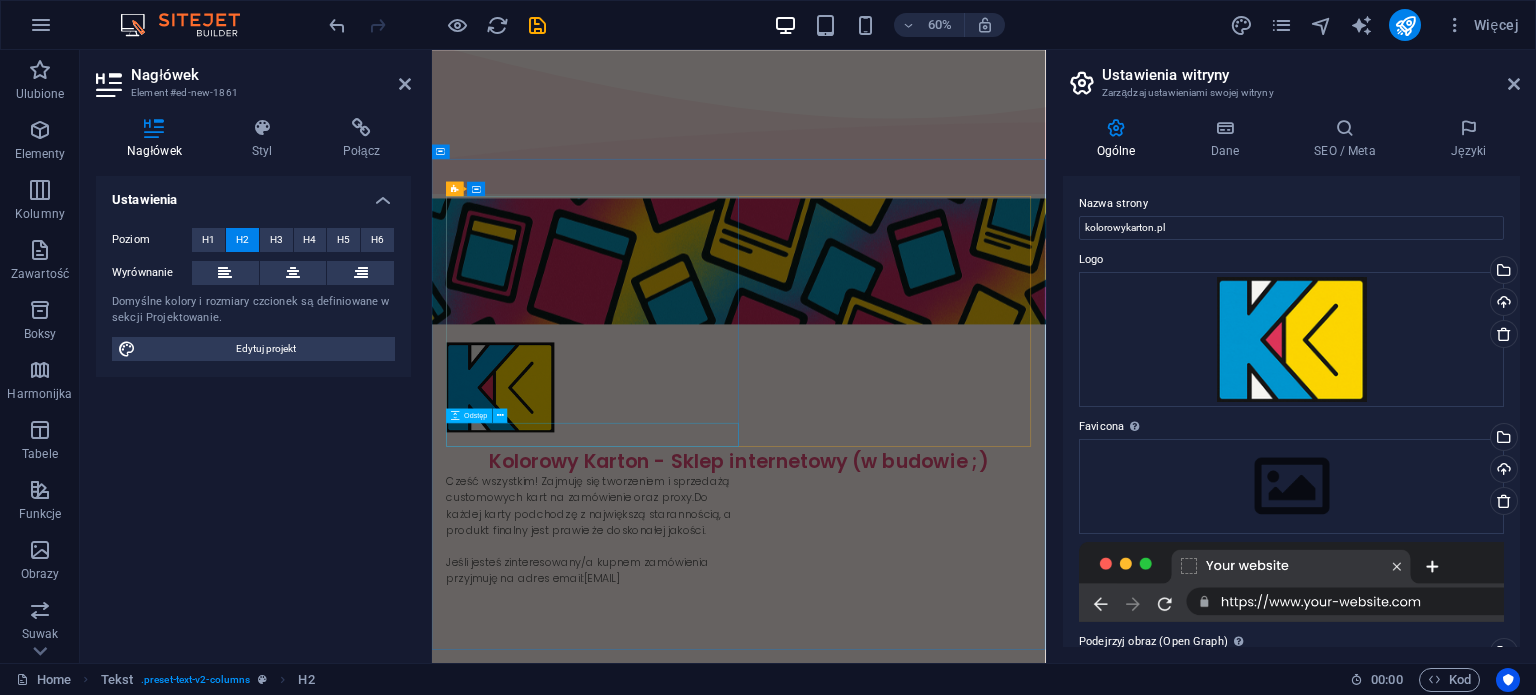 scroll, scrollTop: 76, scrollLeft: 0, axis: vertical 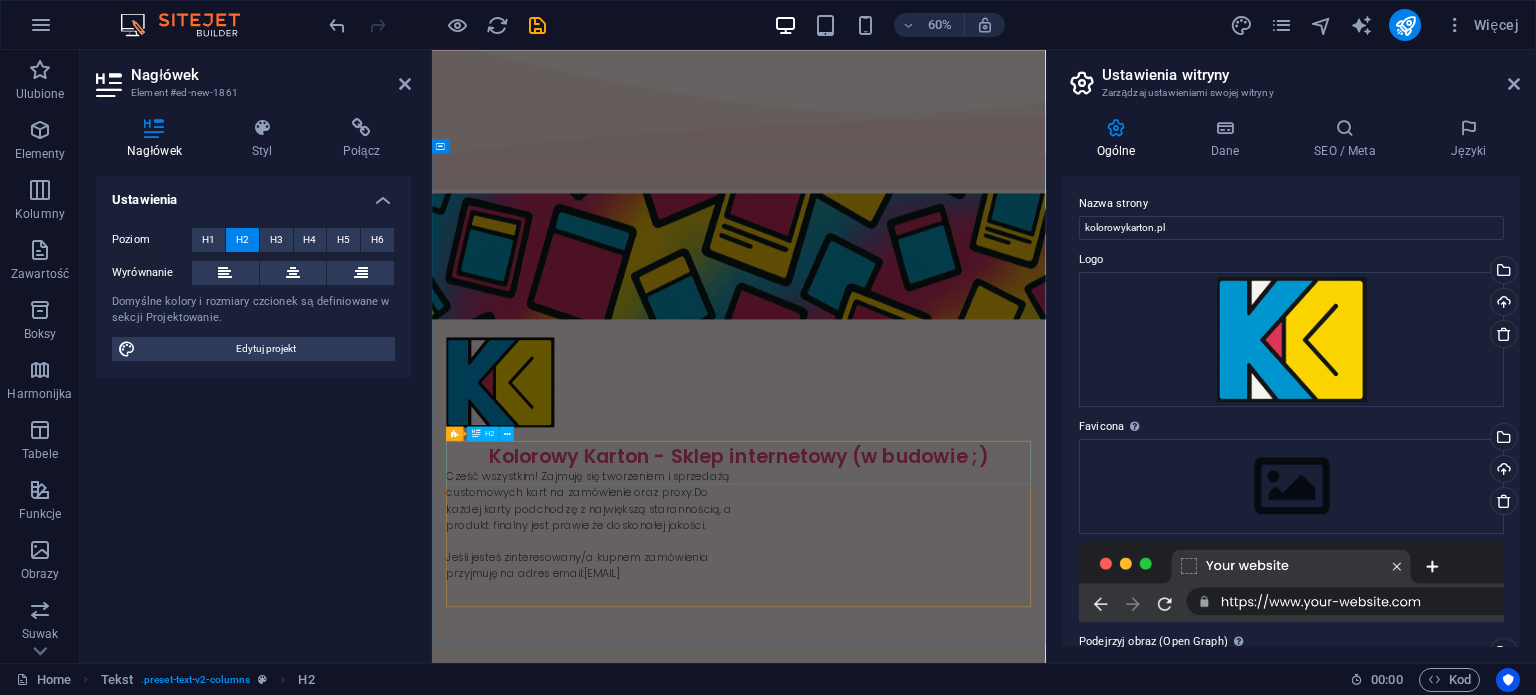 click on "Headline" at bounding box center [943, 1119] 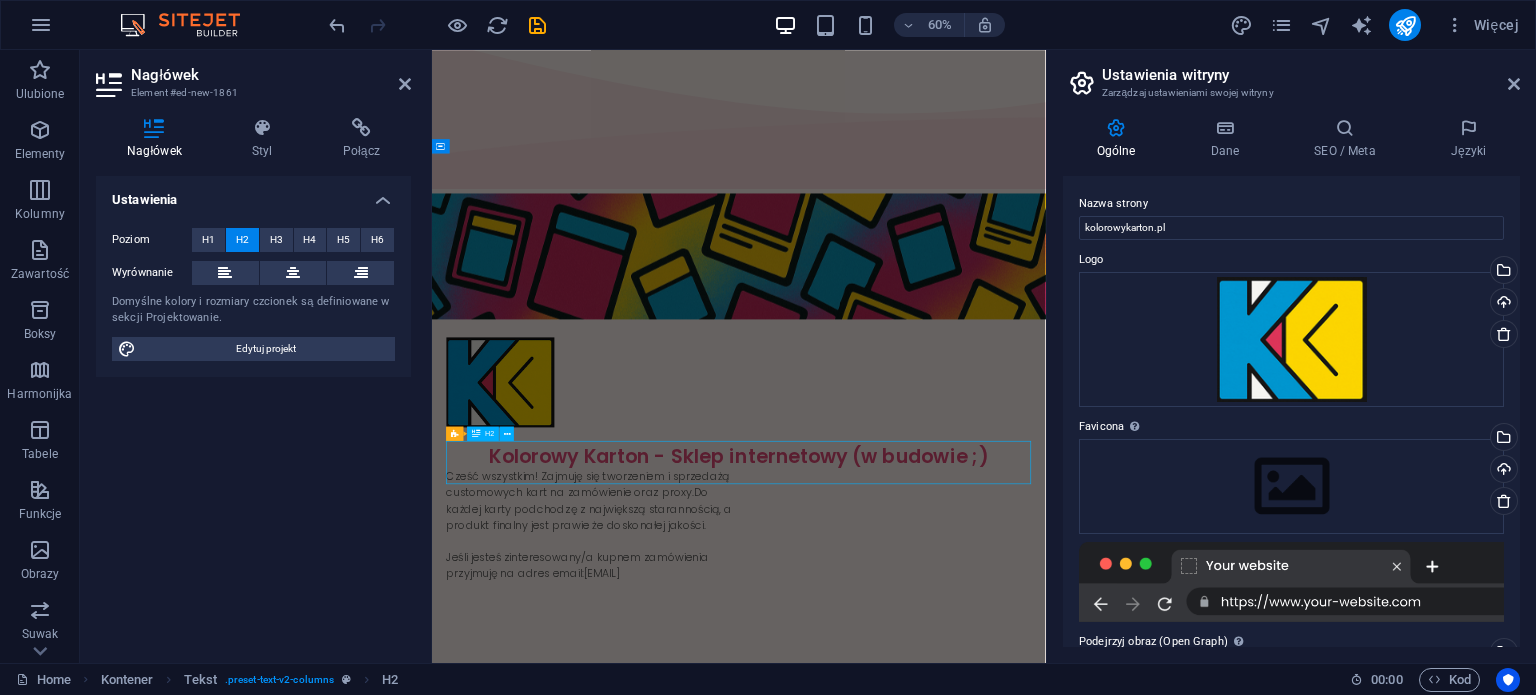 click on "Headline" at bounding box center [943, 1119] 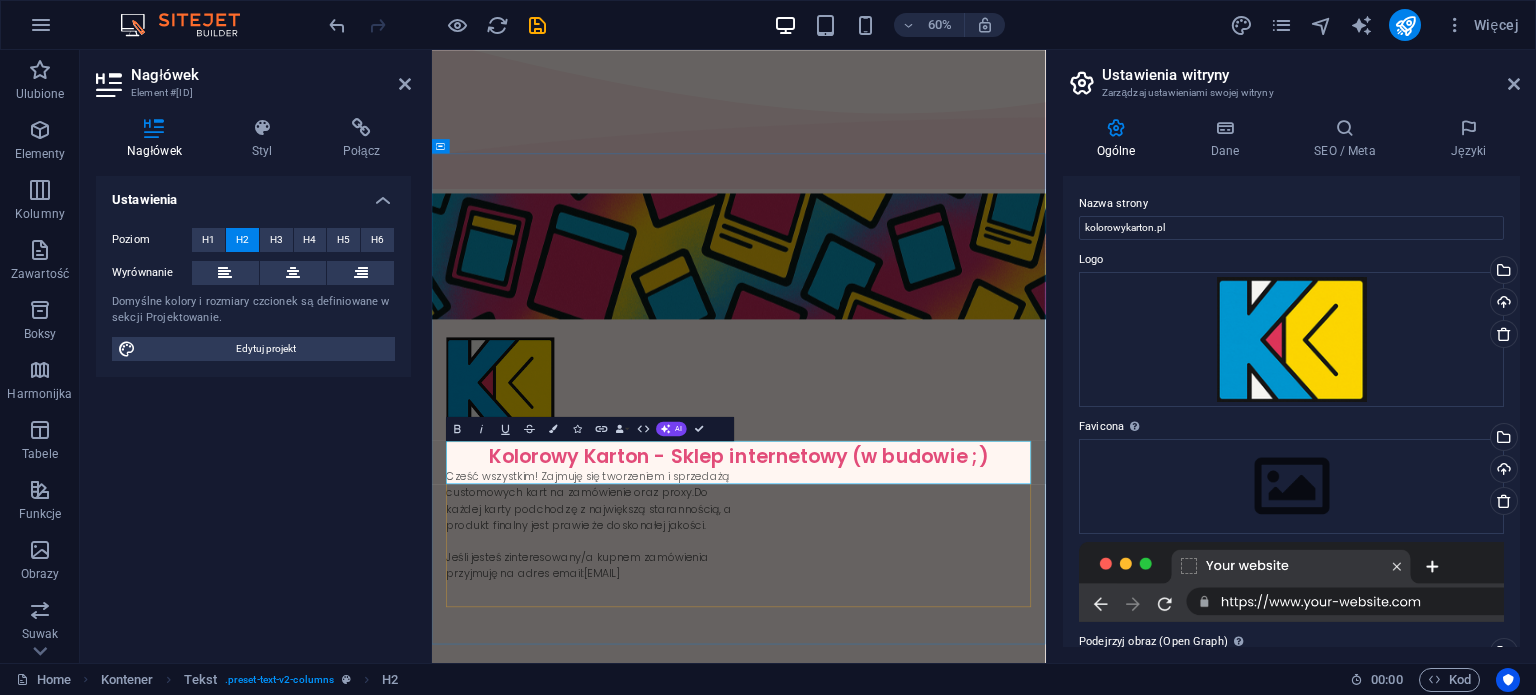 type 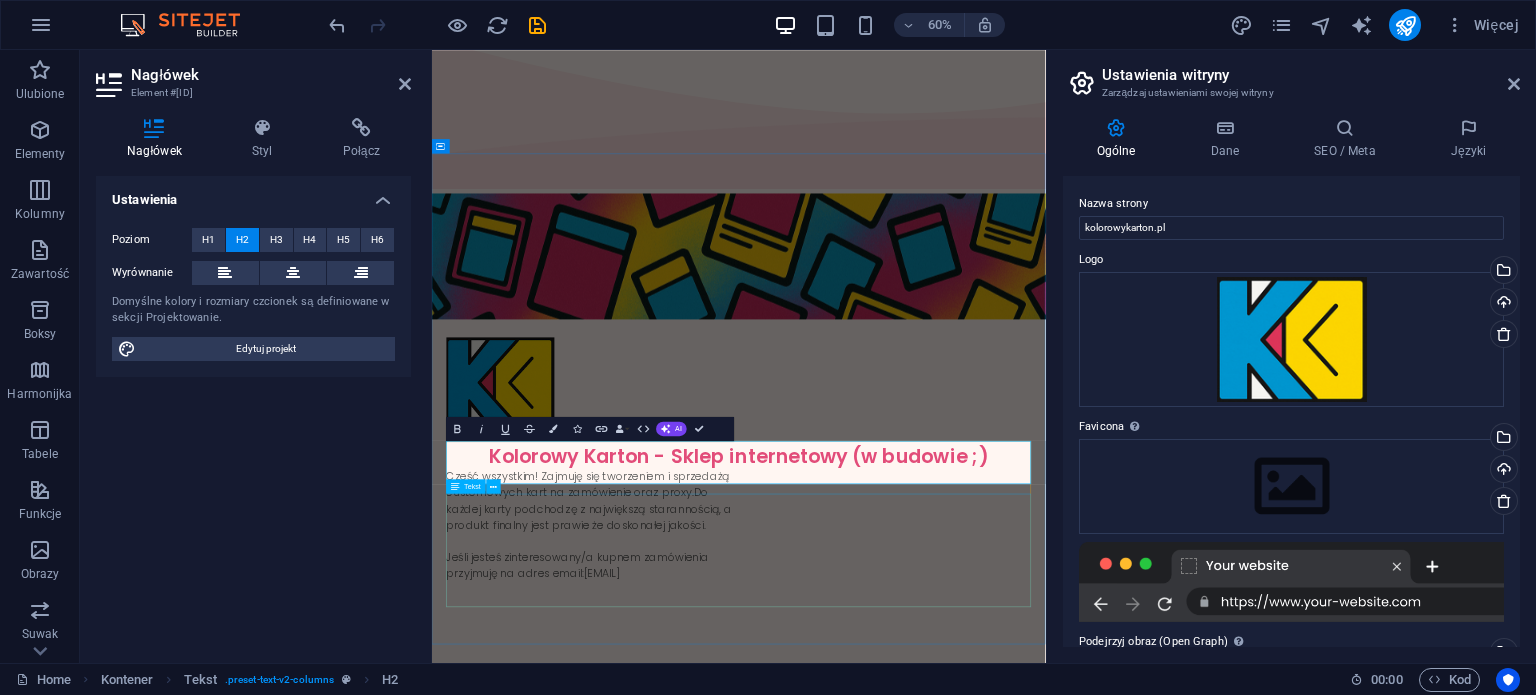 click on "Lorem ipsum dolor sitope amet, consectetur adipisicing elitip. Massumenda, dolore, cum vel modi asperiores consequatur suscipit quidem ducimus eveniet iure expedita consecteture odiogil voluptatum similique fugit voluptates atem accusamus quae quas dolorem tenetur facere tempora maiores adipisci reiciendis accusantium voluptatibus id voluptate tempore dolor harum nisi amet! Nobis, eaque. Aenean commodo ligula eget dolor. Lorem ipsum dolor sit amet, consectetuer adipiscing elit leget odiogil voluptatum similique fugit voluptates dolor. Libero assumenda, dolore, cum vel modi asperiores consequatur." at bounding box center (943, 1265) 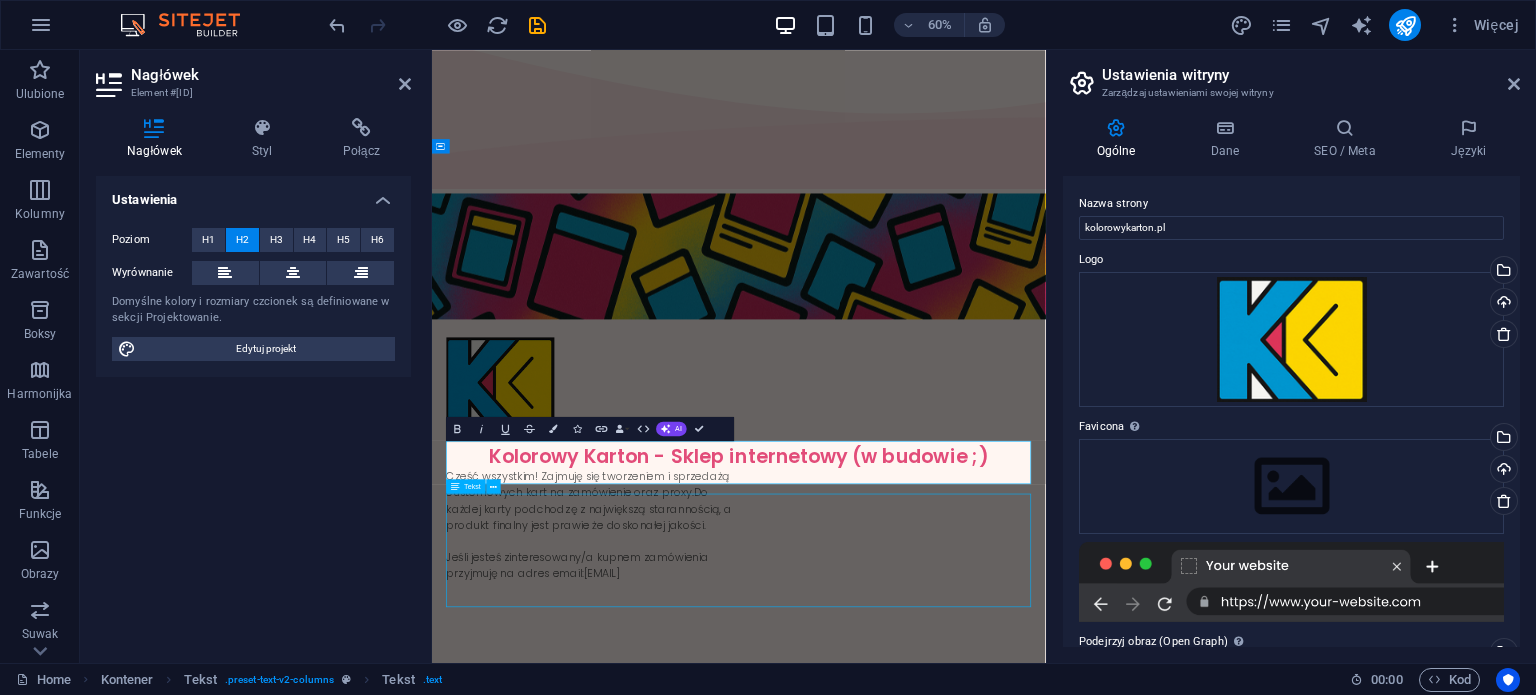 click on "Lorem ipsum dolor sitope amet, consectetur adipisicing elitip. Massumenda, dolore, cum vel modi asperiores consequatur suscipit quidem ducimus eveniet iure expedita consecteture odiogil voluptatum similique fugit voluptates atem accusamus quae quas dolorem tenetur facere tempora maiores adipisci reiciendis accusantium voluptatibus id voluptate tempore dolor harum nisi amet! Nobis, eaque. Aenean commodo ligula eget dolor. Lorem ipsum dolor sit amet, consectetuer adipiscing elit leget odiogil voluptatum similique fugit voluptates dolor. Libero assumenda, dolore, cum vel modi asperiores consequatur." at bounding box center [943, 1265] 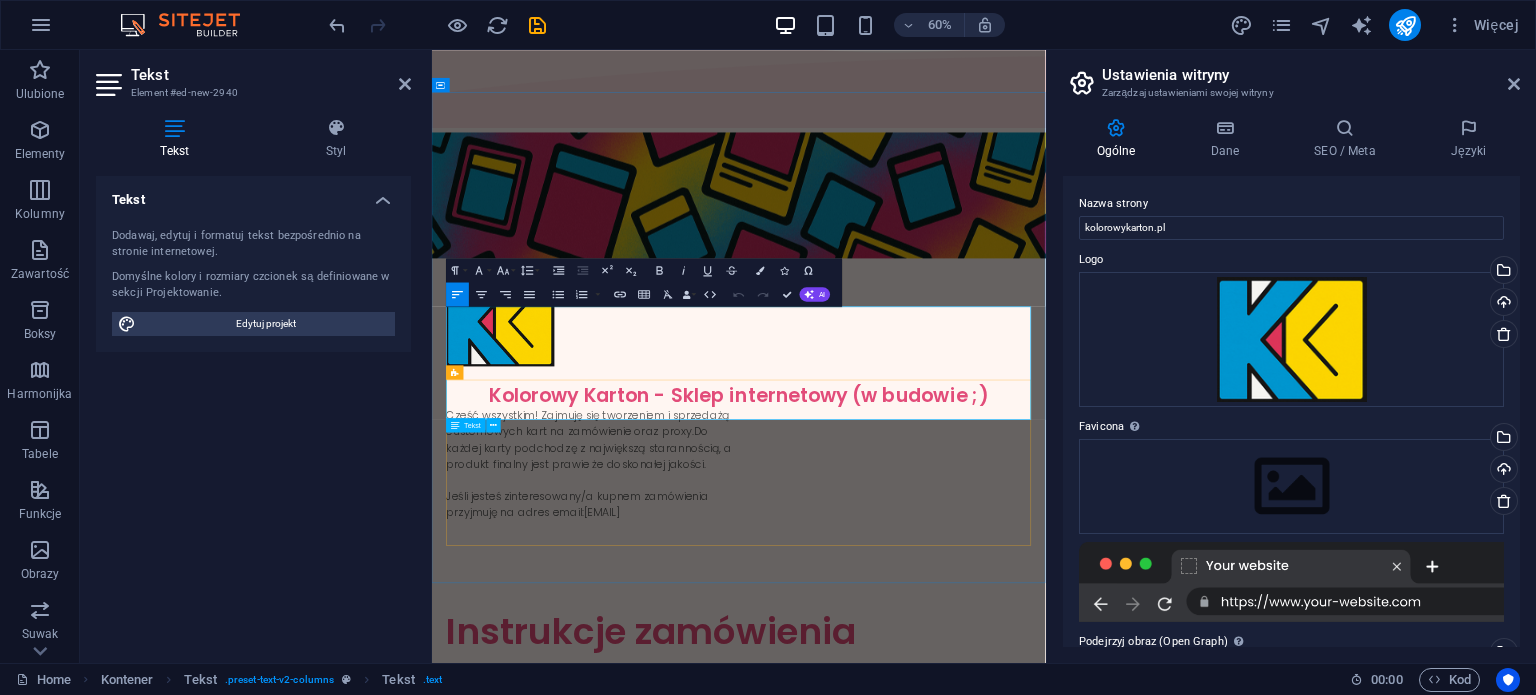 scroll, scrollTop: 174, scrollLeft: 0, axis: vertical 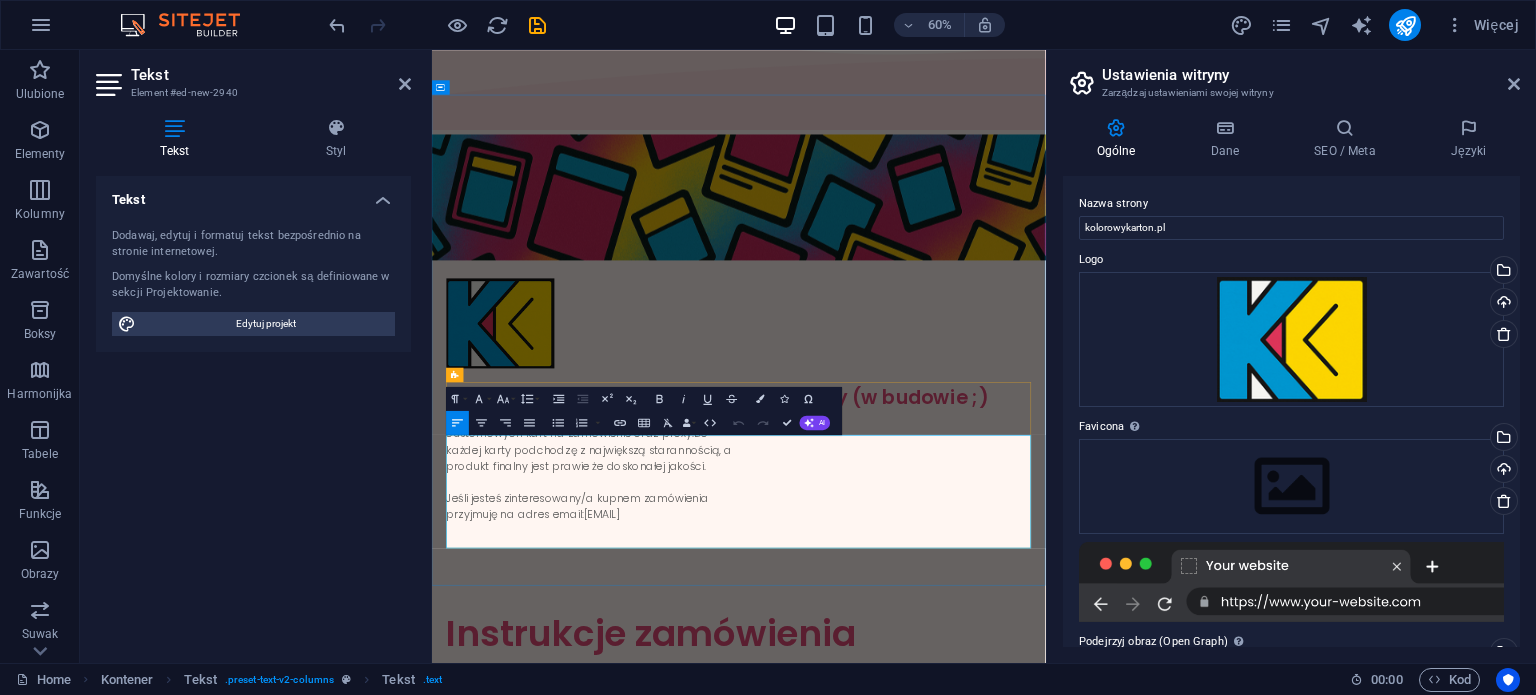 click on "Lorem ipsum dolor sitope amet, consectetur adipisicing elitip. Massumenda, dolore, cum vel modi asperiores consequatur suscipit quidem ducimus eveniet iure expedita consecteture odiogil voluptatum similique fugit voluptates atem accusamus quae quas dolorem tenetur facere tempora maiores adipisci reiciendis accusantium voluptatibus id voluptate tempore dolor harum nisi amet! Nobis, eaque. Aenean commodo ligula eget dolor. Lorem ipsum dolor sit amet, consectetuer adipiscing elit leget odiogil voluptatum similique fugit voluptates dolor. Libero assumenda, dolore, cum vel modi asperiores consequatur." at bounding box center [943, 1167] 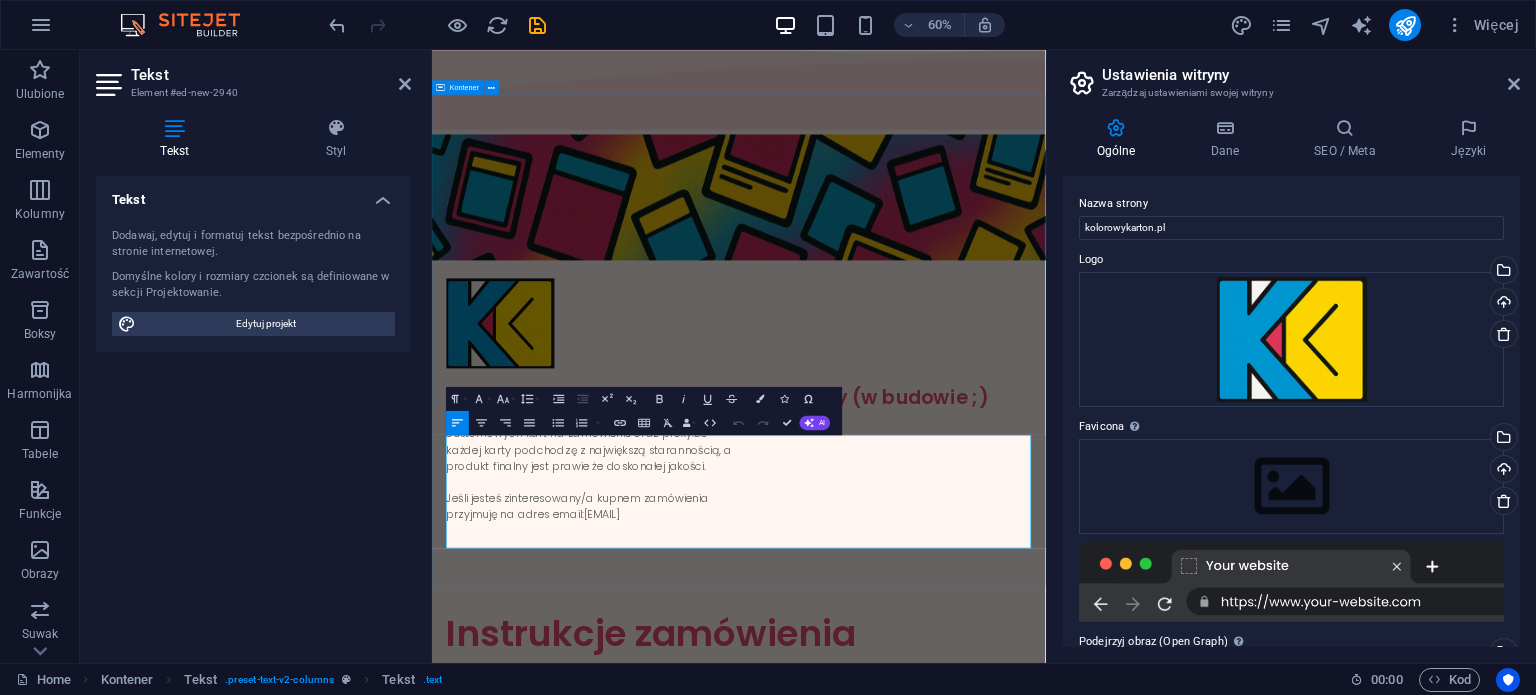 drag, startPoint x: 1262, startPoint y: 848, endPoint x: 454, endPoint y: 705, distance: 820.5565 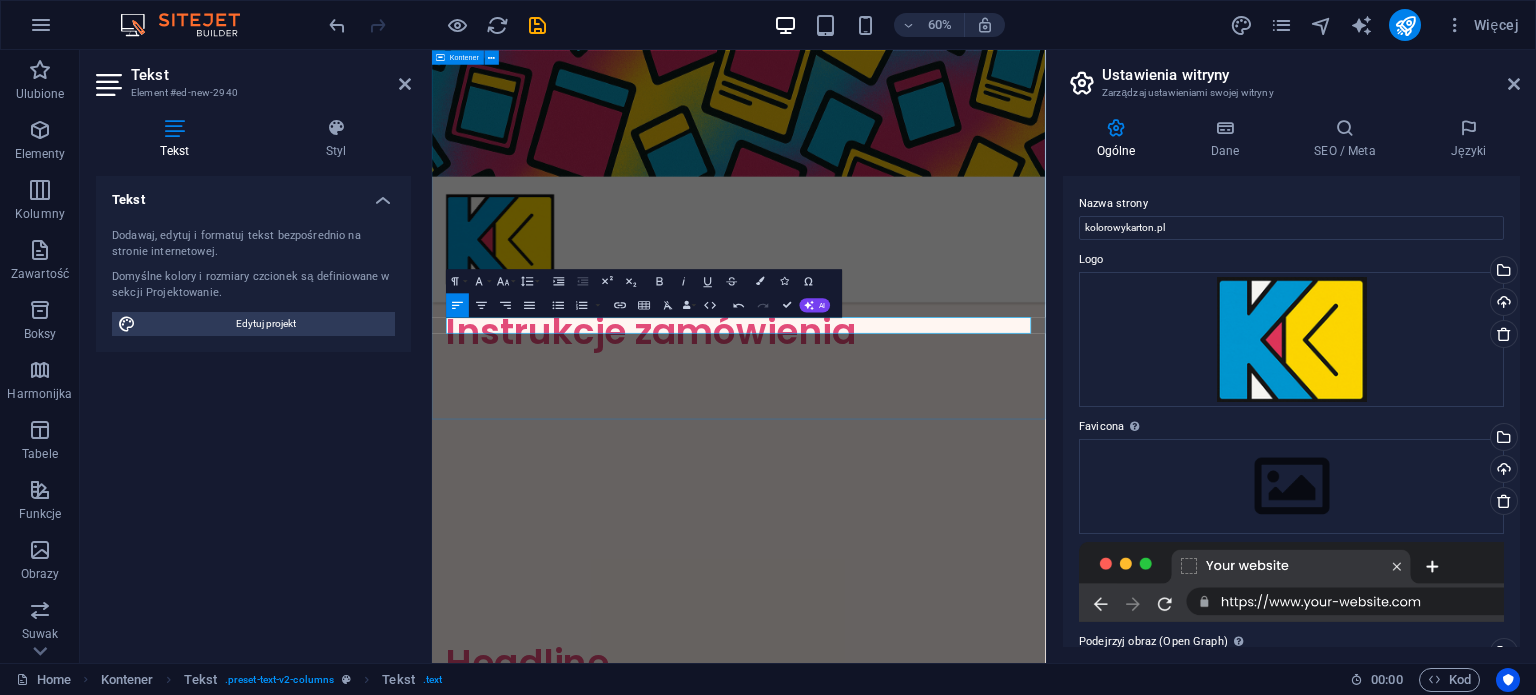 scroll, scrollTop: 241, scrollLeft: 0, axis: vertical 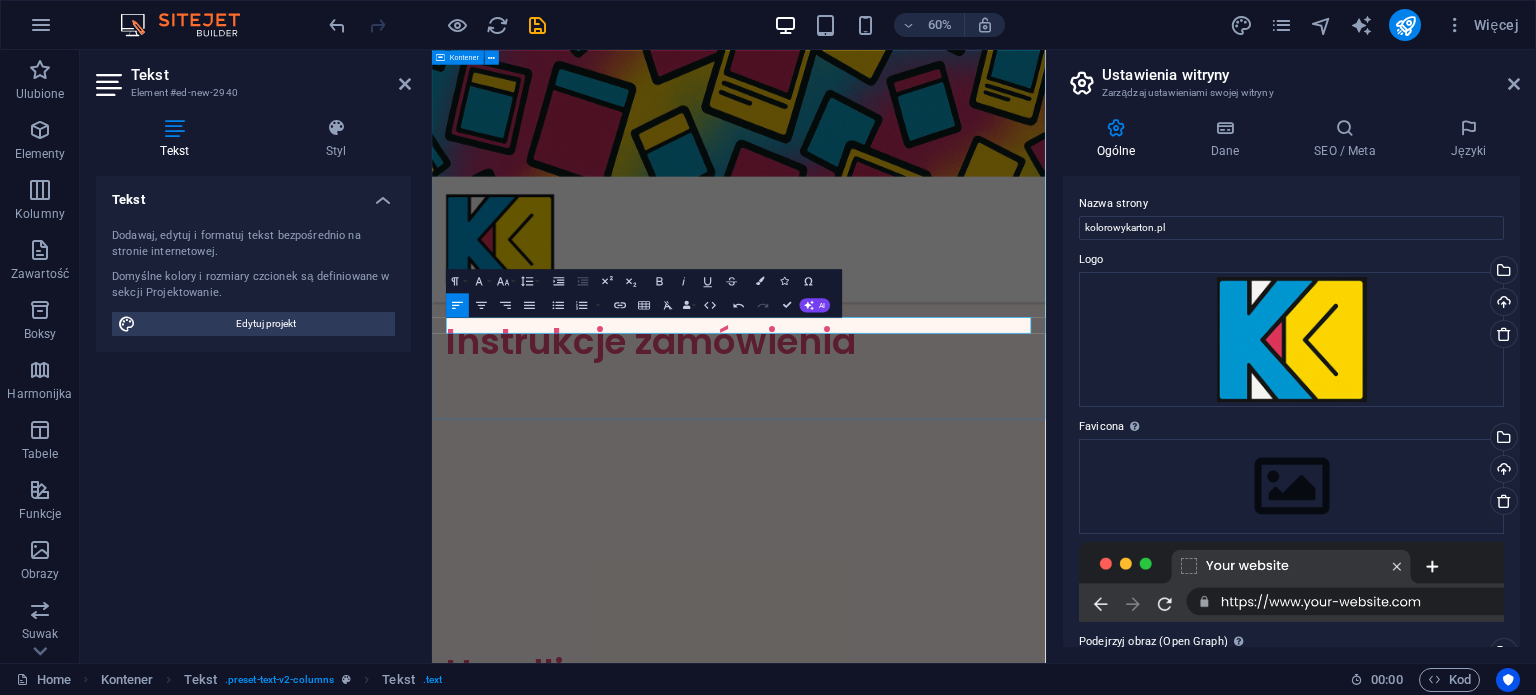 type 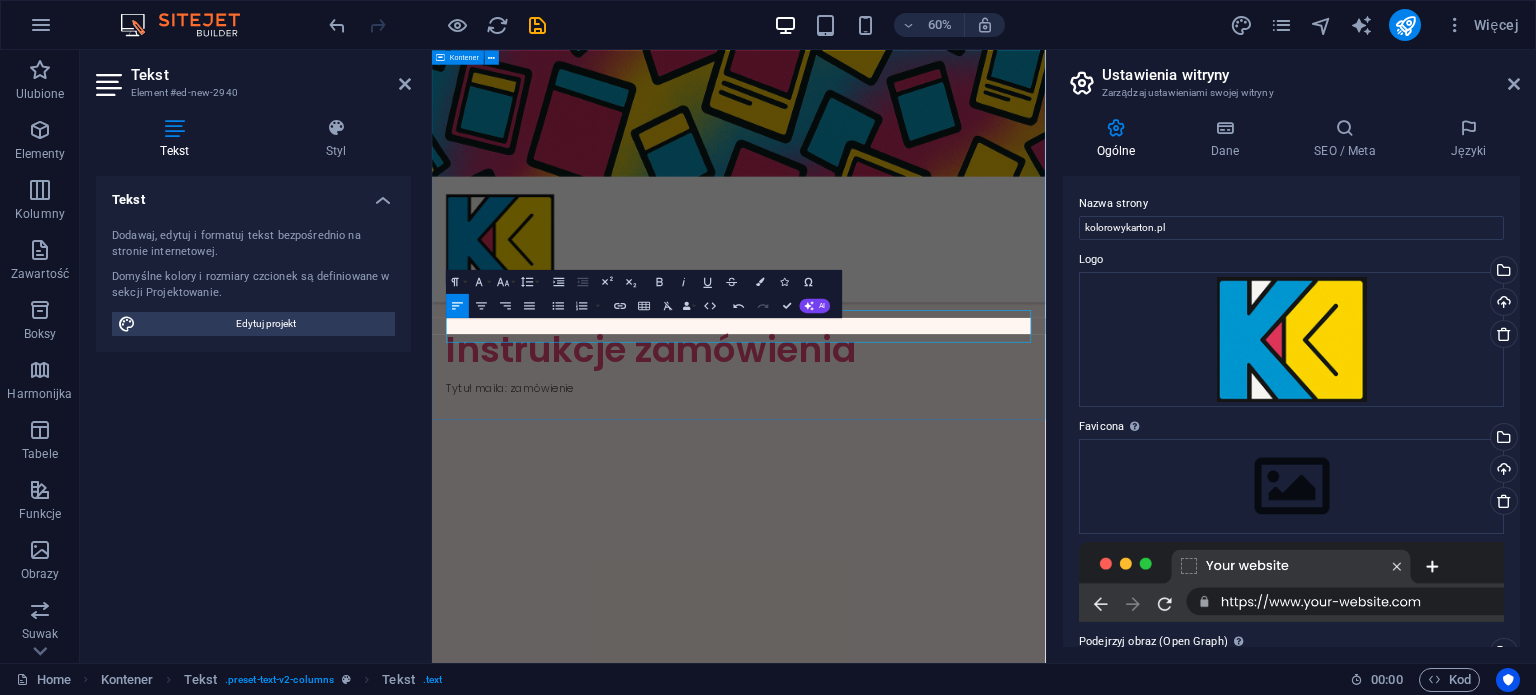 scroll, scrollTop: 240, scrollLeft: 0, axis: vertical 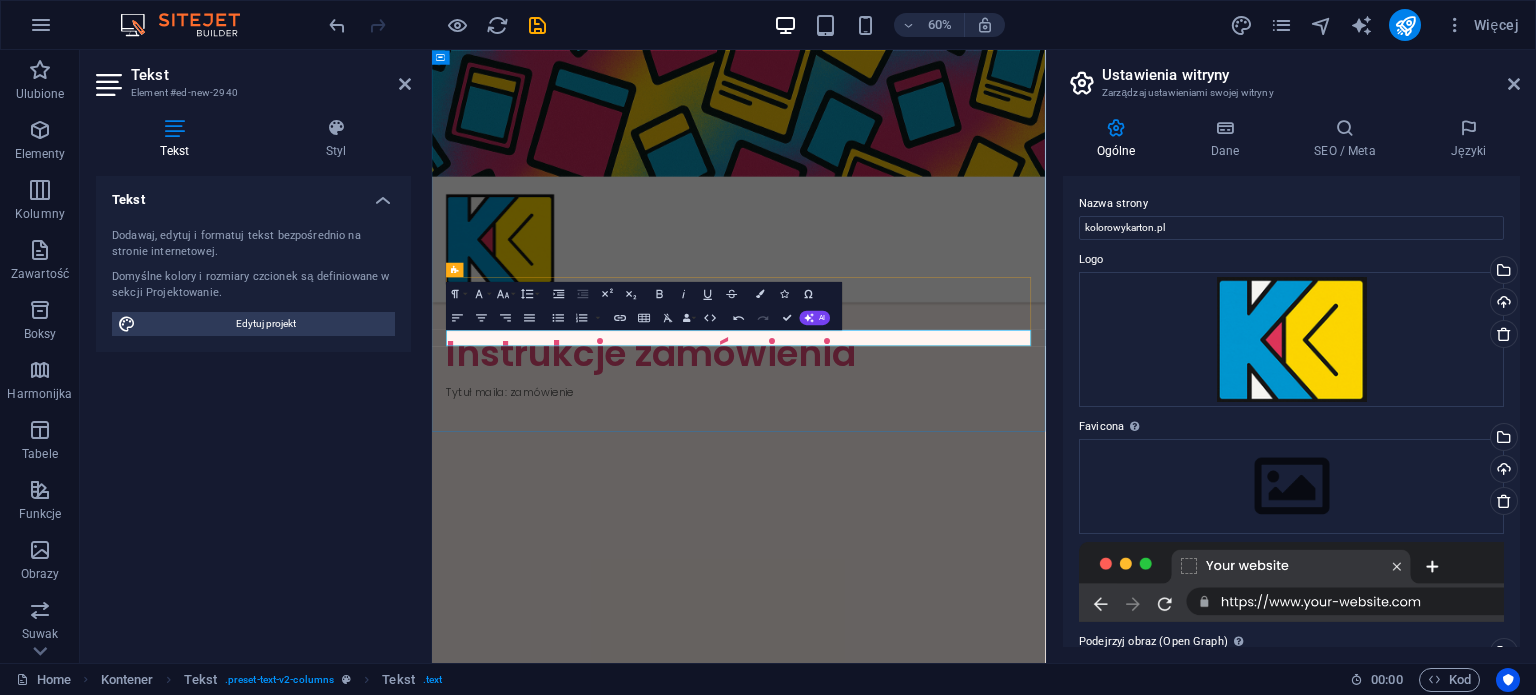 click on "Tytuł maila: zamówienie" at bounding box center (696, 620) 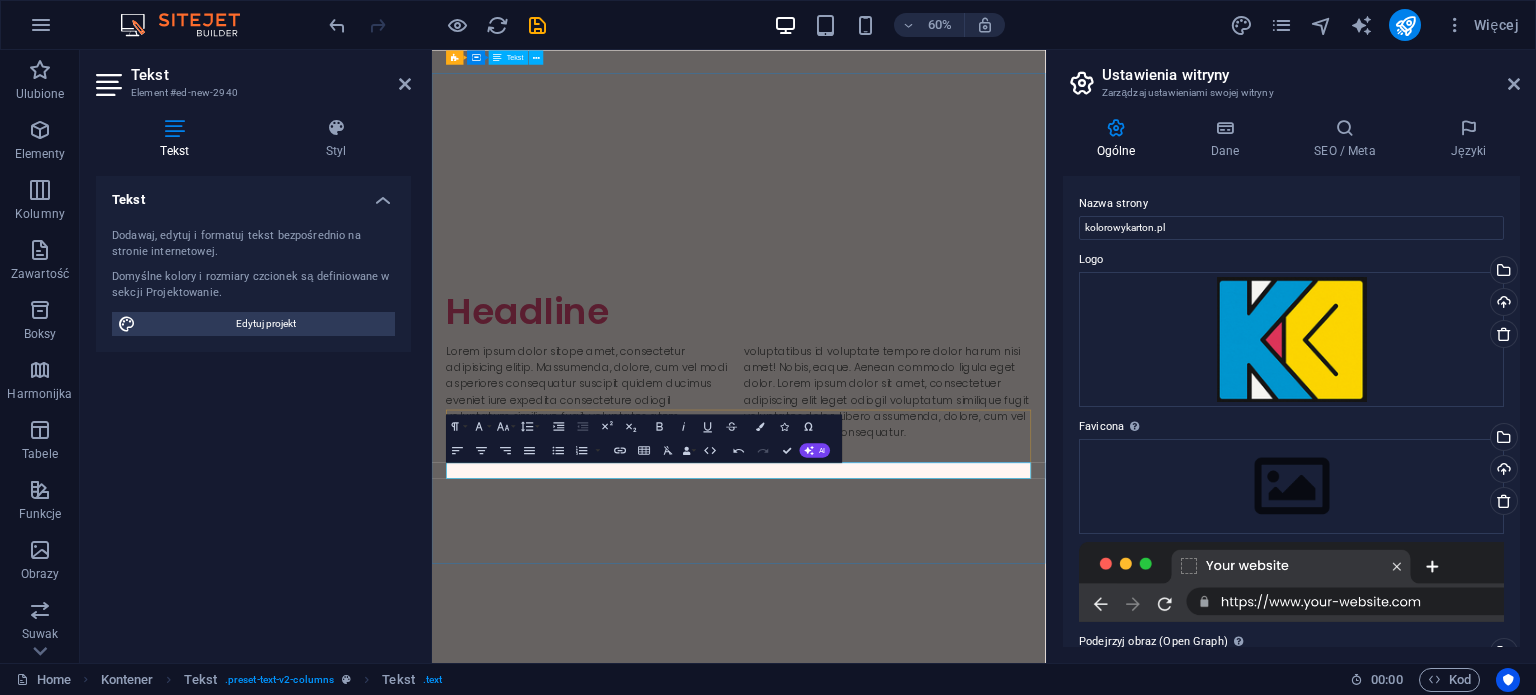 scroll, scrollTop: 0, scrollLeft: 0, axis: both 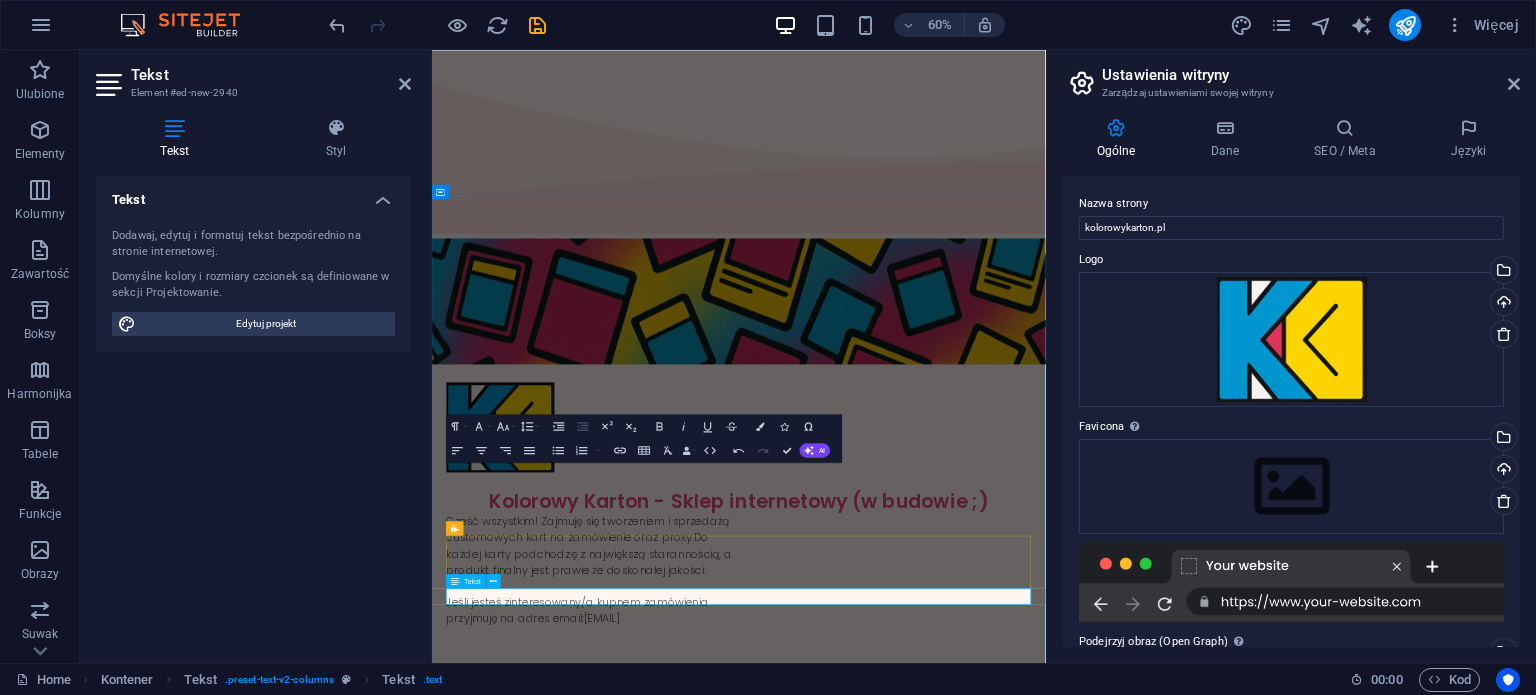 click on "Tytuł maila: zamówienie" at bounding box center (696, 1260) 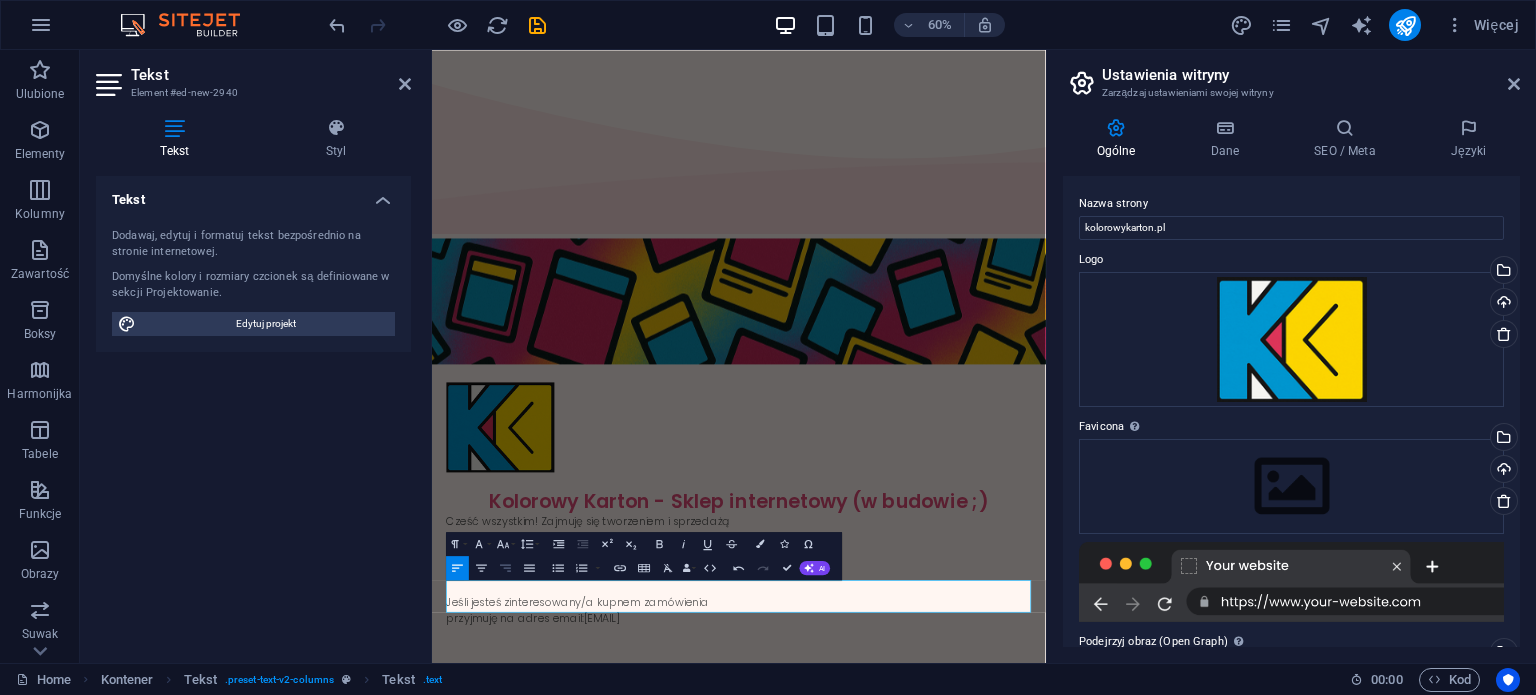 click 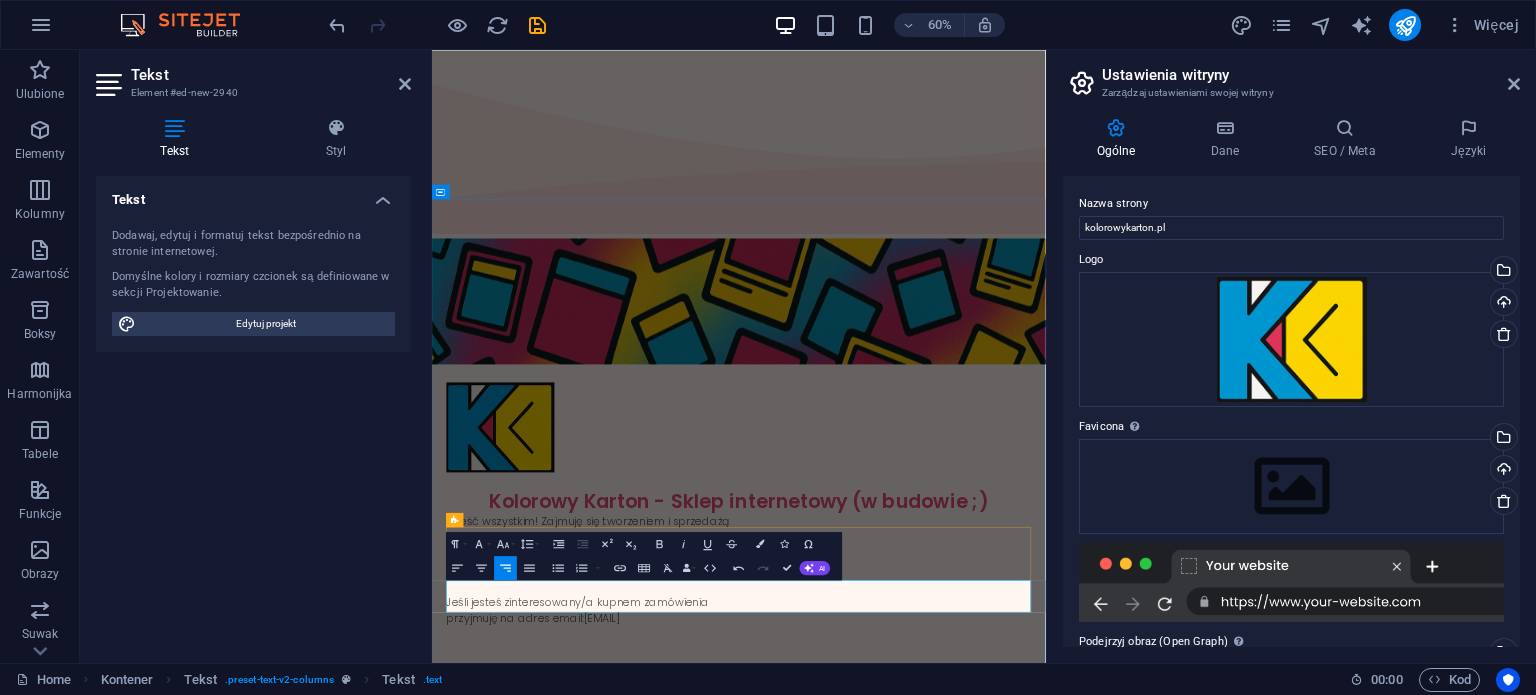 click on "Tytuł maila: zamówienie                                                       1. Custom x3" at bounding box center (696, 1274) 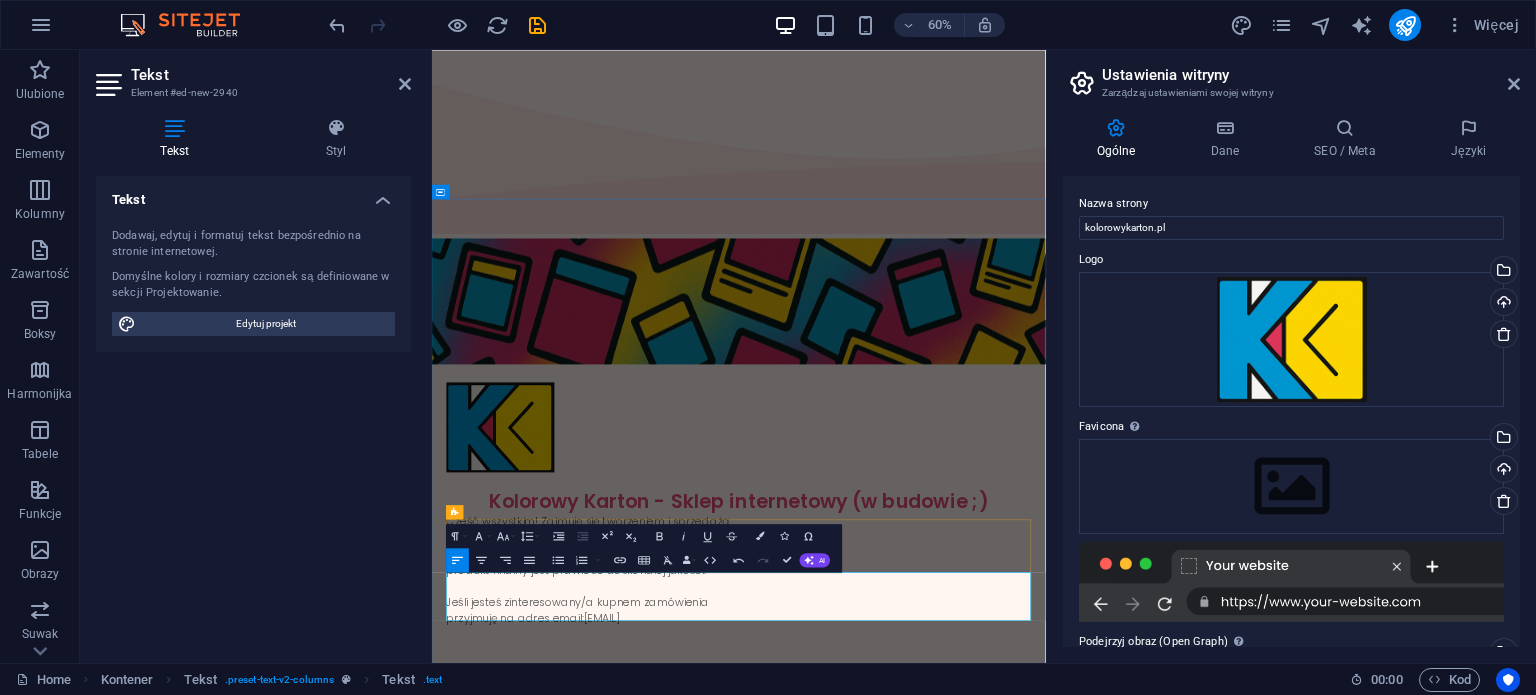 click on "​2" at bounding box center (696, 1314) 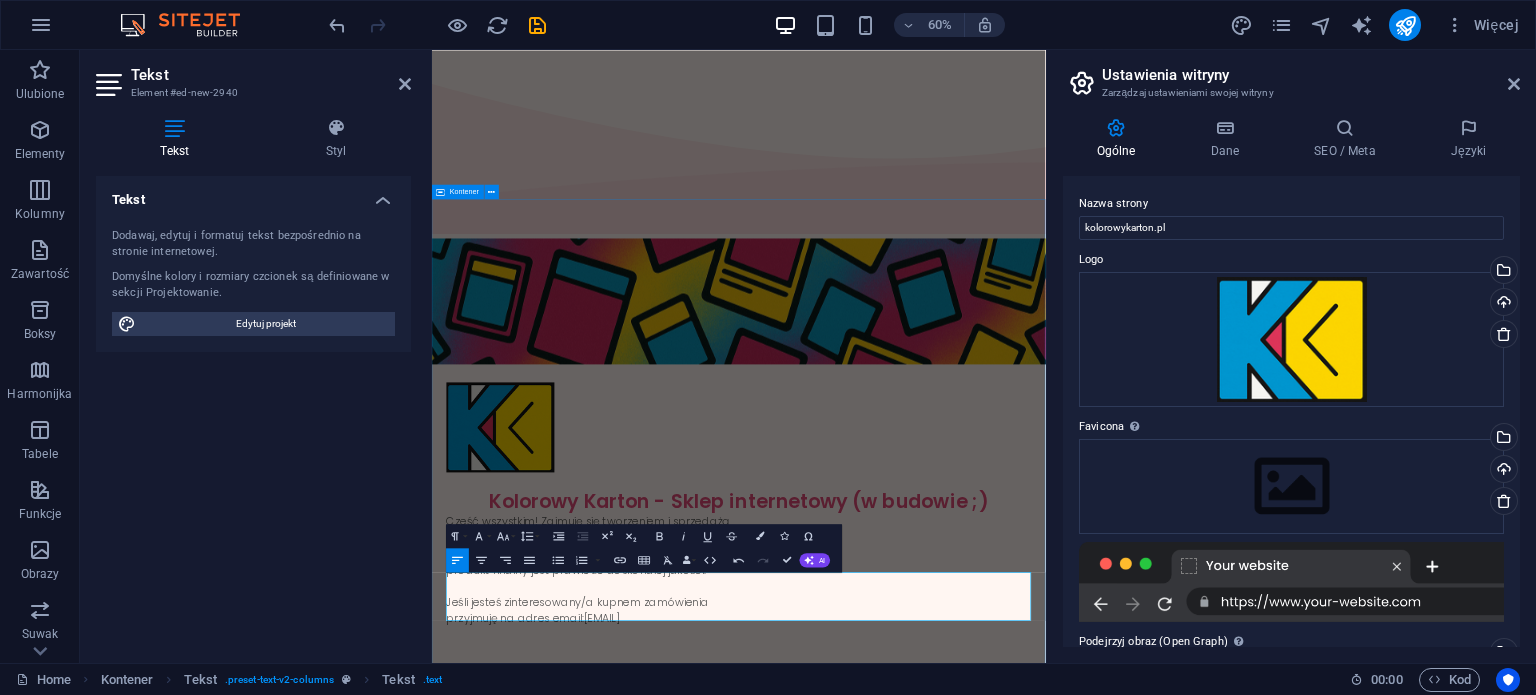 drag, startPoint x: 764, startPoint y: 985, endPoint x: 451, endPoint y: 933, distance: 317.2901 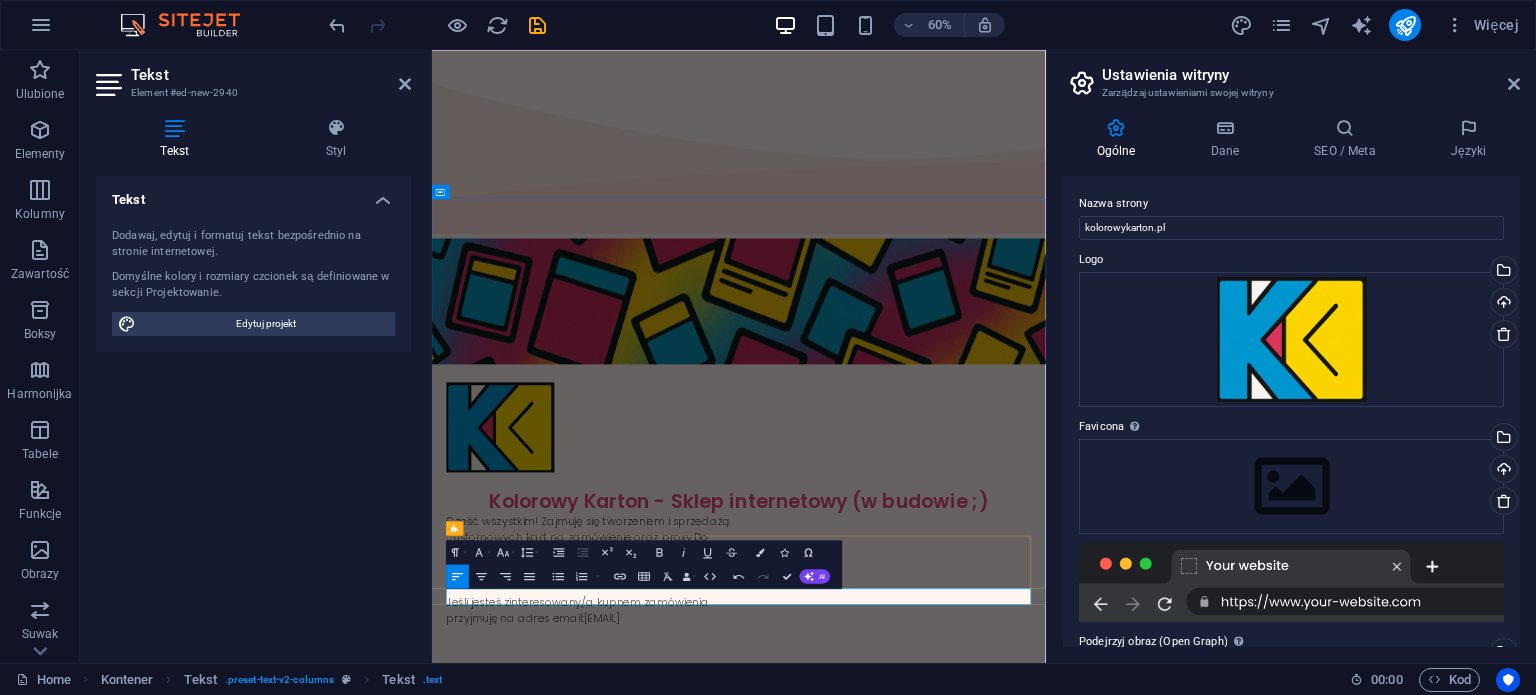 click at bounding box center [943, 1260] 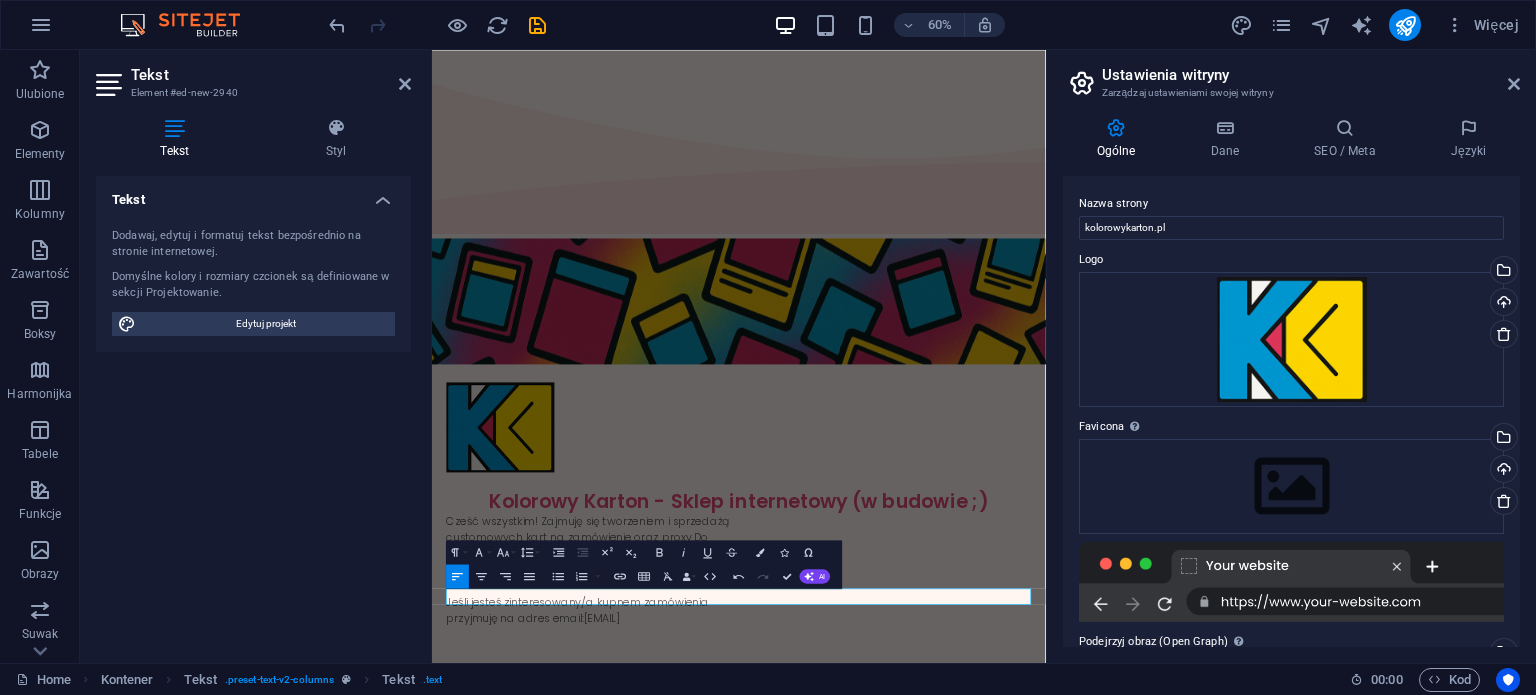 click on "Tekst Dodawaj, edytuj i formatuj tekst bezpośrednio na stronie internetowej. Domyślne kolory i rozmiary czcionek są definiowane w sekcji Projektowanie. Edytuj projekt Wyrównanie Wyrównane do lewej Wyśrodkowany Wyrównane do prawej" at bounding box center [253, 411] 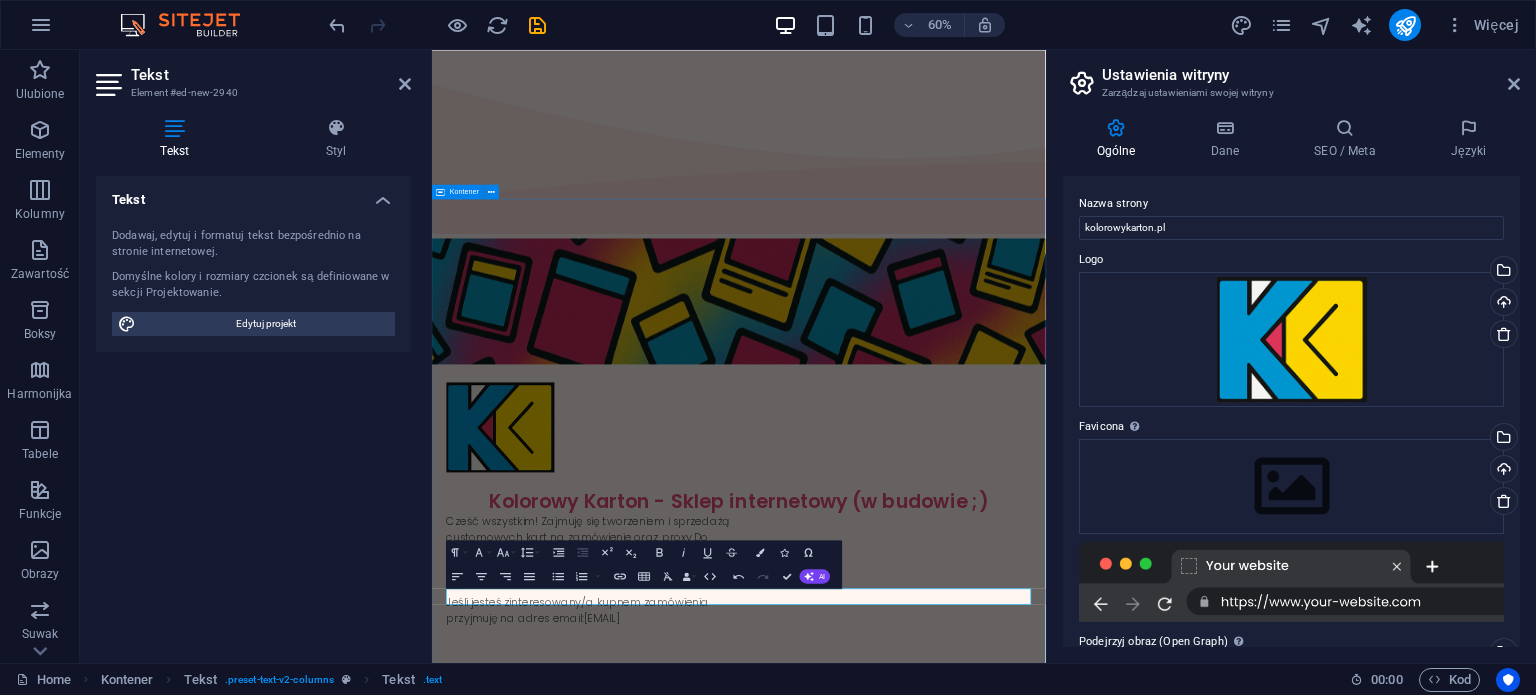 click on "Cześć wszystkim! Zajmuję się tworzeniem i sprzedażą customowych kart na zamówienie oraz proxy.Do każdej karty podchodzę z największą starannością, a produkt finalny jest prawie że doskonałej jakości.  Jeśli jesteś zinteresowany/a kupnem zamówienia przyjmuję na adres email:  [EMAIL] Instrukcje zamówienia" at bounding box center (943, 1231) 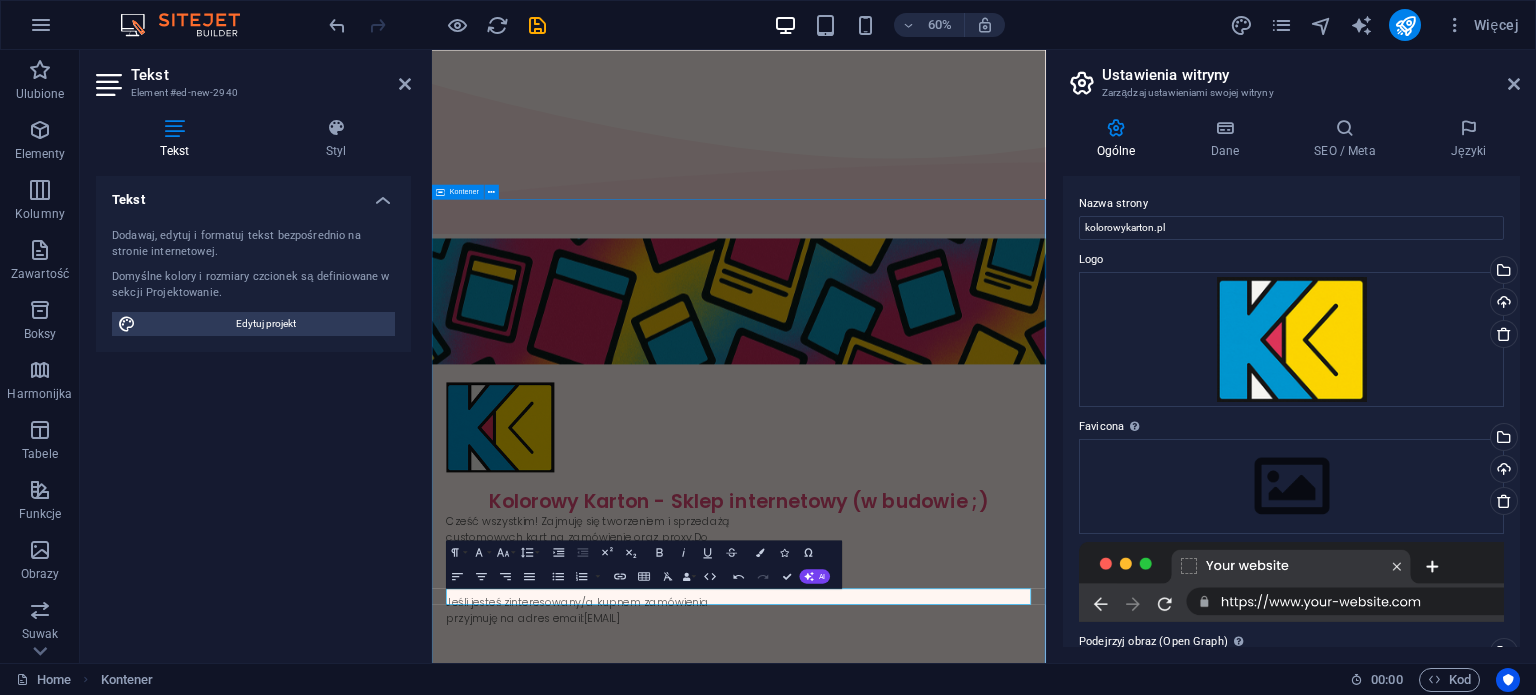 click on "Cześć wszystkim! Zajmuję się tworzeniem i sprzedażą customowych kart na zamówienie oraz proxy.Do każdej karty podchodzę z największą starannością, a produkt finalny jest prawie że doskonałej jakości.  Jeśli jesteś zinteresowany/a kupnem zamówienia przyjmuję na adres email:  [EMAIL]" at bounding box center (943, 990) 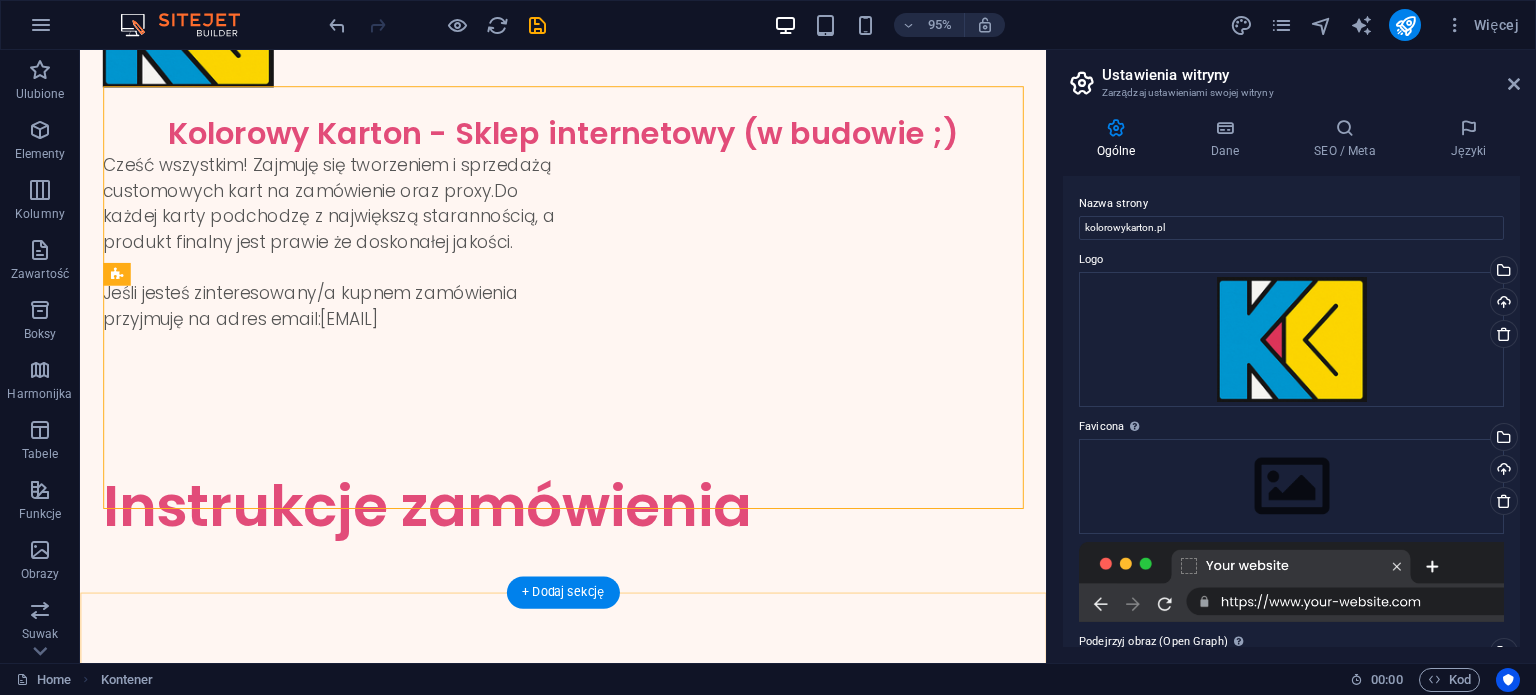 scroll, scrollTop: 0, scrollLeft: 0, axis: both 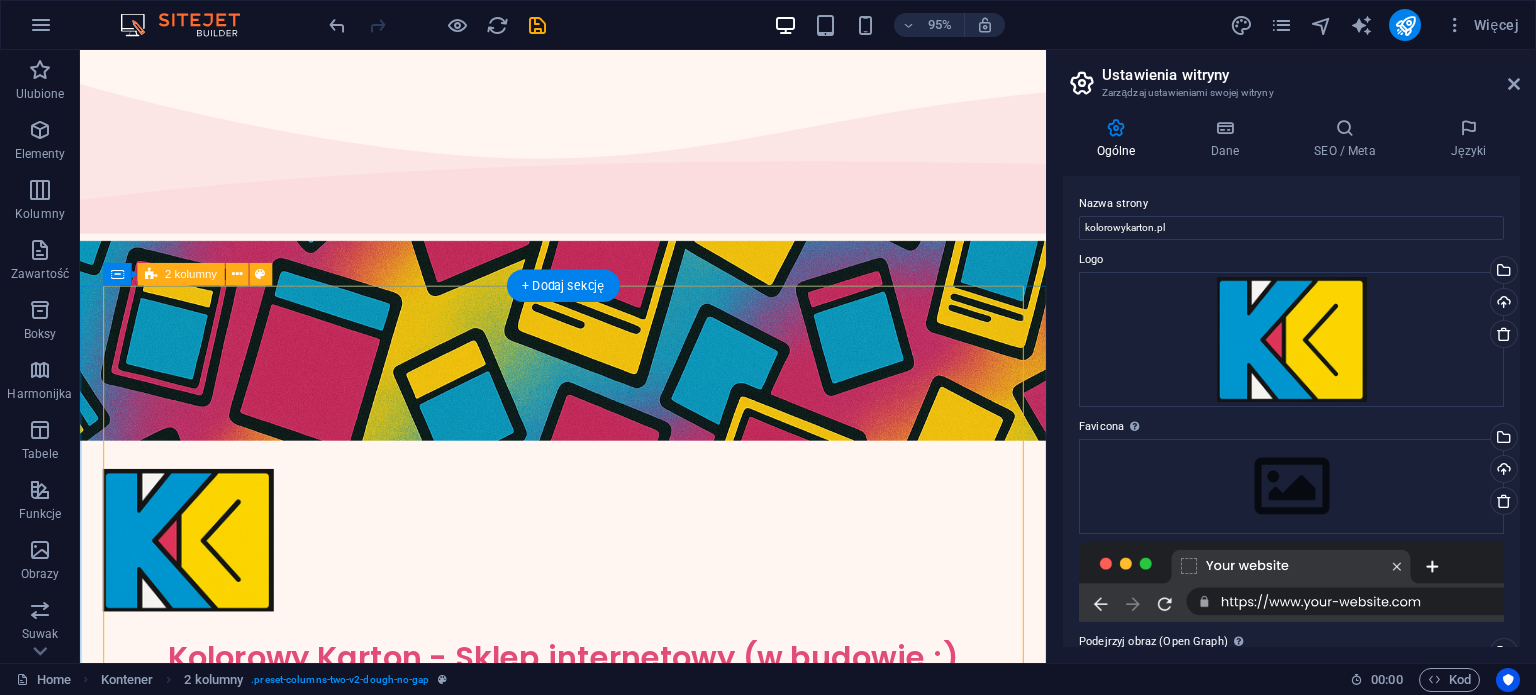 click on "Cześć wszystkim! Zajmuję się tworzeniem i sprzedażą customowych kart na zamówienie oraz proxy.Do każdej karty podchodzę z największą starannością, a produkt finalny jest prawie że doskonałej jakości.  Jeśli jesteś zinteresowany/a kupnem zamówienia przyjmuję na adres email:  [EMAIL]" at bounding box center [588, 877] 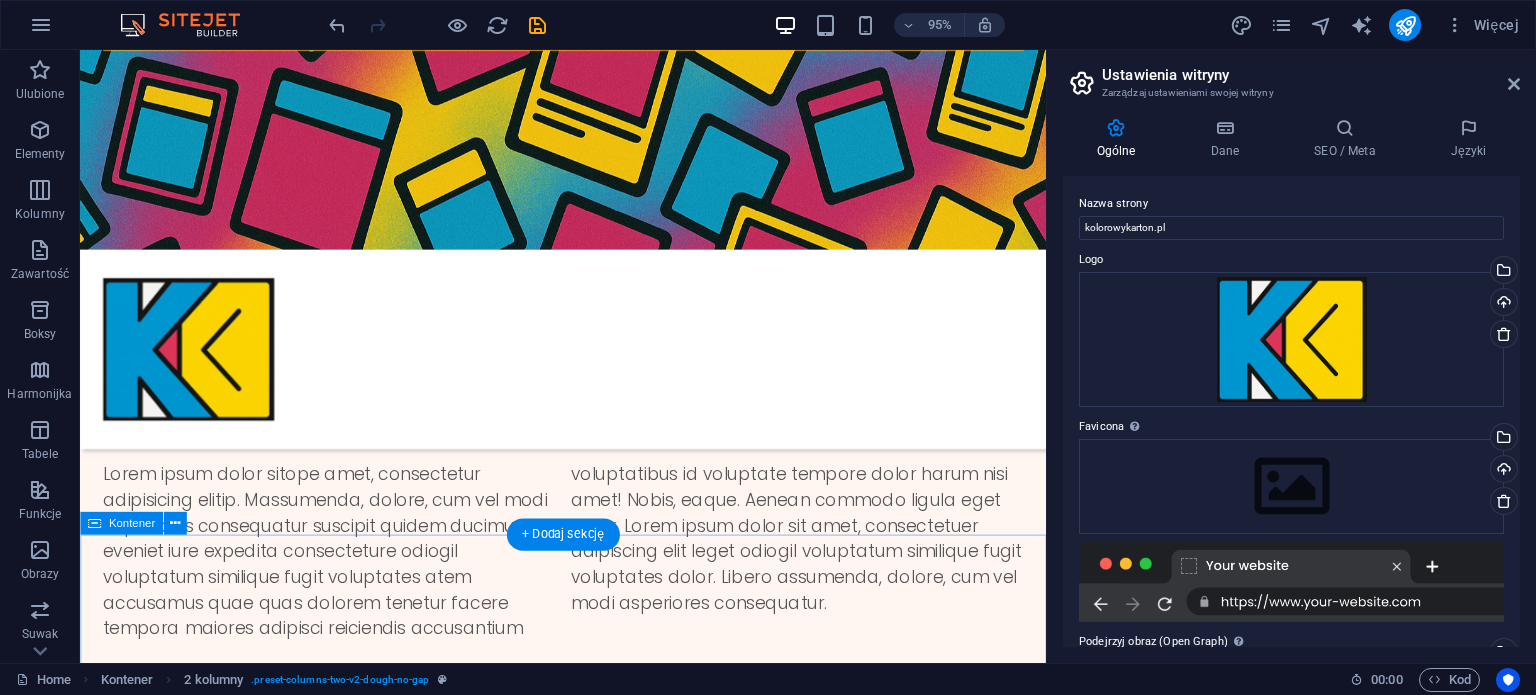 scroll, scrollTop: 489, scrollLeft: 0, axis: vertical 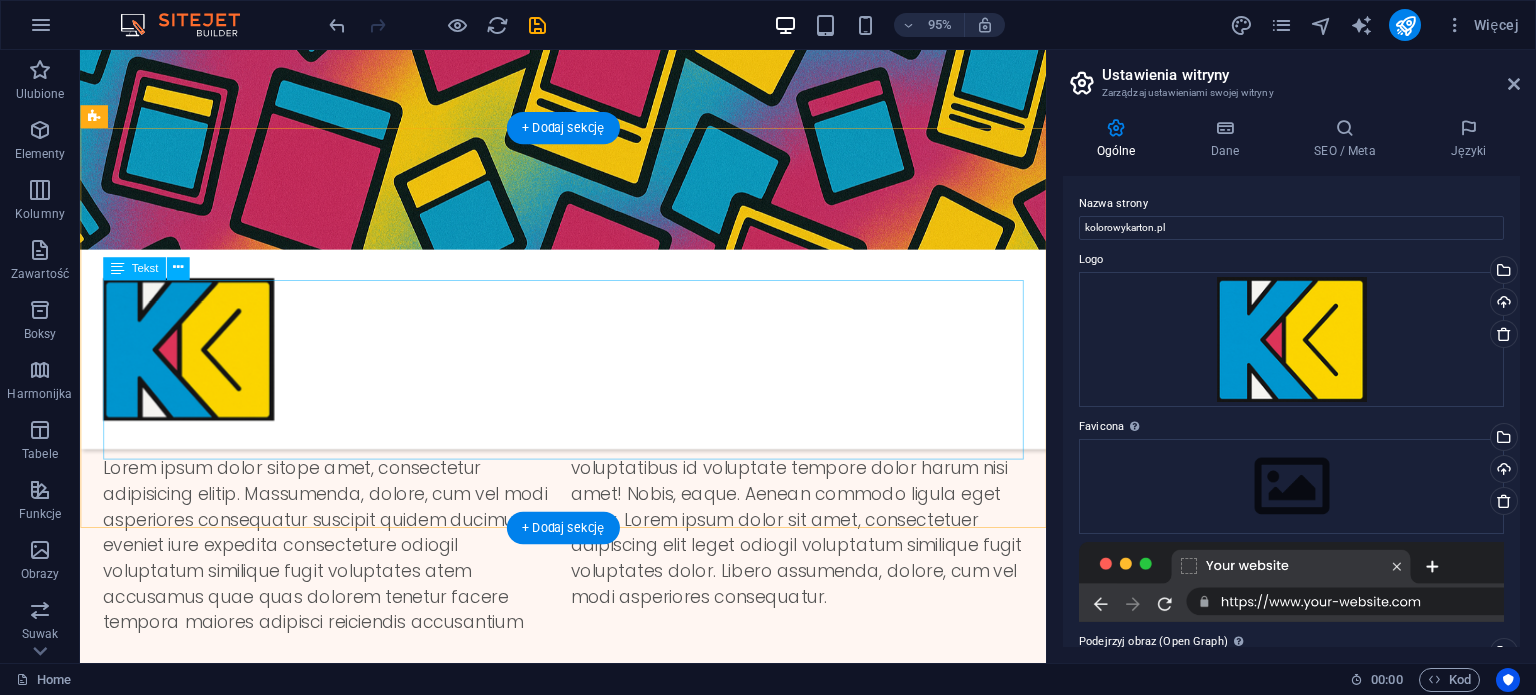 click on "Lorem ipsum dolor sitope amet, consectetur adipisicing elitip. Massumenda, dolore, cum vel modi asperiores consequatur suscipit quidem ducimus eveniet iure expedita consecteture odiogil voluptatum similique fugit voluptates atem accusamus quae quas dolorem tenetur facere tempora maiores adipisci reiciendis accusantium voluptatibus id voluptate tempore dolor harum nisi amet! Nobis, eaque. Aenean commodo ligula eget dolor. Lorem ipsum dolor sit amet, consectetuer adipiscing elit leget odiogil voluptatum similique fugit voluptates dolor. Libero assumenda, dolore, cum vel modi asperiores consequatur." at bounding box center [588, 570] 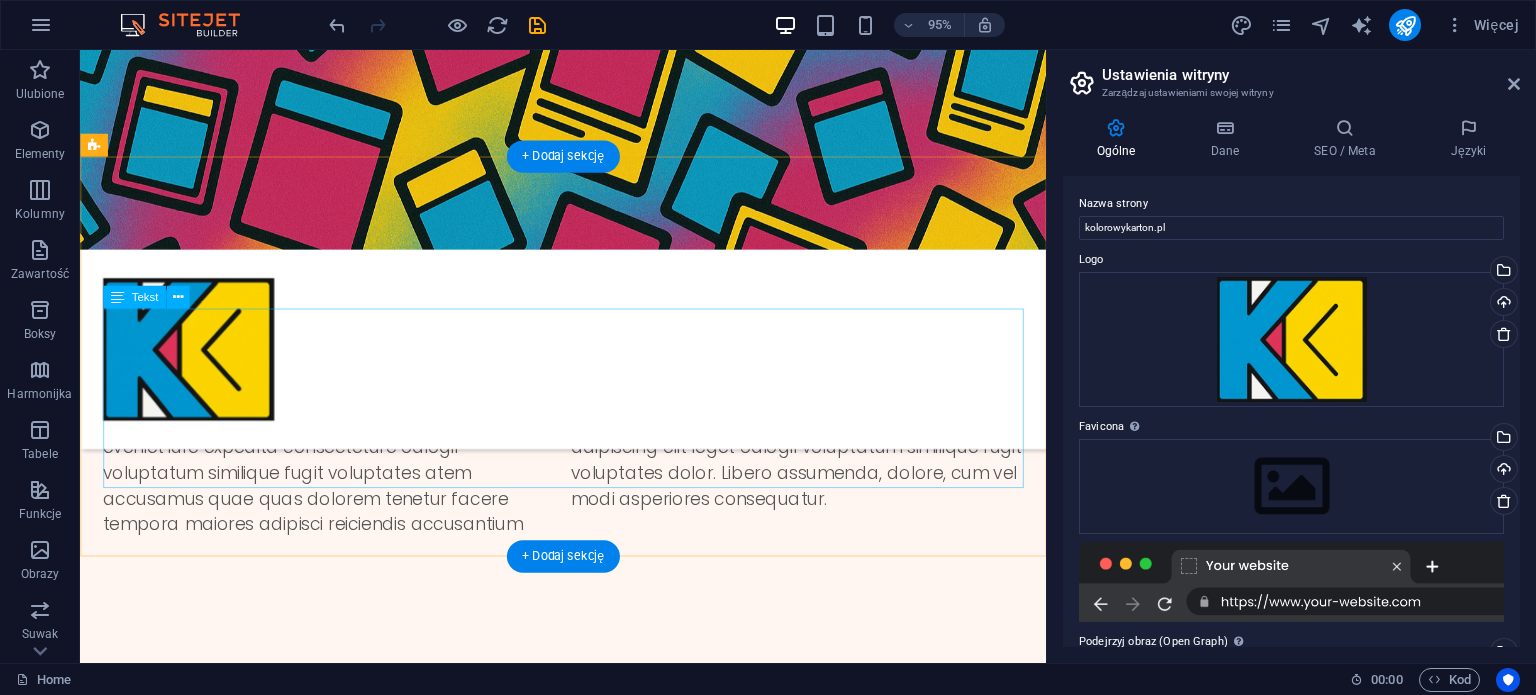 scroll, scrollTop: 448, scrollLeft: 0, axis: vertical 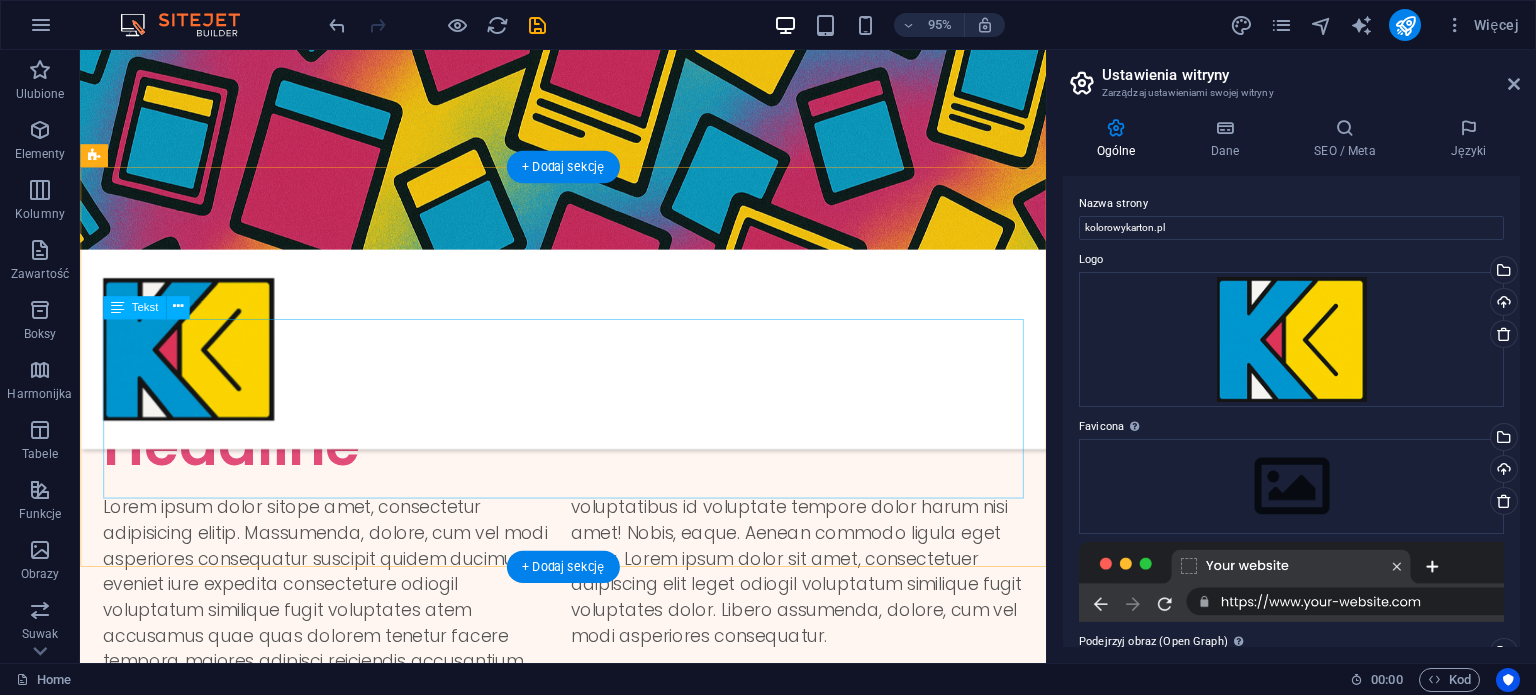 click on "Lorem ipsum dolor sitope amet, consectetur adipisicing elitip. Massumenda, dolore, cum vel modi asperiores consequatur suscipit quidem ducimus eveniet iure expedita consecteture odiogil voluptatum similique fugit voluptates atem accusamus quae quas dolorem tenetur facere tempora maiores adipisci reiciendis accusantium voluptatibus id voluptate tempore dolor harum nisi amet! Nobis, eaque. Aenean commodo ligula eget dolor. Lorem ipsum dolor sit amet, consectetuer adipiscing elit leget odiogil voluptatum similique fugit voluptates dolor. Libero assumenda, dolore, cum vel modi asperiores consequatur." at bounding box center (588, 611) 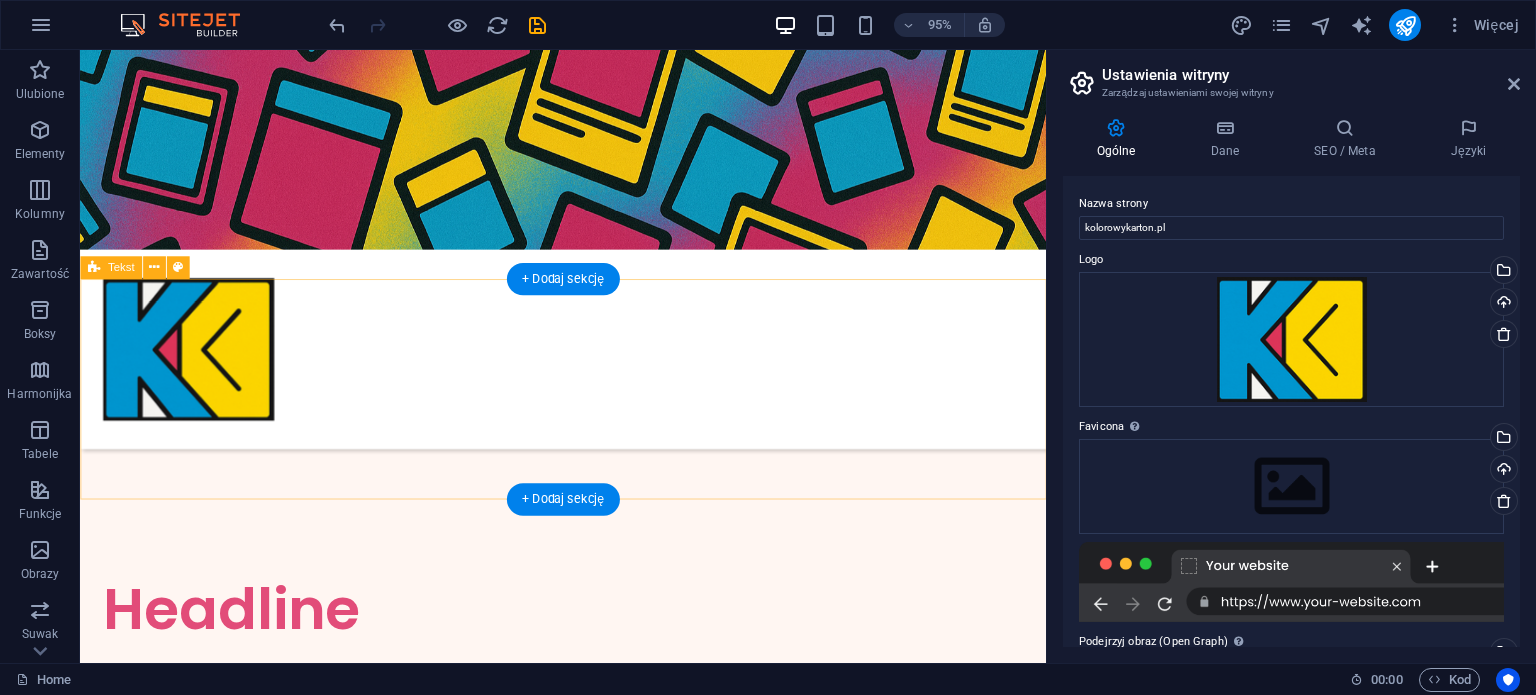 scroll, scrollTop: 330, scrollLeft: 0, axis: vertical 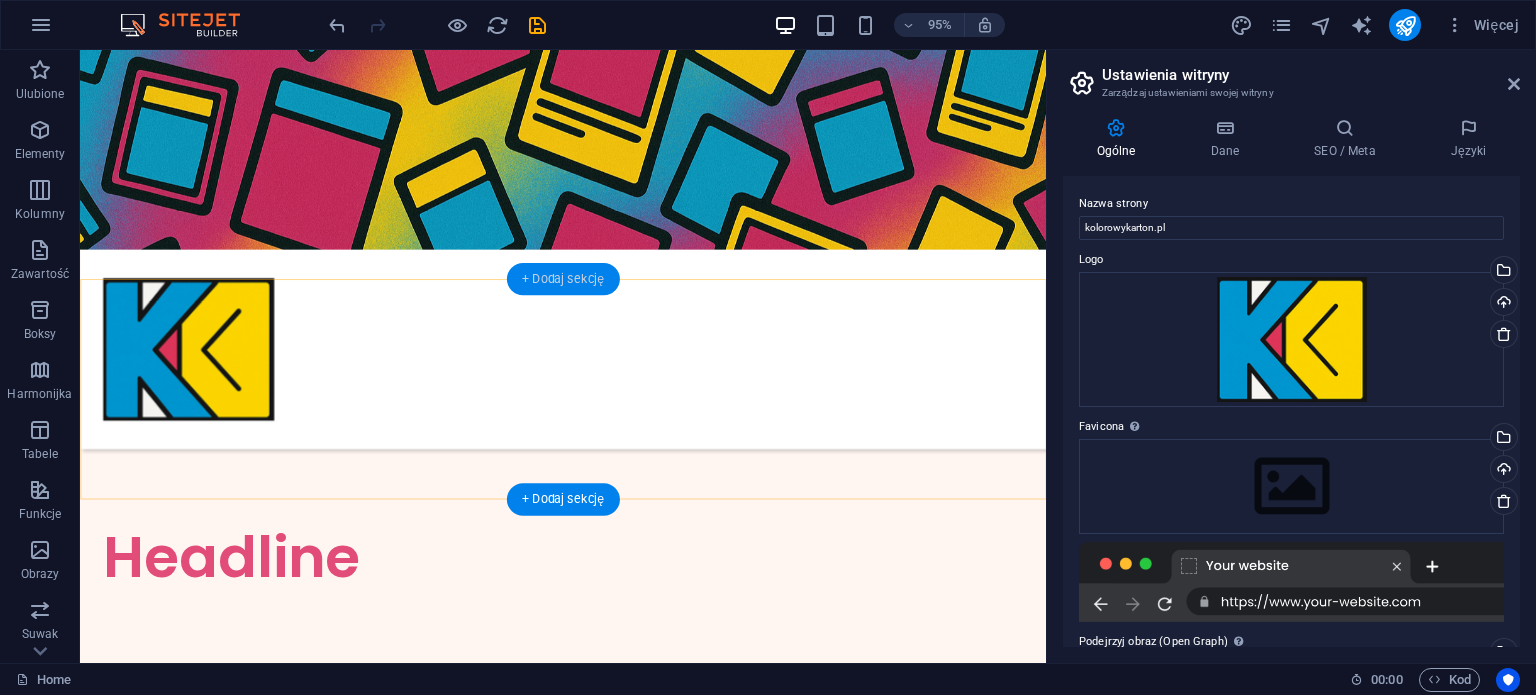 click on "+ Dodaj sekcję" at bounding box center (563, 279) 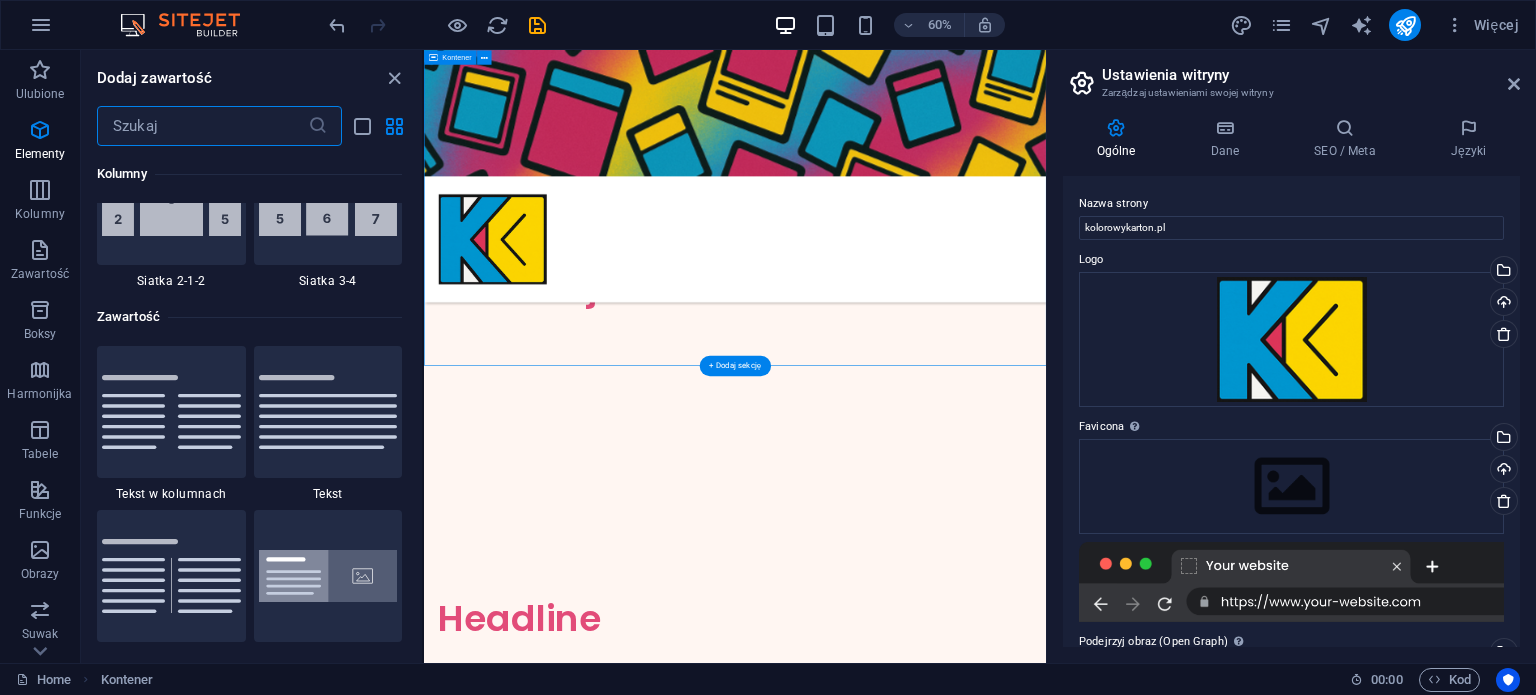 scroll, scrollTop: 3499, scrollLeft: 0, axis: vertical 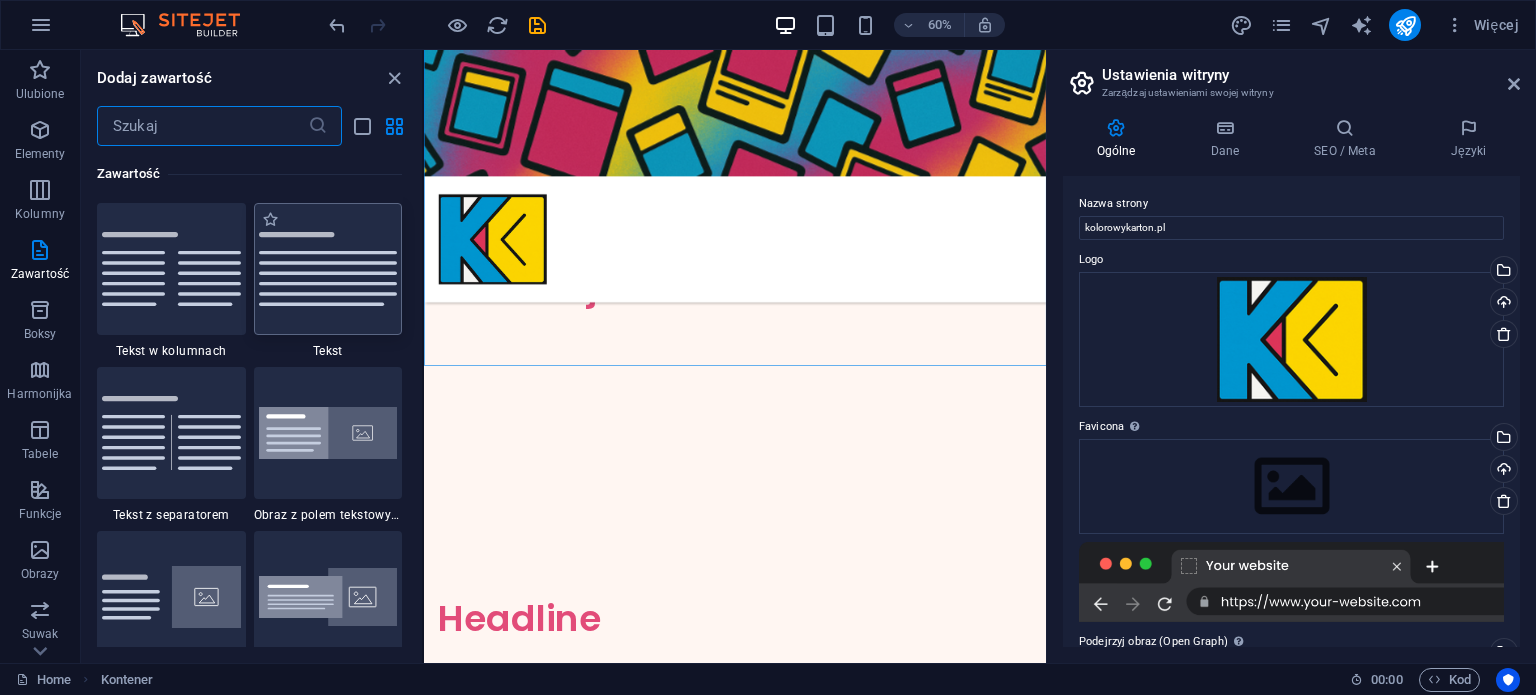 click at bounding box center [328, 269] 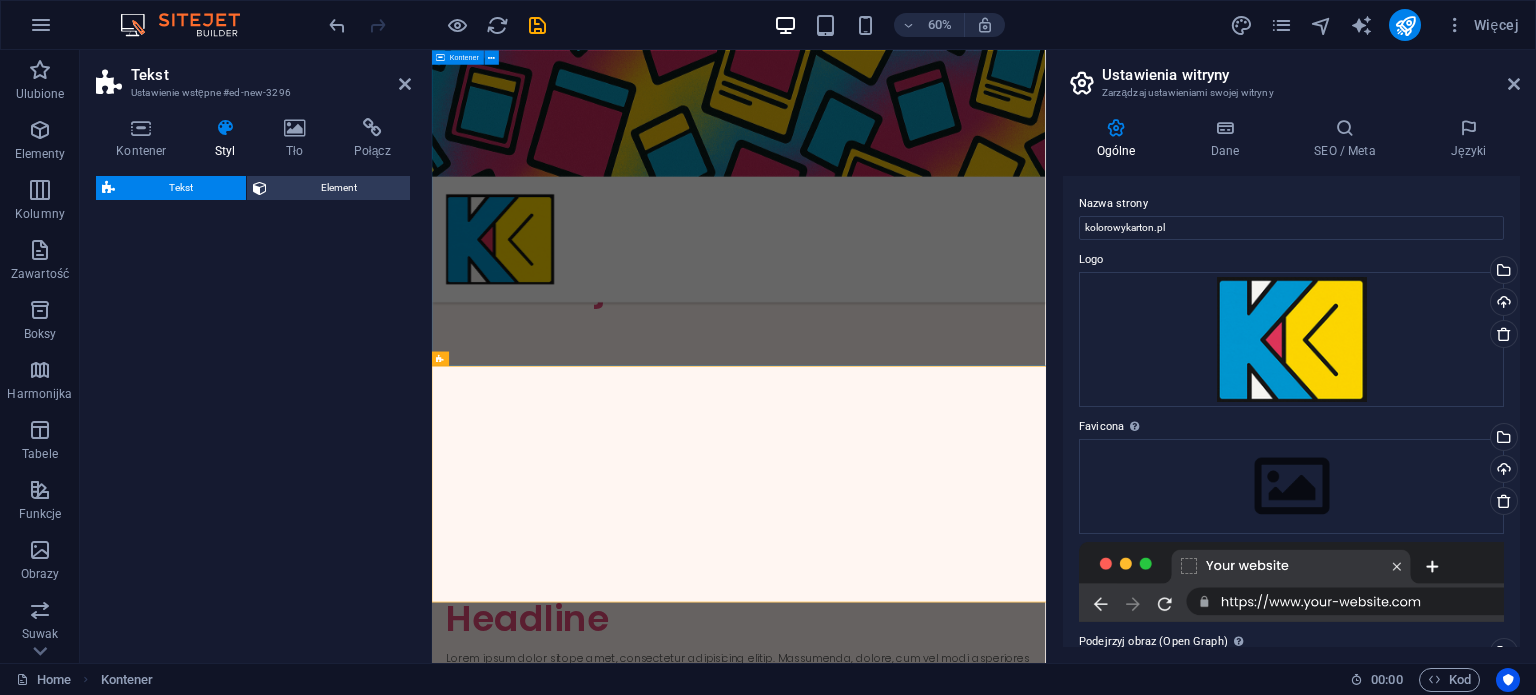 select on "preset-text-v2-default" 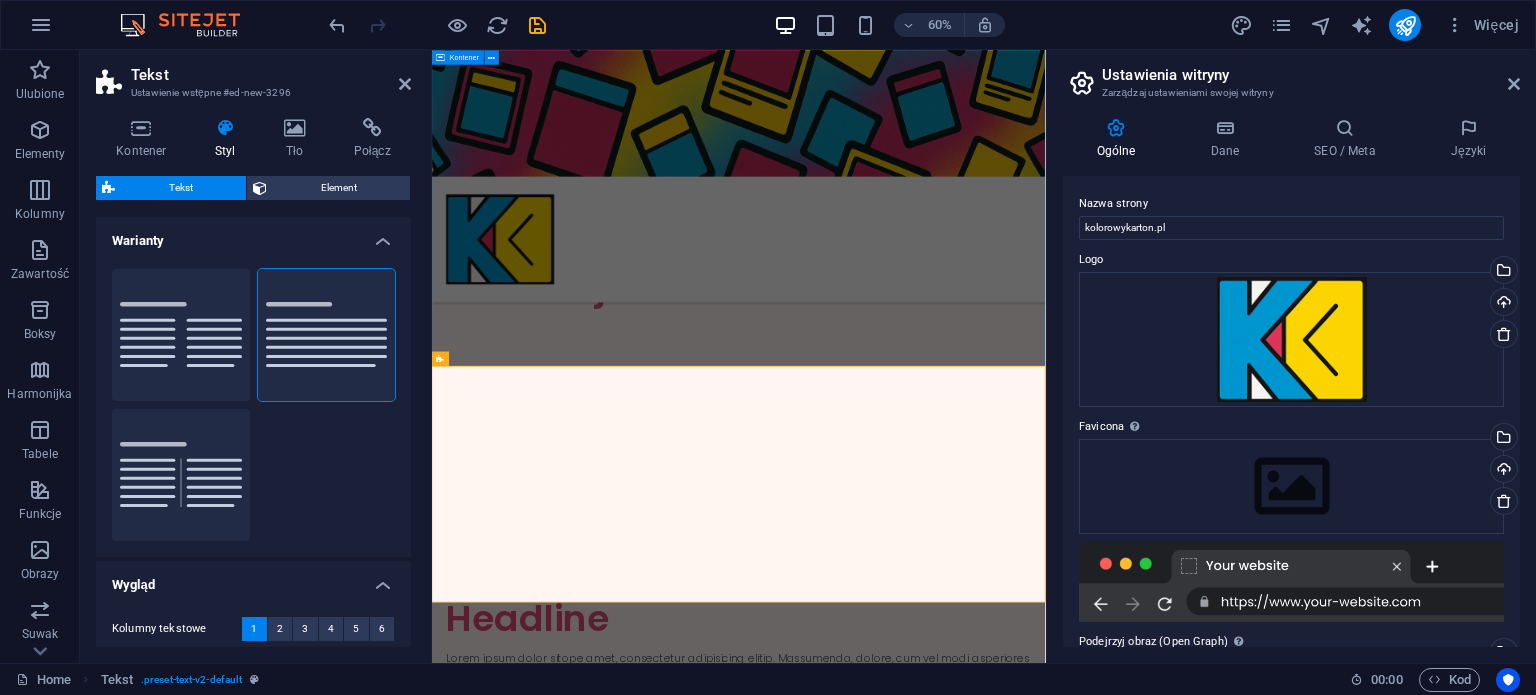 click on "Cześć wszystkim! Zajmuję się tworzeniem i sprzedażą customowych kart na zamówienie oraz proxy.Do każdej karty podchodzę z największą starannością, a produkt finalny jest prawie że doskonałej jakości.  Jeśli jesteś zinteresowany/a kupnem zamówienia przyjmuję na adres email:  [EMAIL] Instrukcje zamówienia" at bounding box center [943, 481] 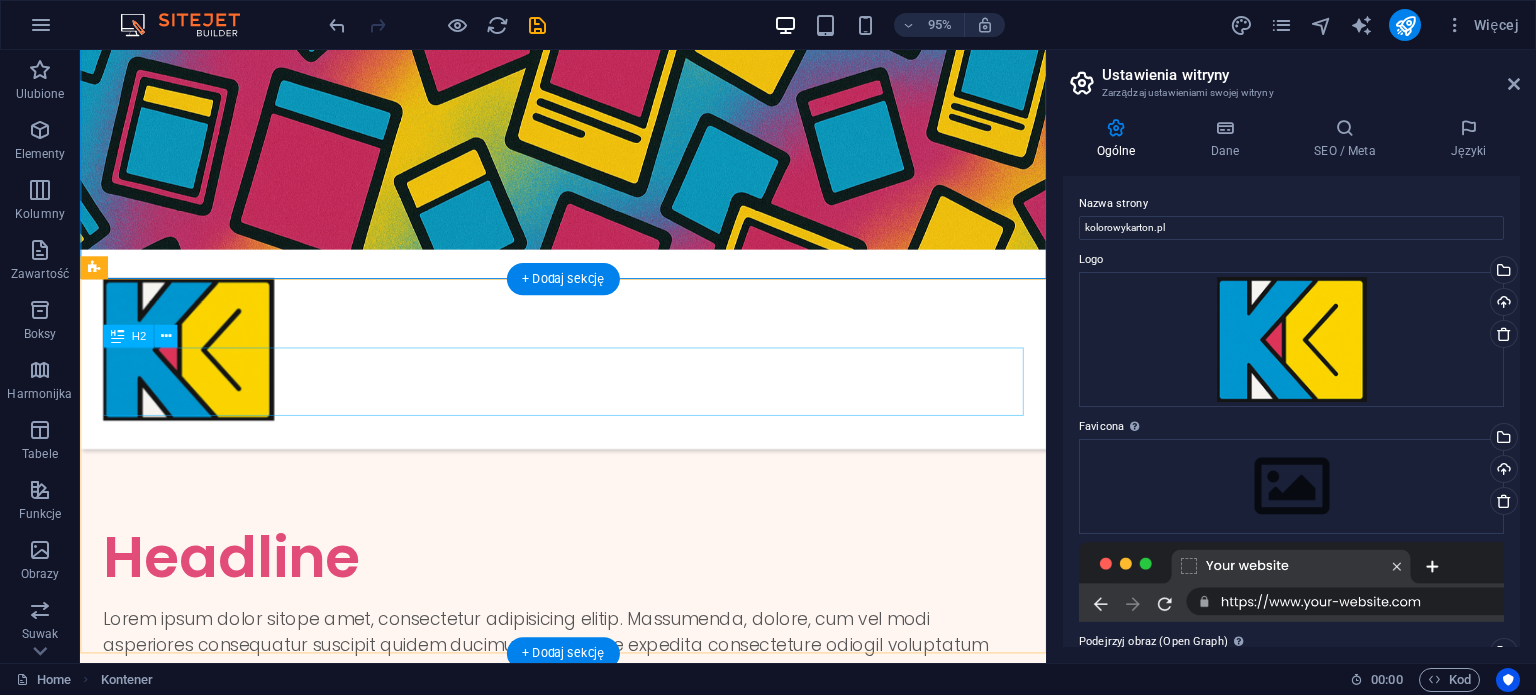 click on "Headline" at bounding box center [588, 583] 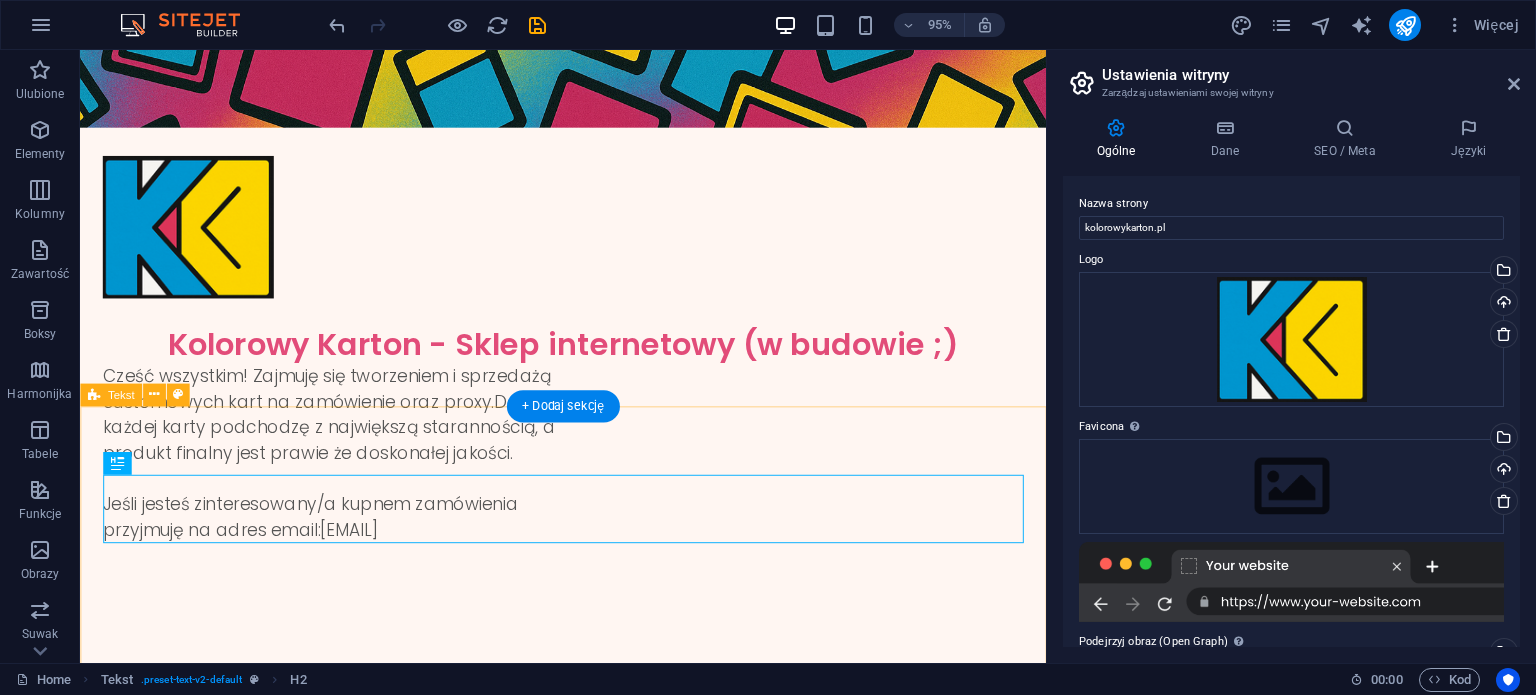 scroll, scrollTop: 145, scrollLeft: 0, axis: vertical 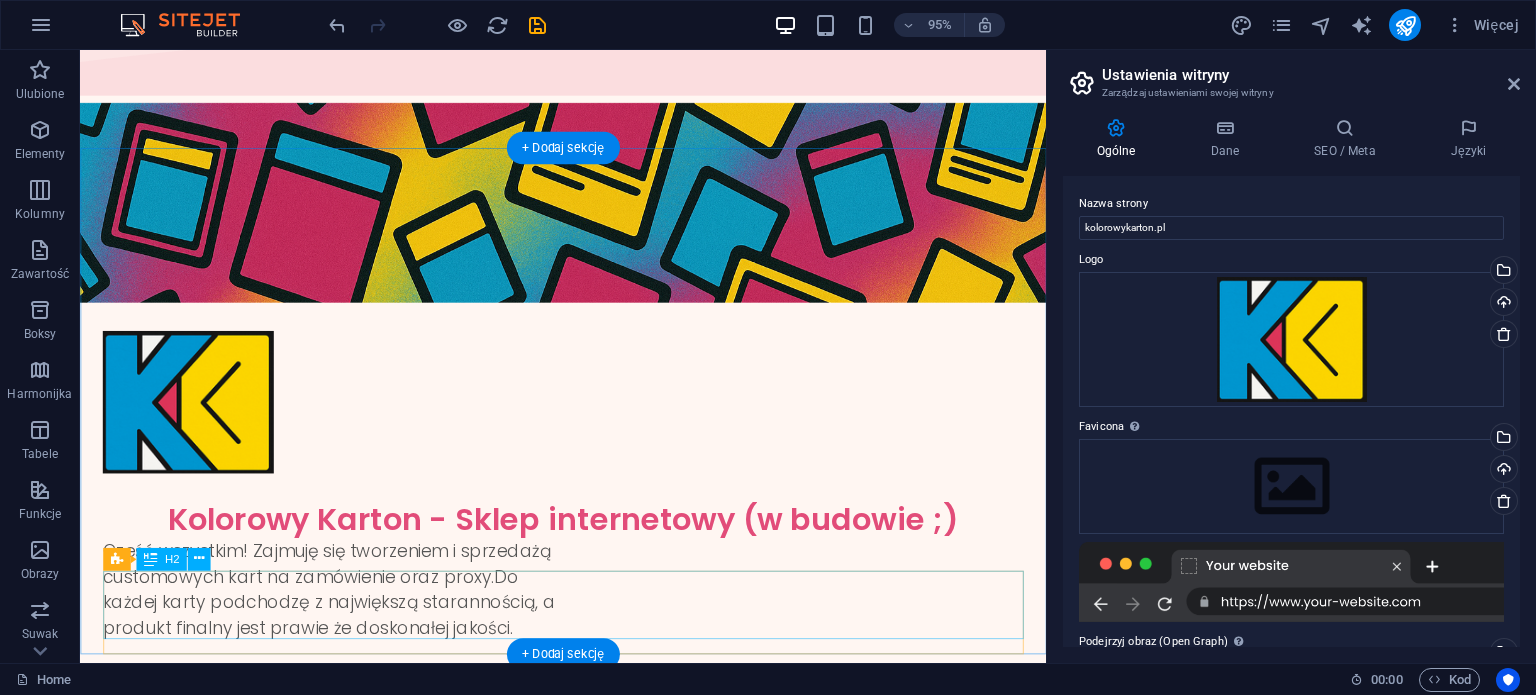 click on "Instrukcje zamówienia" at bounding box center [588, 937] 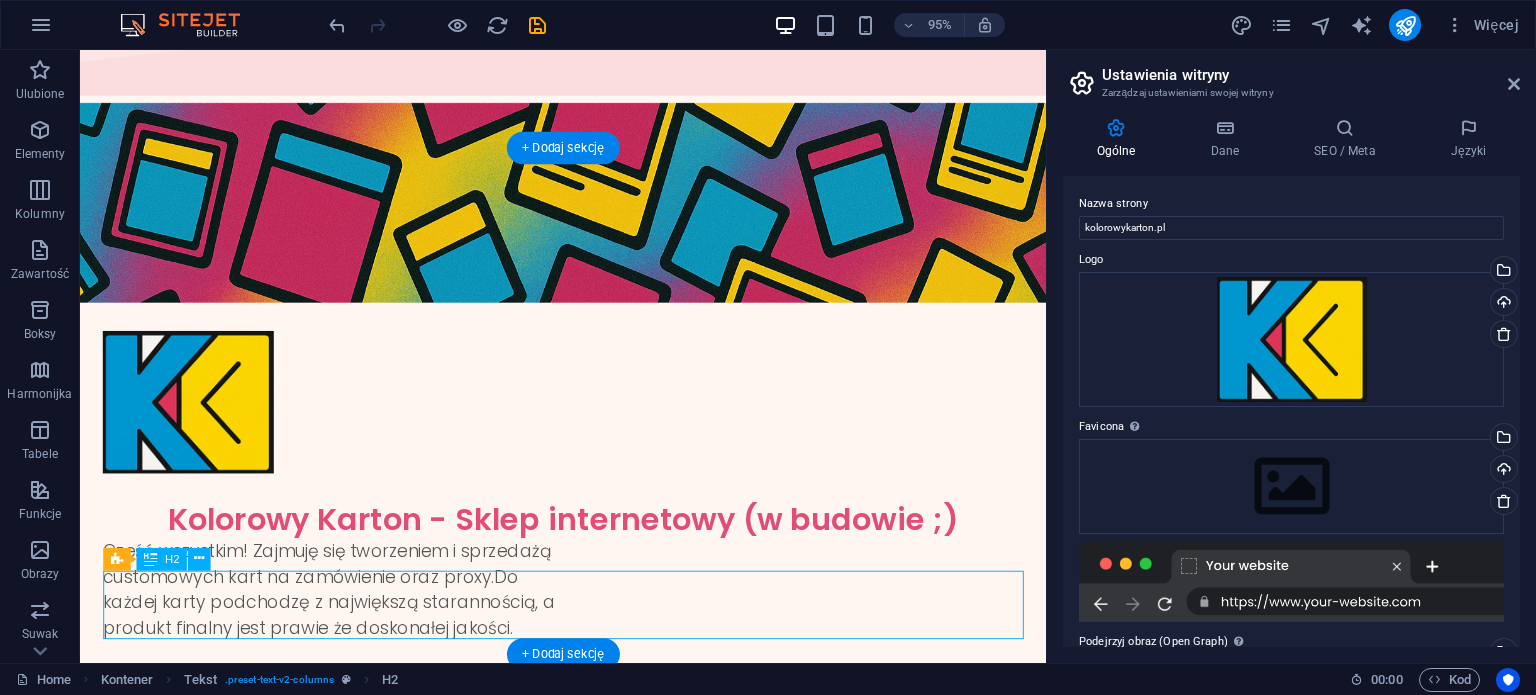 click on "Instrukcje zamówienia" at bounding box center (588, 937) 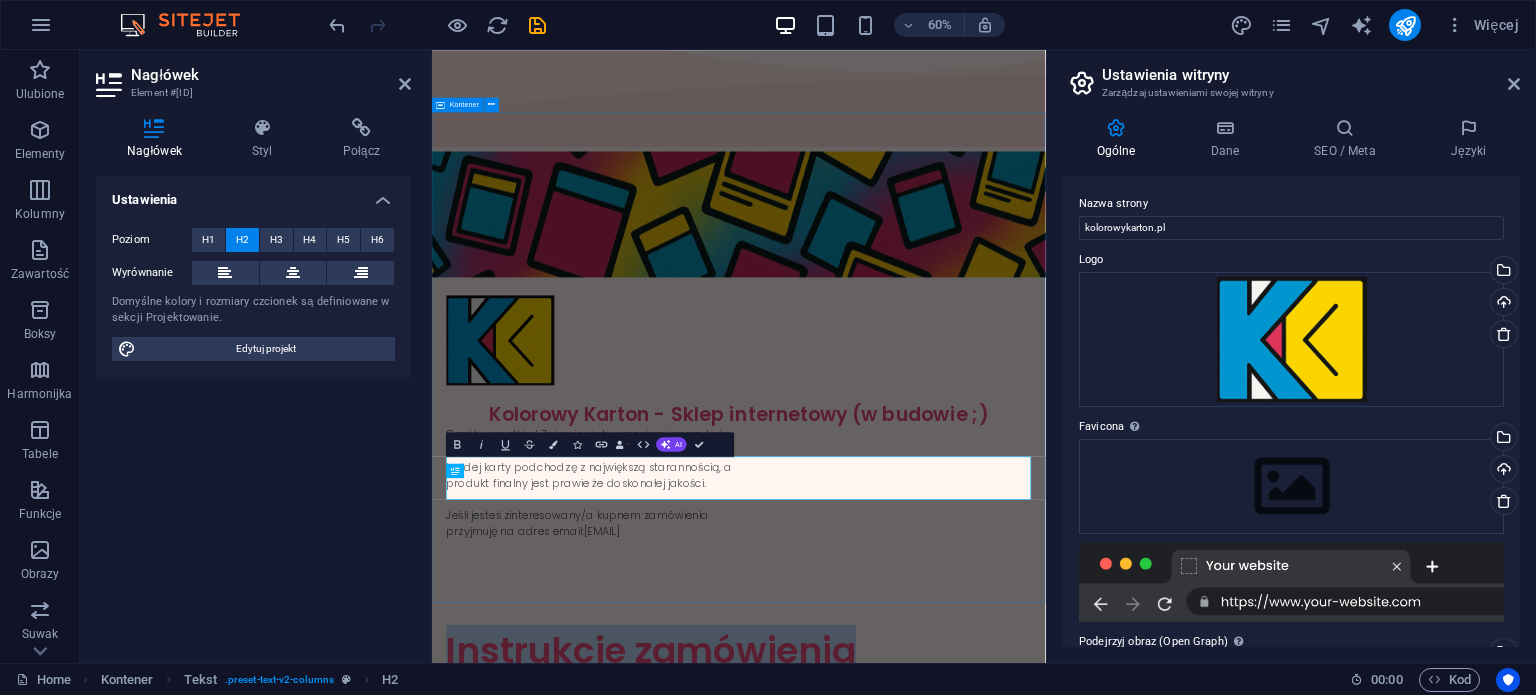 click on "Cześć wszystkim! Zajmuję się tworzeniem i sprzedażą customowych kart na zamówienie oraz proxy.Do każdej karty podchodzę z największą starannością, a produkt finalny jest prawie że doskonałej jakości.  Jeśli jesteś zinteresowany/a kupnem zamówienia przyjmuję na adres email:  [EMAIL] Instrukcje zamówienia" at bounding box center (943, 1086) 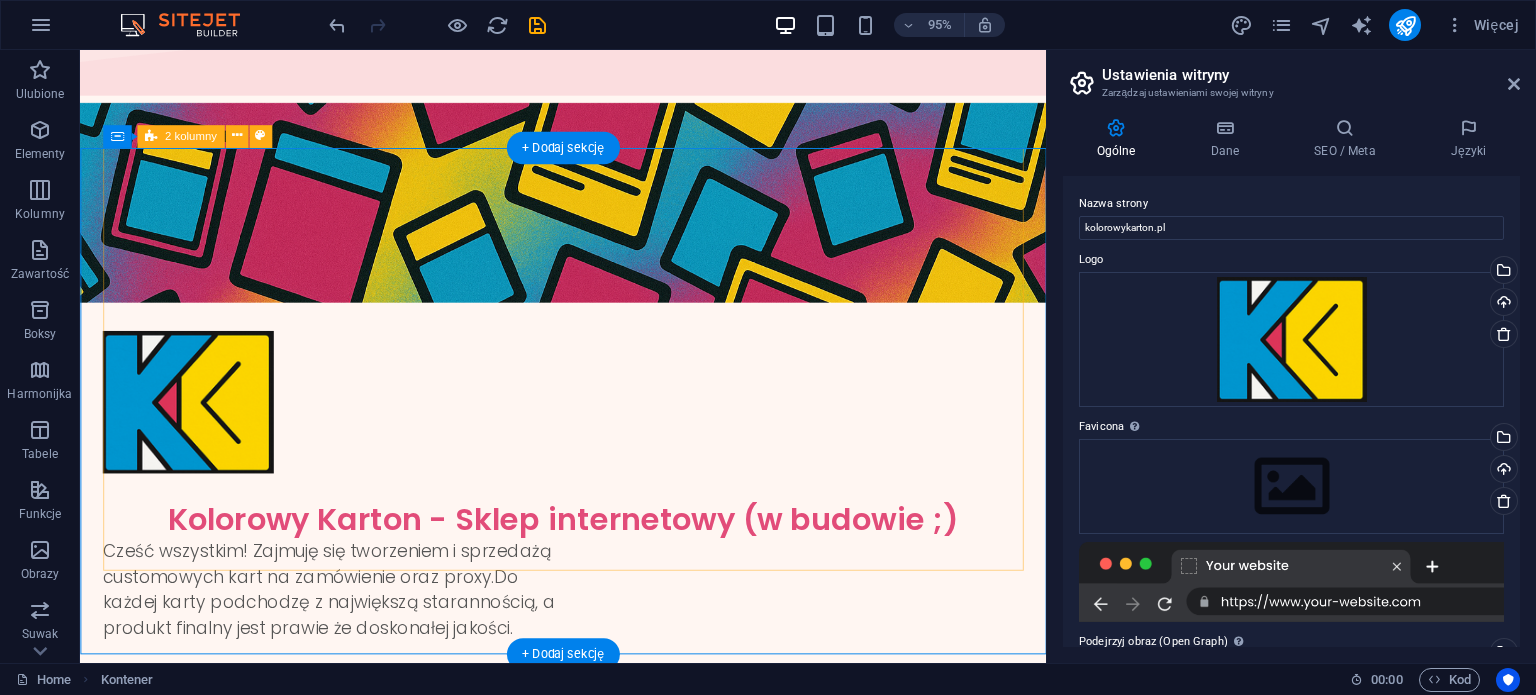 click on "Cześć wszystkim! Zajmuję się tworzeniem i sprzedażą customowych kart na zamówienie oraz proxy.Do każdej karty podchodzę z największą starannością, a produkt finalny jest prawie że doskonałej jakości.  Jeśli jesteś zinteresowany/a kupnem zamówienia przyjmuję na adres email:  [EMAIL]" at bounding box center (588, 732) 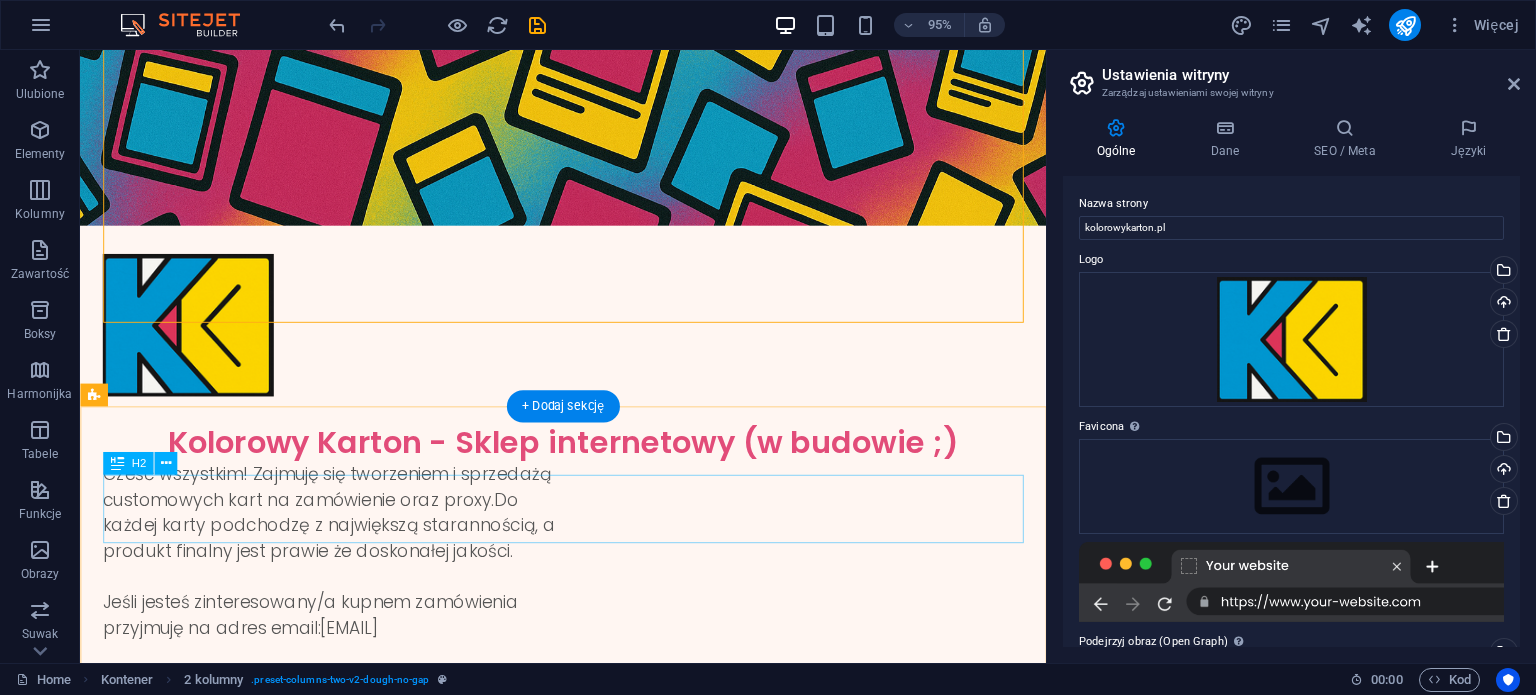 scroll, scrollTop: 185, scrollLeft: 0, axis: vertical 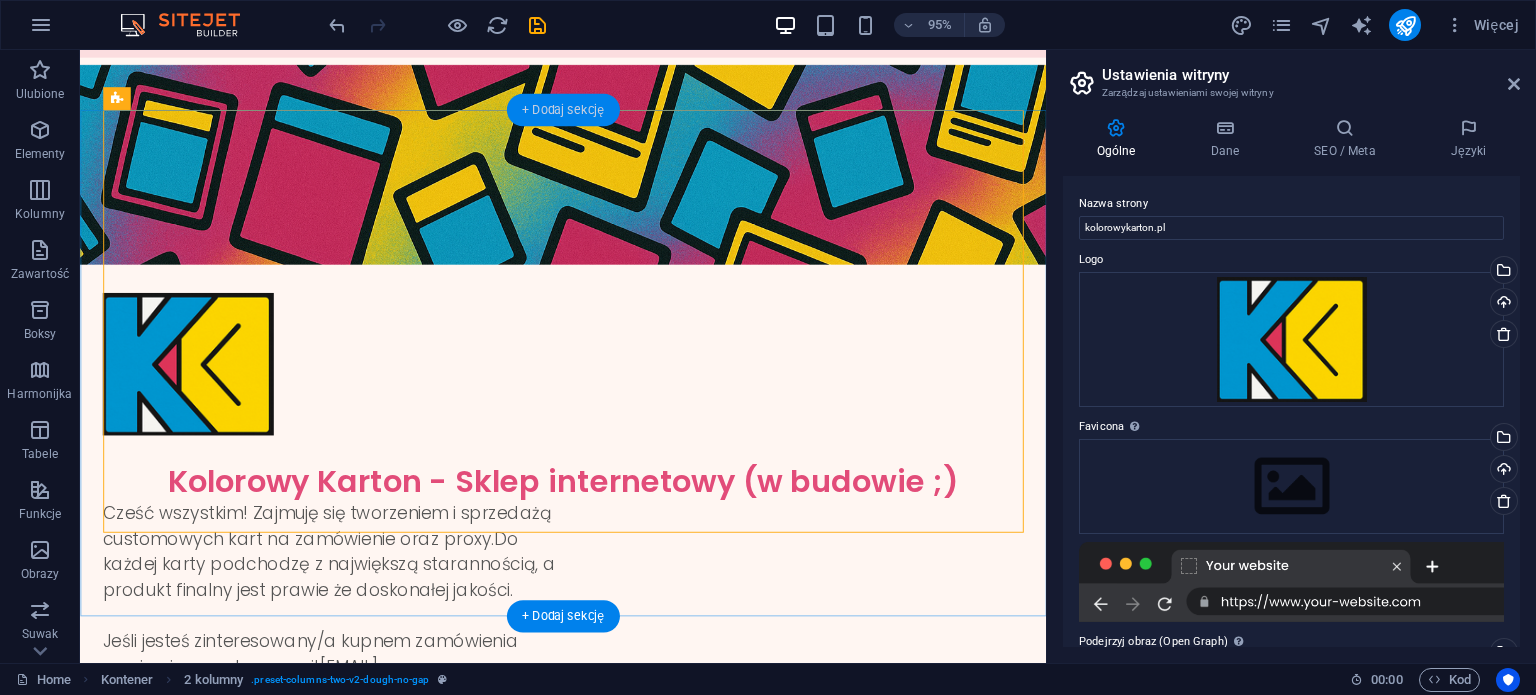 click on "+ Dodaj sekcję" at bounding box center [563, 110] 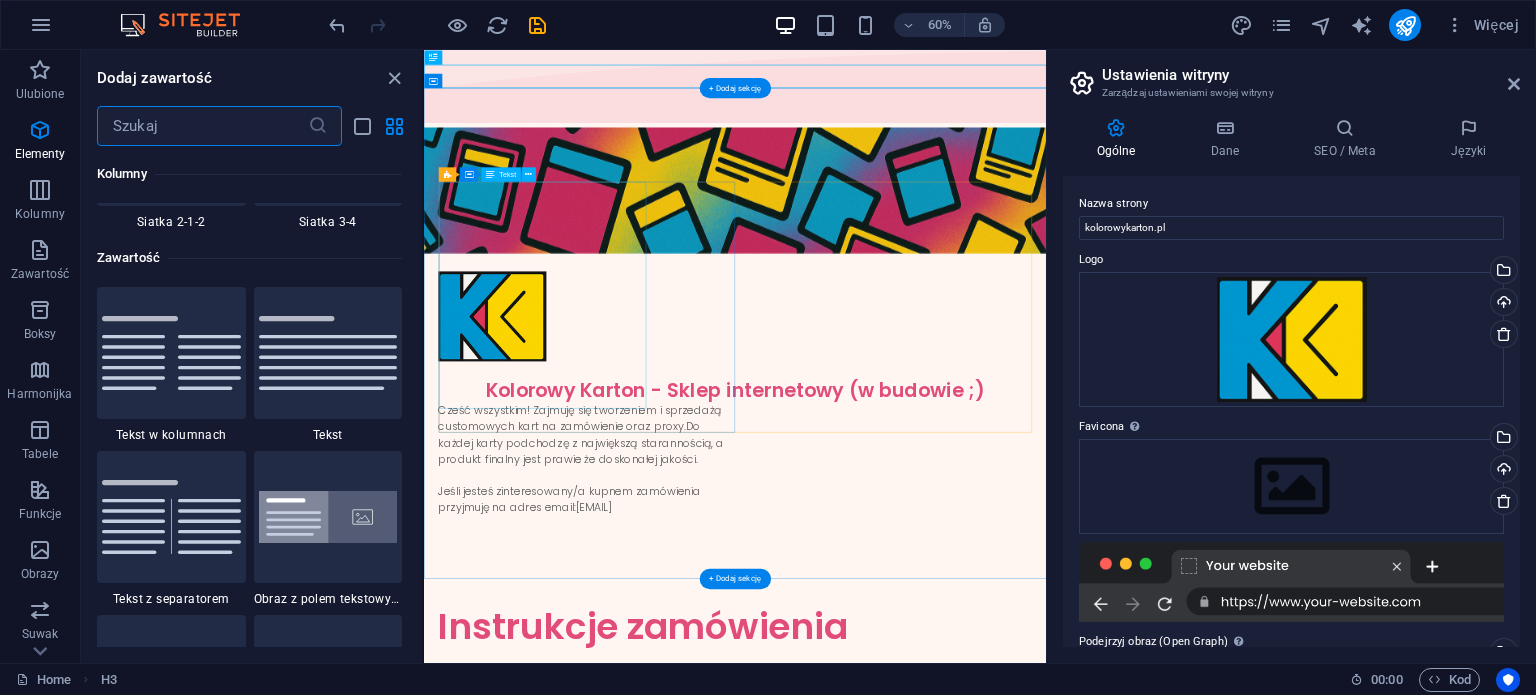 scroll, scrollTop: 3499, scrollLeft: 0, axis: vertical 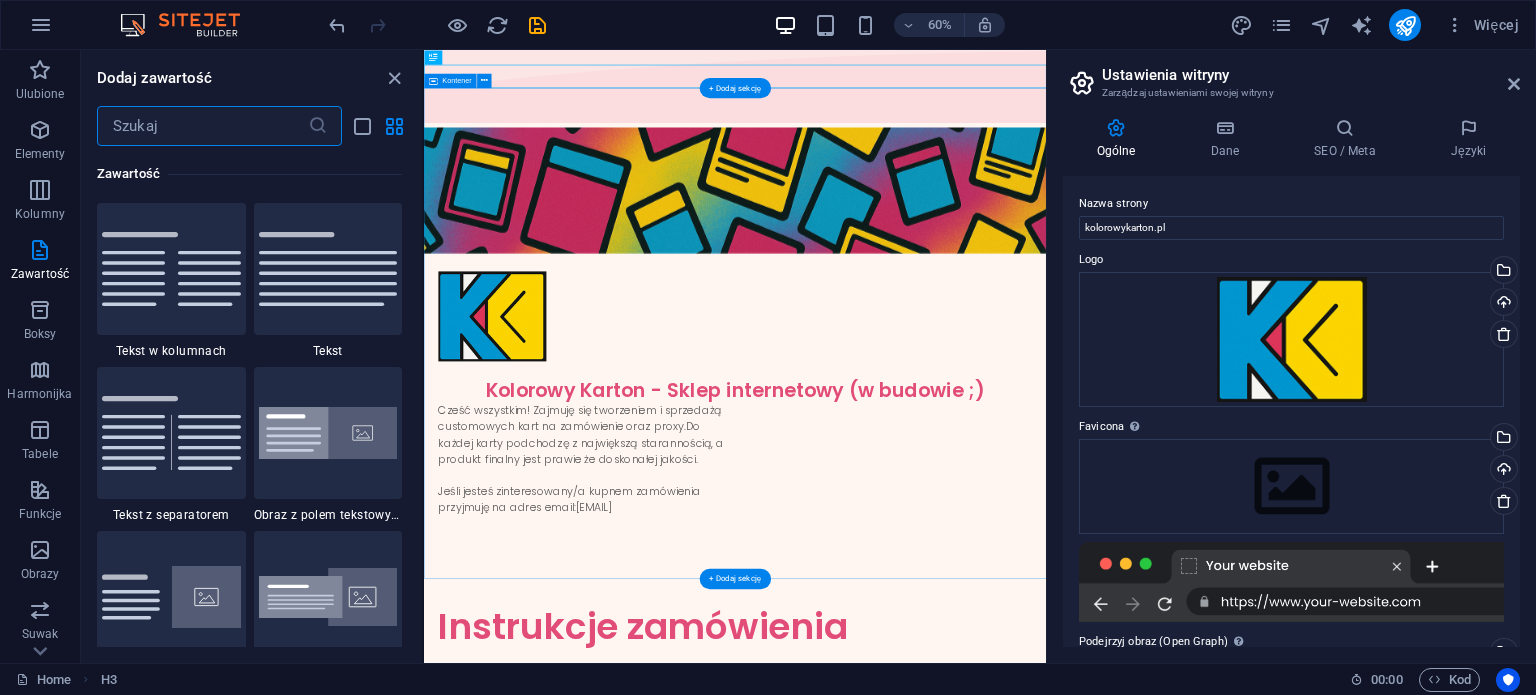 click on "Cześć wszystkim! Zajmuję się tworzeniem i sprzedażą customowych kart na zamówienie oraz proxy.Do każdej karty podchodzę z największą starannością, a produkt finalny jest prawie że doskonałej jakości.  Jeśli jesteś zinteresowany/a kupnem zamówienia przyjmuję na adres email:  [EMAIL] Instrukcje zamówienia" at bounding box center (942, 1046) 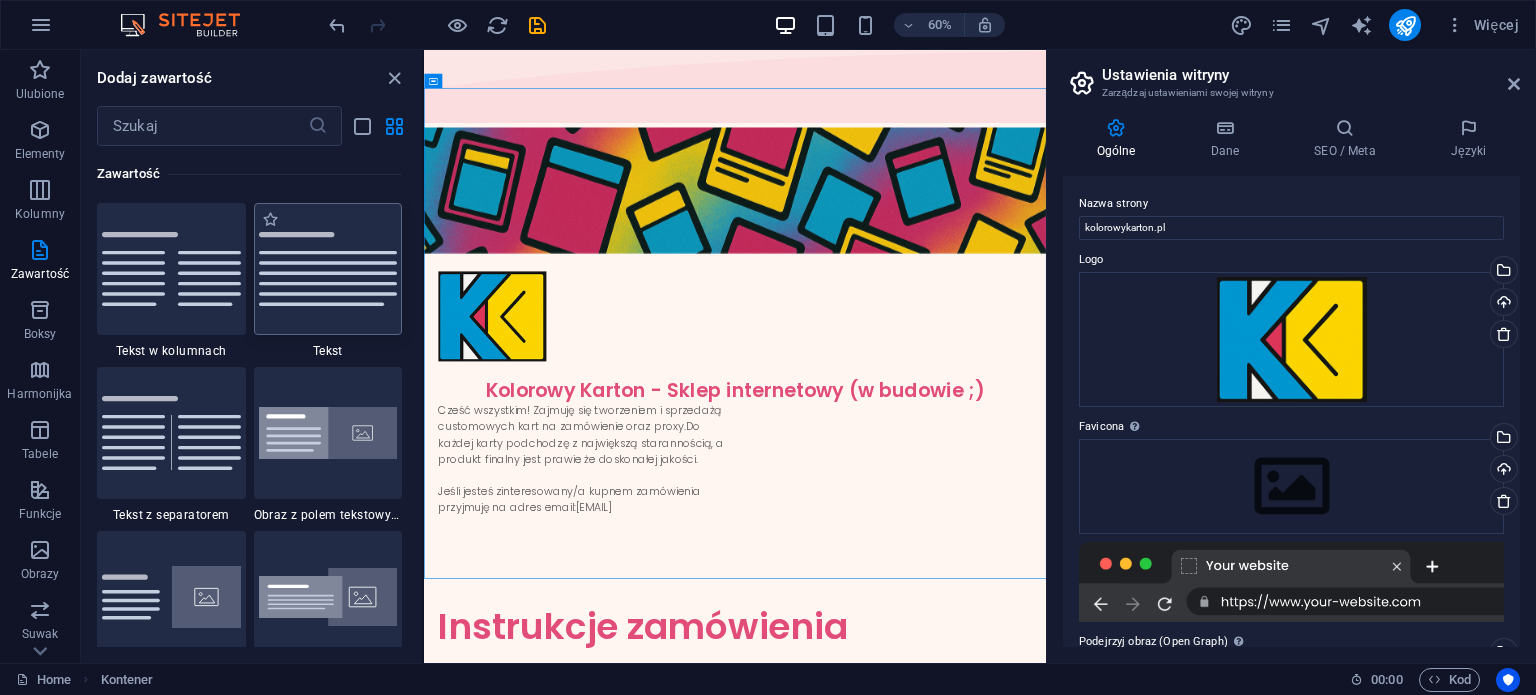 click at bounding box center [328, 269] 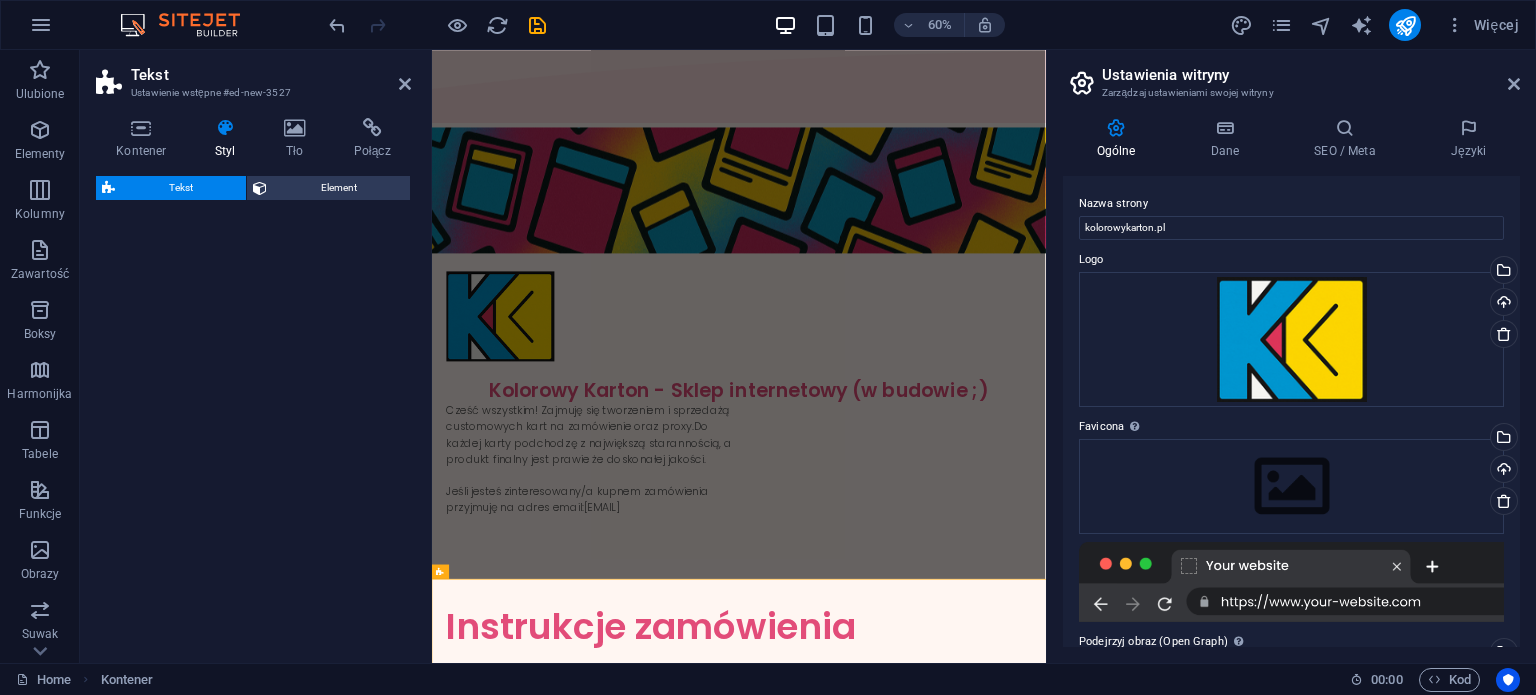 select on "preset-text-v2-default" 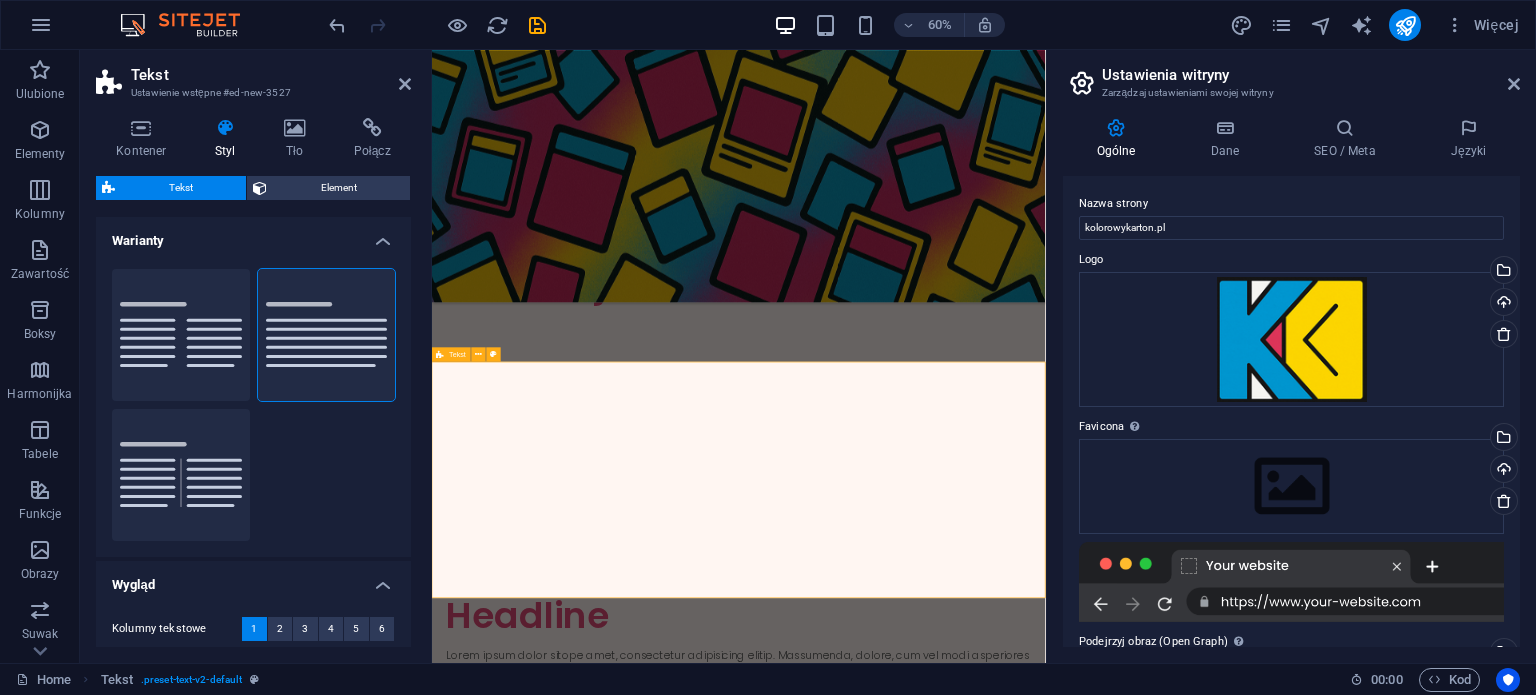 scroll, scrollTop: 337, scrollLeft: 0, axis: vertical 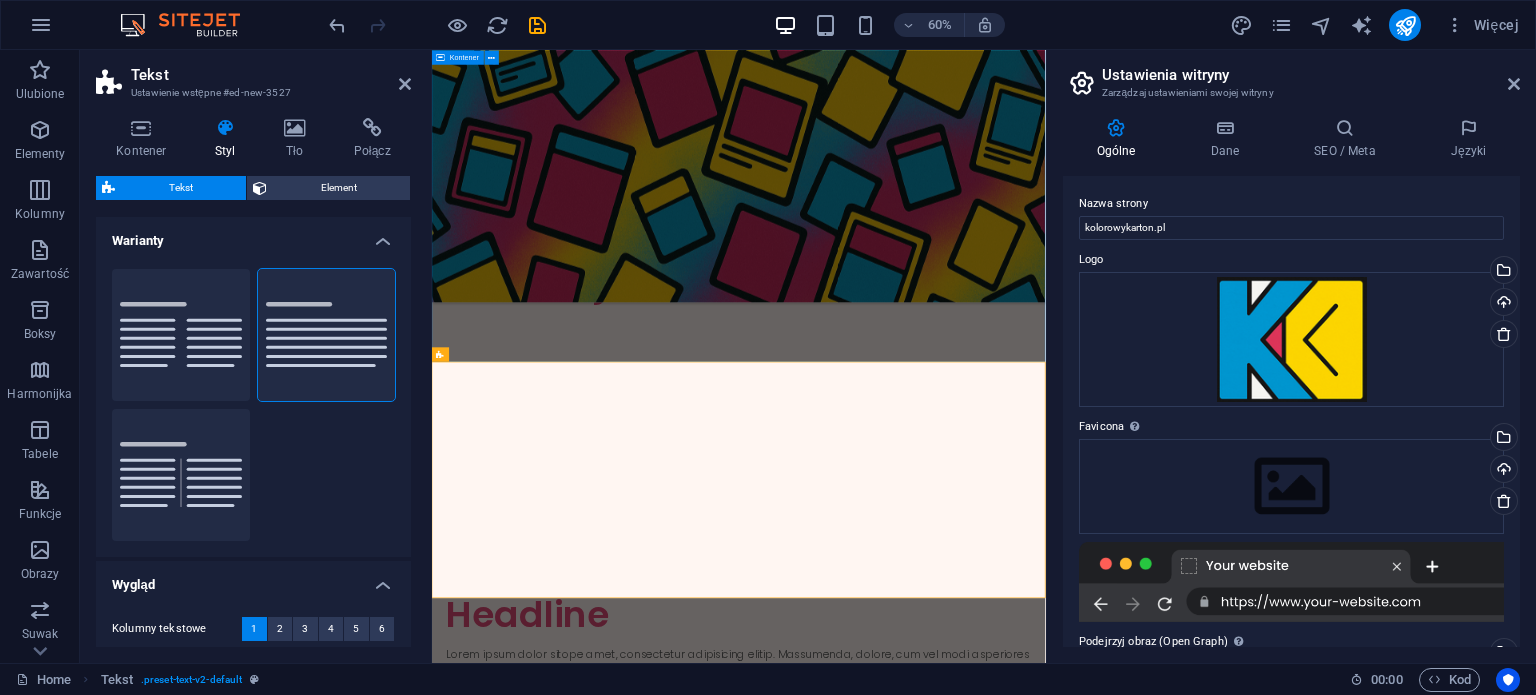 click on "Cześć wszystkim! Zajmuję się tworzeniem i sprzedażą customowych kart na zamówienie oraz proxy.Do każdej karty podchodzę z największą starannością, a produkt finalny jest prawie że doskonałej jakości.  Jeśli jesteś zinteresowany/a kupnem zamówienia przyjmuję na adres email:  [EMAIL] Instrukcje zamówienia" at bounding box center [943, 474] 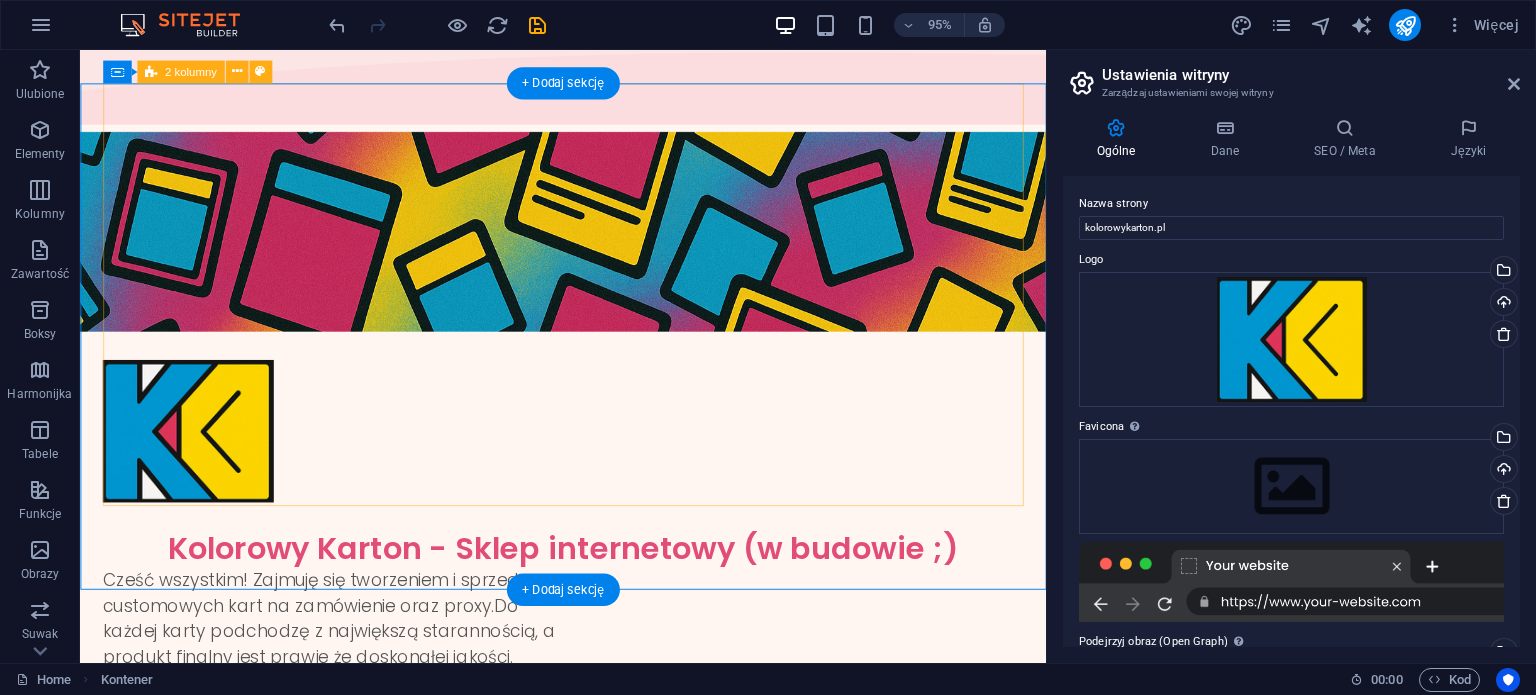 scroll, scrollTop: 213, scrollLeft: 0, axis: vertical 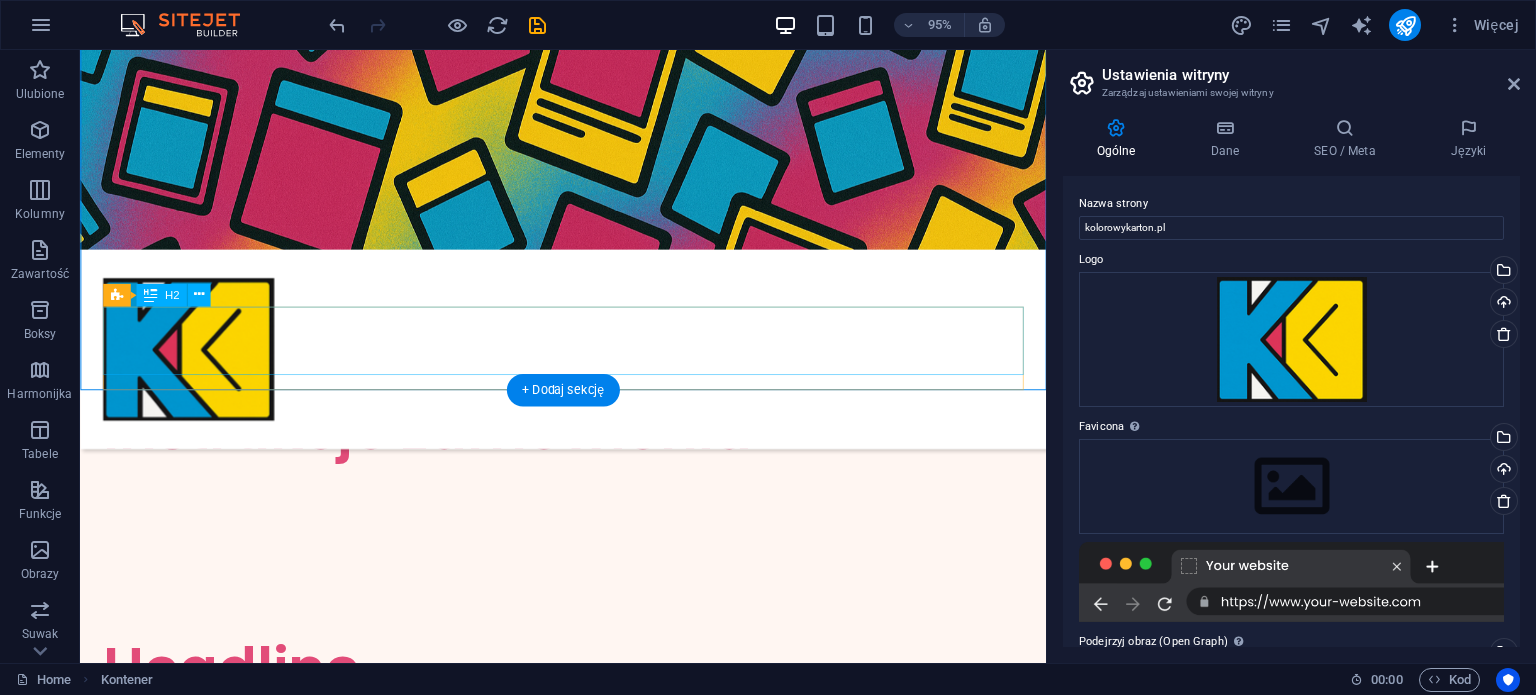 click on "Instrukcje zamówienia" at bounding box center [588, 449] 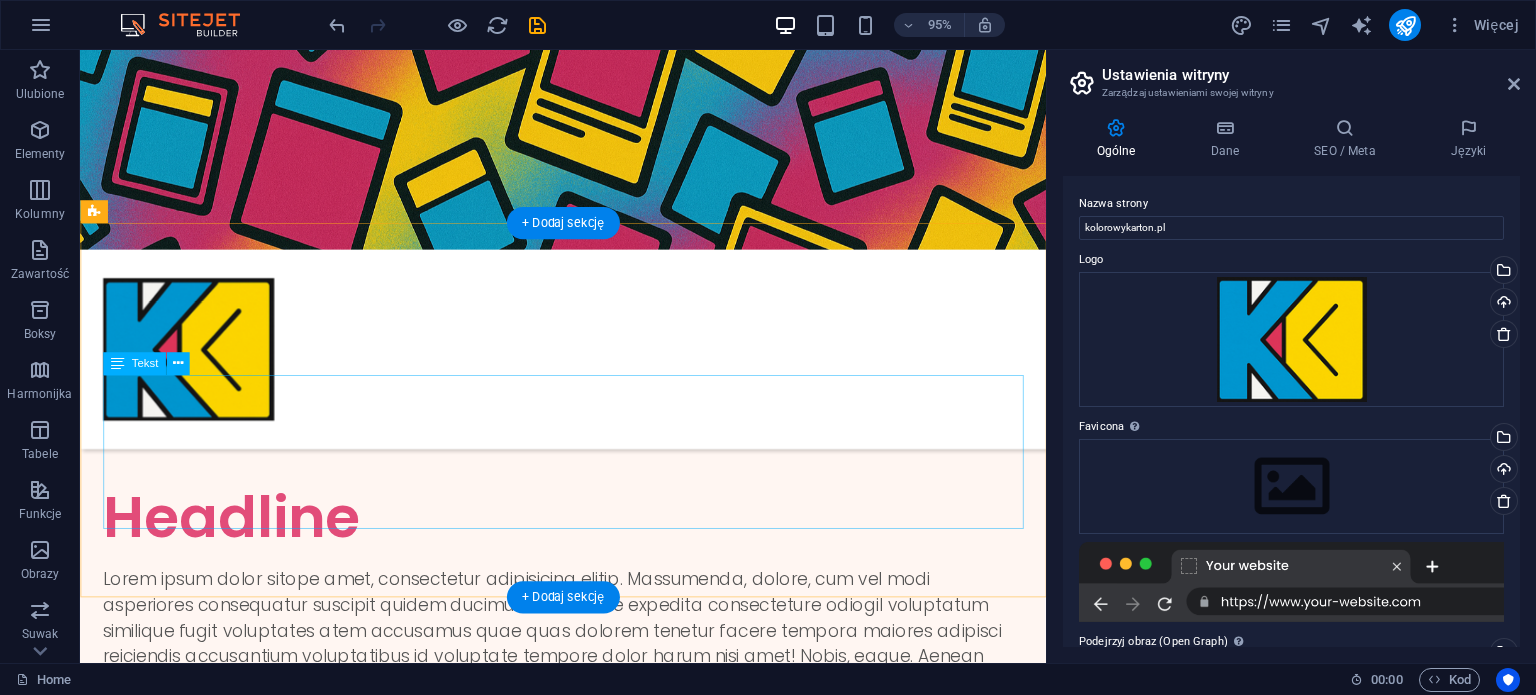 scroll, scrollTop: 380, scrollLeft: 0, axis: vertical 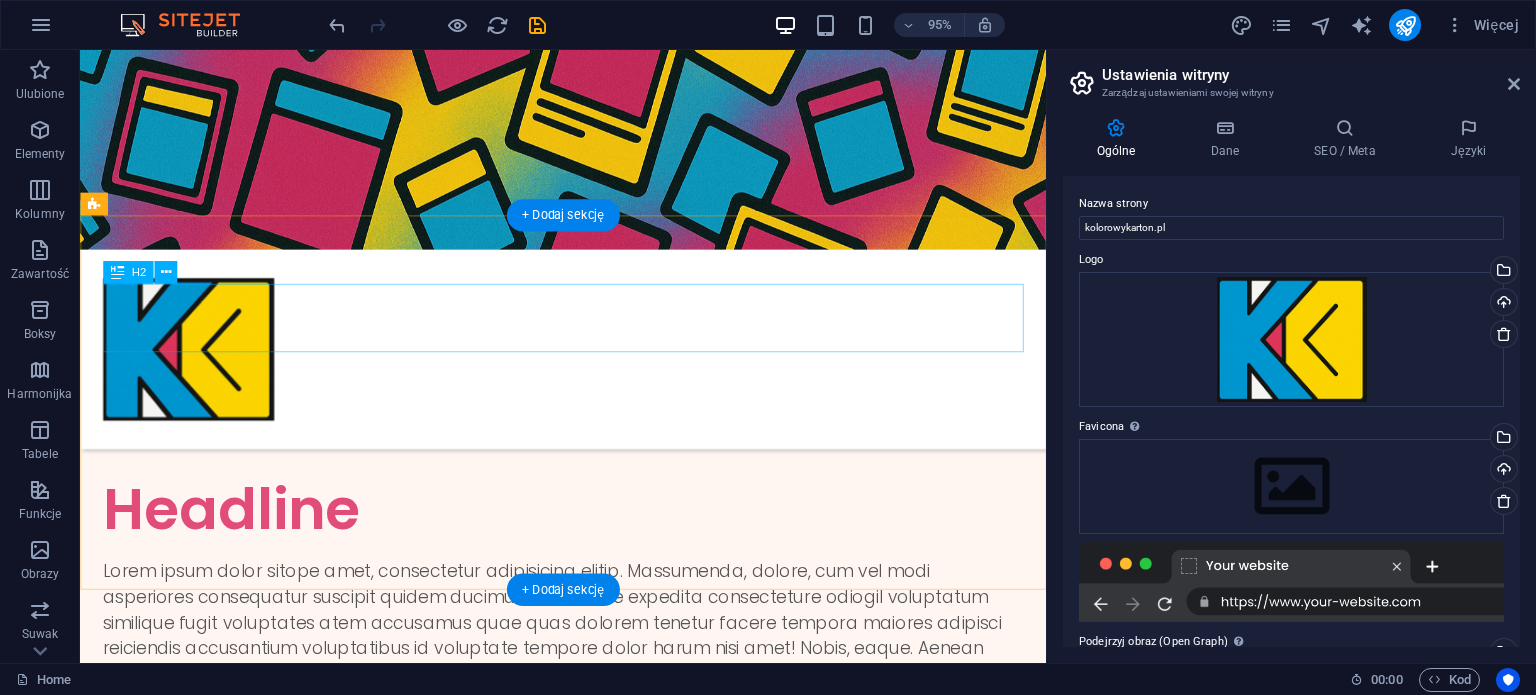 click on "Headline" at bounding box center [588, 533] 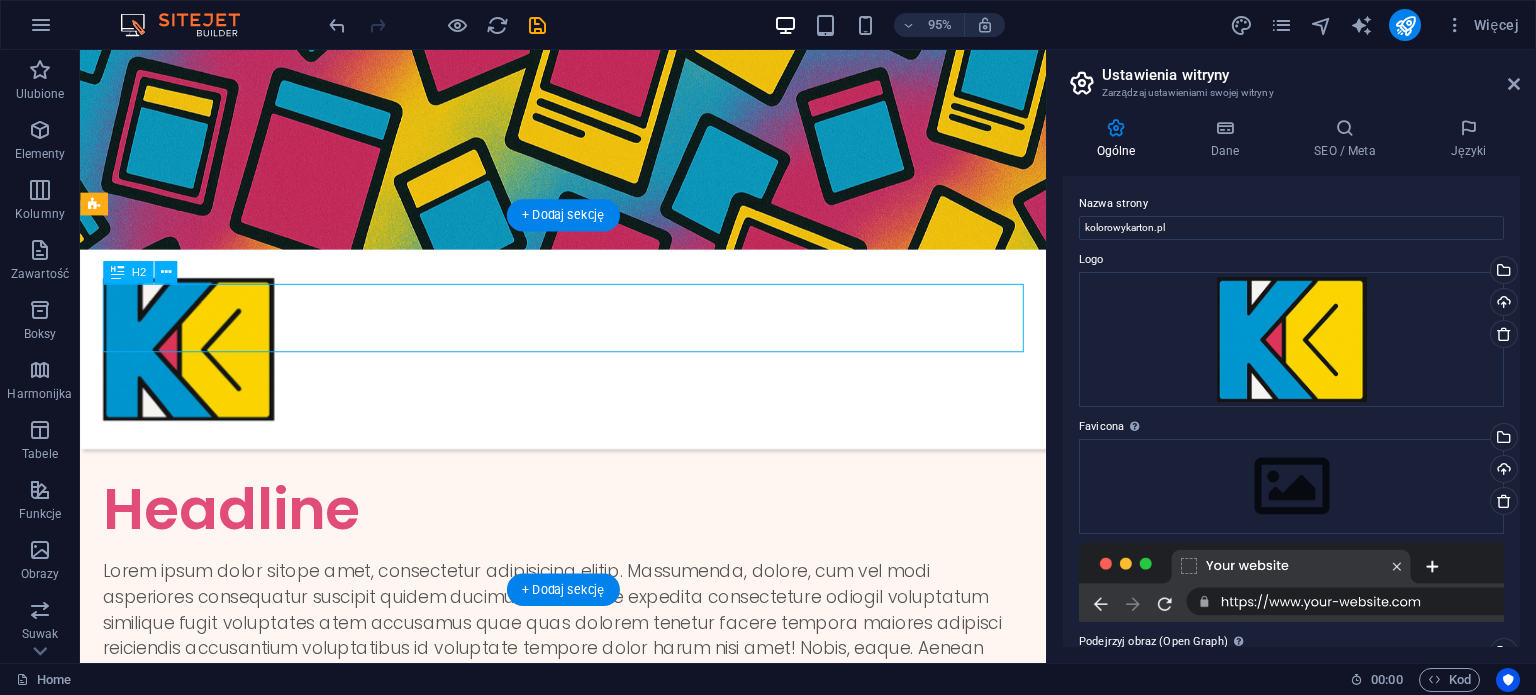 click on "Headline" at bounding box center (588, 533) 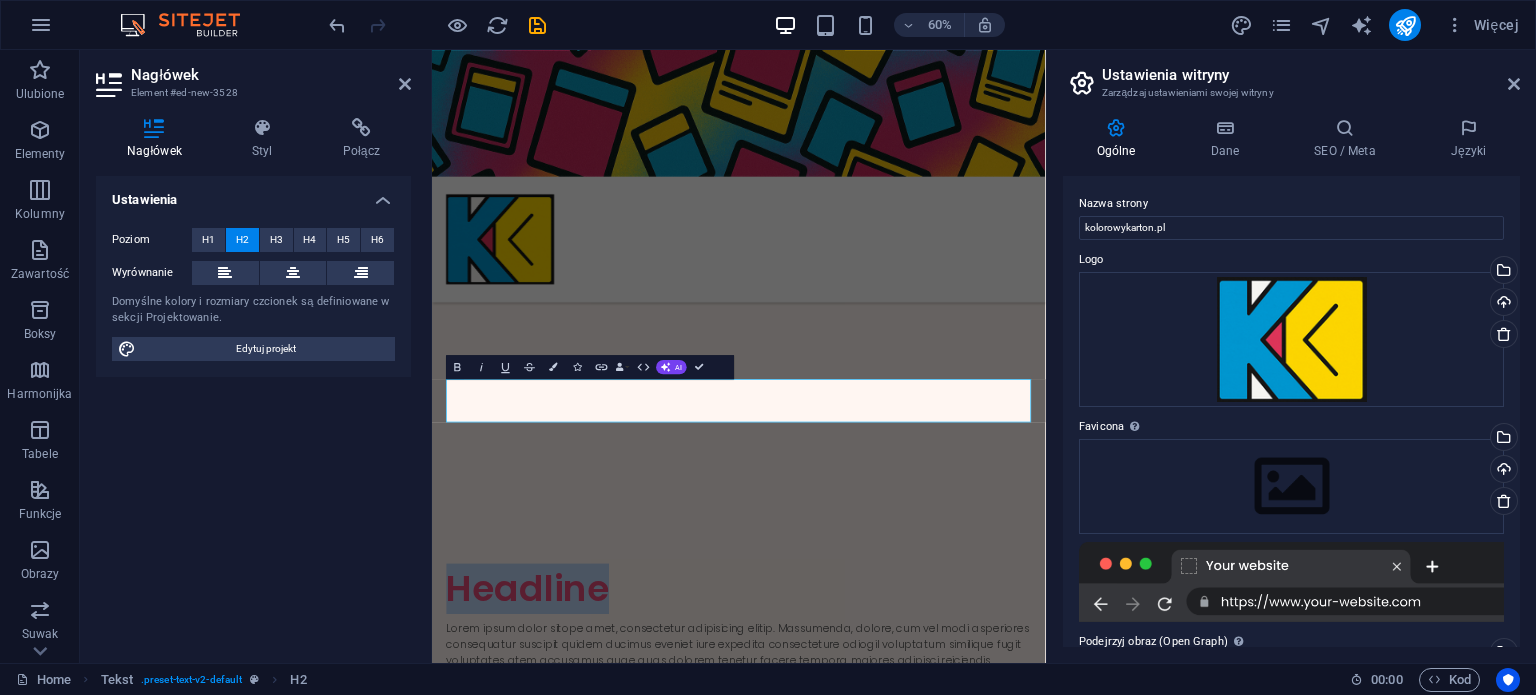 type 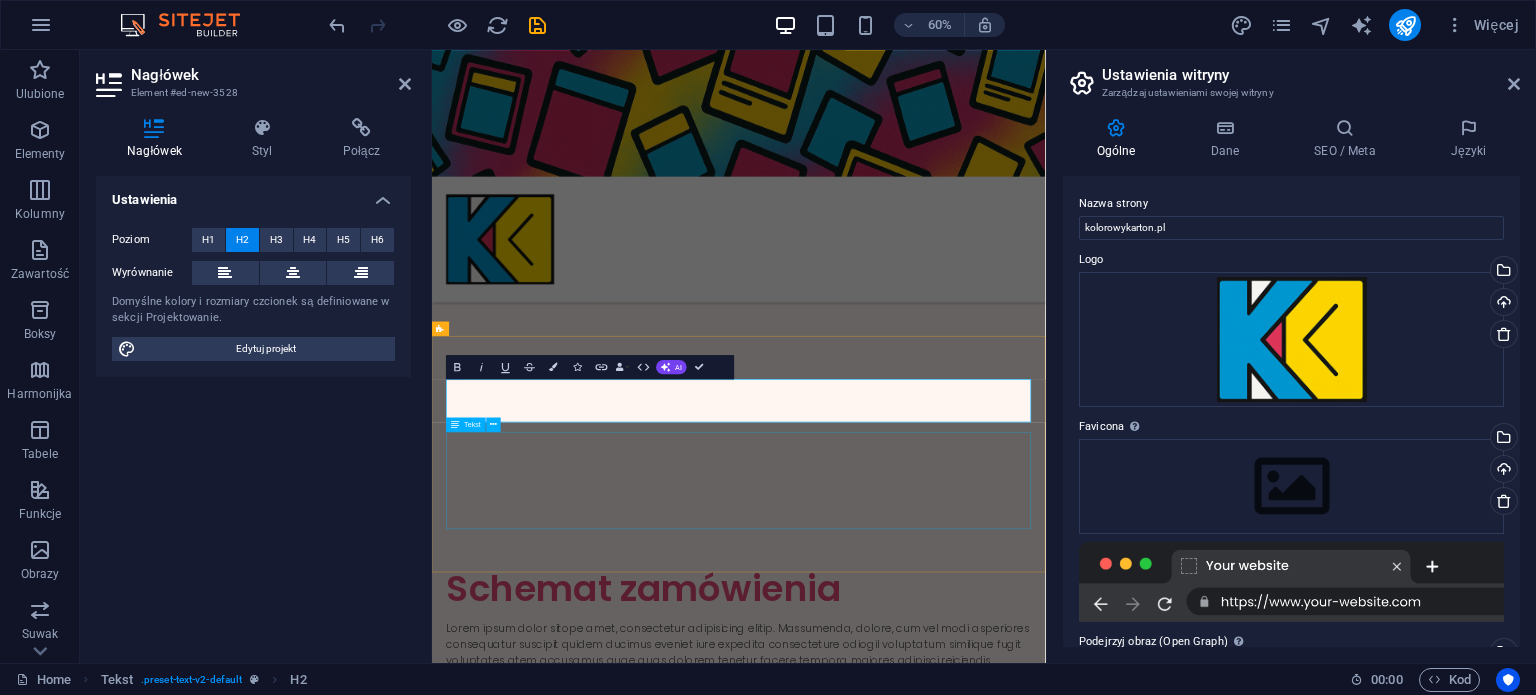 click on "Lorem ipsum dolor sitope amet, consectetur adipisicing elitip. Massumenda, dolore, cum vel modi asperiores consequatur suscipit quidem ducimus eveniet iure expedita consecteture odiogil voluptatum similique fugit voluptates atem accusamus quae quas dolorem tenetur facere tempora maiores adipisci reiciendis accusantium voluptatibus id voluptate tempore dolor harum nisi amet! Nobis, eaque. Aenean commodo ligula eget dolor. Lorem ipsum dolor sit amet, consectetuer adipiscing elit leget odiogil voluptatum similique fugit voluptates dolor. Libero assumenda, dolore, cum vel modi asperiores consequatur." at bounding box center (943, 1081) 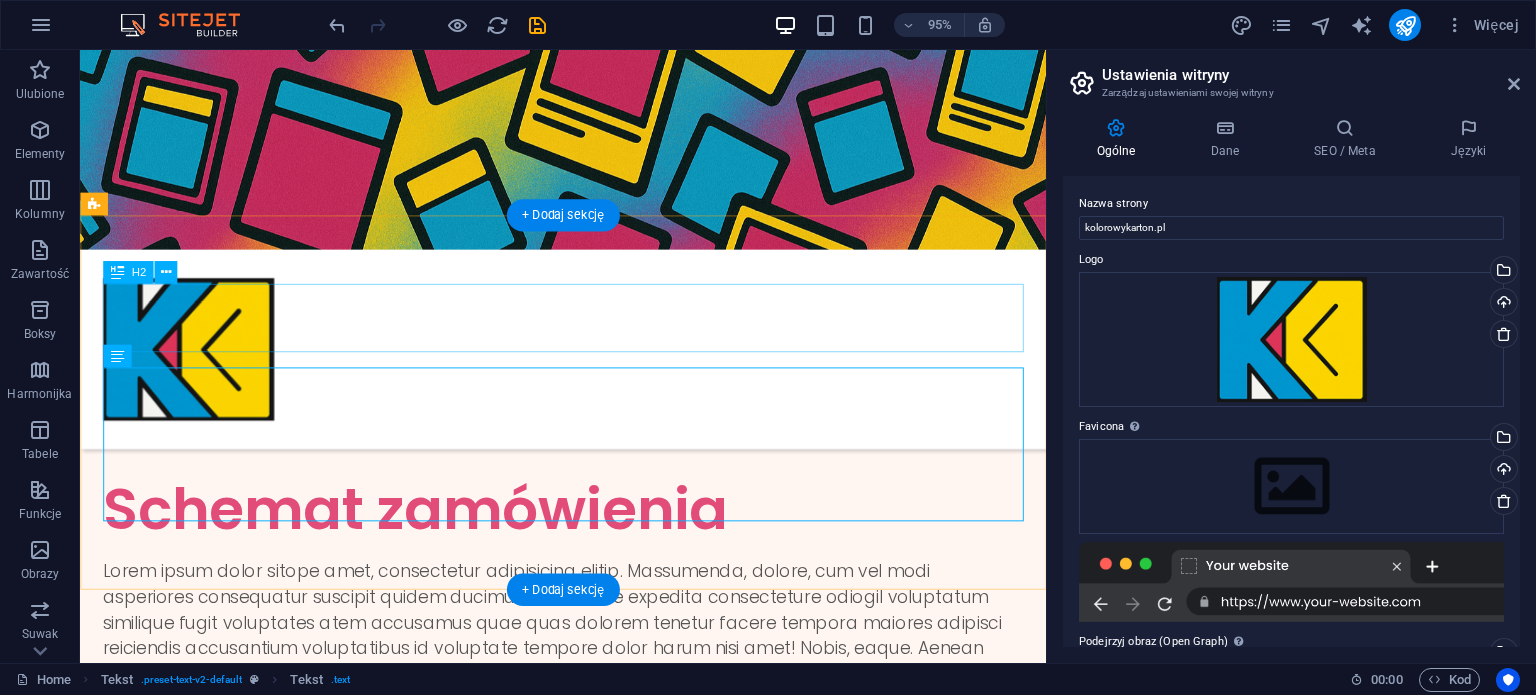 click on "Schemat zamówienia" at bounding box center [588, 533] 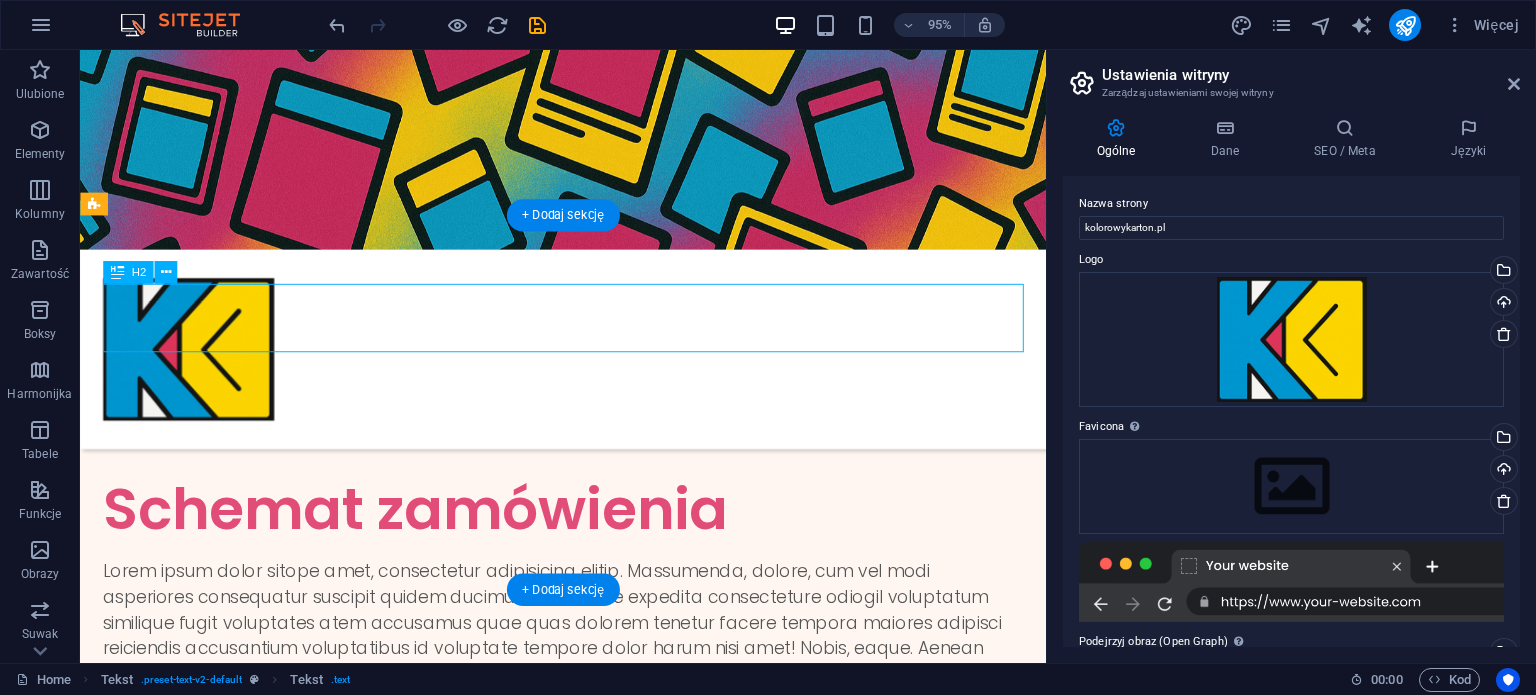 click on "Schemat zamówienia" at bounding box center (588, 533) 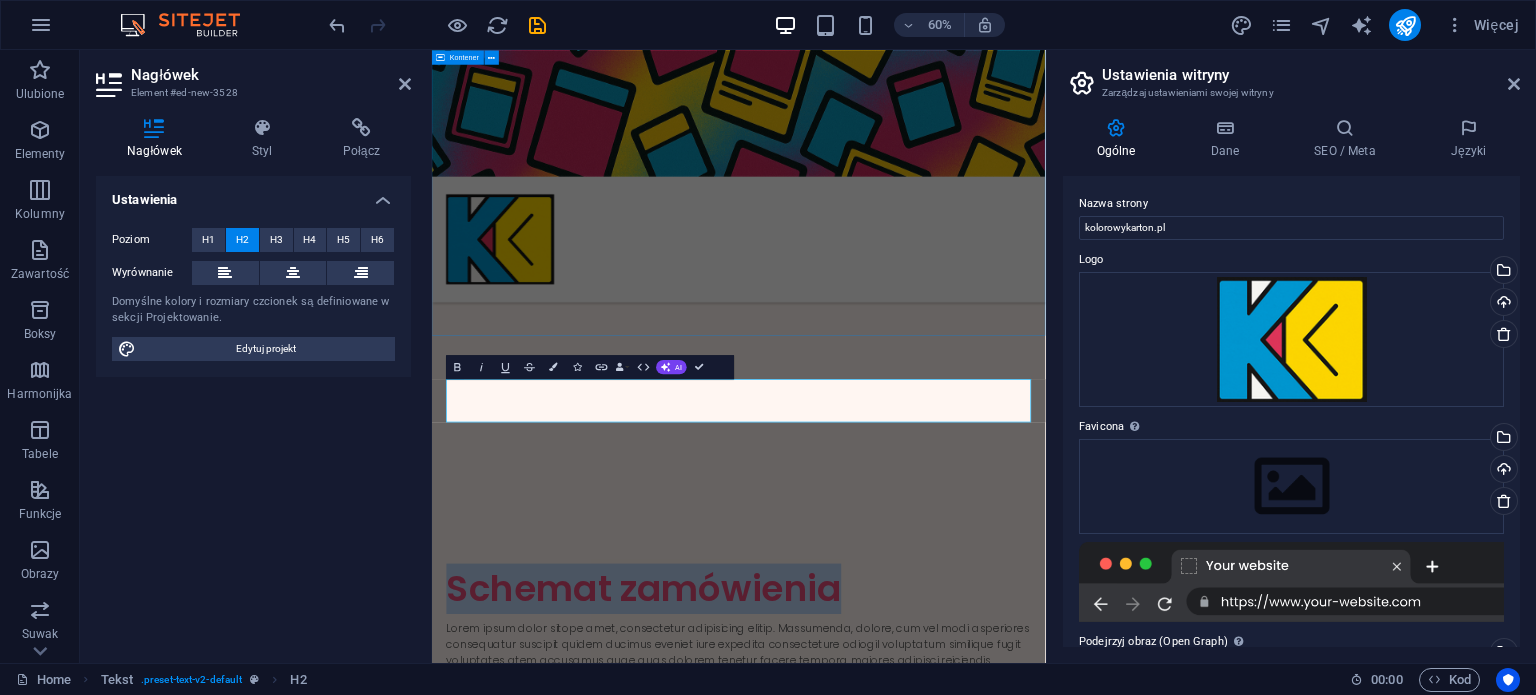 type 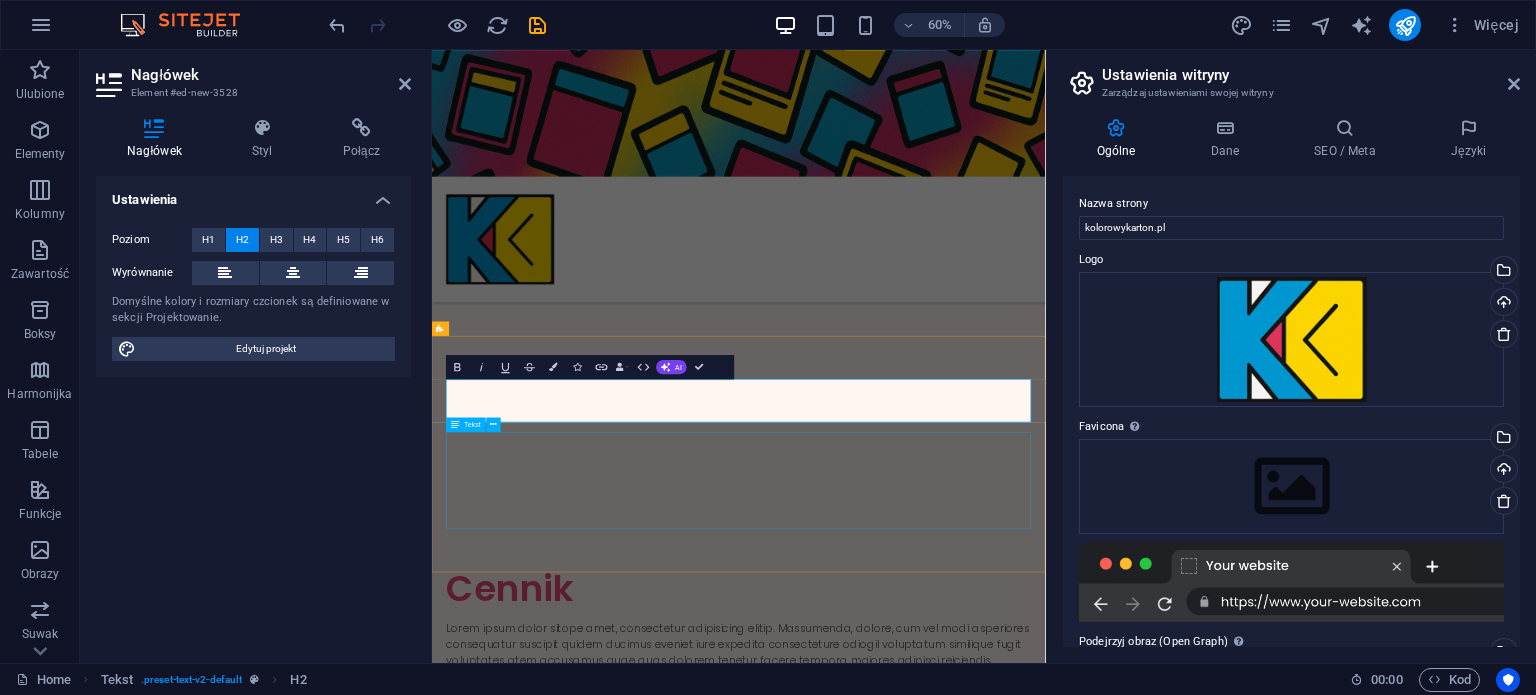 click on "Lorem ipsum dolor sitope amet, consectetur adipisicing elitip. Massumenda, dolore, cum vel modi asperiores consequatur suscipit quidem ducimus eveniet iure expedita consecteture odiogil voluptatum similique fugit voluptates atem accusamus quae quas dolorem tenetur facere tempora maiores adipisci reiciendis accusantium voluptatibus id voluptate tempore dolor harum nisi amet! Nobis, eaque. Aenean commodo ligula eget dolor. Lorem ipsum dolor sit amet, consectetuer adipiscing elit leget odiogil voluptatum similique fugit voluptates dolor. Libero assumenda, dolore, cum vel modi asperiores consequatur." at bounding box center [943, 1081] 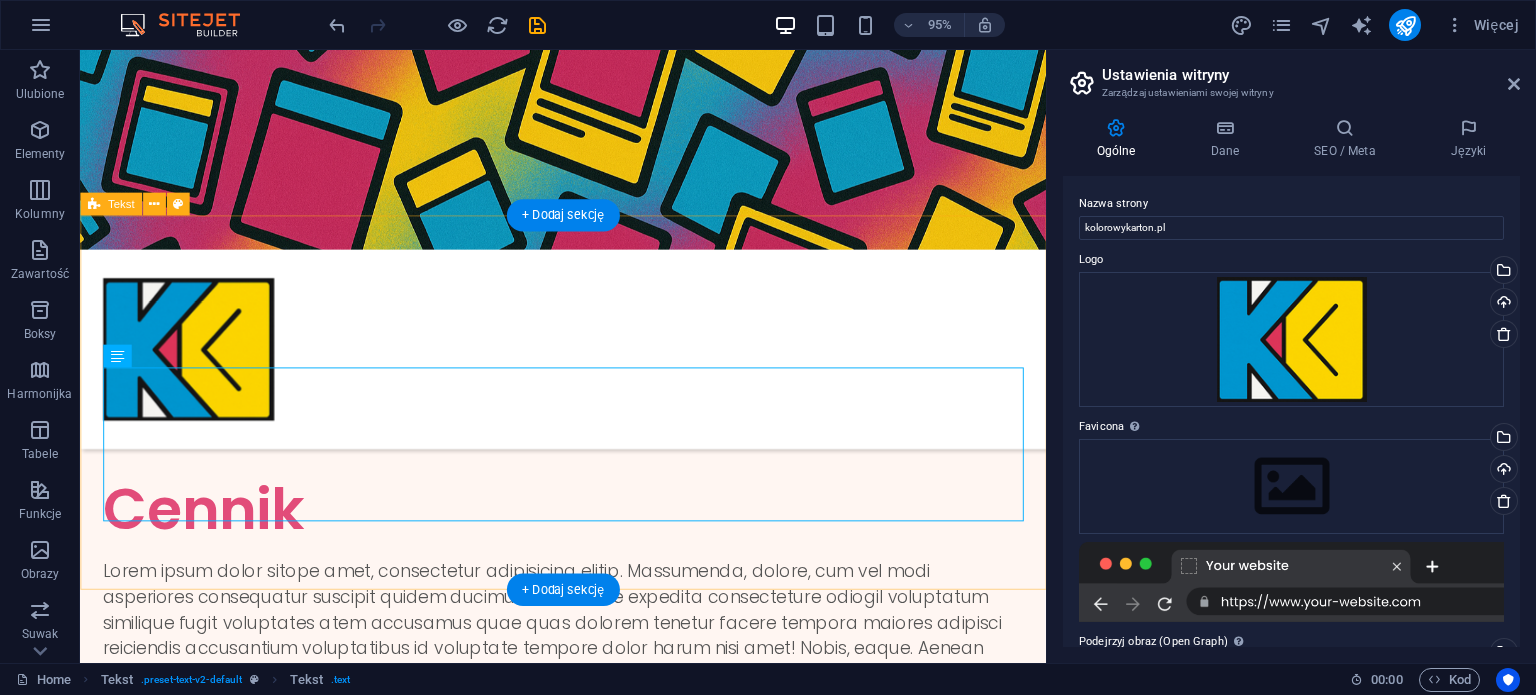 click on "Cennik Lorem ipsum dolor sitope amet, consectetur adipisicing elitip. Massumenda, dolore, cum vel modi asperiores consequatur suscipit quidem ducimus eveniet iure expedita consecteture odiogil voluptatum similique fugit voluptates atem accusamus quae quas dolorem tenetur facere tempora maiores adipisci reiciendis accusantium voluptatibus id voluptate tempore dolor harum nisi amet! Nobis, eaque. Aenean commodo ligula eget dolor. Lorem ipsum dolor sit amet, consectetuer adipiscing elit leget odiogil voluptatum similique fugit voluptates dolor. Libero assumenda, dolore, cum vel modi asperiores consequatur." at bounding box center [588, 635] 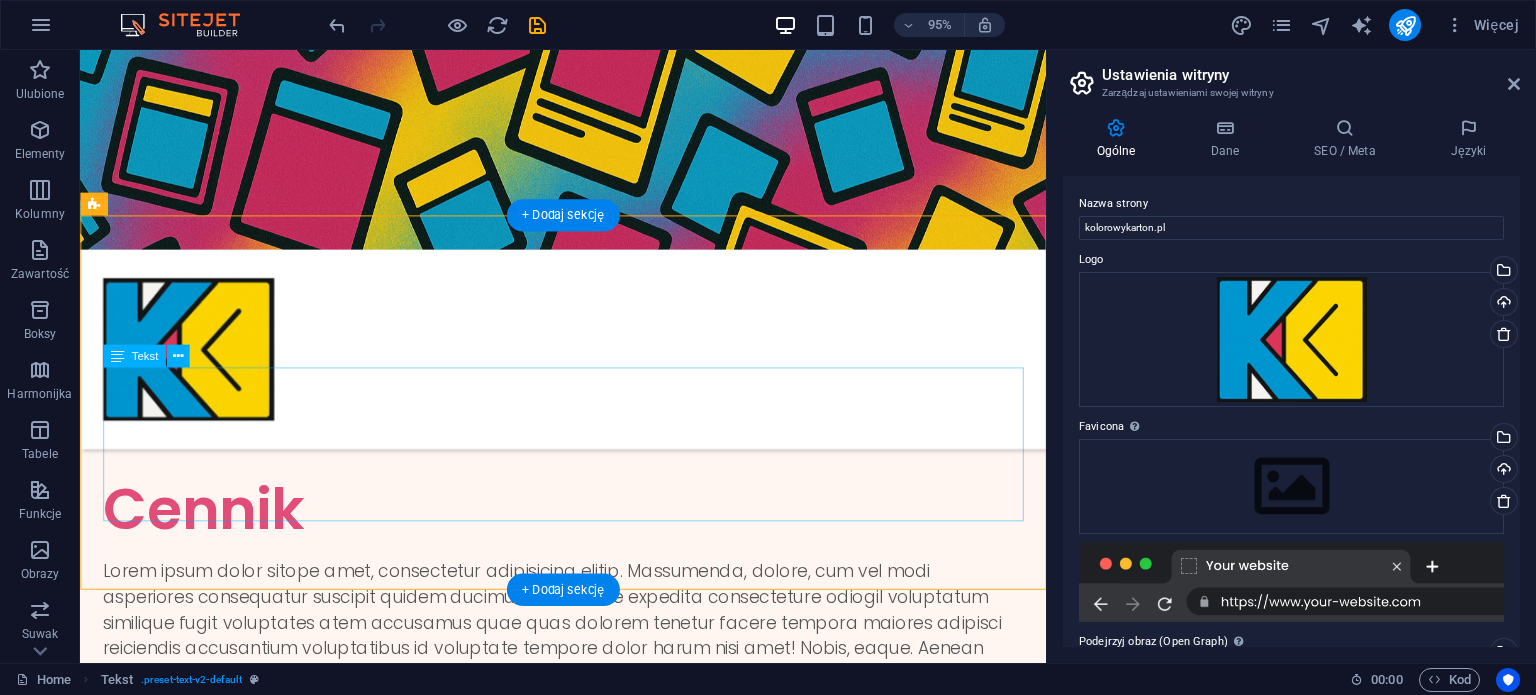 click on "Lorem ipsum dolor sitope amet, consectetur adipisicing elitip. Massumenda, dolore, cum vel modi asperiores consequatur suscipit quidem ducimus eveniet iure expedita consecteture odiogil voluptatum similique fugit voluptates atem accusamus quae quas dolorem tenetur facere tempora maiores adipisci reiciendis accusantium voluptatibus id voluptate tempore dolor harum nisi amet! Nobis, eaque. Aenean commodo ligula eget dolor. Lorem ipsum dolor sit amet, consectetuer adipiscing elit leget odiogil voluptatum similique fugit voluptates dolor. Libero assumenda, dolore, cum vel modi asperiores consequatur." at bounding box center [588, 679] 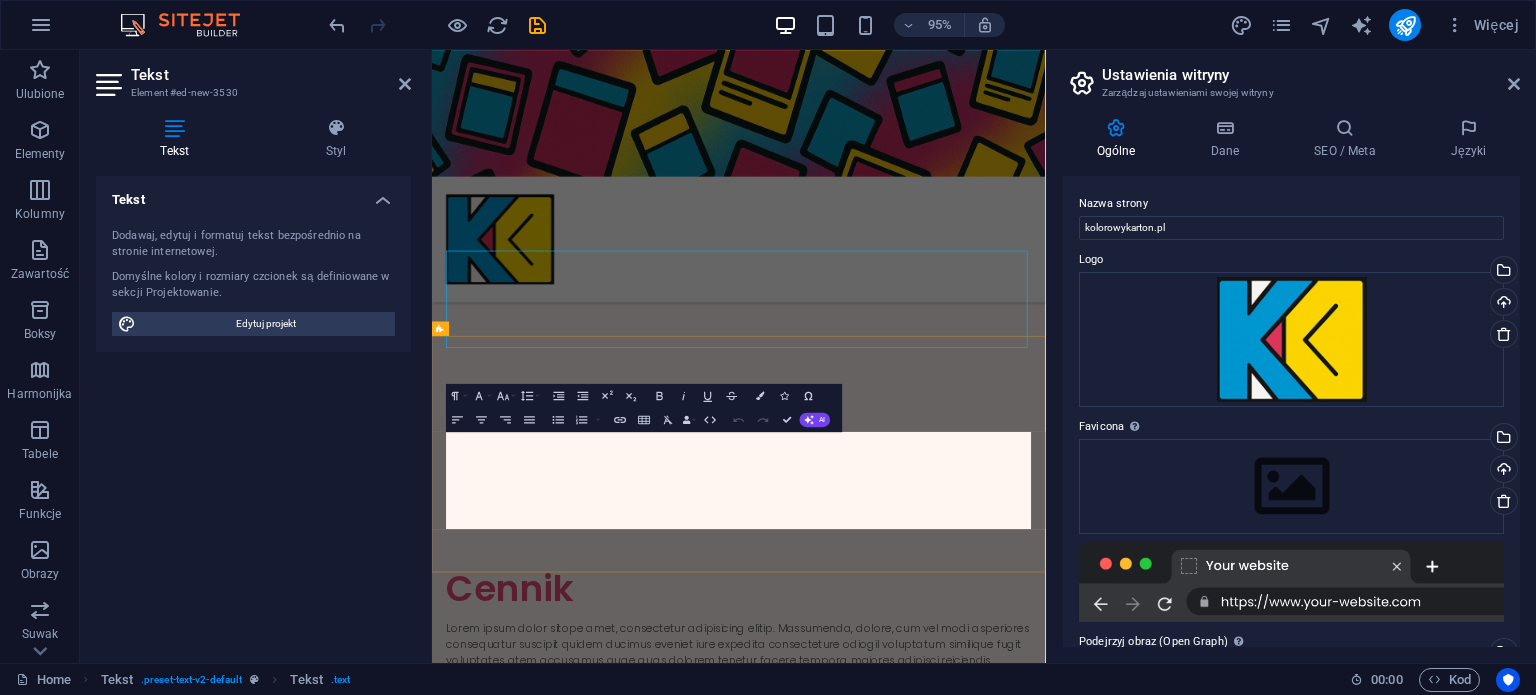 click on "Lorem ipsum dolor sitope amet, consectetur adipisicing elitip. Massumenda, dolore, cum vel modi asperiores consequatur suscipit quidem ducimus eveniet iure expedita consecteture odiogil voluptatum similique fugit voluptates atem accusamus quae quas dolorem tenetur facere tempora maiores adipisci reiciendis accusantium voluptatibus id voluptate tempore dolor harum nisi amet! Nobis, eaque. Aenean commodo ligula eget dolor. Lorem ipsum dolor sit amet, consectetuer adipiscing elit leget odiogil voluptatum similique fugit voluptates dolor. Libero assumenda, dolore, cum vel modi asperiores consequatur." at bounding box center [943, 1081] 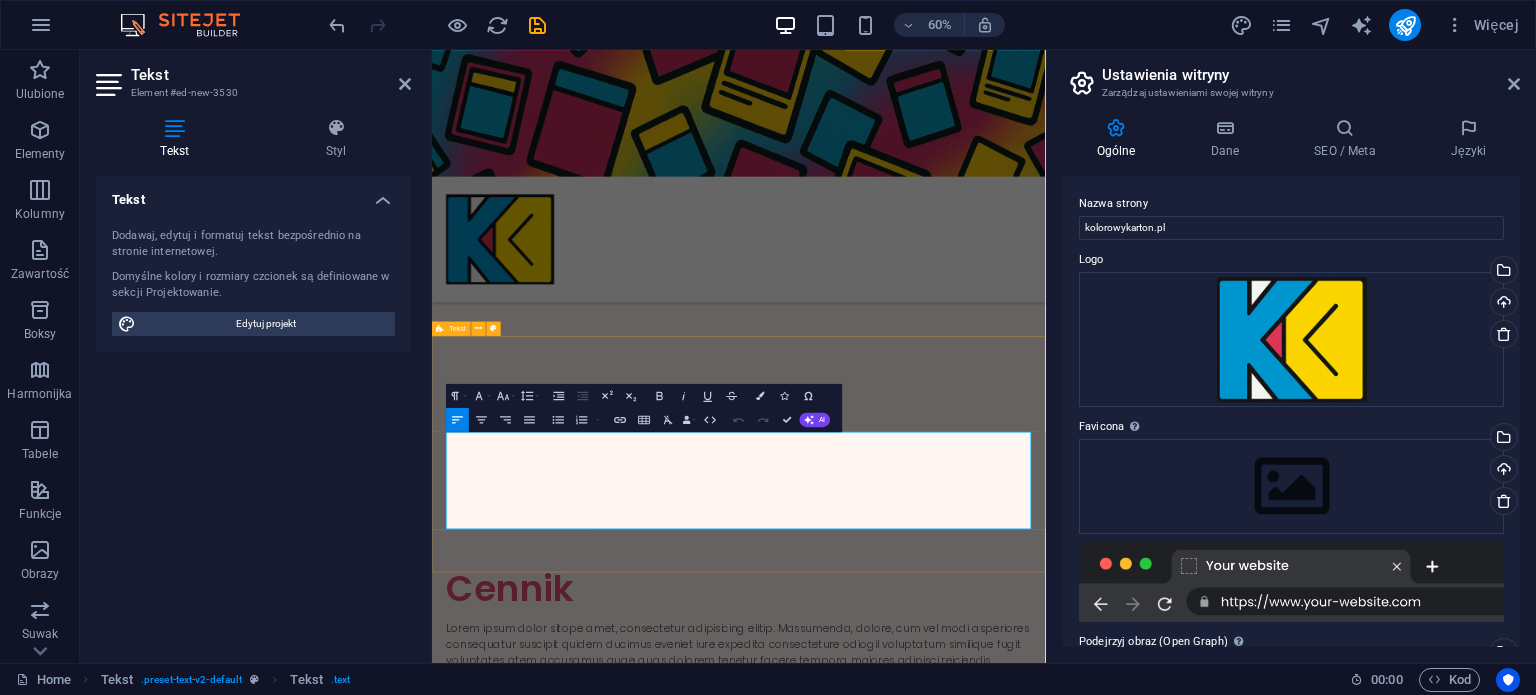 click on "Cennik Lorem ipsum dolor sitope amet, consectetur adipisicing elitip. Massumenda, dolore, cum vel modi asperiores consequatur suscipit quidem ducimus eveniet iure expedita consecteture odiogil voluptatum similique fugit voluptates atem accusamus quae quas dolorem tenetur facere tempora maiores adipisci reiciendis accusantium voluptatibus id voluptate tempore dolor harum nisi amet! Nobis, eaque. Aenean commodo ligula eget dolor. Lorem ipsum dolor sit amet, consectetuer adipiscing elit leget odiogil voluptatum similique fugit voluptates dolor. Libero assumenda, dolore, cum vel modi asperiores consequatur." at bounding box center [943, 1037] 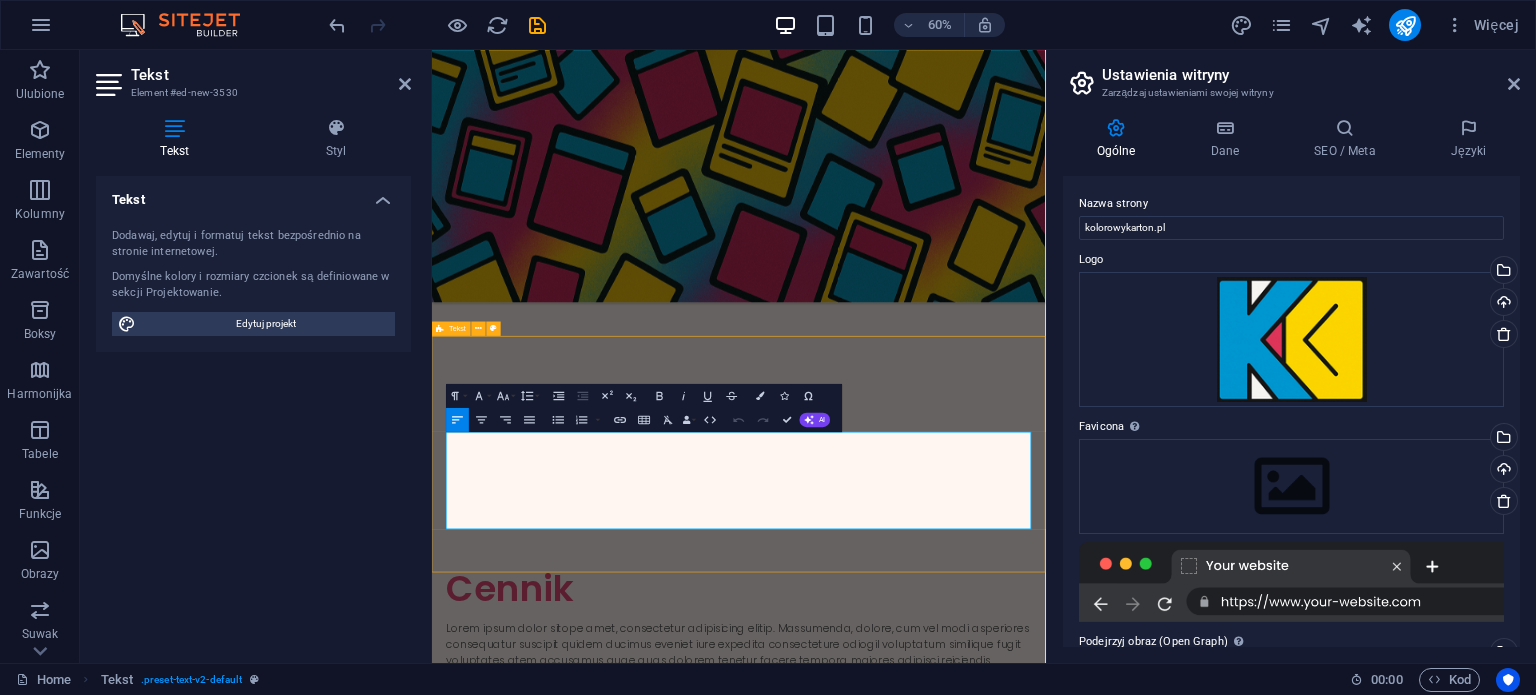 click on "Kolorowy Karton - Sklep internetowy (w budowie ;) Cześć wszystkim! Zajmuję się tworzeniem i sprzedażą customowych kart na zamówienie oraz proxy.Do każdej karty podchodzę z największą starannością, a produkt finalny jest prawie że doskonałej jakości.  Jeśli jesteś zinteresowany/a kupnem zamówienia przyjmuję na adres email:  [EMAIL] Cennik Lorem ipsum dolor sitope amet, consectetur adipisicing elitip. Massumenda, dolore, cum vel modi asperiores consequatur suscipit quidem ducimus eveniet iure expedita consecteture odiogil voluptatum similique fugit voluptates atem accusamus quae quas dolorem tenetur facere tempora maiores adipisci reiciendis accusantium voluptatibus id voluptate tempore dolor harum nisi amet! Nobis, eaque. Aenean commodo ligula eget dolor. Lorem ipsum dolor sit amet, consectetuer adipiscing elit leget odiogil voluptatum similique fugit voluptates dolor. Libero assumenda, dolore, cum vel modi asperiores consequatur. Headline Headline Upuść treść tutaj" at bounding box center [943, 1396] 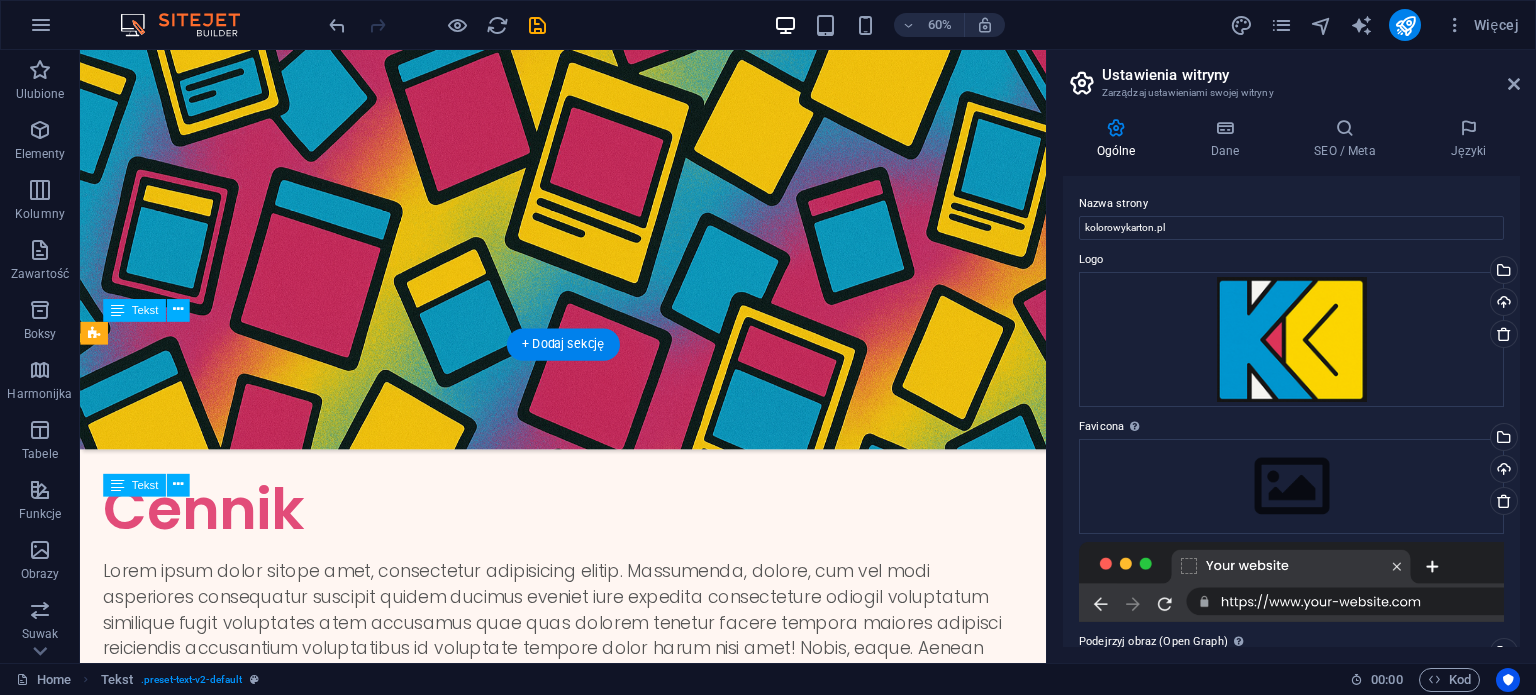 scroll, scrollTop: 639, scrollLeft: 0, axis: vertical 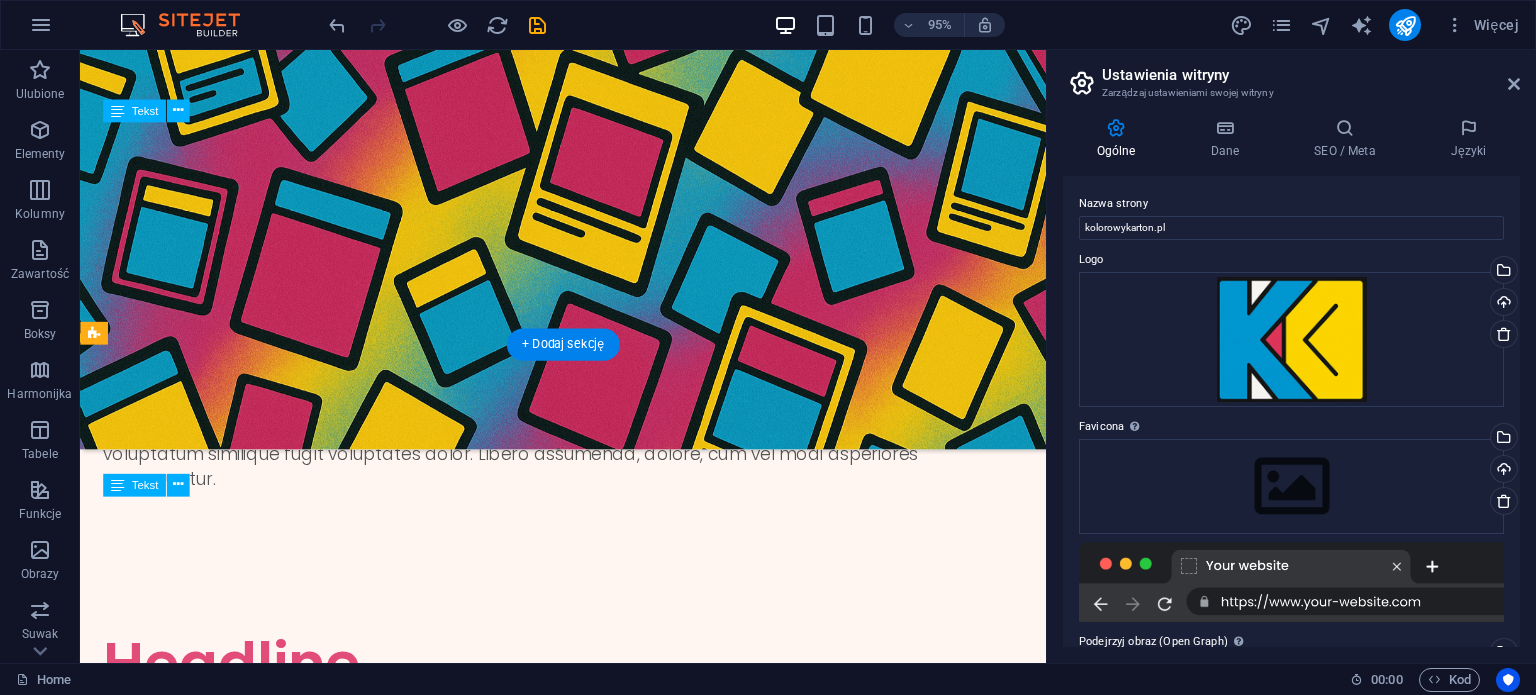 click on "Lorem ipsum dolor sitope amet, consectetur adipisicing elitip. Massumenda, dolore, cum vel modi asperiores consequatur suscipit quidem ducimus eveniet iure expedita consecteture odiogil voluptatum similique fugit voluptates atem accusamus quae quas dolorem tenetur facere tempora maiores adipisci reiciendis accusantium voluptatibus id voluptate tempore dolor harum nisi amet! Nobis, eaque. Aenean commodo ligula eget dolor. Lorem ipsum dolor sit amet, consectetuer adipiscing elit leget odiogil voluptatum similique fugit voluptates dolor. Libero assumenda, dolore, cum vel modi asperiores consequatur." at bounding box center [588, 841] 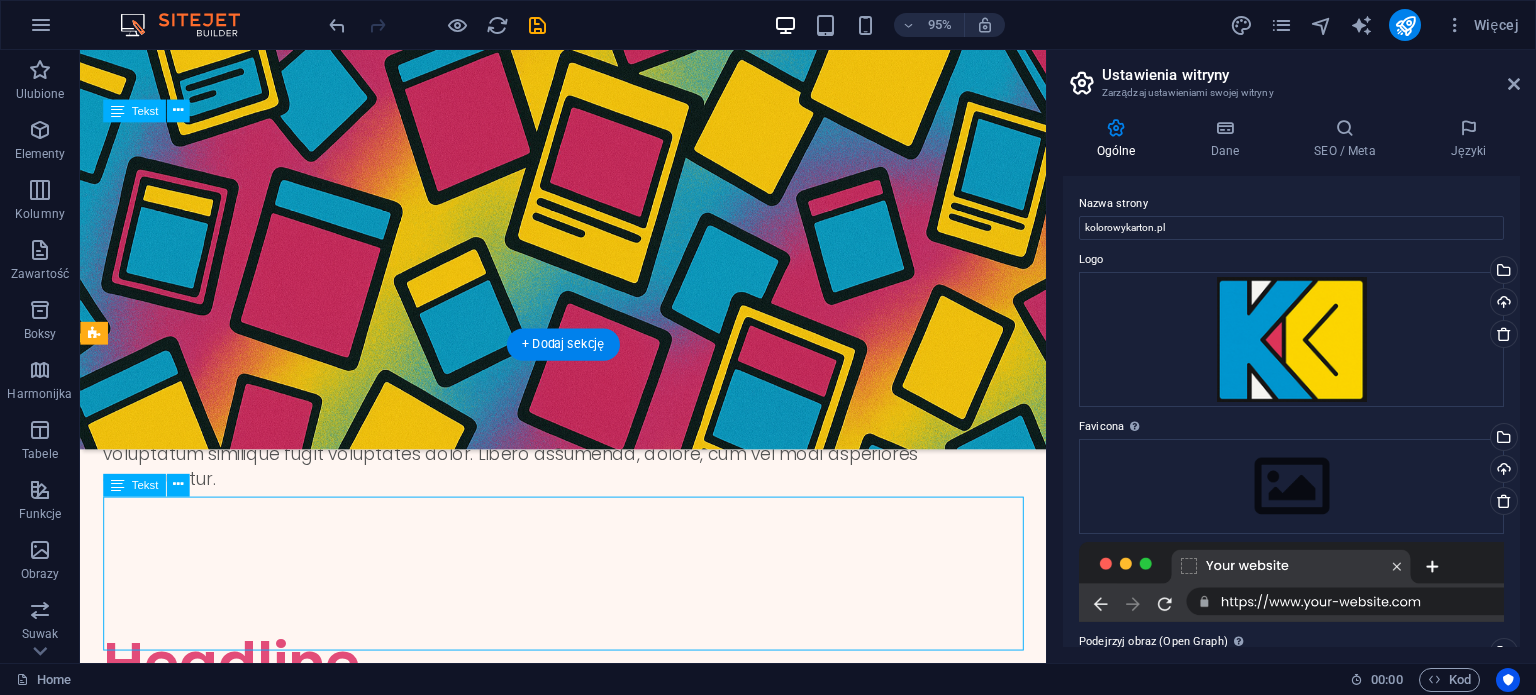 click on "Lorem ipsum dolor sitope amet, consectetur adipisicing elitip. Massumenda, dolore, cum vel modi asperiores consequatur suscipit quidem ducimus eveniet iure expedita consecteture odiogil voluptatum similique fugit voluptates atem accusamus quae quas dolorem tenetur facere tempora maiores adipisci reiciendis accusantium voluptatibus id voluptate tempore dolor harum nisi amet! Nobis, eaque. Aenean commodo ligula eget dolor. Lorem ipsum dolor sit amet, consectetuer adipiscing elit leget odiogil voluptatum similique fugit voluptates dolor. Libero assumenda, dolore, cum vel modi asperiores consequatur." at bounding box center [588, 841] 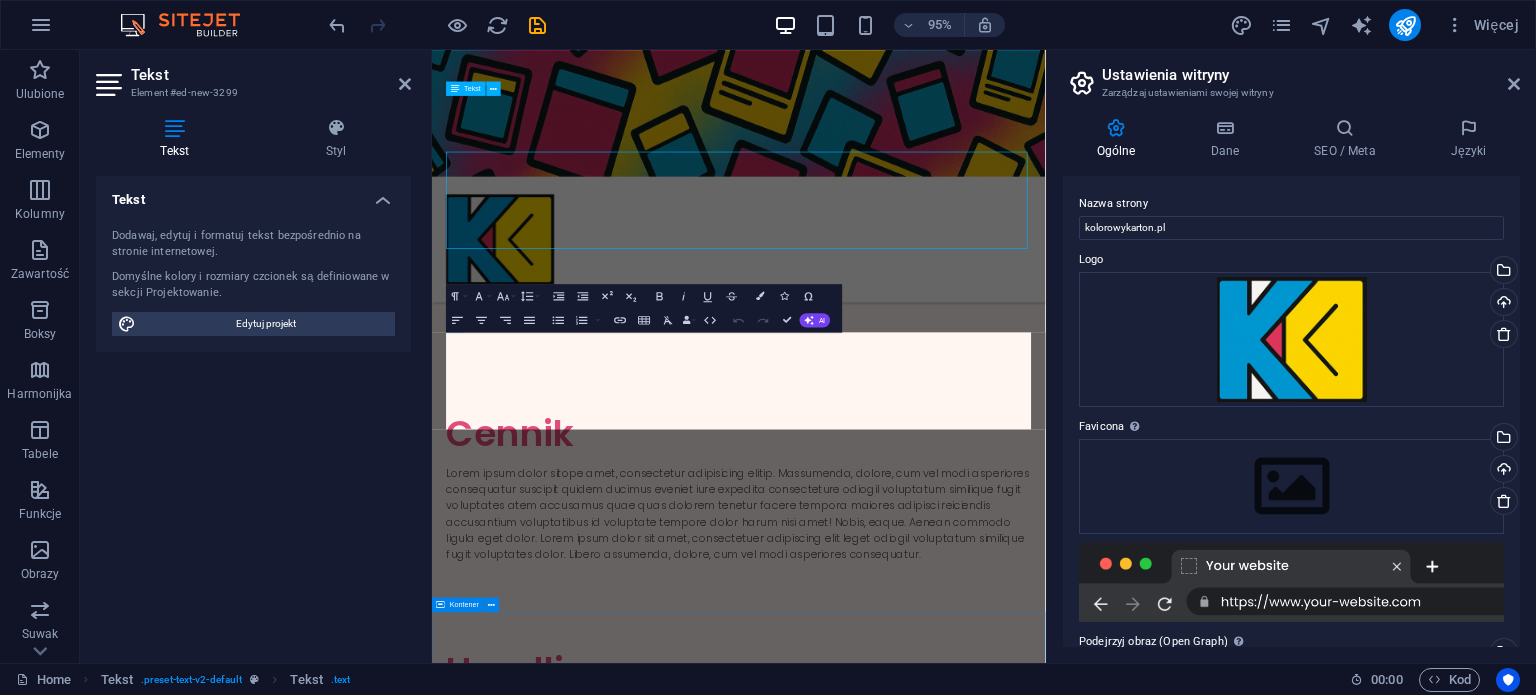scroll, scrollTop: 940, scrollLeft: 0, axis: vertical 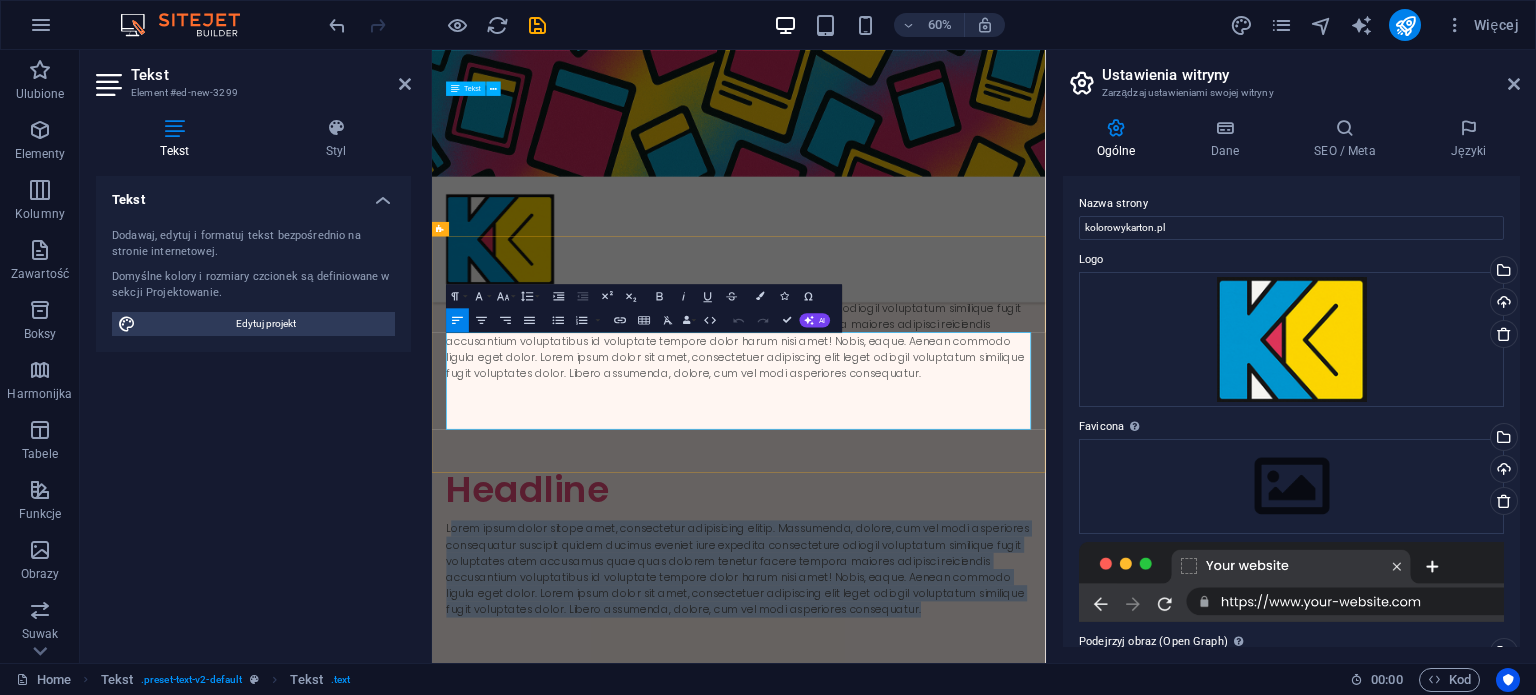 drag, startPoint x: 1278, startPoint y: 672, endPoint x: 460, endPoint y: 540, distance: 828.5819 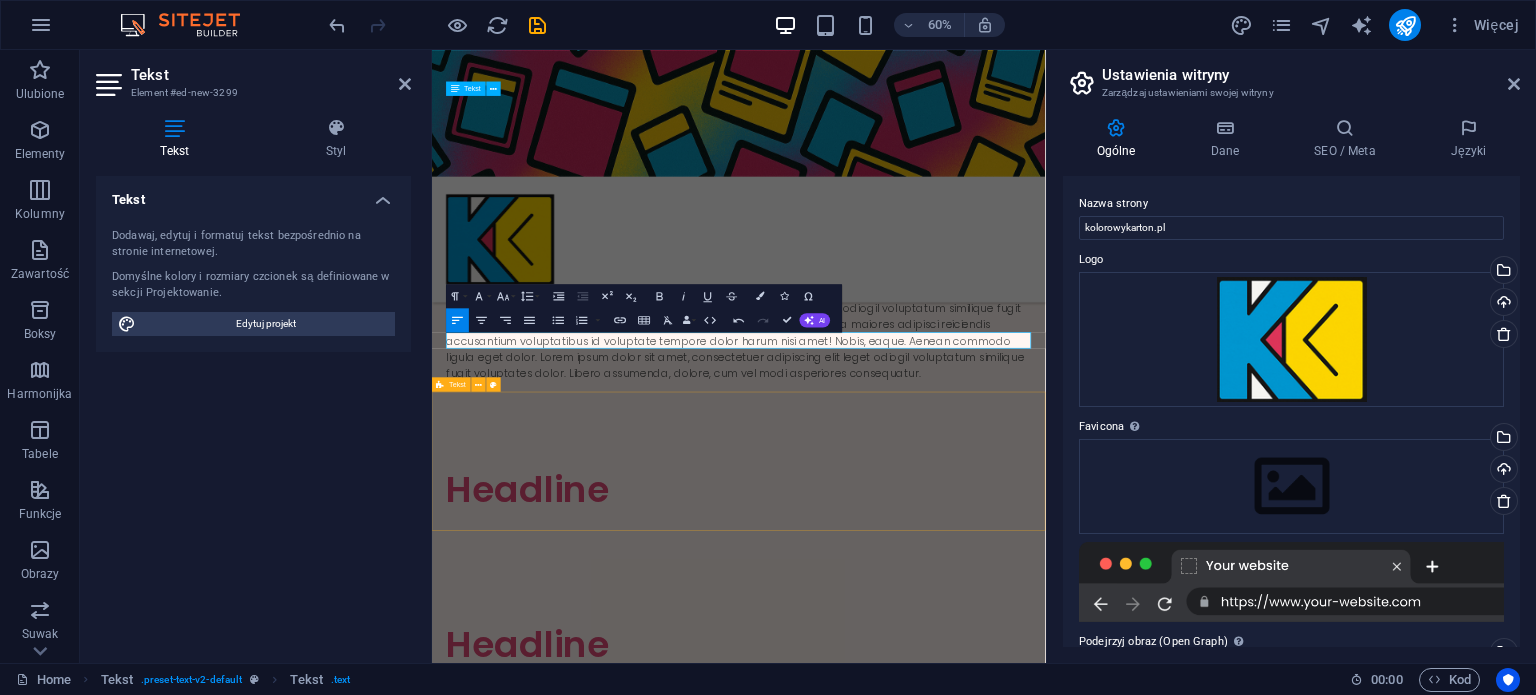 type 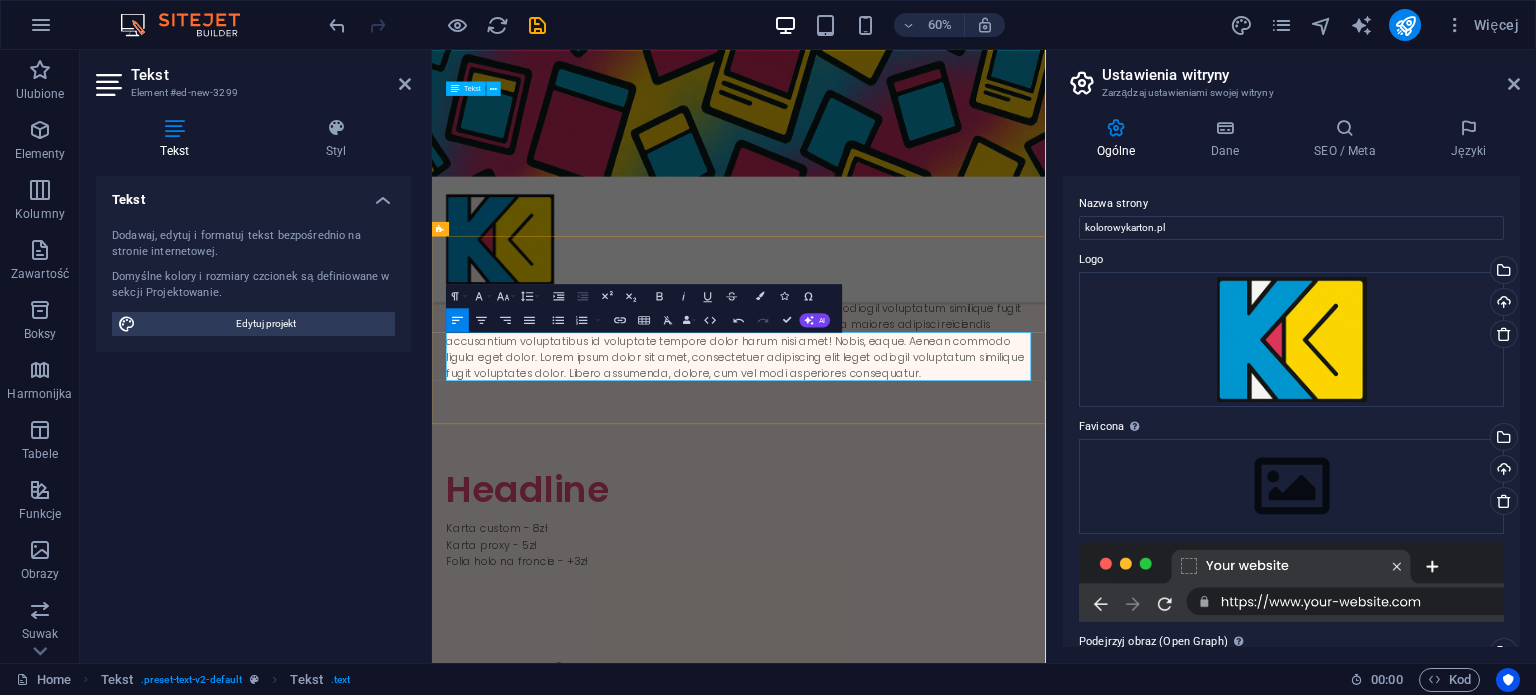 click on "​Karta custom - 8zł" at bounding box center (943, 847) 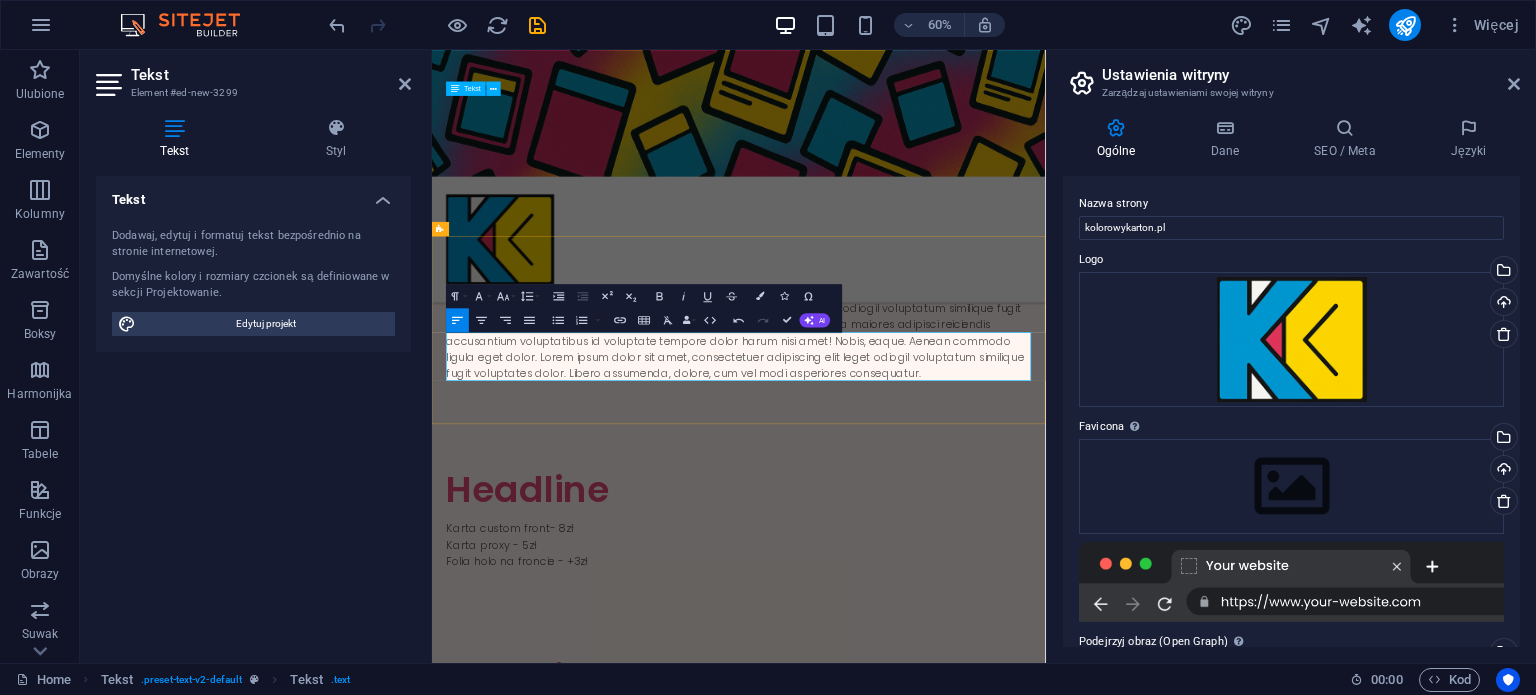 click on "Karta custom front  - 8zł" at bounding box center (943, 847) 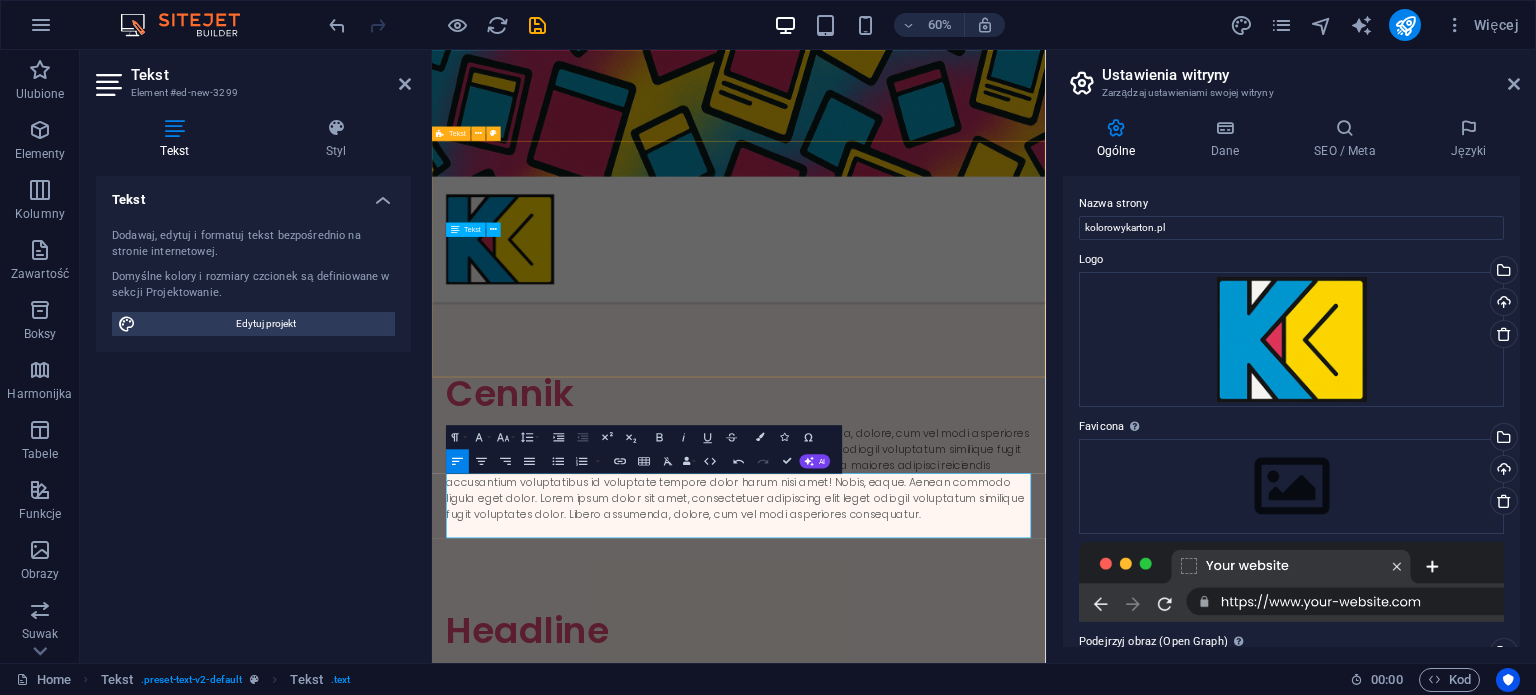 scroll, scrollTop: 685, scrollLeft: 0, axis: vertical 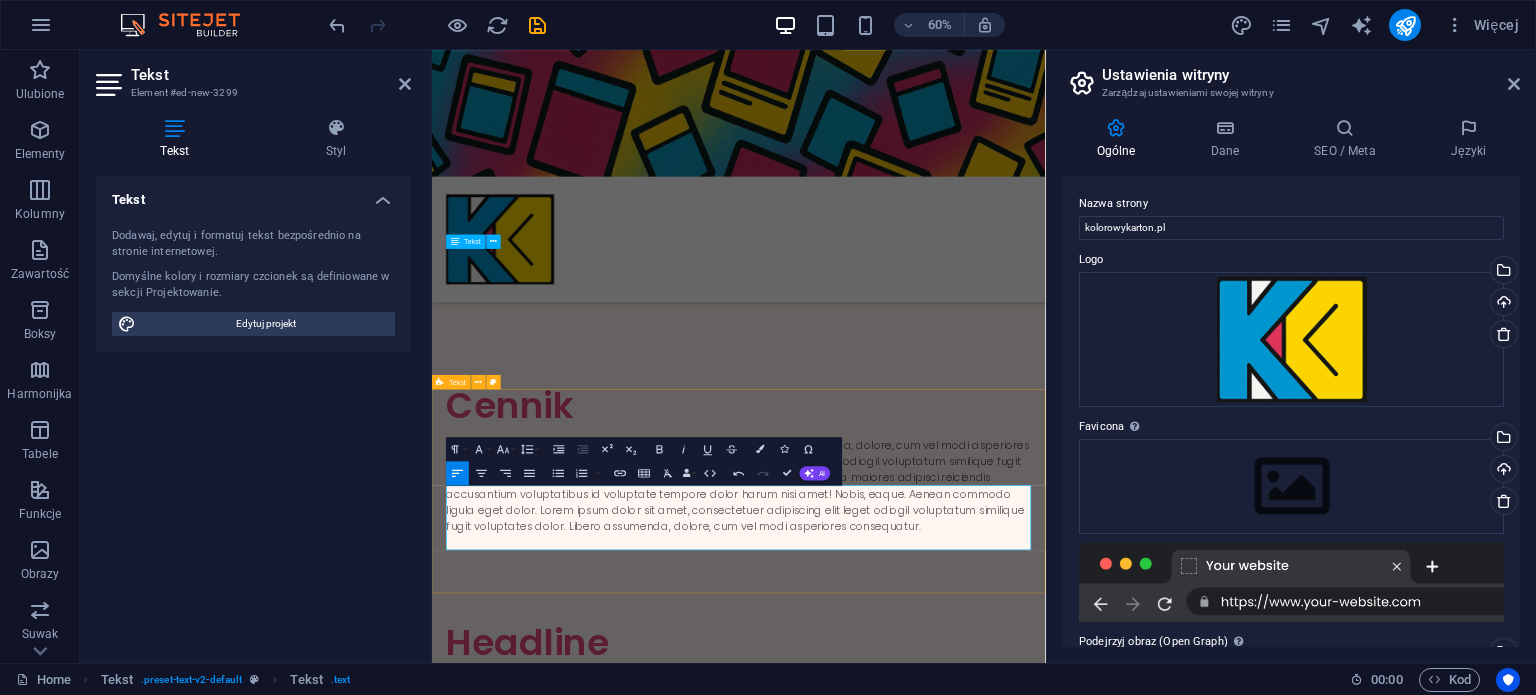 click on "Headline Karta custom front - 8zł Karta custom front i tył - 10zł Karta proxy - 5zł Folia holo na froncie - +3zł" at bounding box center (943, 1099) 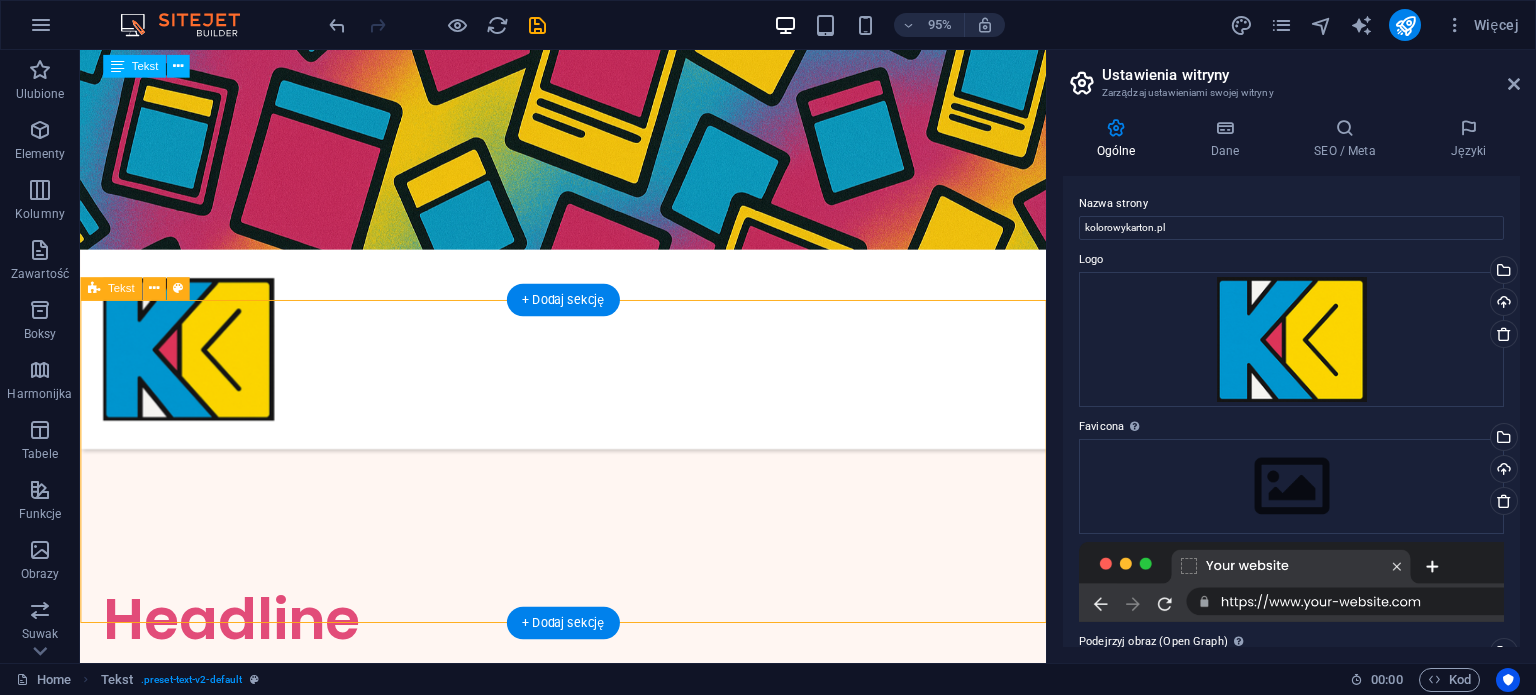 drag, startPoint x: 731, startPoint y: 308, endPoint x: 735, endPoint y: 362, distance: 54.147945 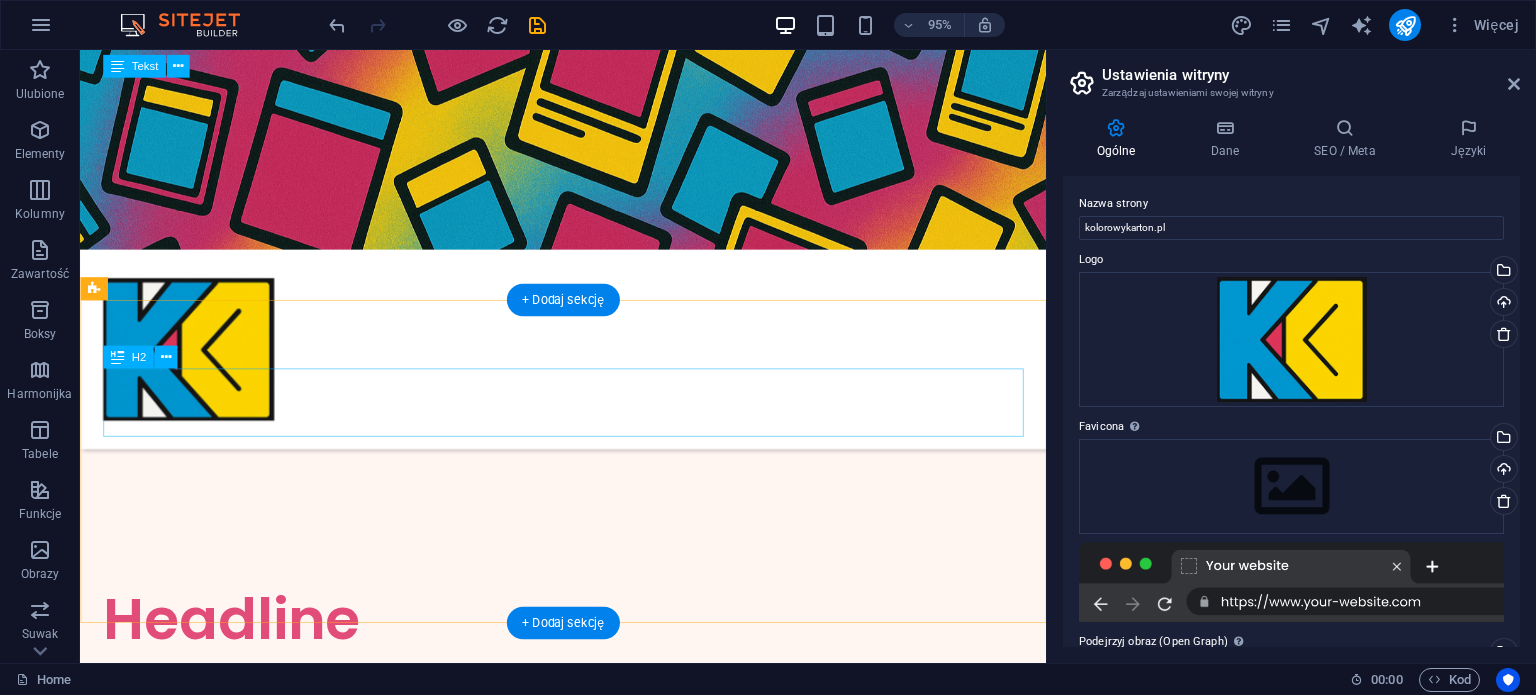 click on "Headline" at bounding box center [588, 649] 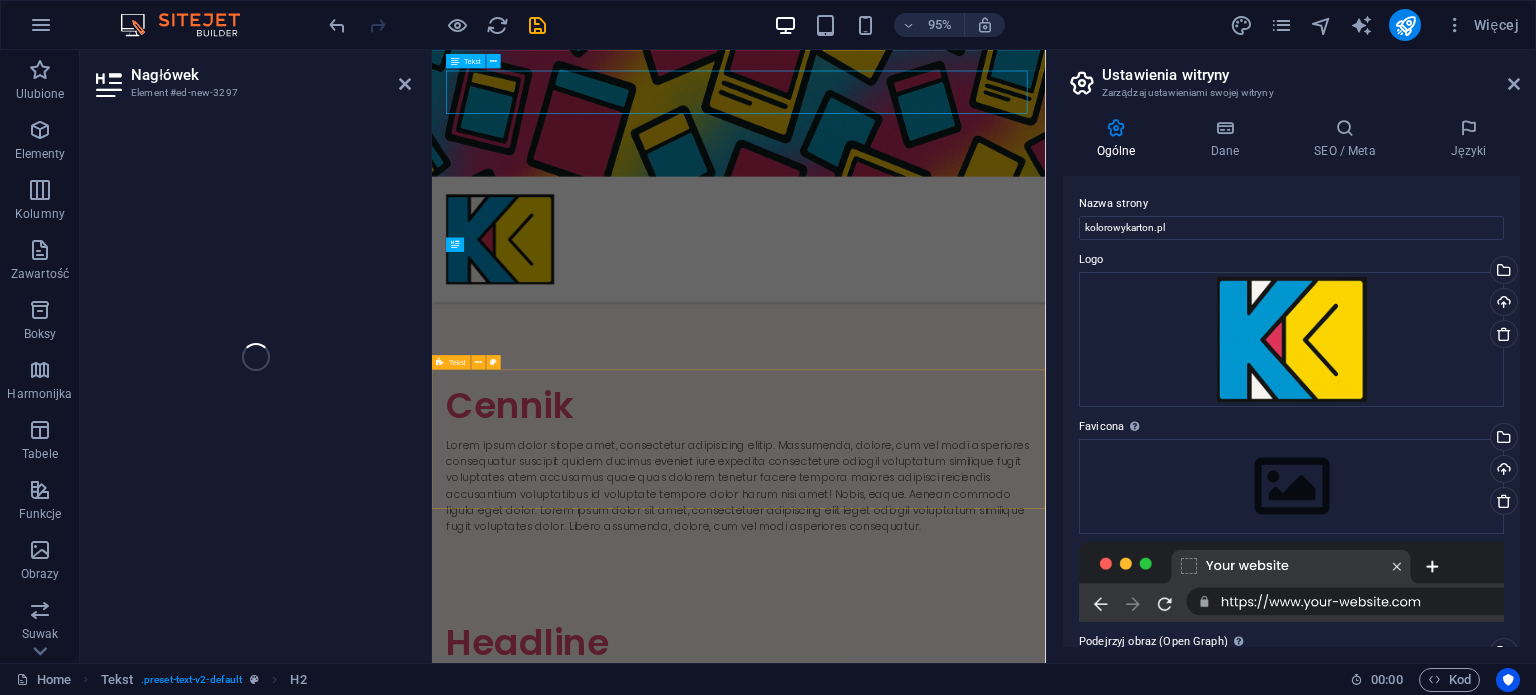 scroll, scrollTop: 986, scrollLeft: 0, axis: vertical 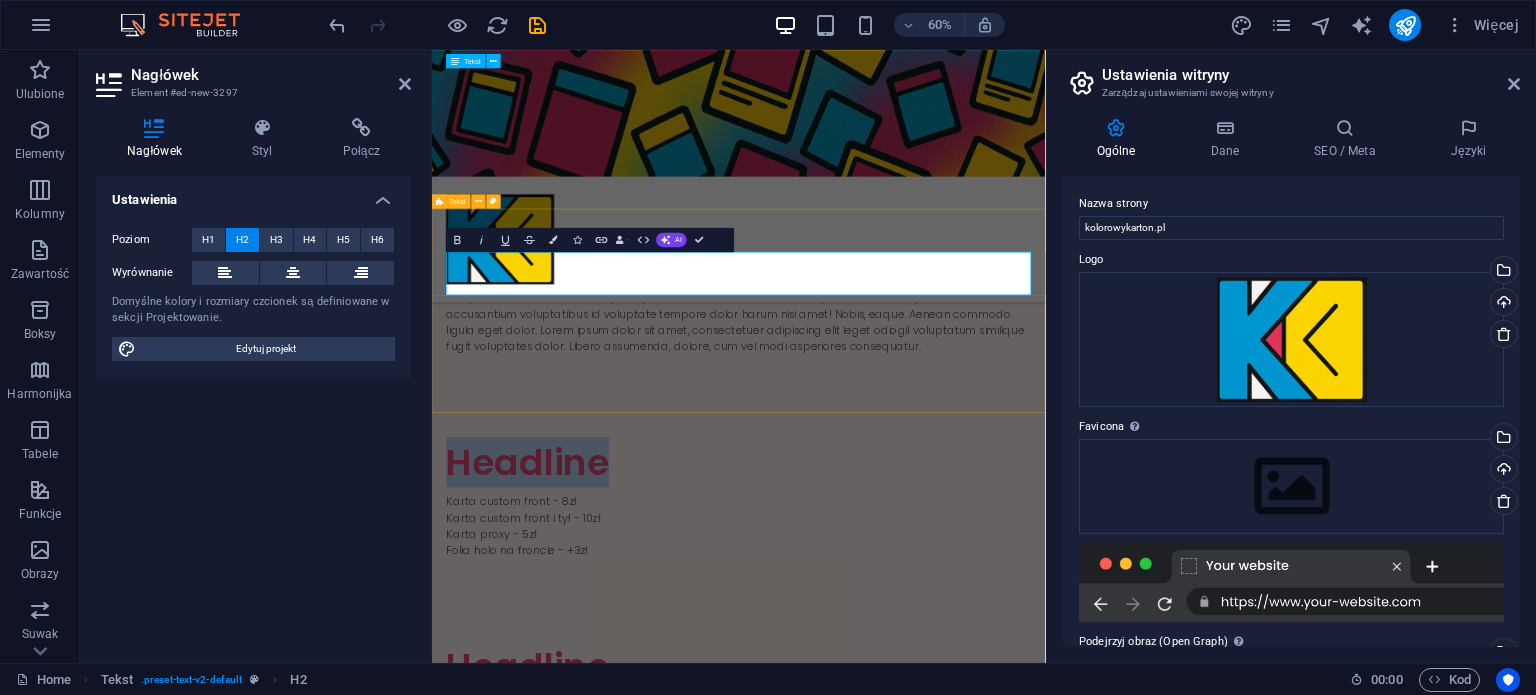 type 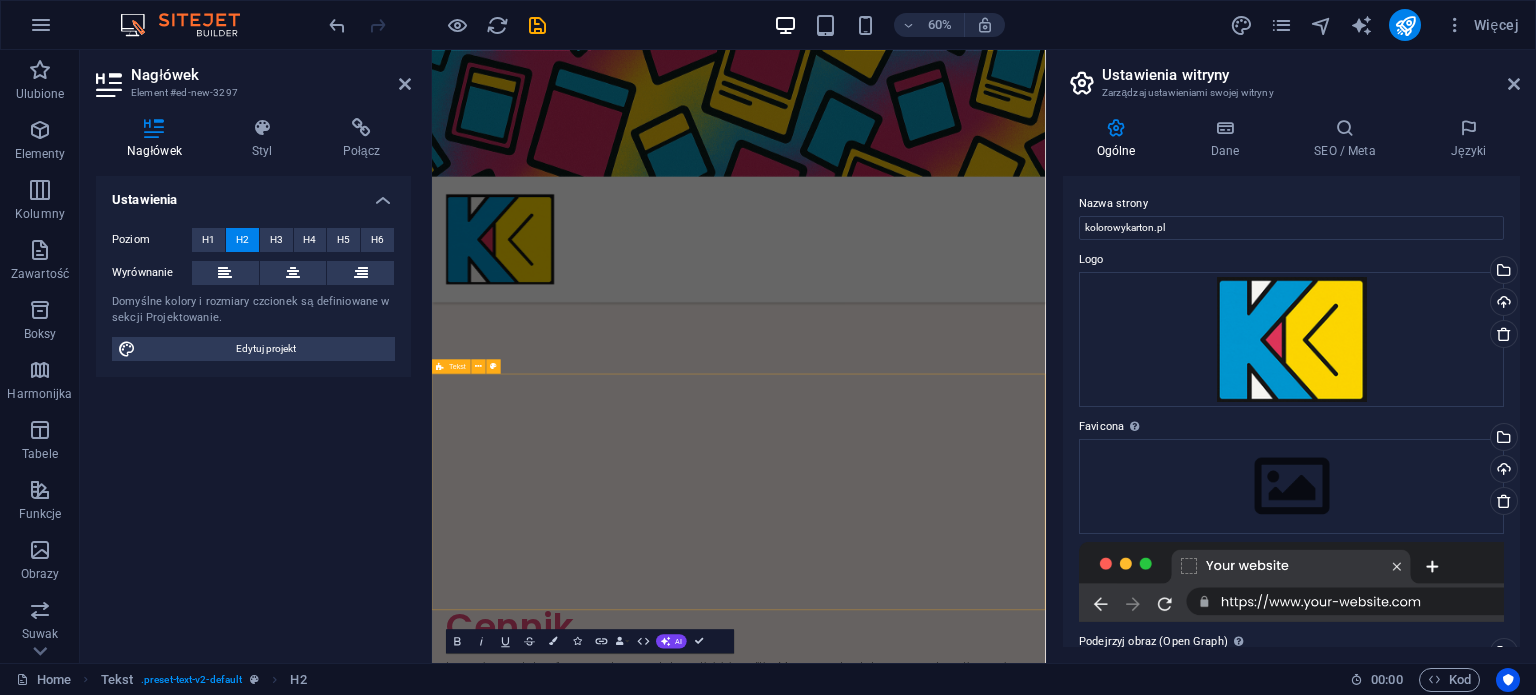 scroll, scrollTop: 380, scrollLeft: 0, axis: vertical 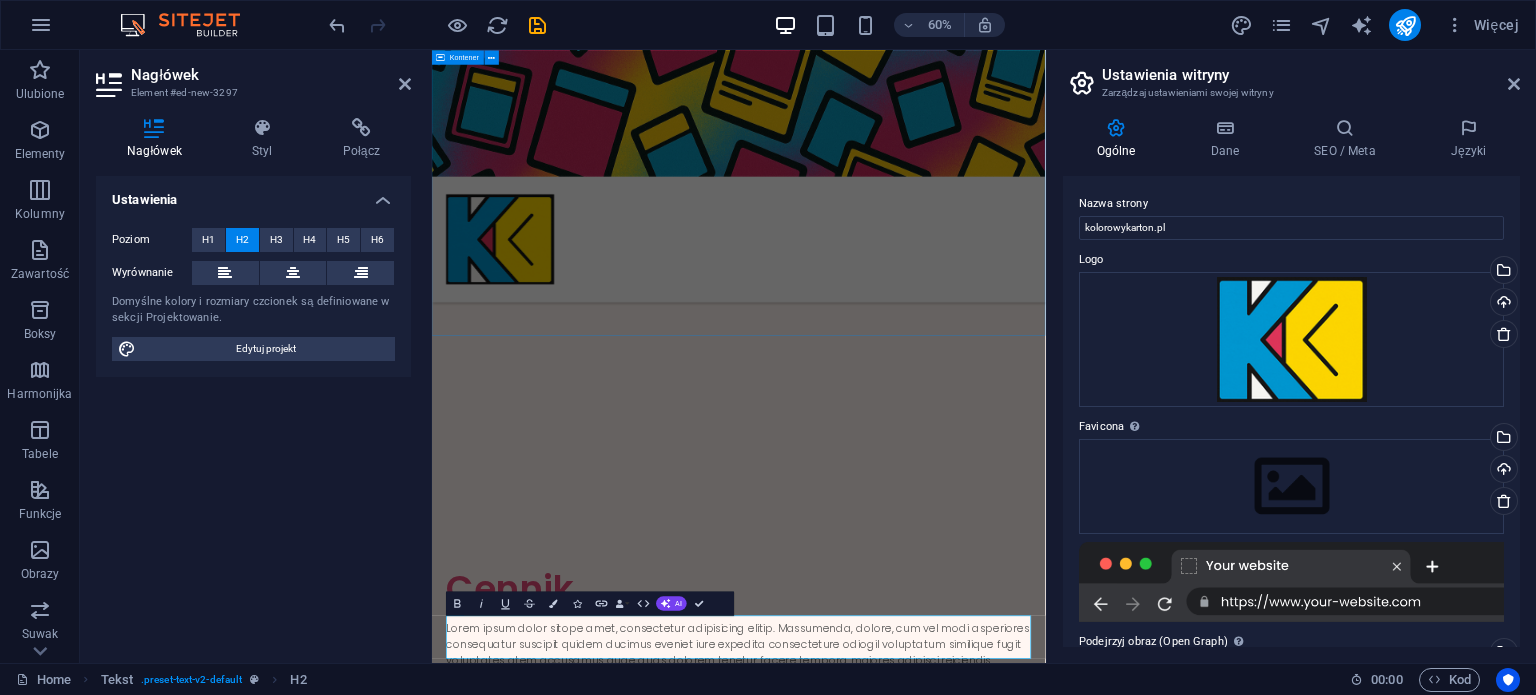 click on "Cześć wszystkim! Zajmuję się tworzeniem i sprzedażą customowych kart na zamówienie oraz proxy.Do każdej karty podchodzę z największą starannością, a produkt finalny jest prawie że doskonałej jakości.  Jeśli jesteś zinteresowany/a kupnem zamówienia przyjmuję na adres email:  [EMAIL]" at bounding box center (943, 431) 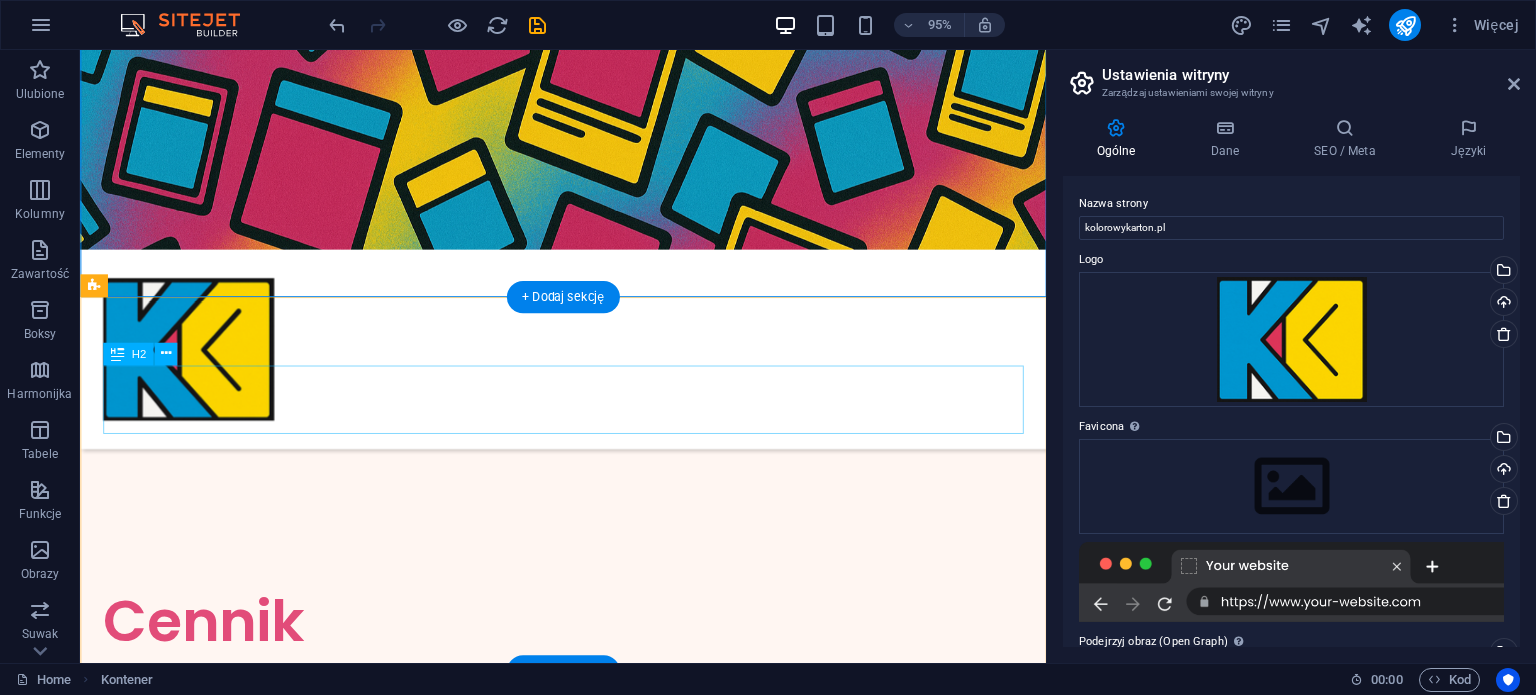 scroll, scrollTop: 295, scrollLeft: 0, axis: vertical 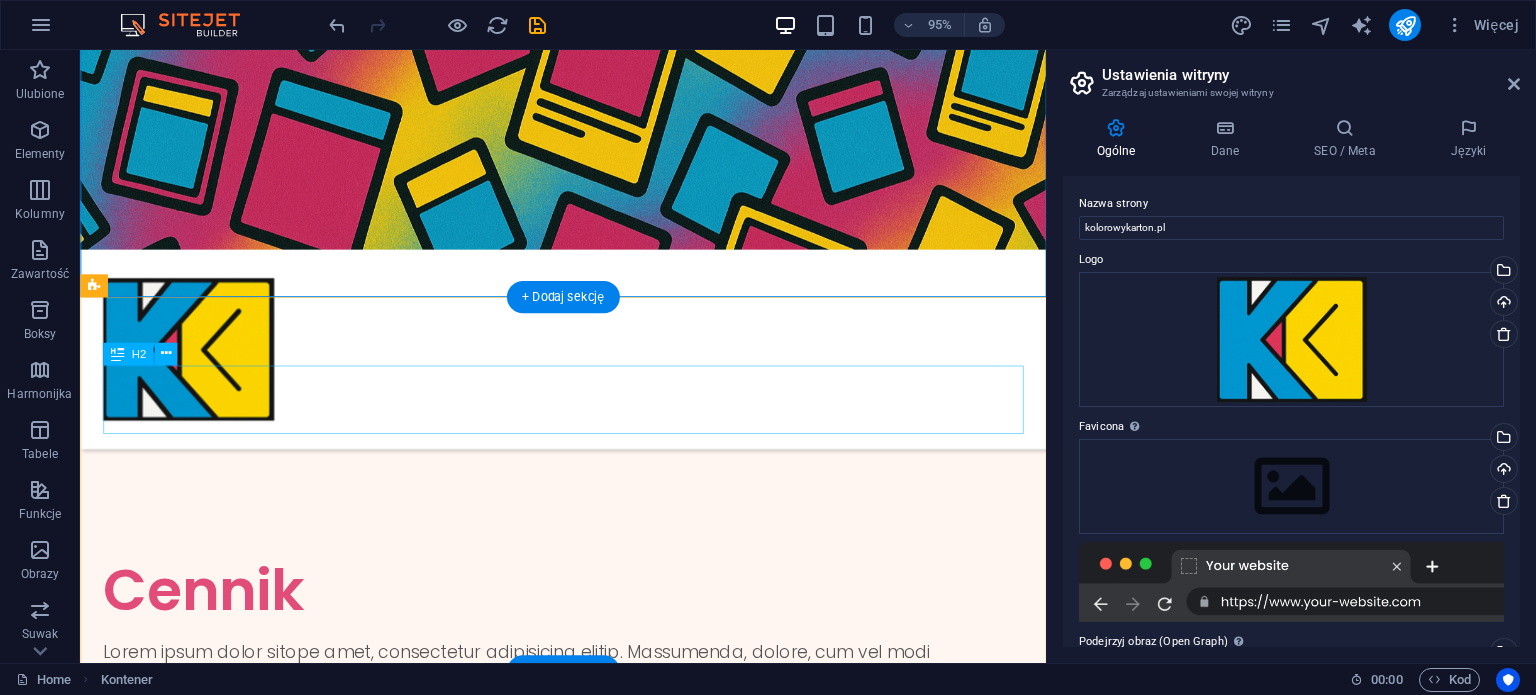 click on "Cennik" at bounding box center (588, 618) 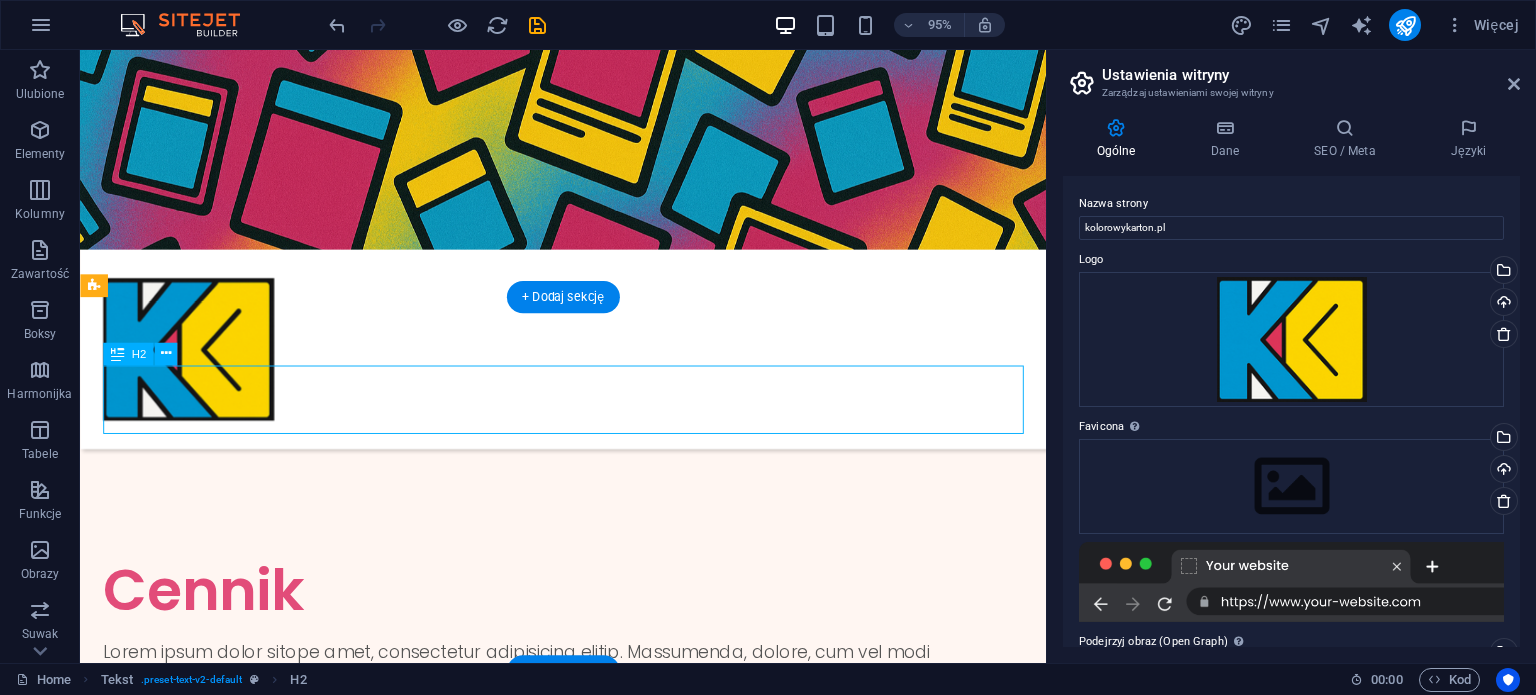 click on "Cennik" at bounding box center [588, 618] 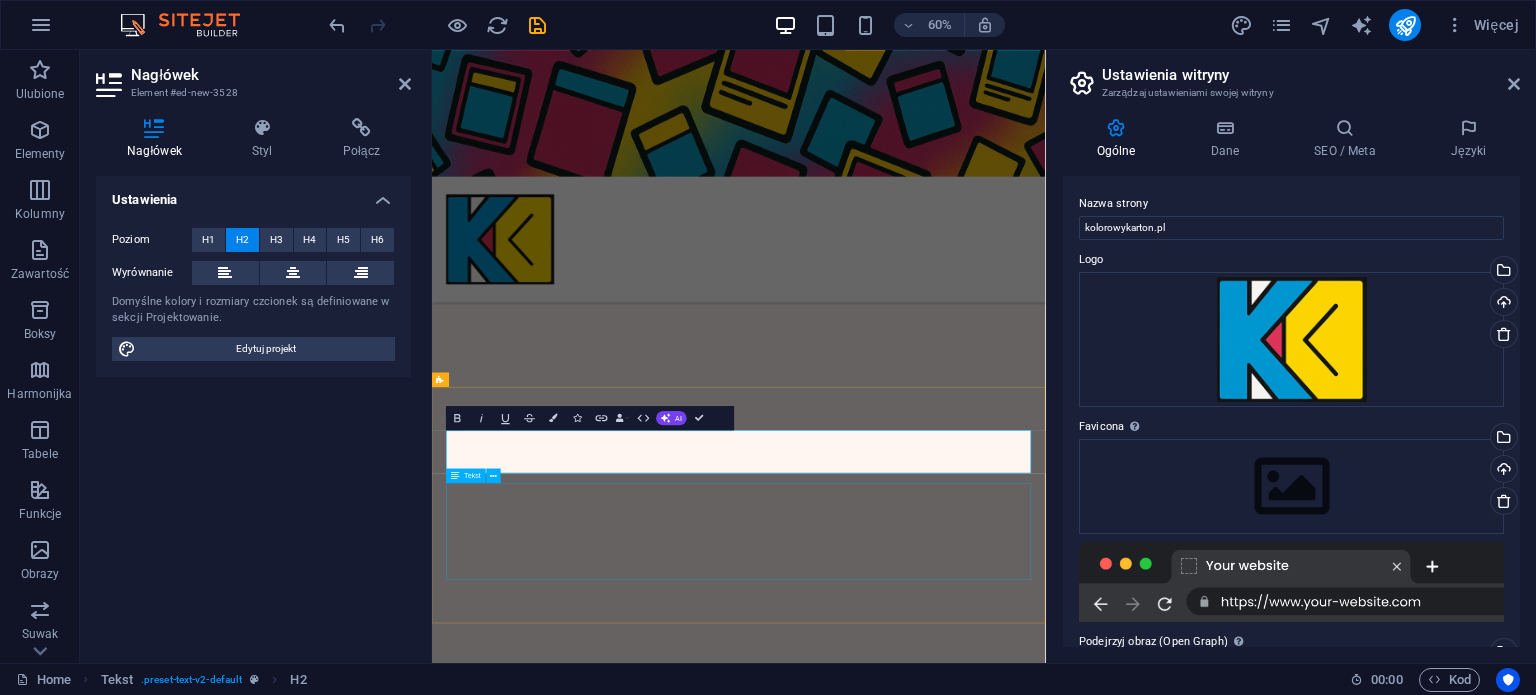 click on "Lorem ipsum dolor sitope amet, consectetur adipisicing elitip. Massumenda, dolore, cum vel modi asperiores consequatur suscipit quidem ducimus eveniet iure expedita consecteture odiogil voluptatum similique fugit voluptates atem accusamus quae quas dolorem tenetur facere tempora maiores adipisci reiciendis accusantium voluptatibus id voluptate tempore dolor harum nisi amet! Nobis, eaque. Aenean commodo ligula eget dolor. Lorem ipsum dolor sit amet, consectetuer adipiscing elit leget odiogil voluptatum similique fugit voluptates dolor. Libero assumenda, dolore, cum vel modi asperiores consequatur." at bounding box center [943, 1166] 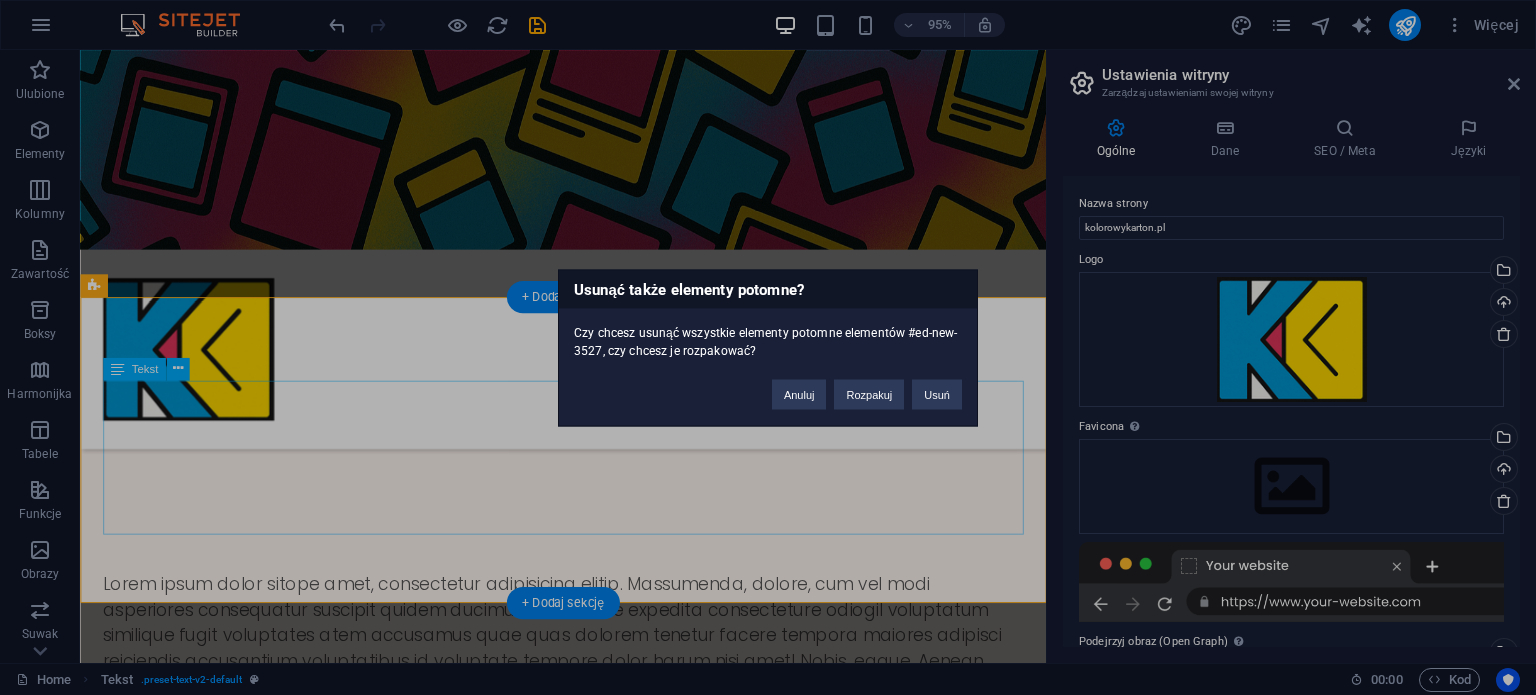 type 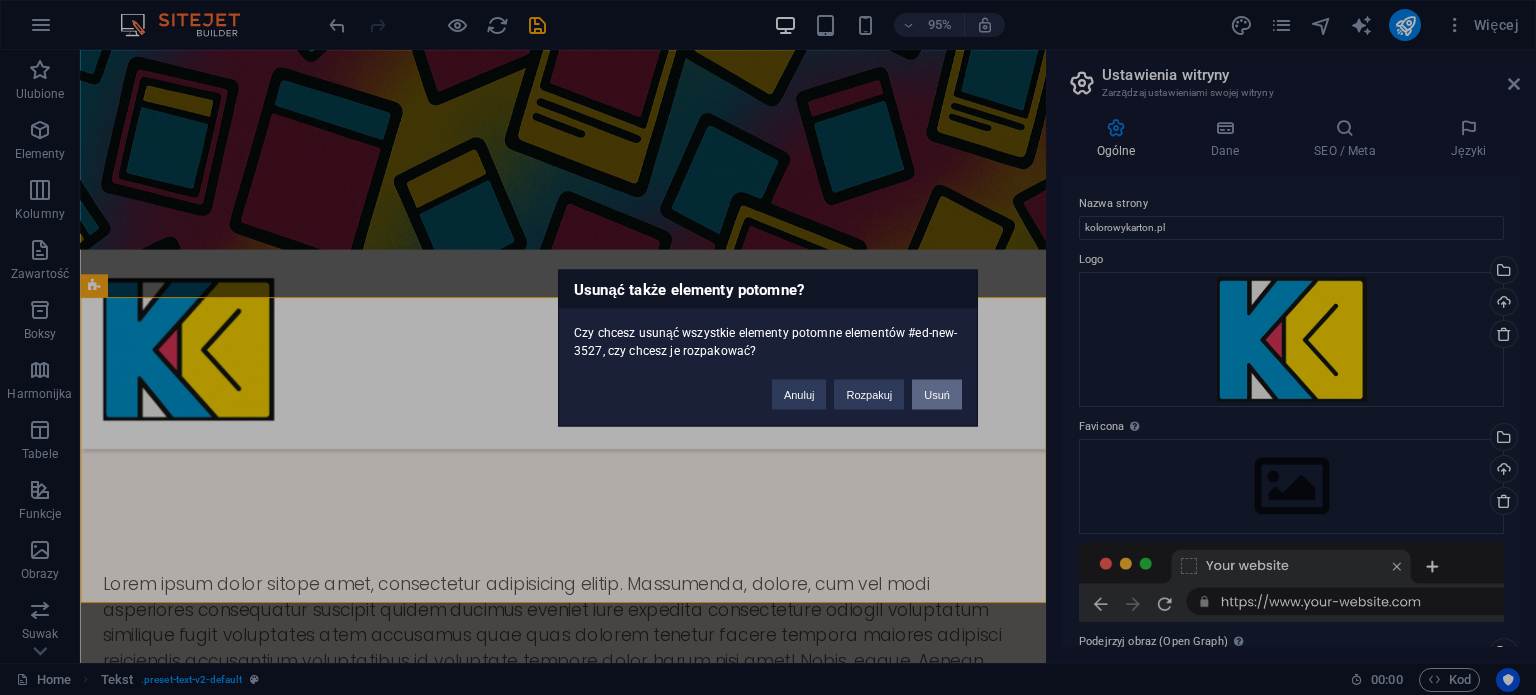 click on "Usuń" at bounding box center [937, 394] 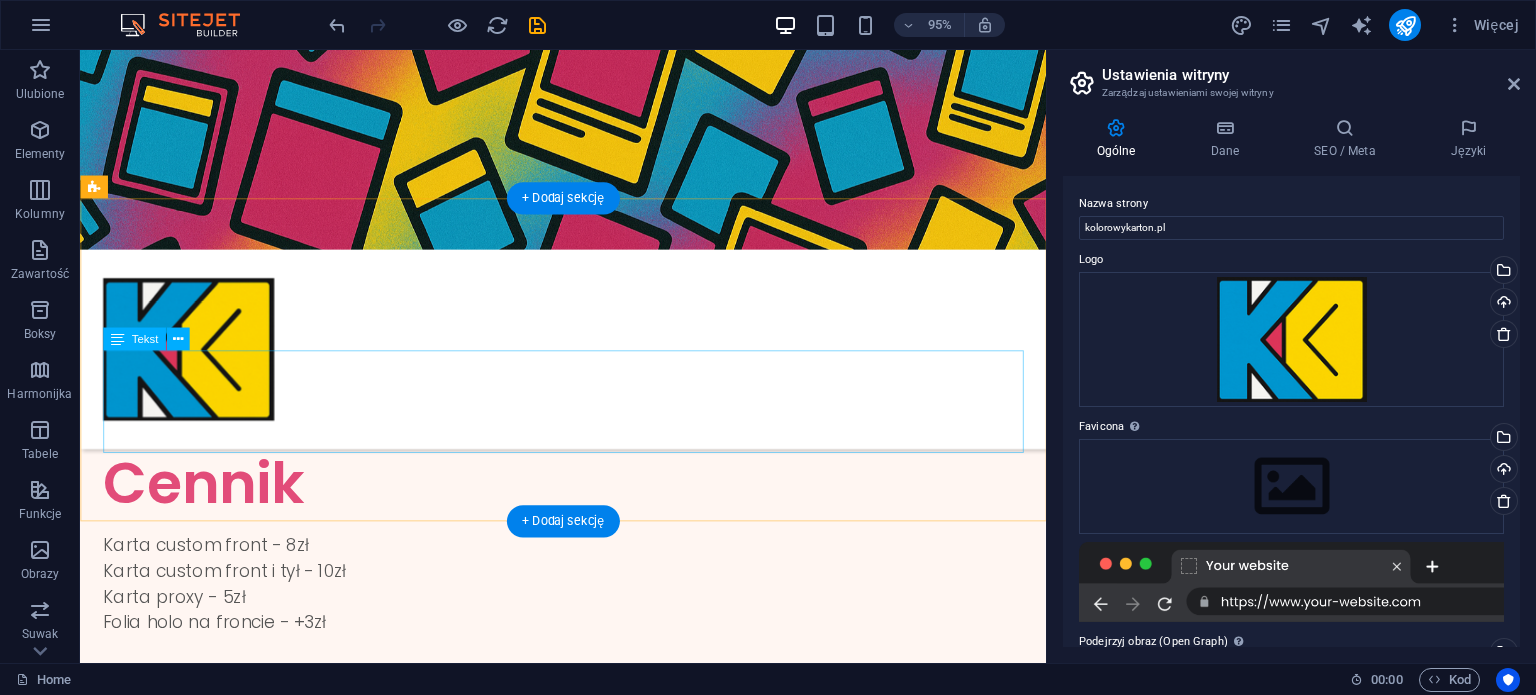 scroll, scrollTop: 393, scrollLeft: 0, axis: vertical 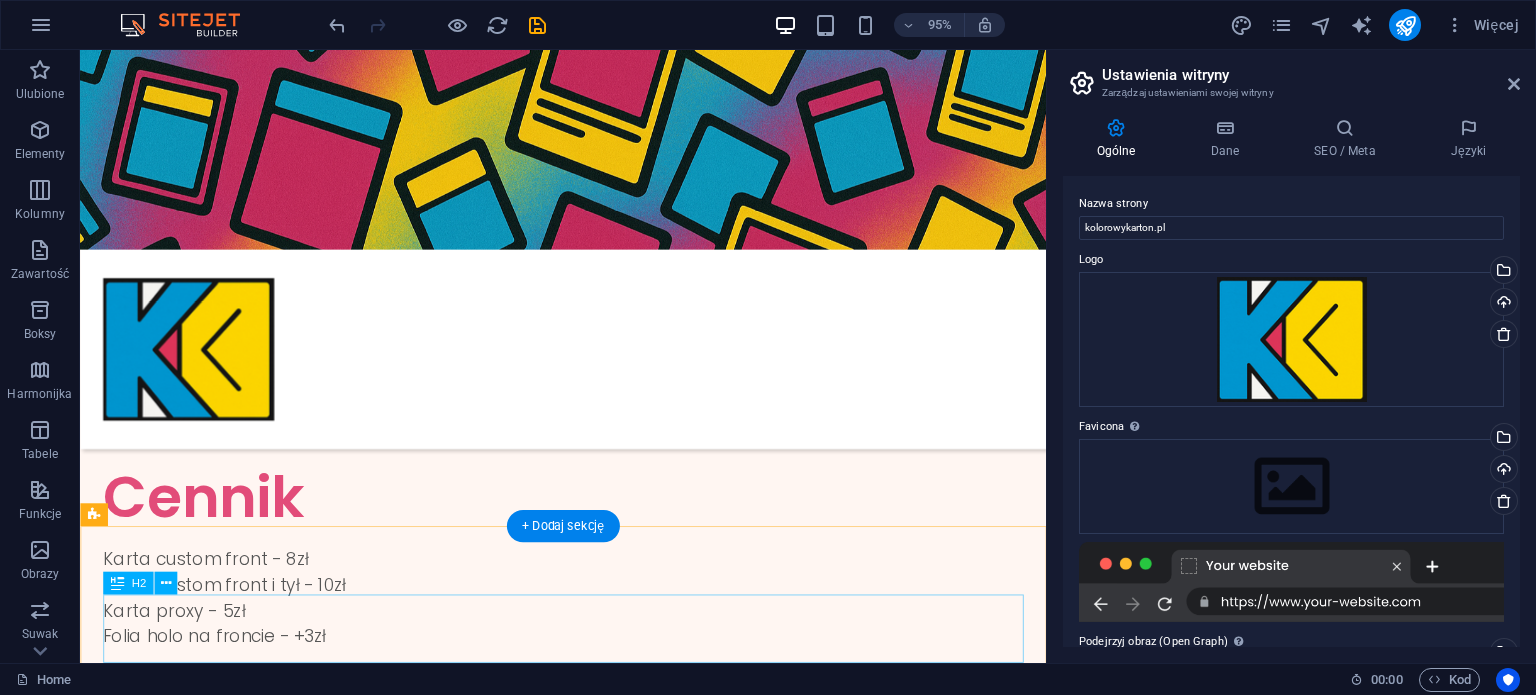 click on "Headline" at bounding box center [588, 860] 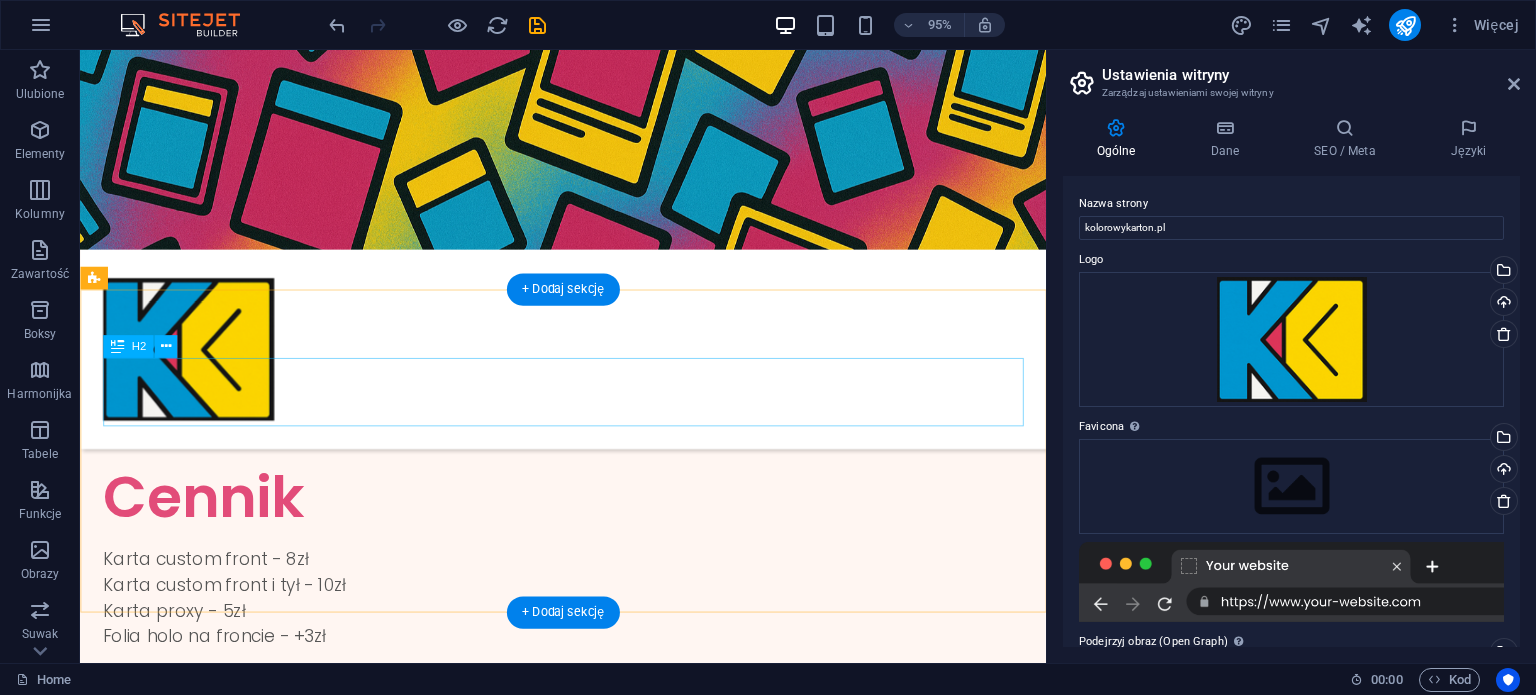 scroll, scrollTop: 254, scrollLeft: 0, axis: vertical 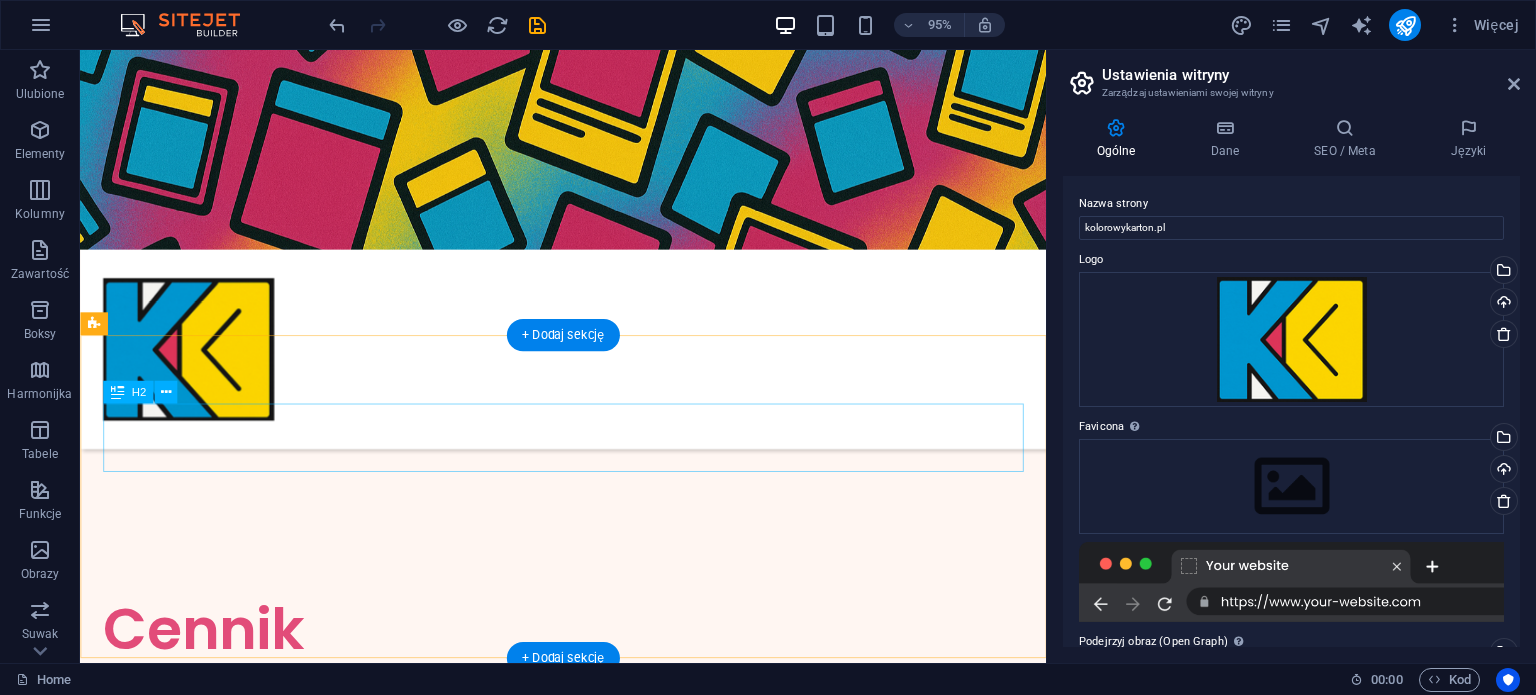 click on "Cennik" at bounding box center (588, 659) 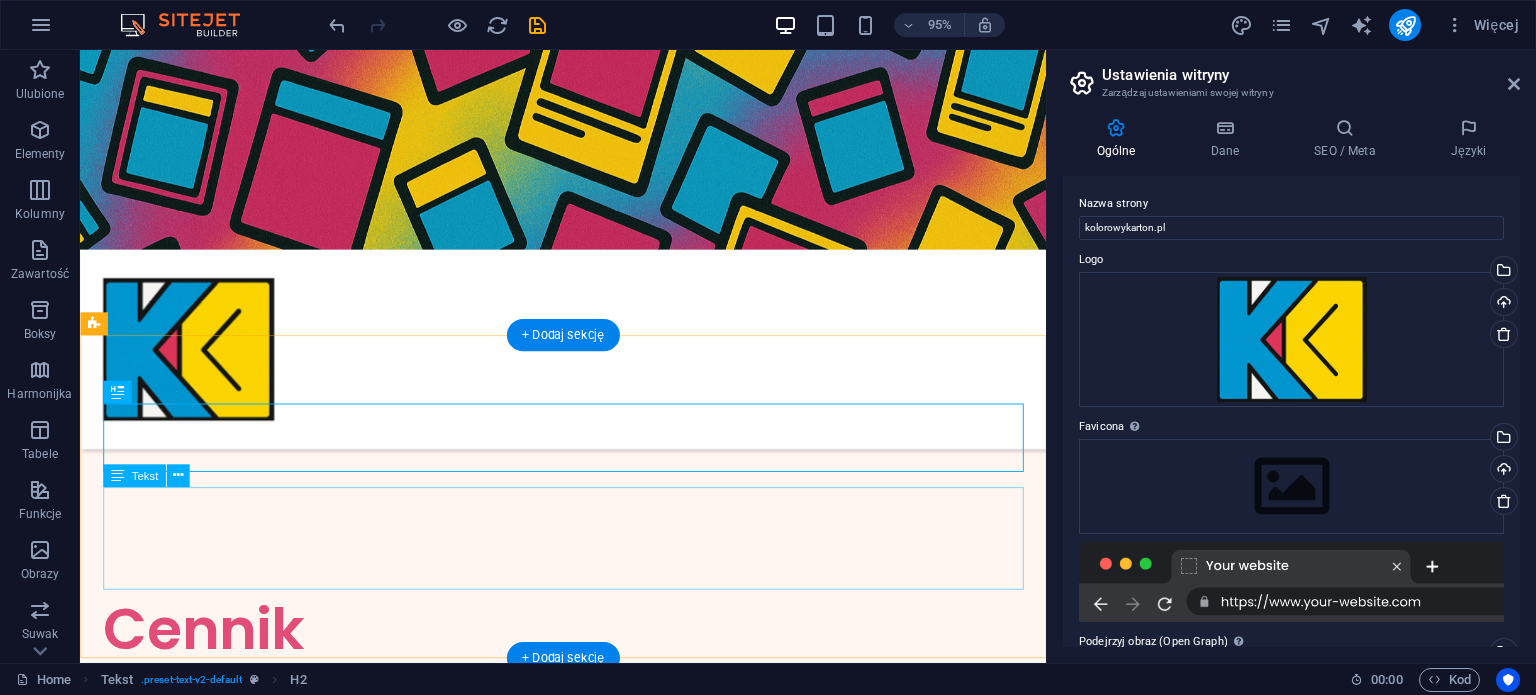 click on "Karta custom front - 8zł Karta custom front i tył - 10zł Karta proxy - 5zł Folia holo na froncie - +3zł" at bounding box center [588, 765] 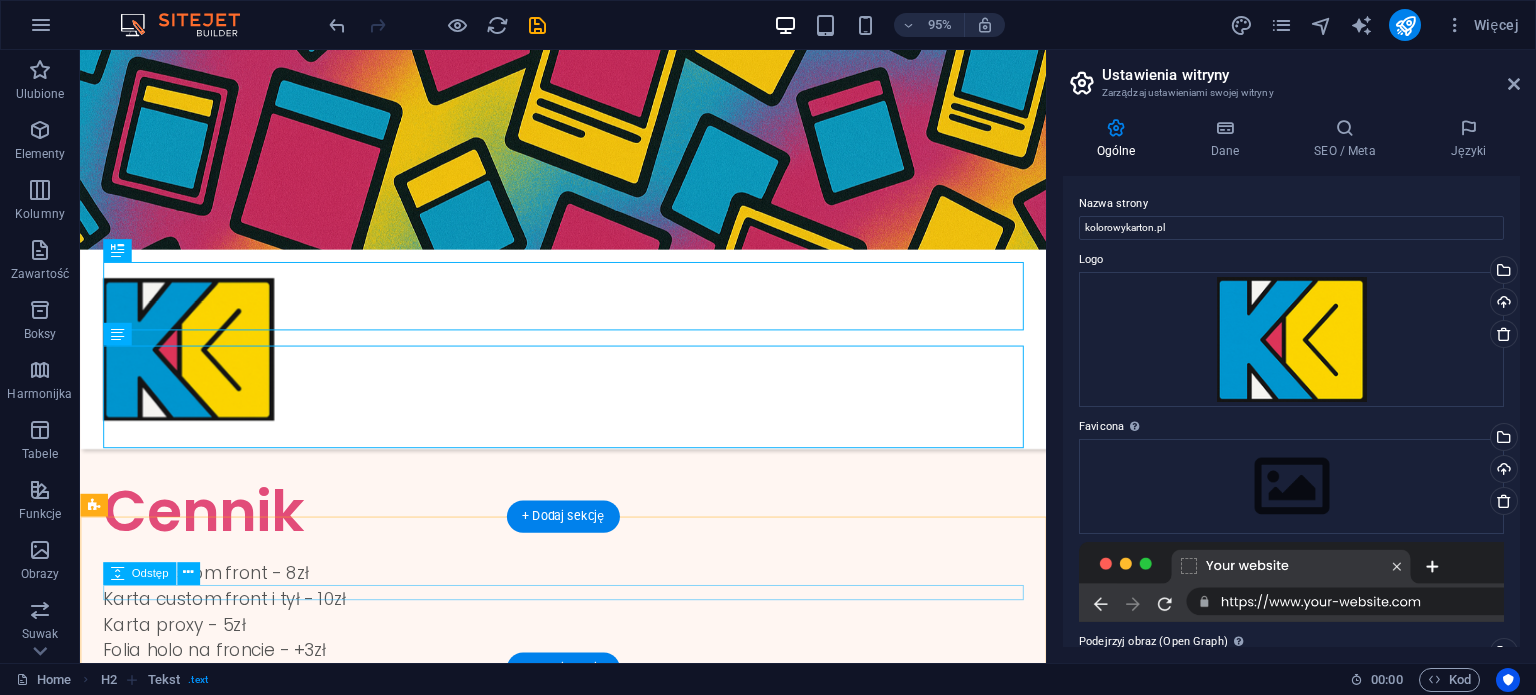 scroll, scrollTop: 413, scrollLeft: 0, axis: vertical 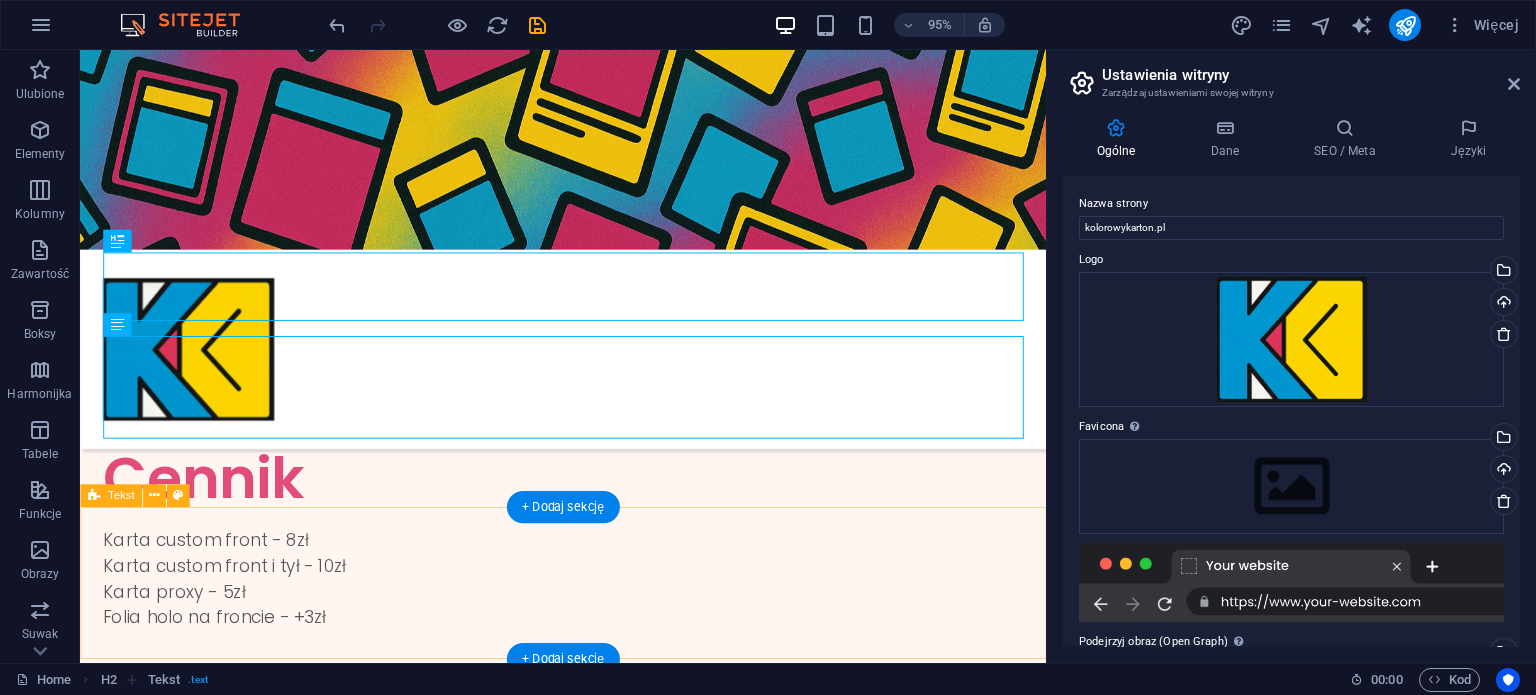 click at bounding box center (588, 812) 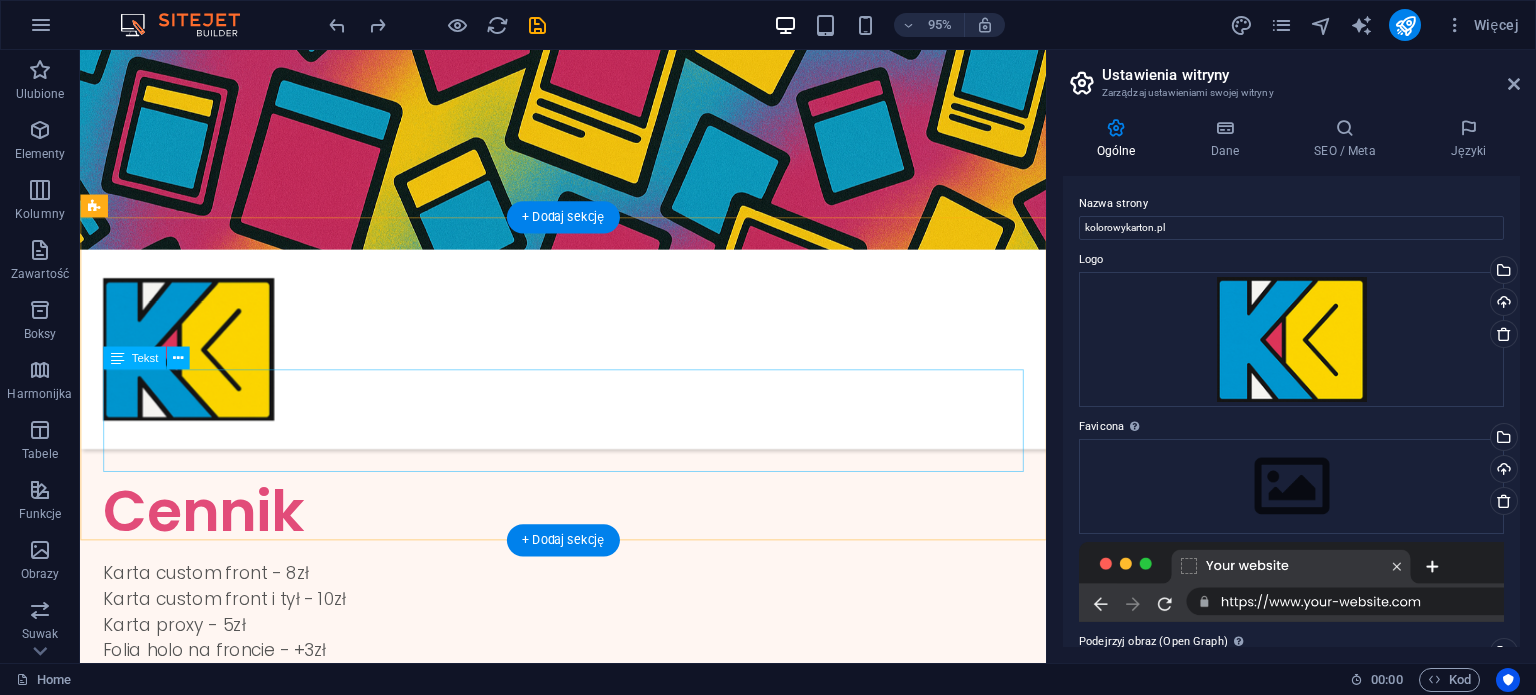 scroll, scrollTop: 387, scrollLeft: 0, axis: vertical 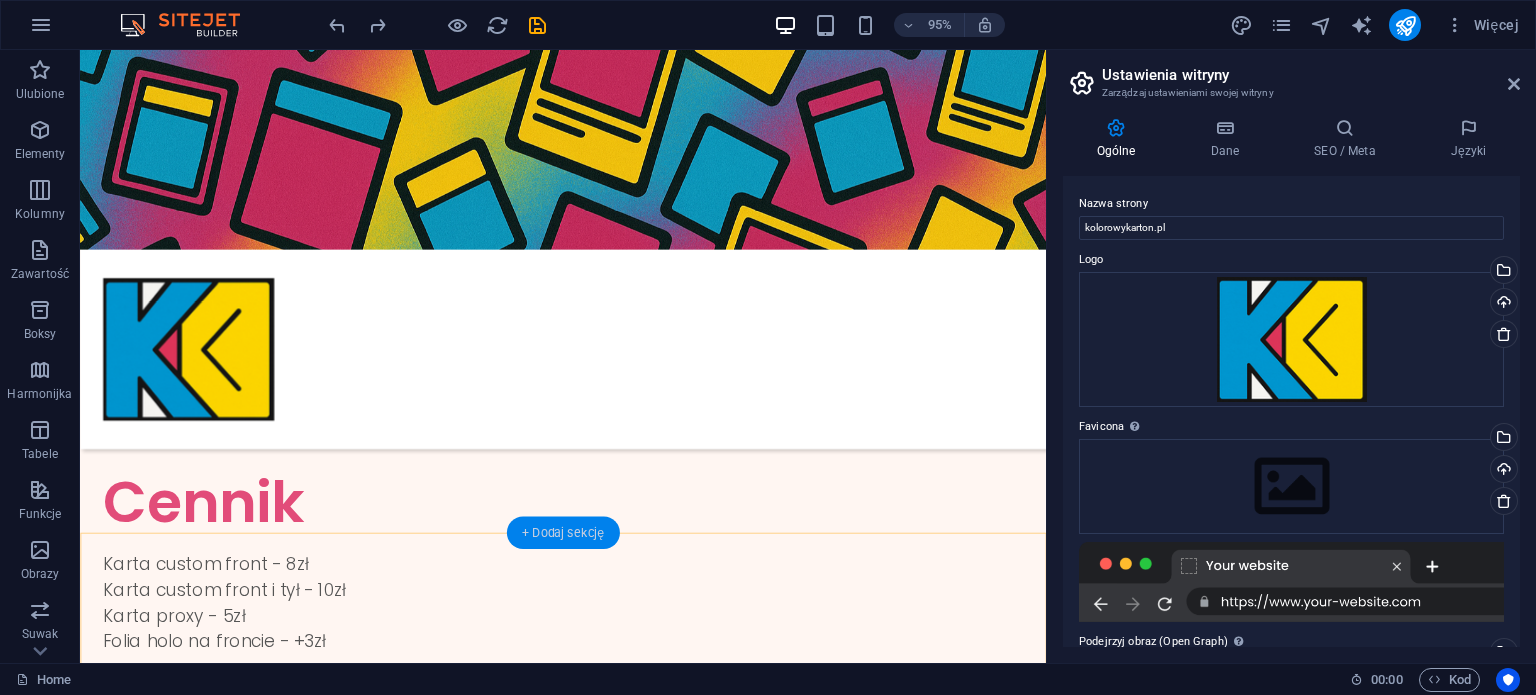 click on "+ Dodaj sekcję" at bounding box center (563, 532) 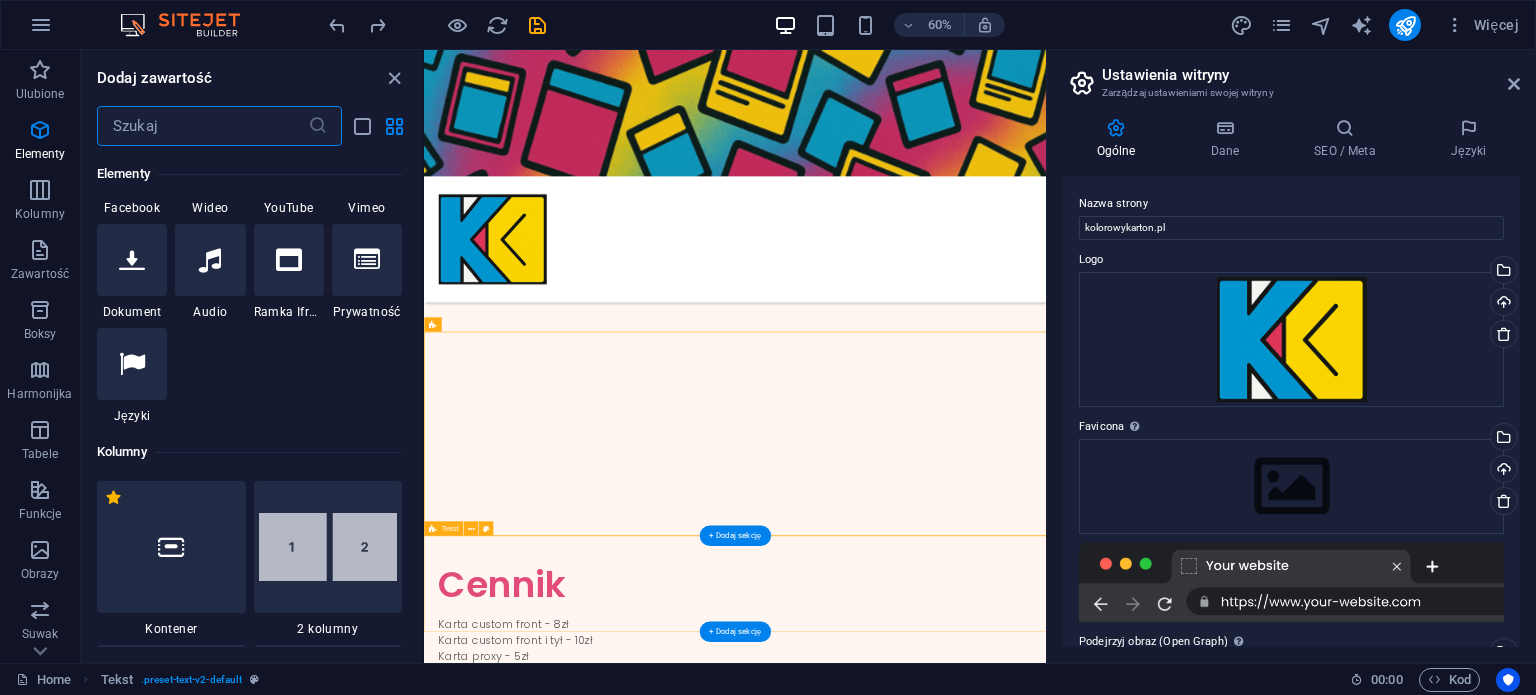 scroll, scrollTop: 3499, scrollLeft: 0, axis: vertical 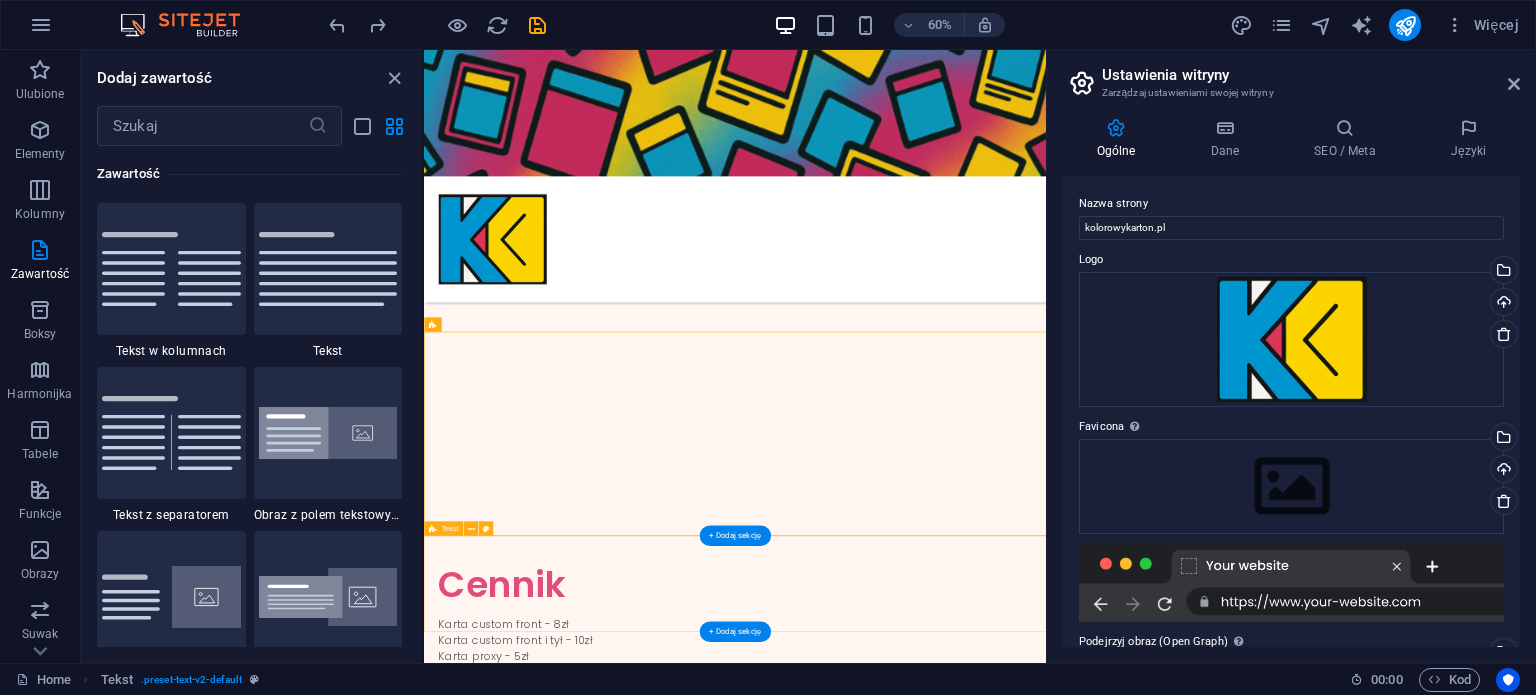 click at bounding box center (942, 1253) 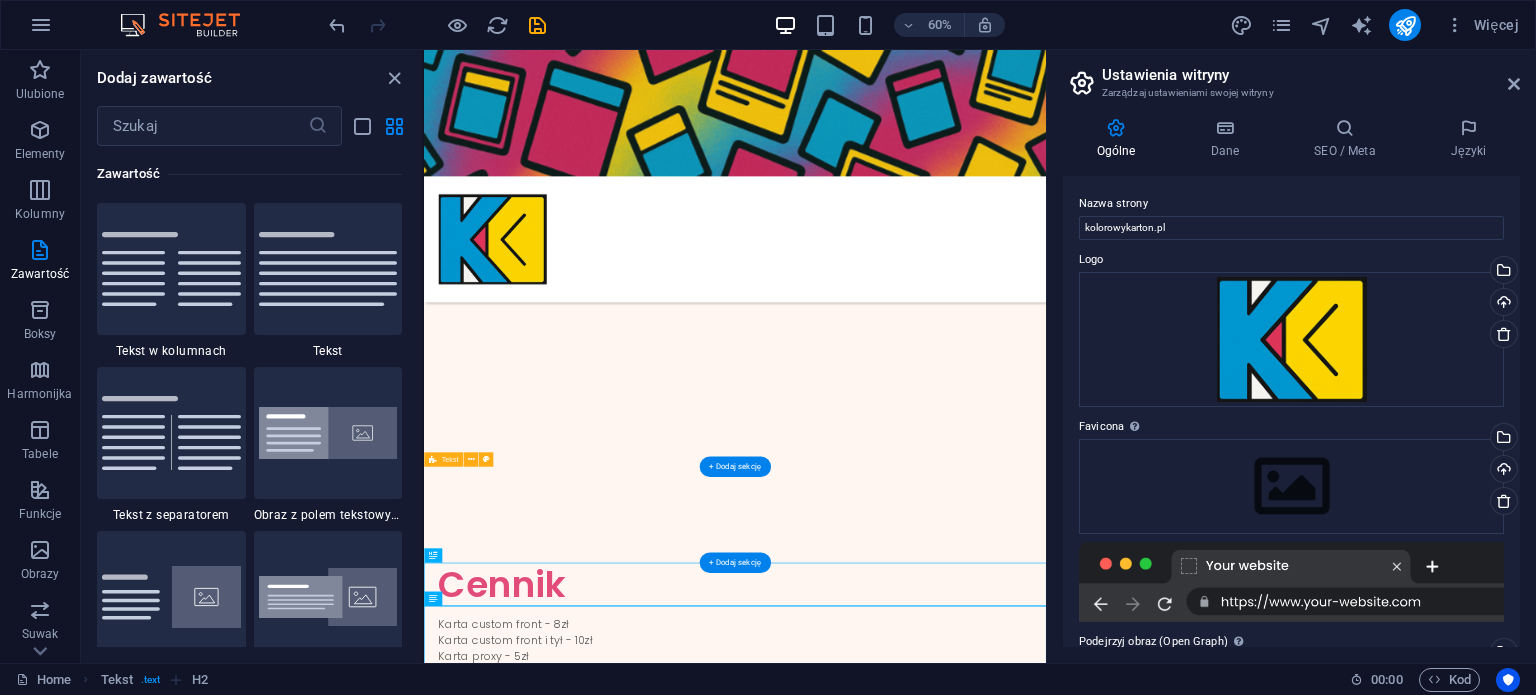 scroll, scrollTop: 509, scrollLeft: 0, axis: vertical 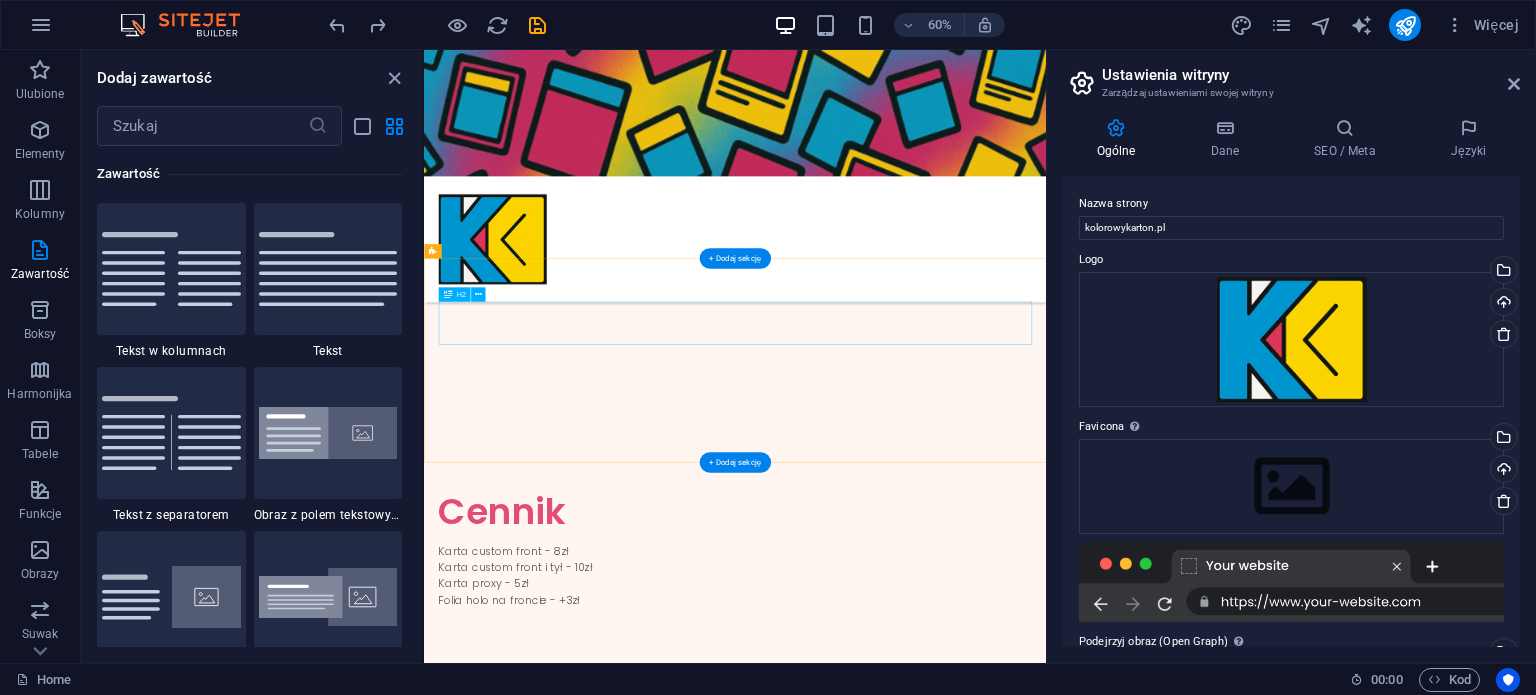 click on "Cennik" at bounding box center (942, 819) 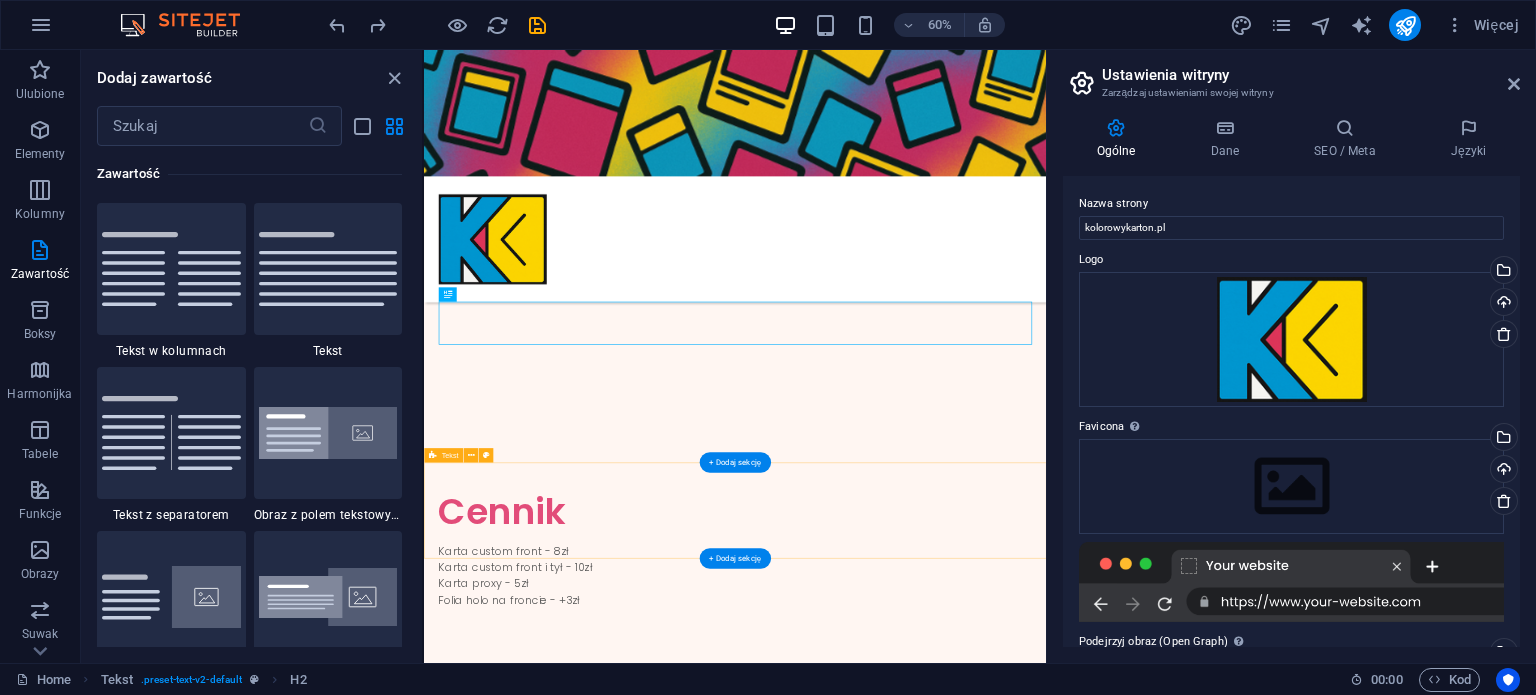 click at bounding box center (942, 1131) 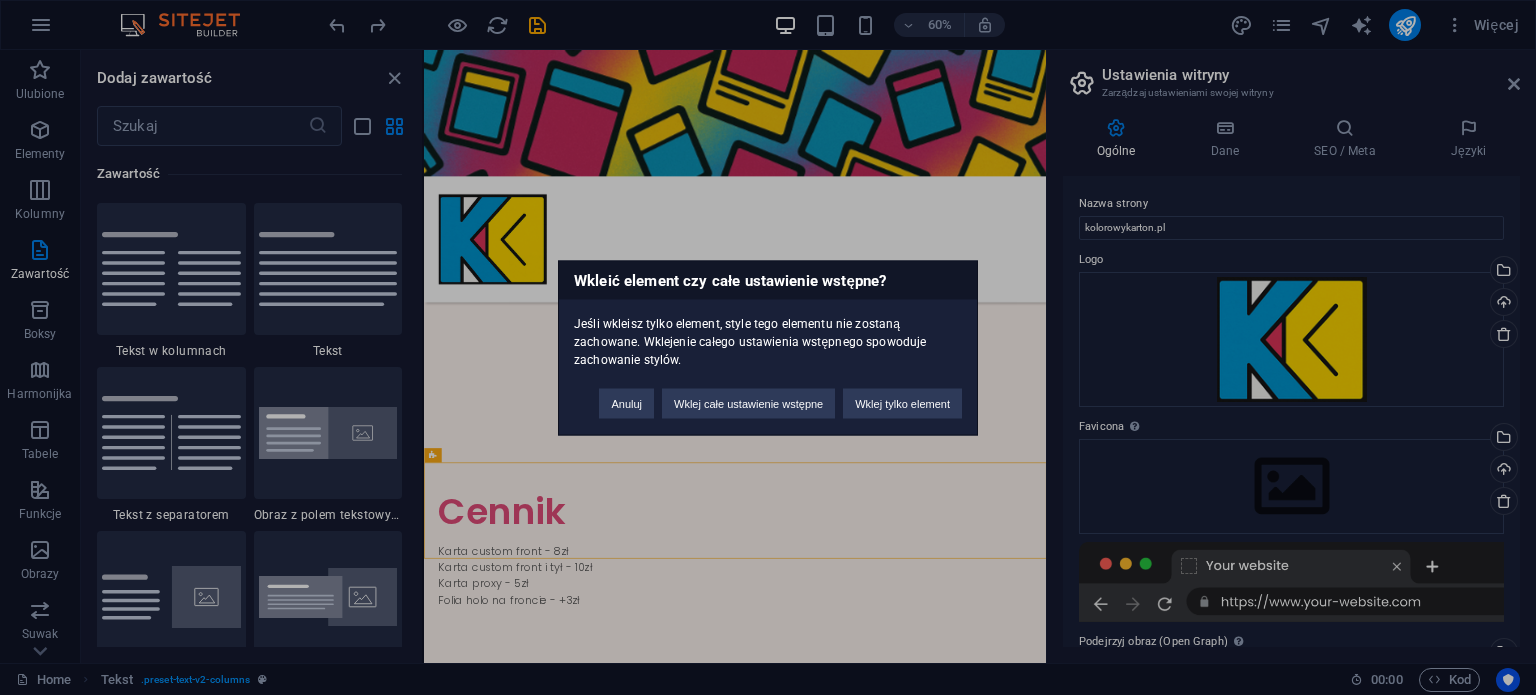 type 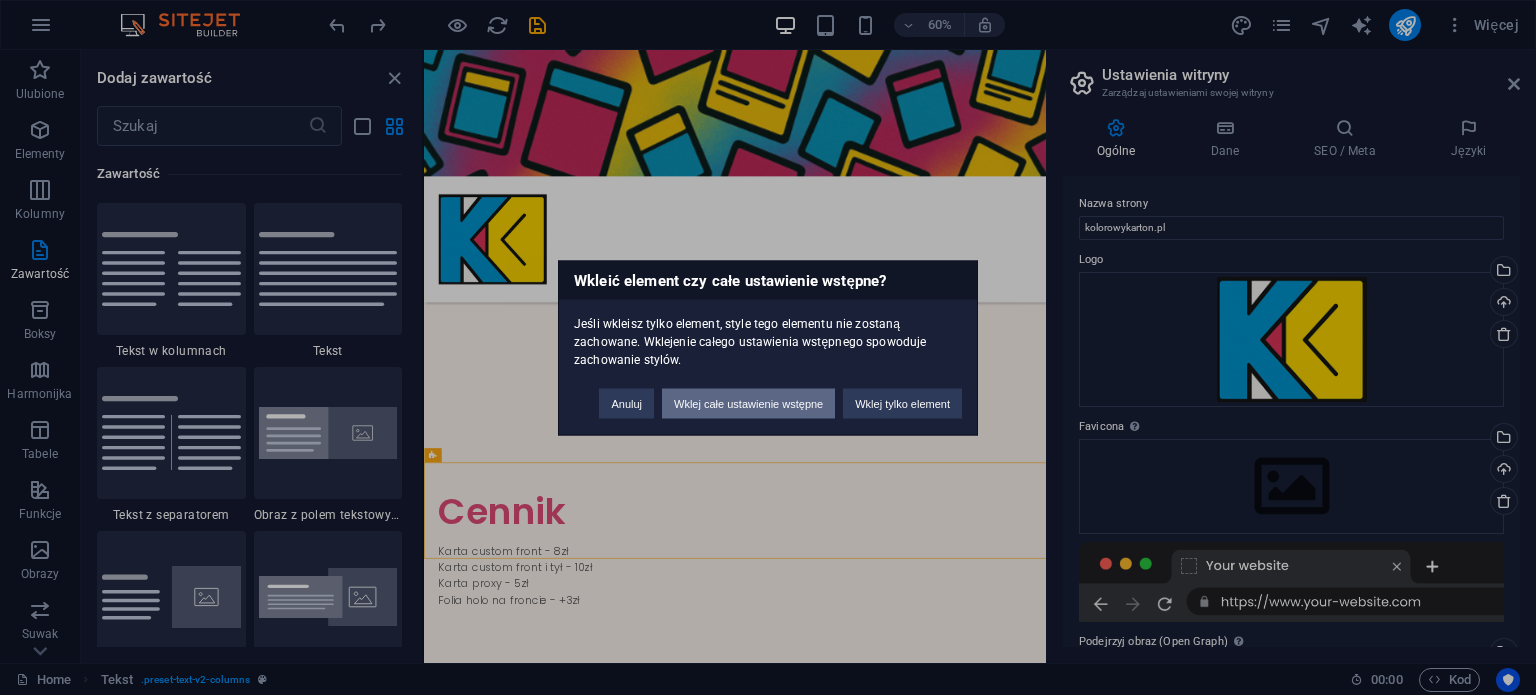 click on "Wklej całe ustawienie wstępne" at bounding box center [748, 403] 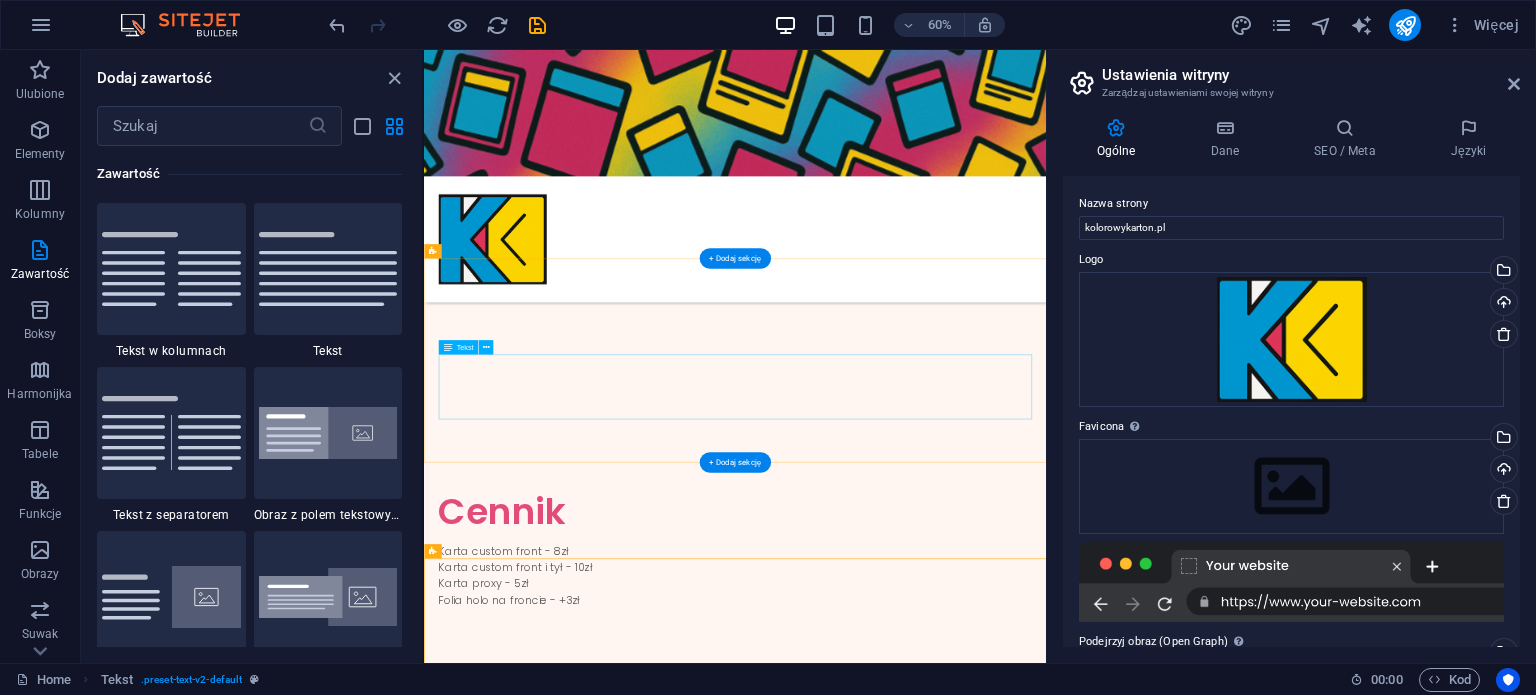 click on "Karta custom front - 8zł Karta custom front i tył - 10zł Karta proxy - 5zł Folia holo na froncie - +3zł" at bounding box center (942, 925) 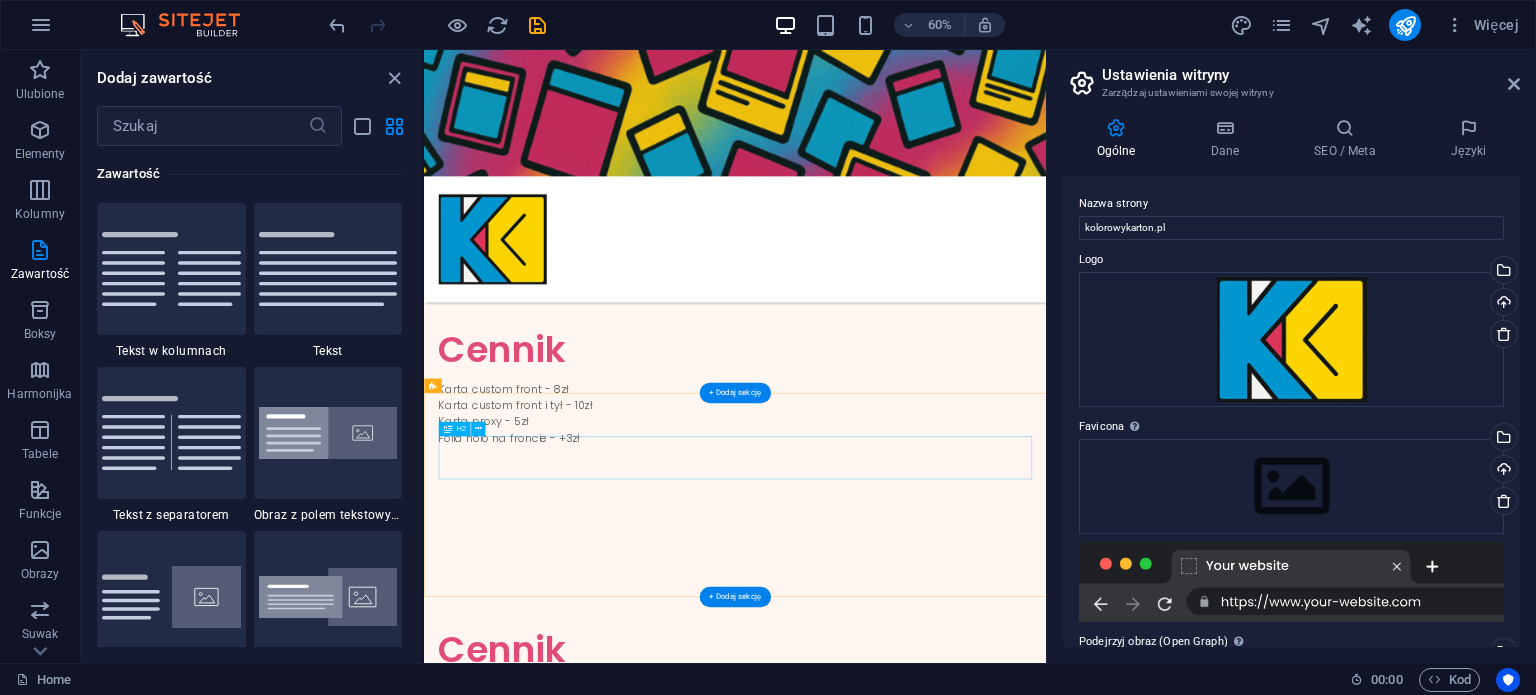 scroll, scrollTop: 785, scrollLeft: 0, axis: vertical 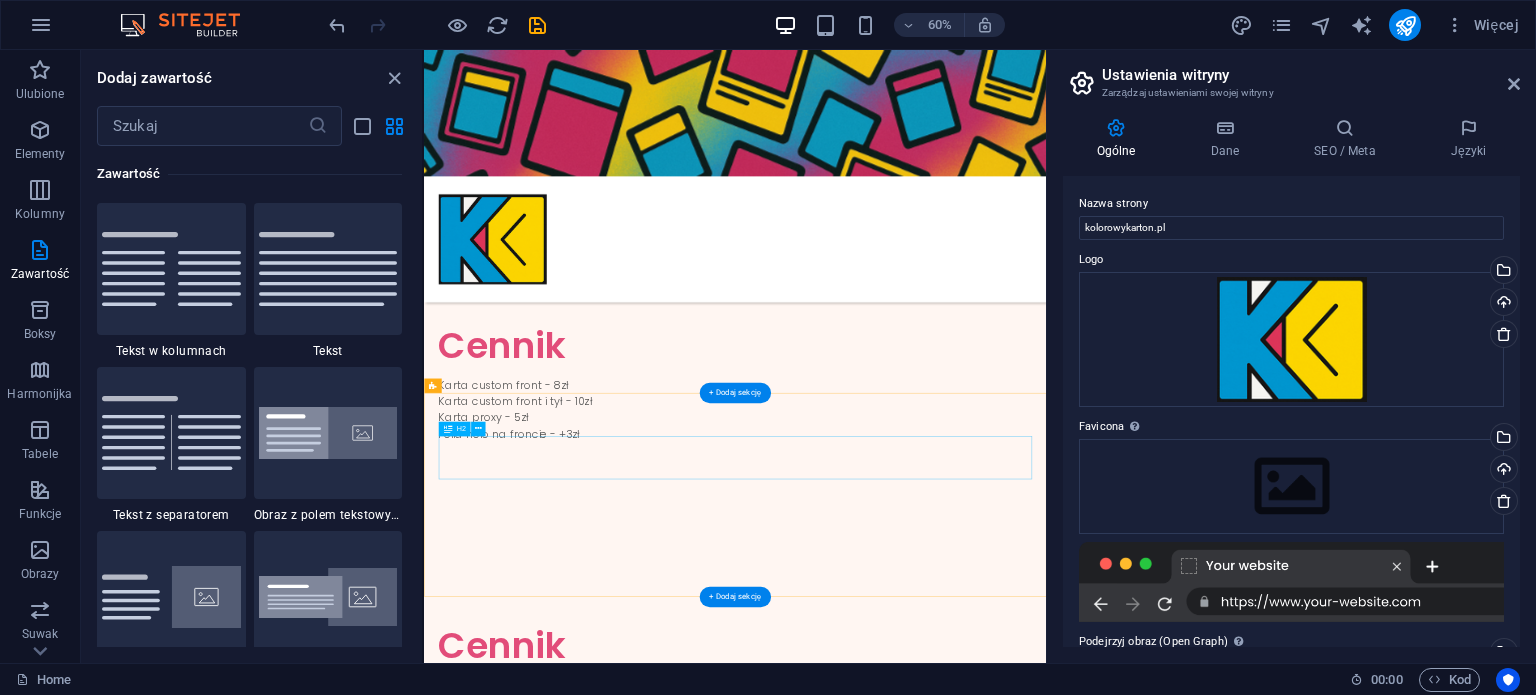 click on "Cennik" at bounding box center (942, 1043) 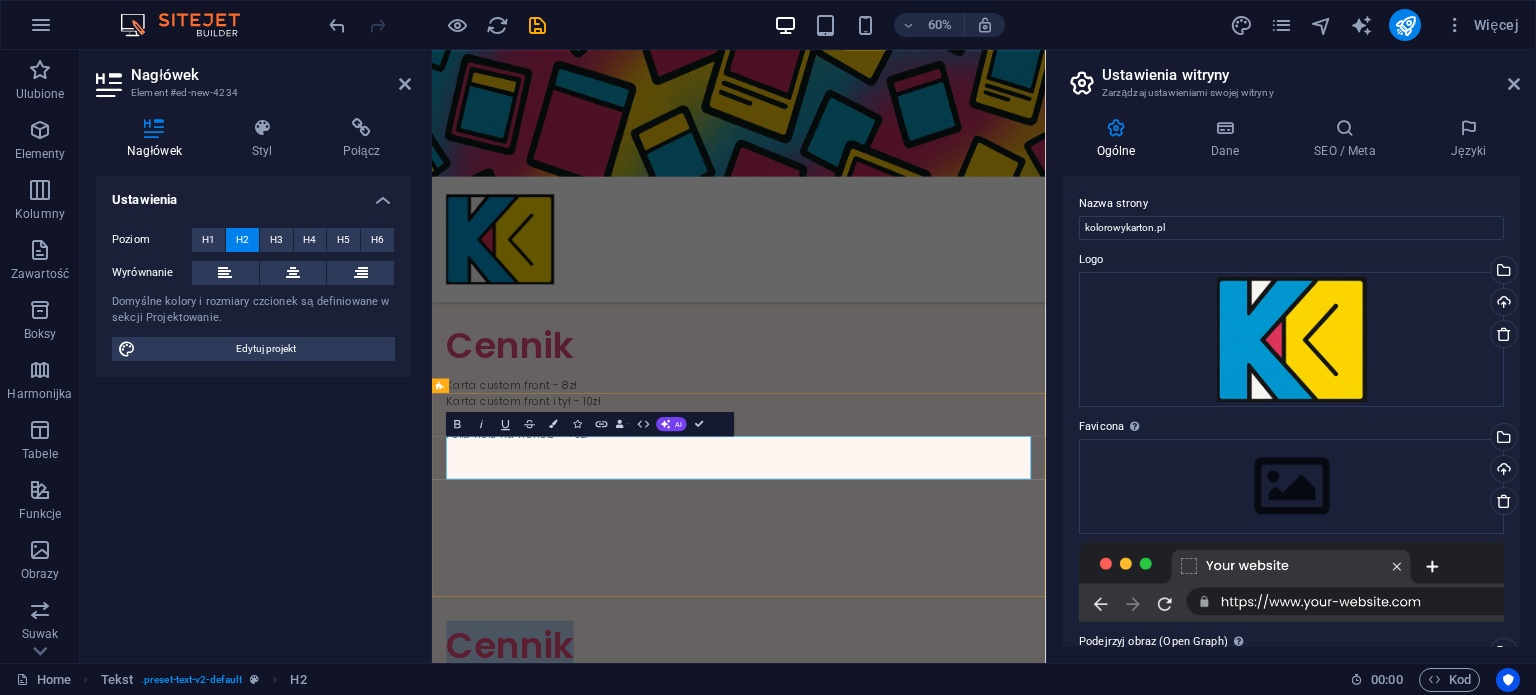 type 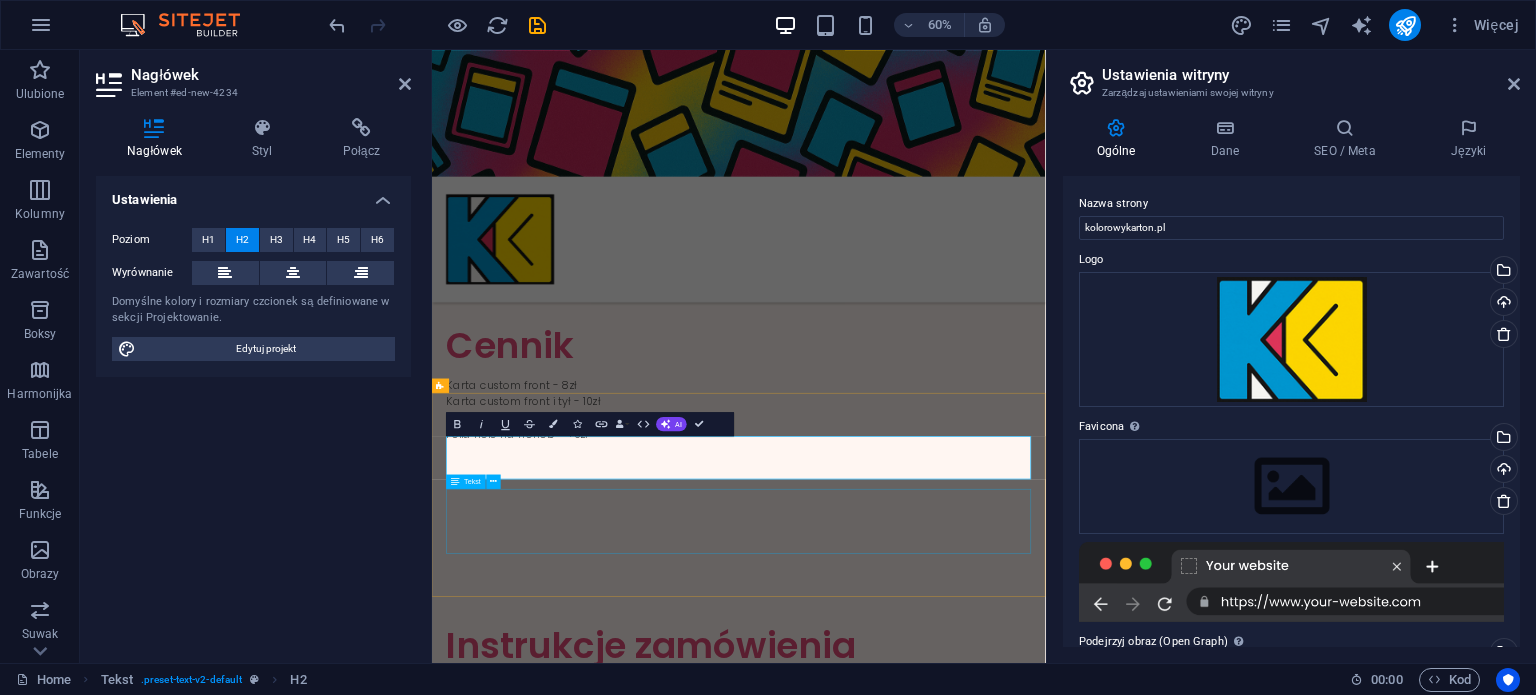 click on "Karta custom front - 8zł Karta custom front i tył - 10zł Karta proxy - 5zł Folia holo na froncie - +3zł" at bounding box center (943, 1149) 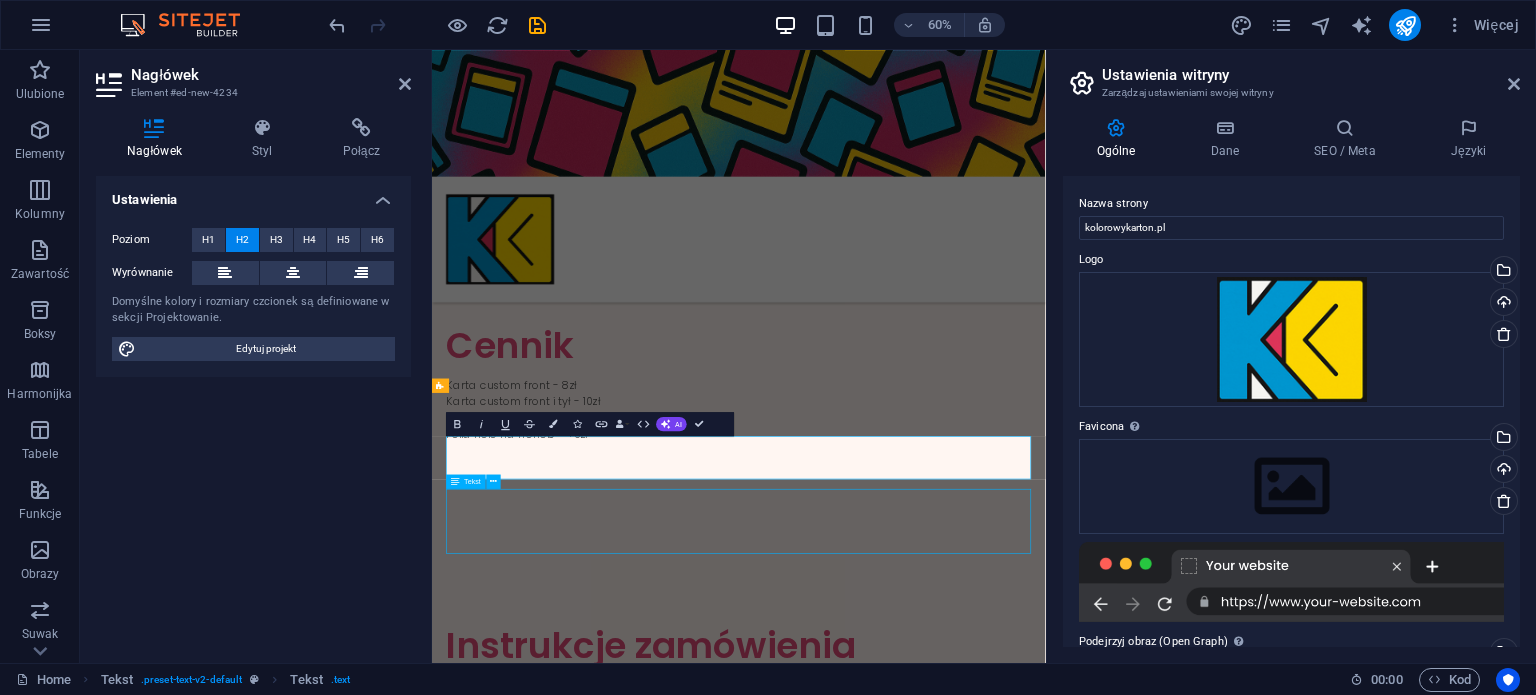 click on "Karta custom front - 8zł Karta custom front i tył - 10zł Karta proxy - 5zł Folia holo na froncie - +3zł" at bounding box center (943, 1149) 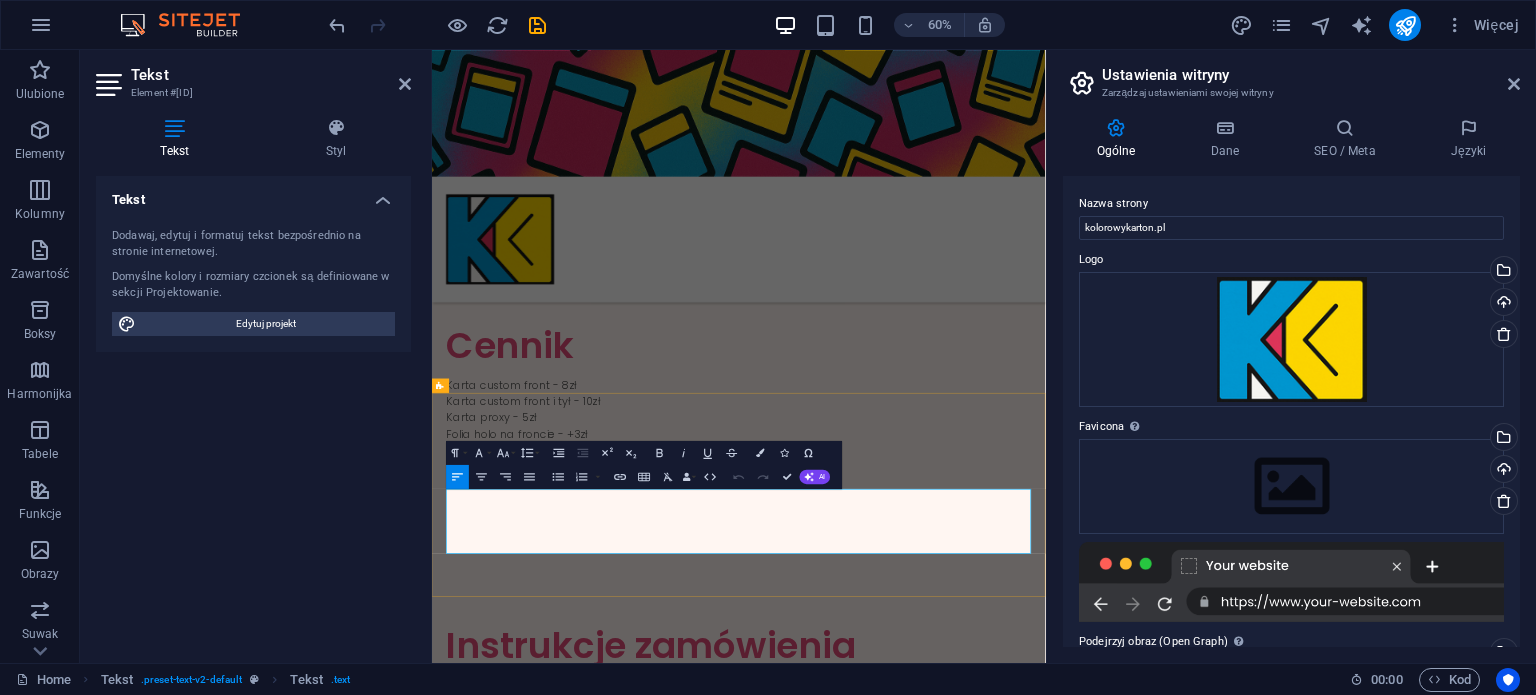drag, startPoint x: 778, startPoint y: 871, endPoint x: 464, endPoint y: 799, distance: 322.14905 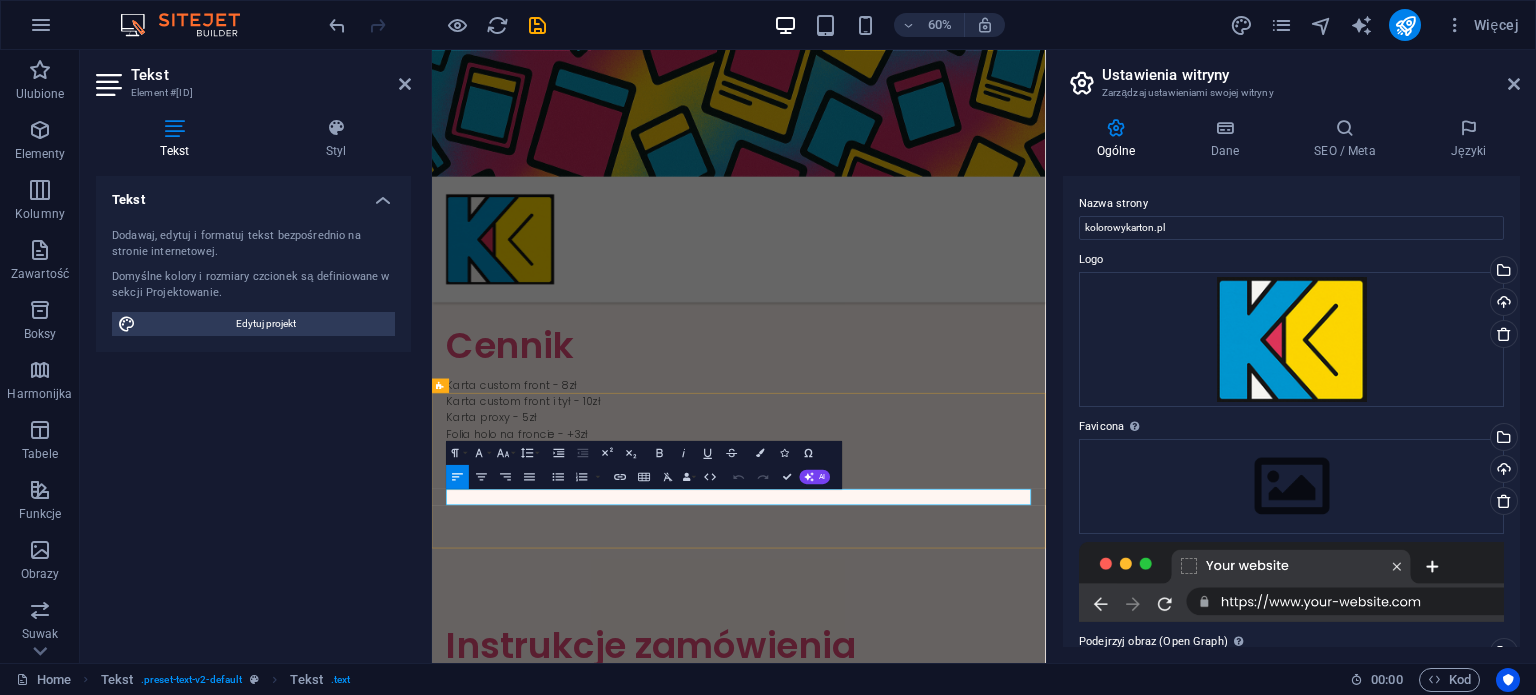 type 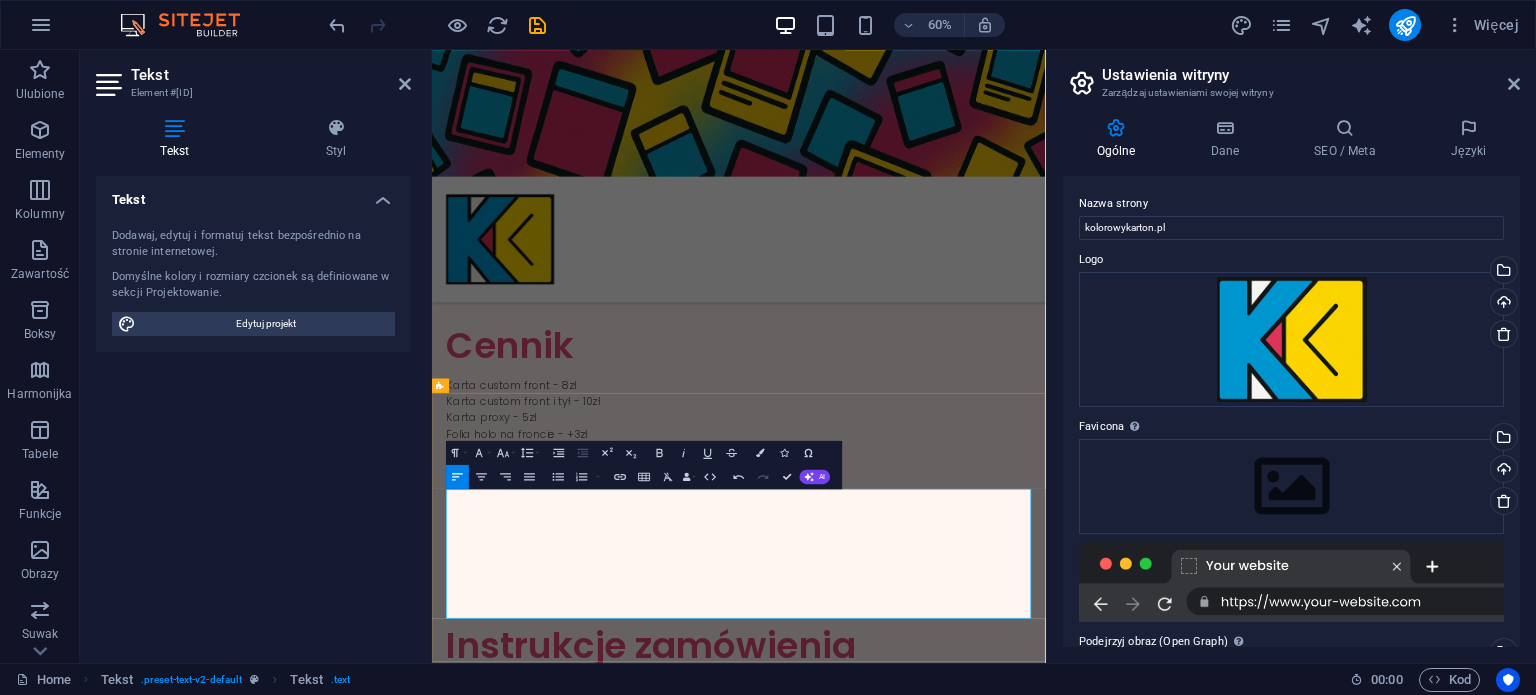 click on "Custom x3 foil" at bounding box center [943, 1270] 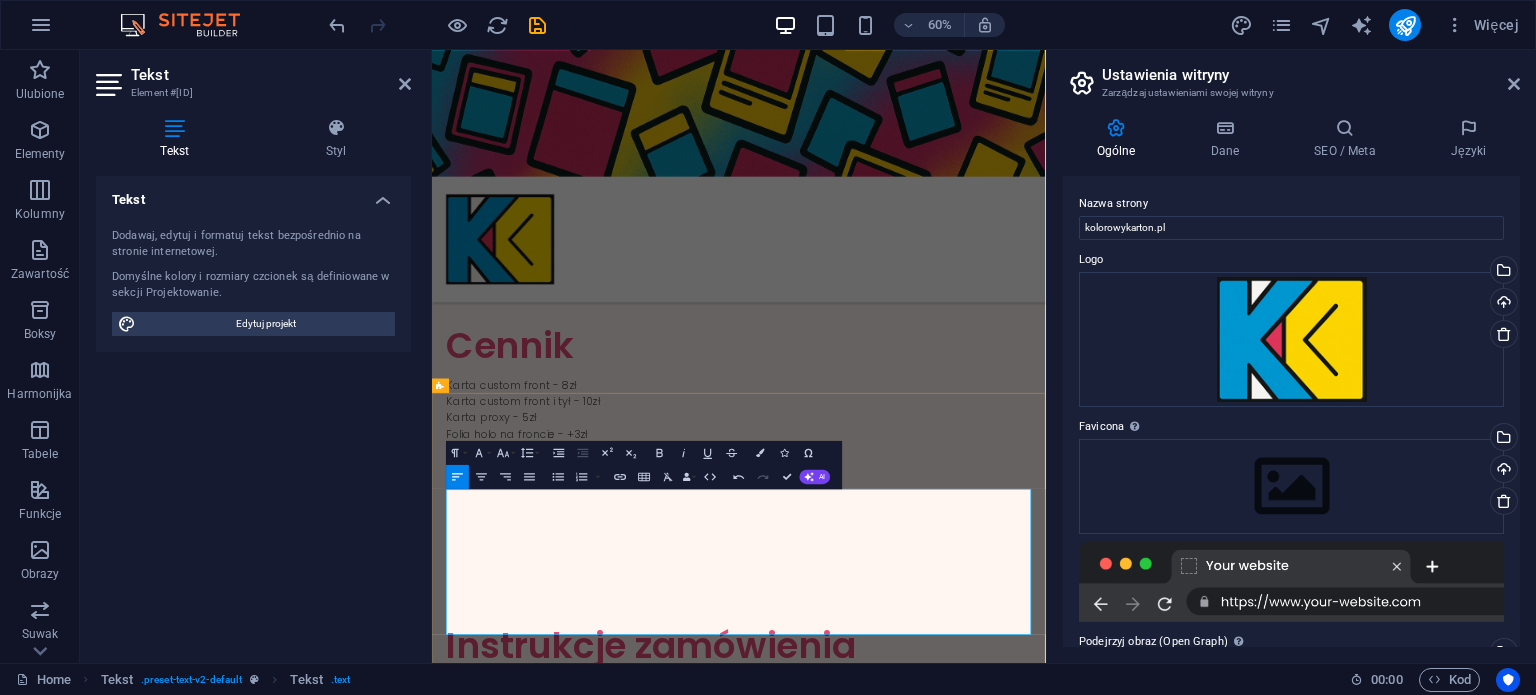 click on "Custom front x3 foil" at bounding box center [943, 1270] 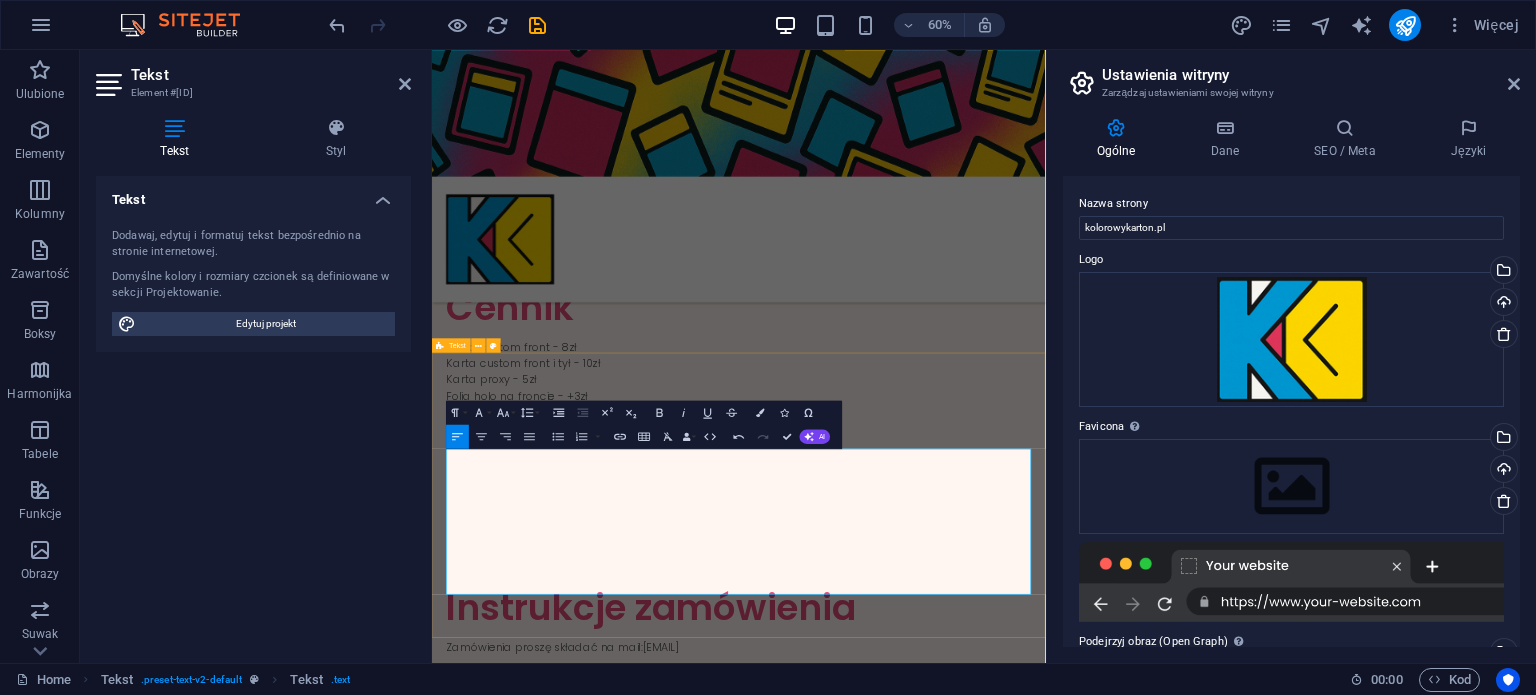 scroll, scrollTop: 852, scrollLeft: 0, axis: vertical 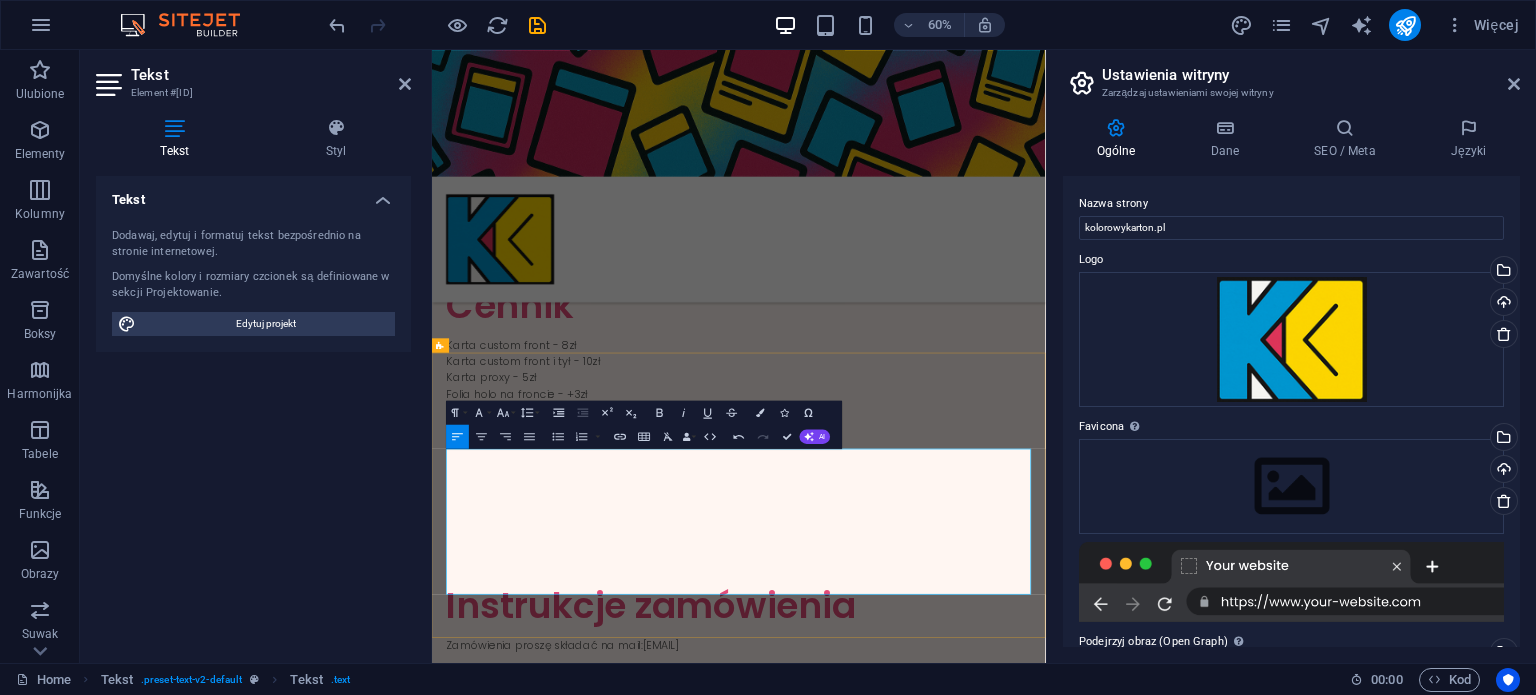 click on "x5 Custom" at bounding box center [943, 1257] 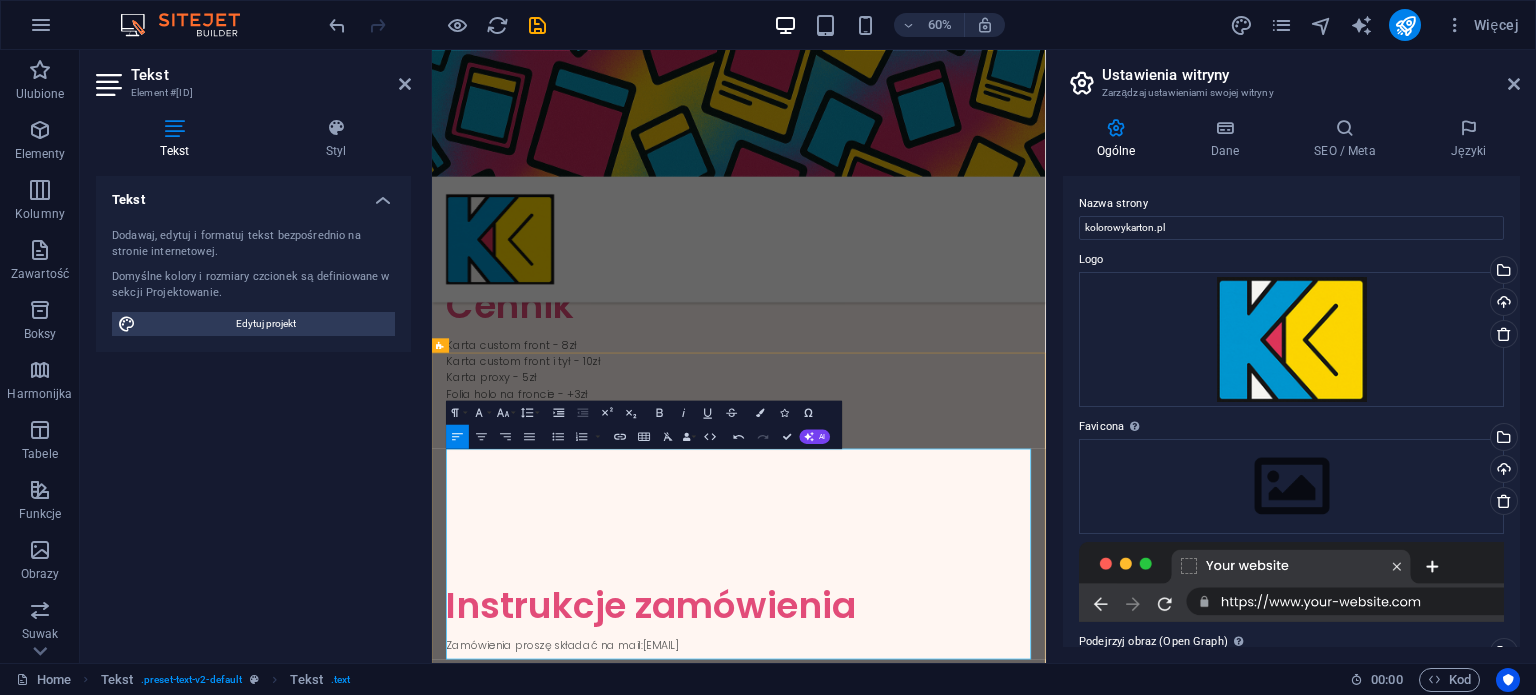 click on "Wysyłka: Paczkomat" at bounding box center [943, 1338] 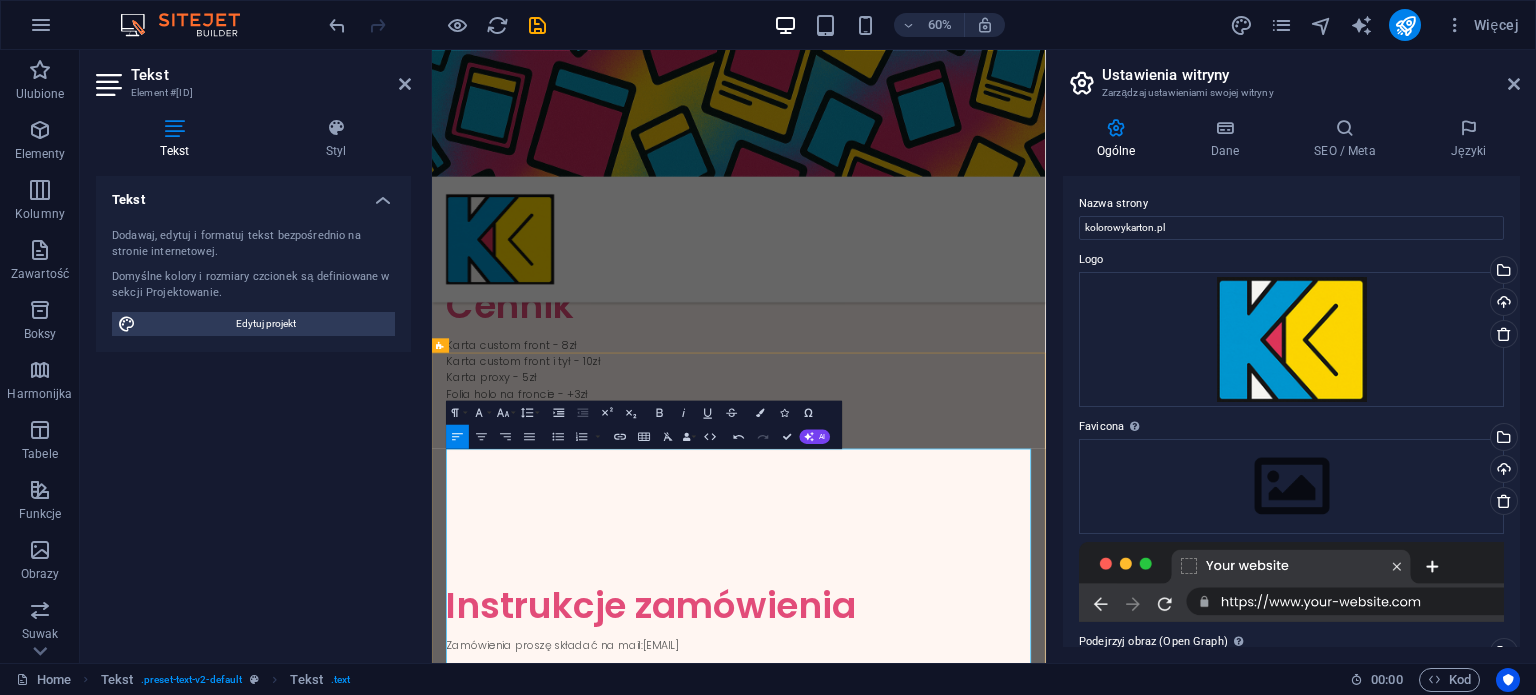 click on "Wysyłka: Paczkomat - [ADDRESS]" at bounding box center [943, 1338] 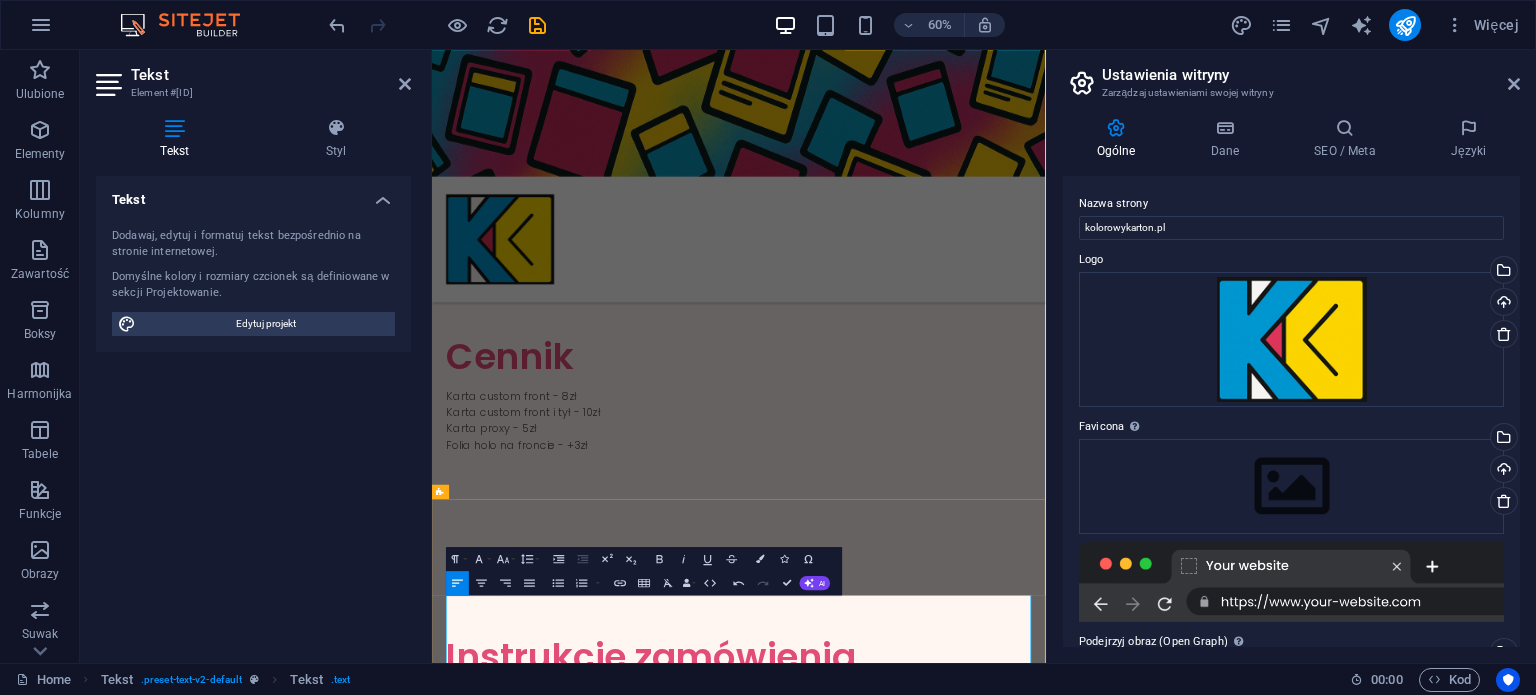 scroll, scrollTop: 580, scrollLeft: 0, axis: vertical 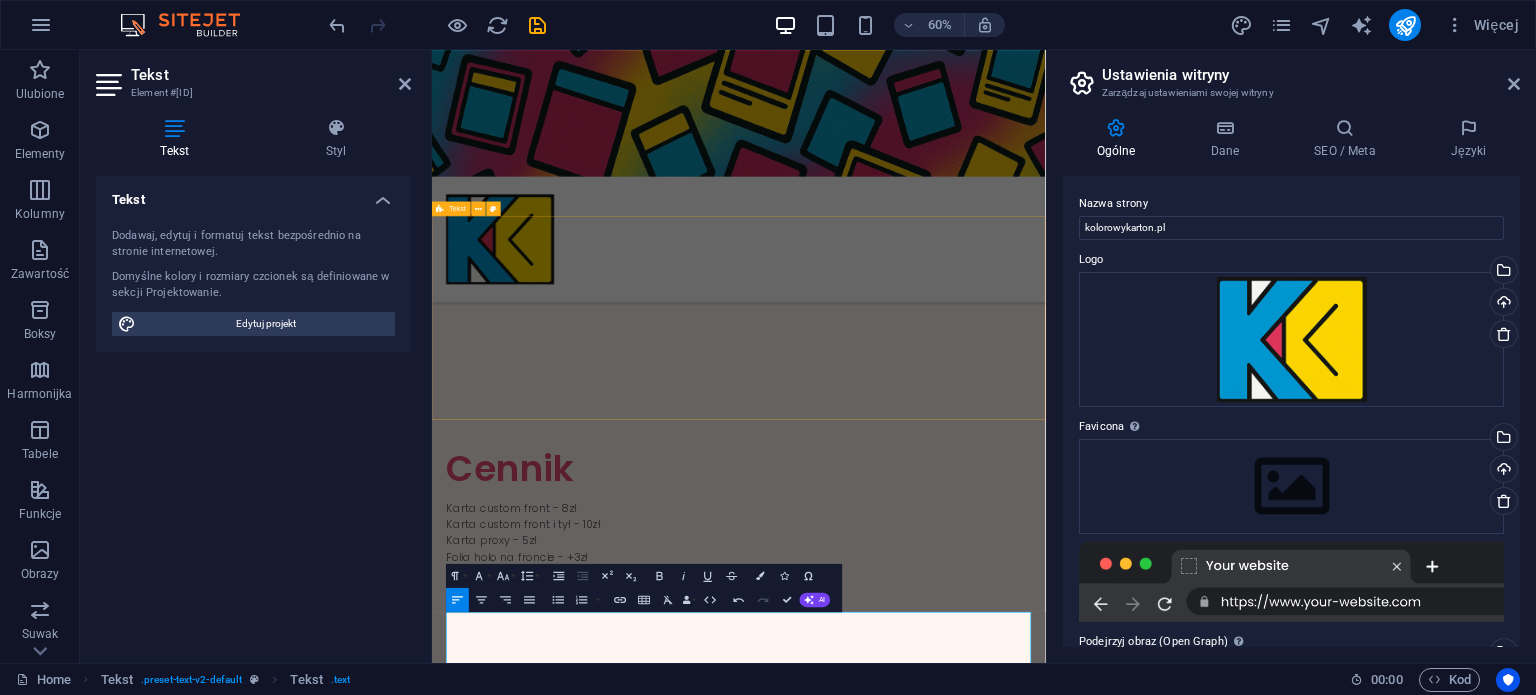 click on "Cennik Karta custom front - 8zł Karta custom front i tył - 10zł Karta proxy - 5zł Folia holo na froncie - +3zł" at bounding box center (943, 810) 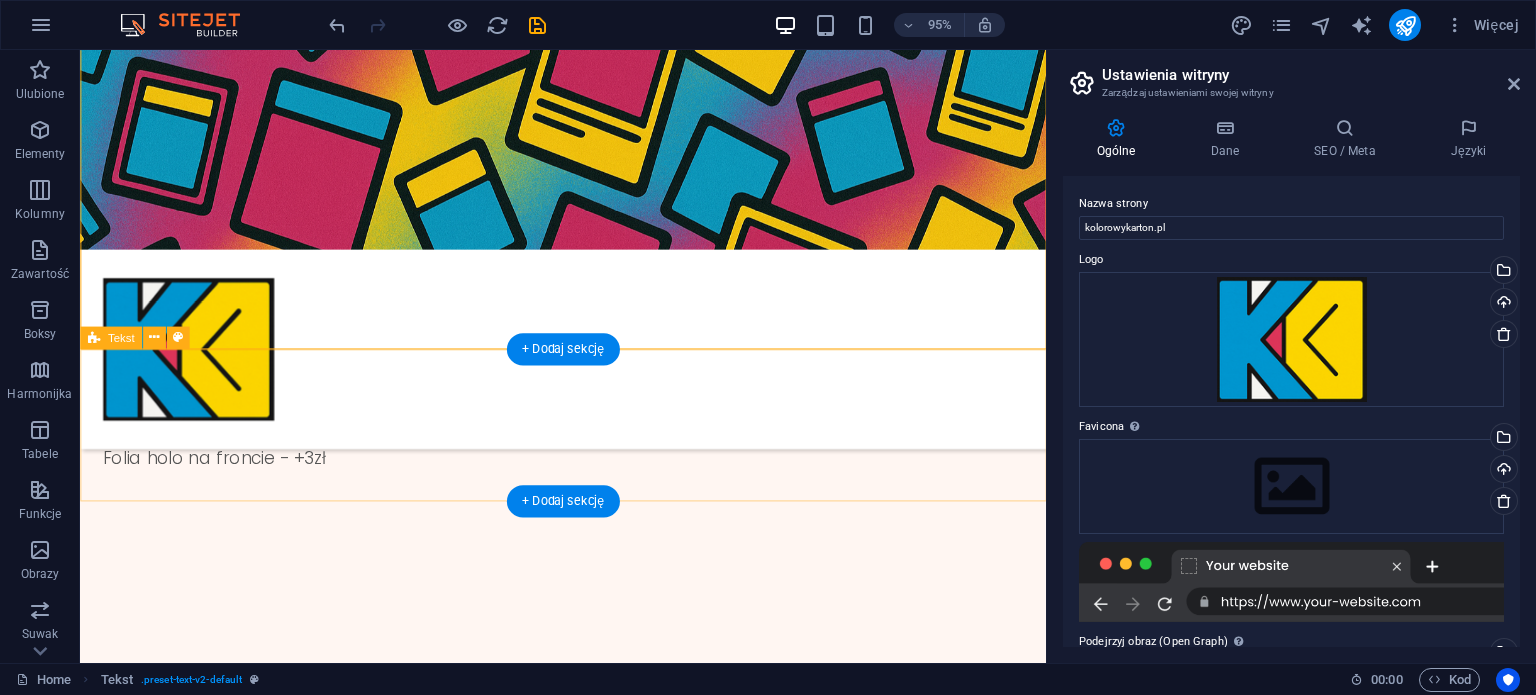 click at bounding box center [588, 645] 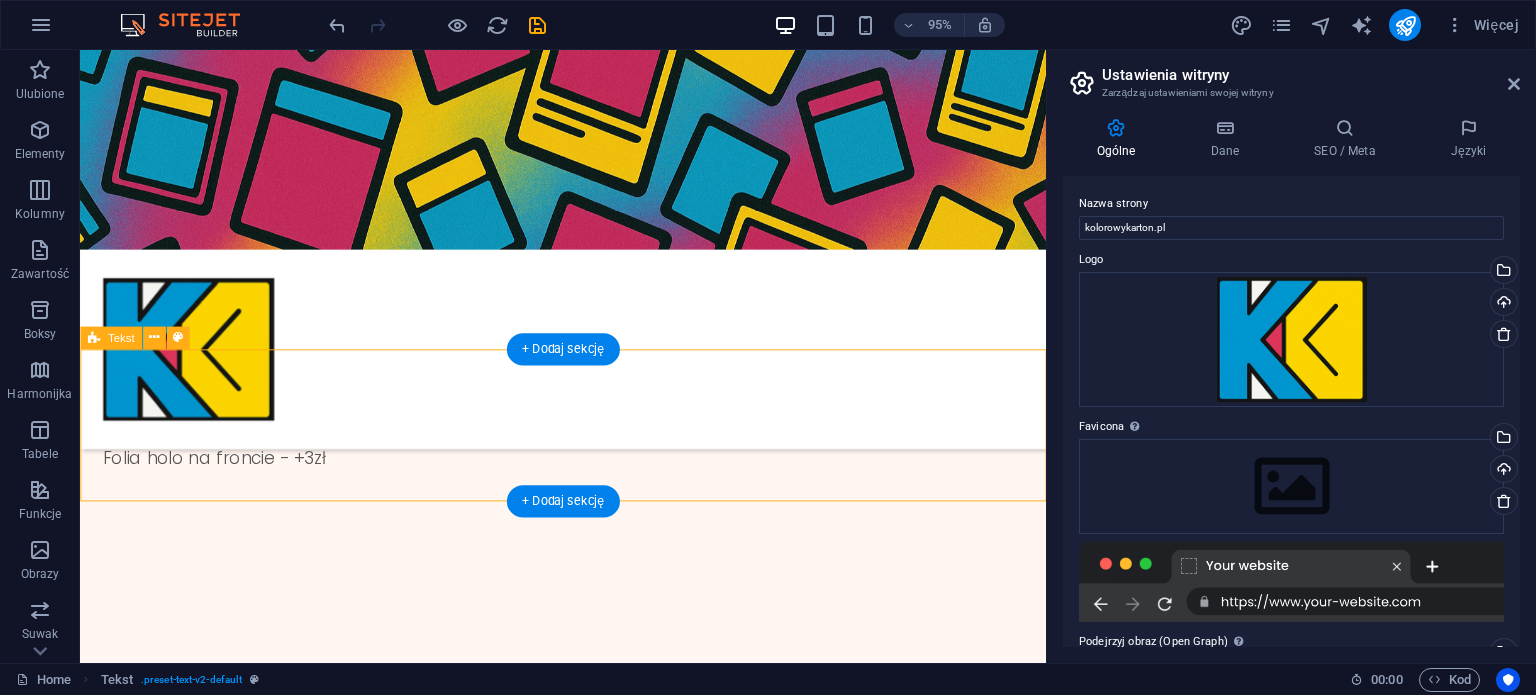 click at bounding box center (588, 645) 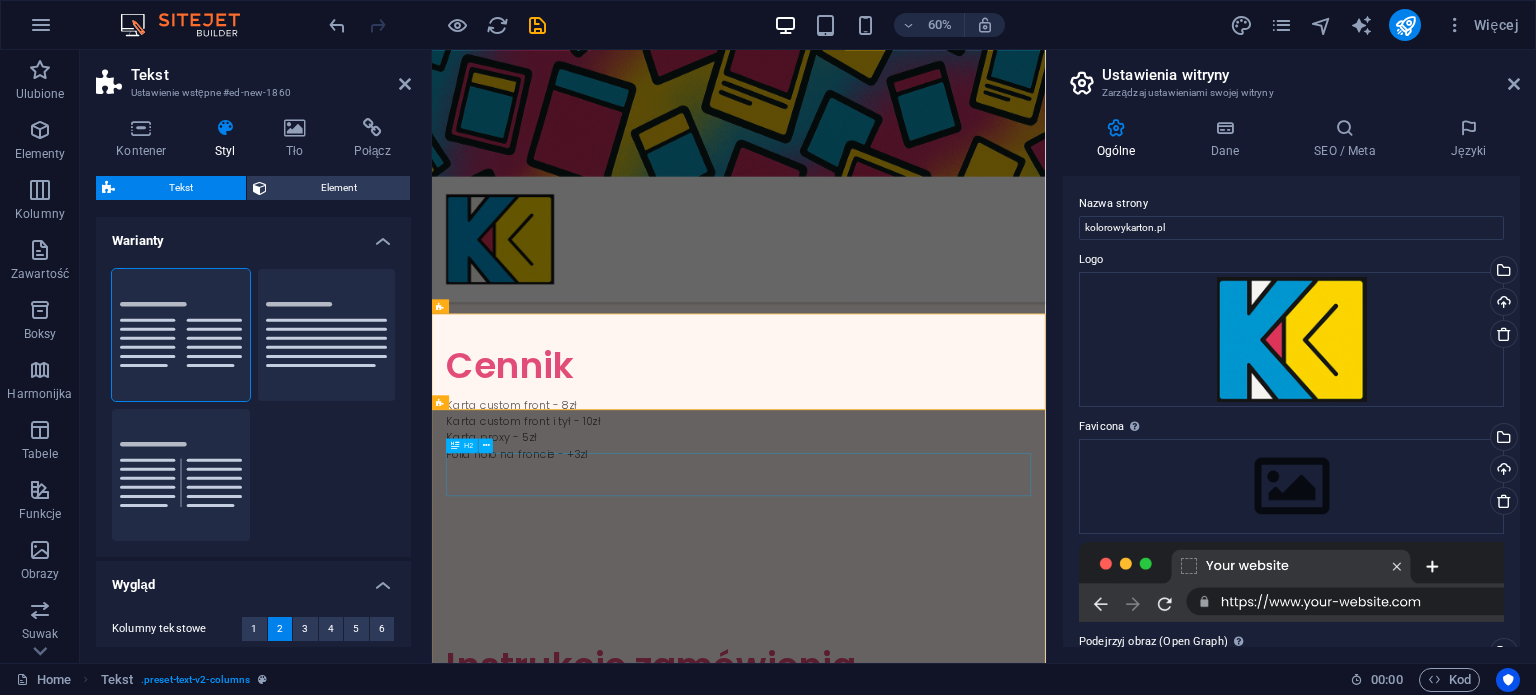scroll, scrollTop: 733, scrollLeft: 0, axis: vertical 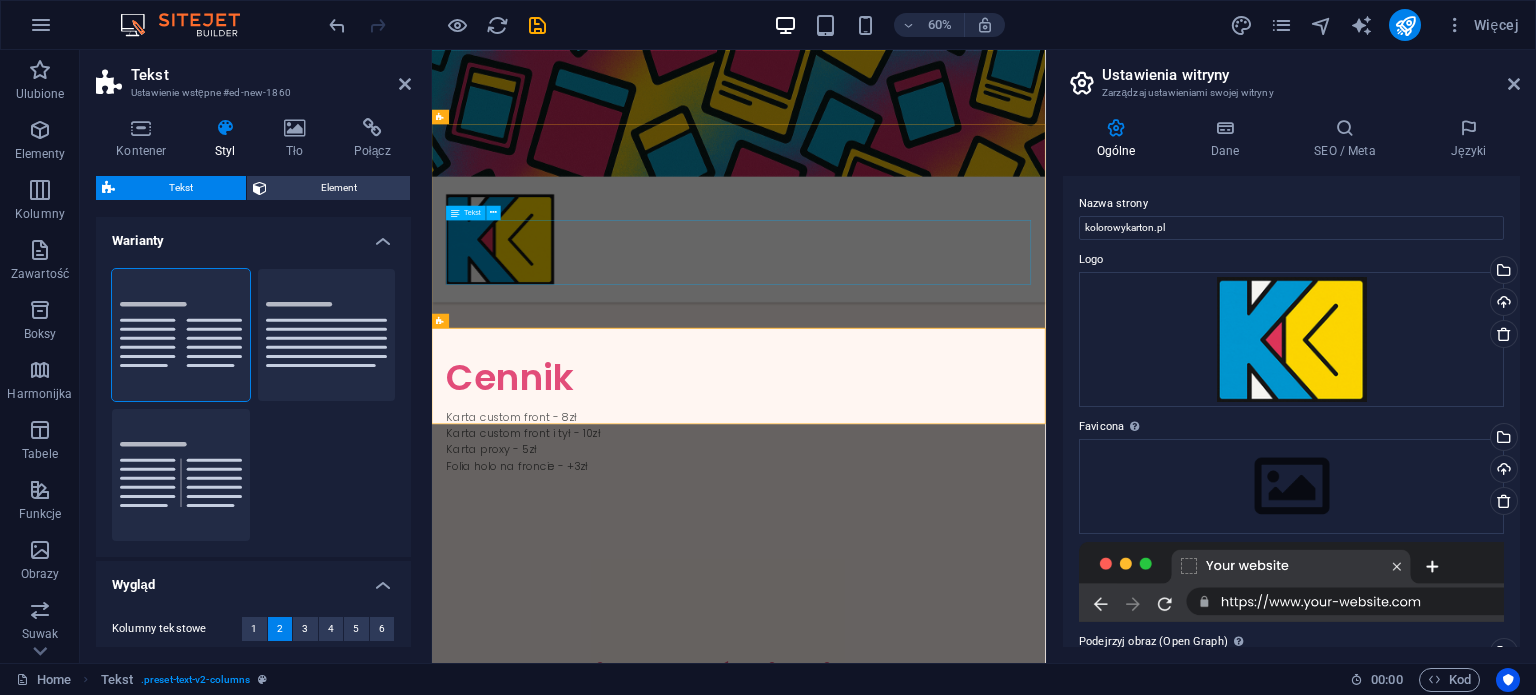 click on "Karta custom front - 8zł Karta custom front i tył - 10zł Karta proxy - 5zł Folia holo na froncie - +3zł" at bounding box center (943, 701) 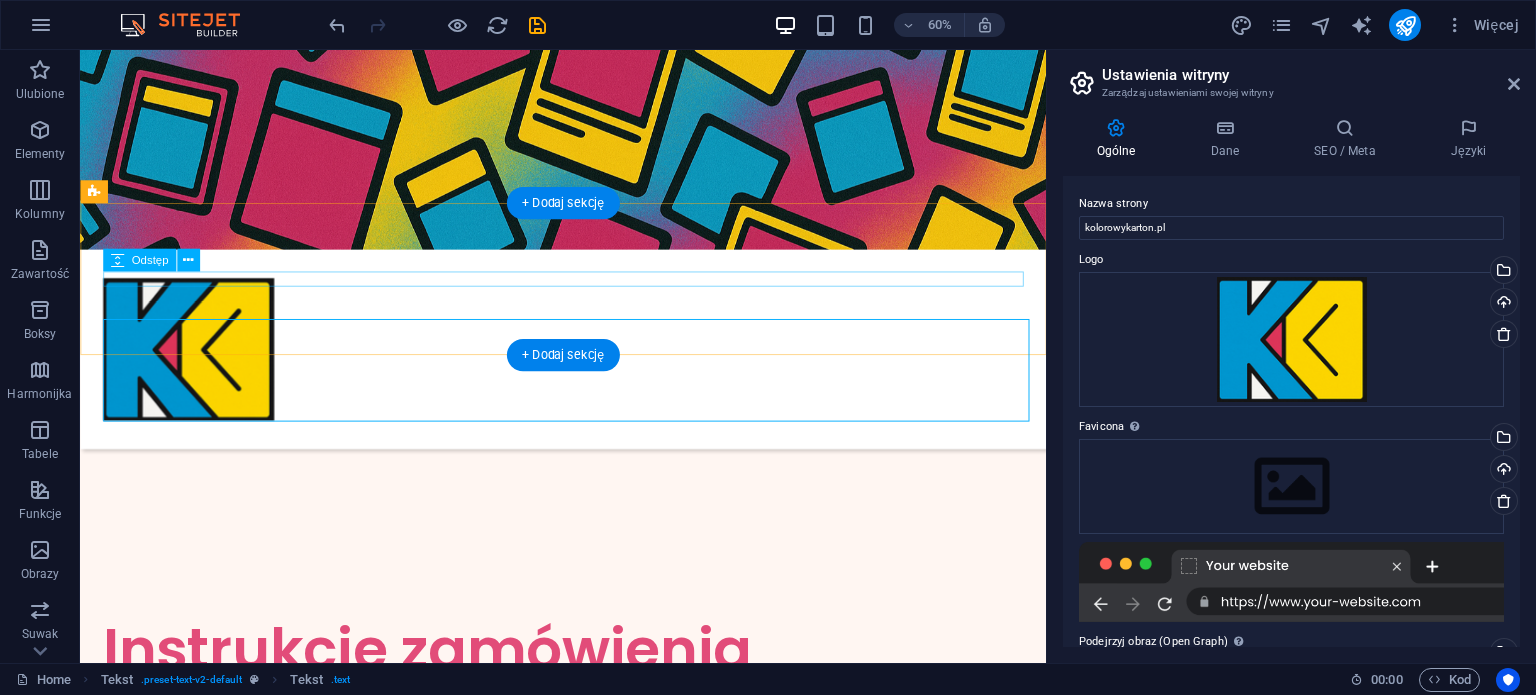 click at bounding box center (588, 492) 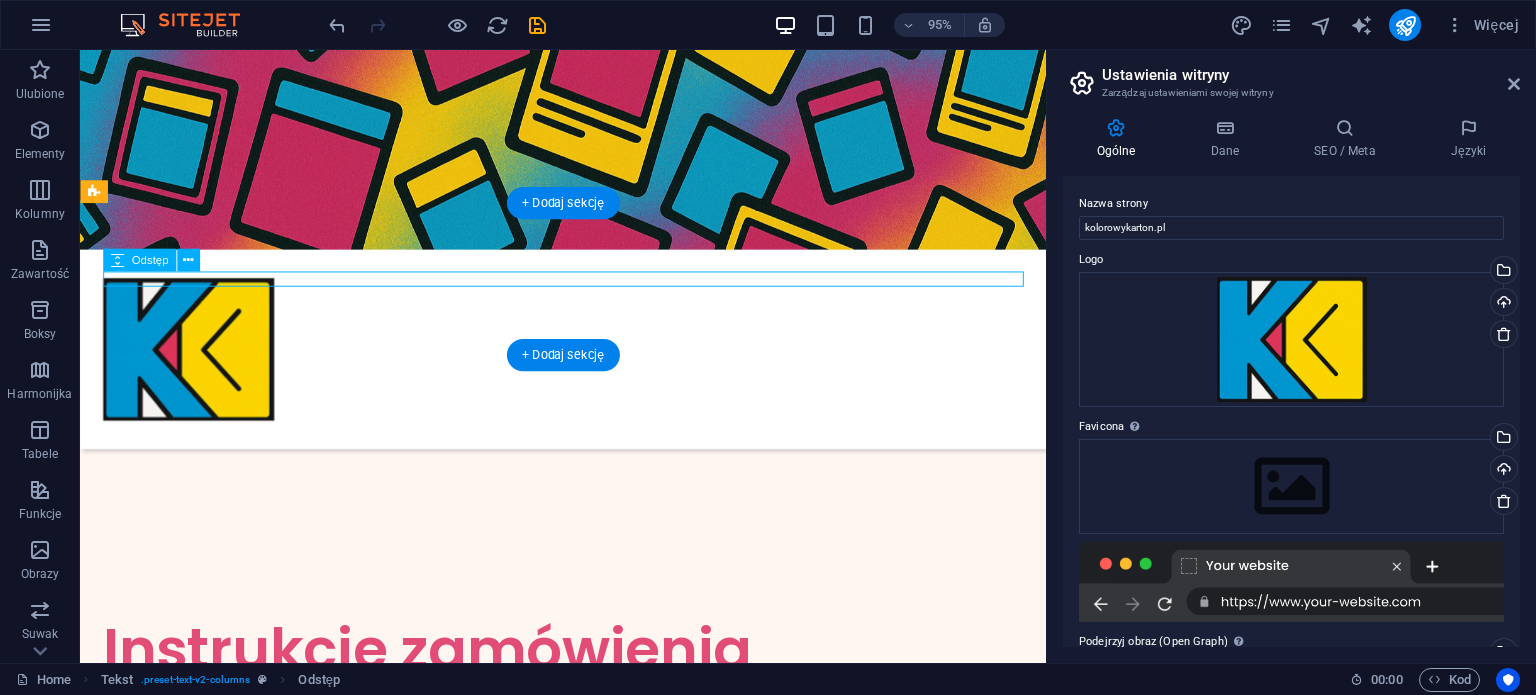 click at bounding box center (588, 492) 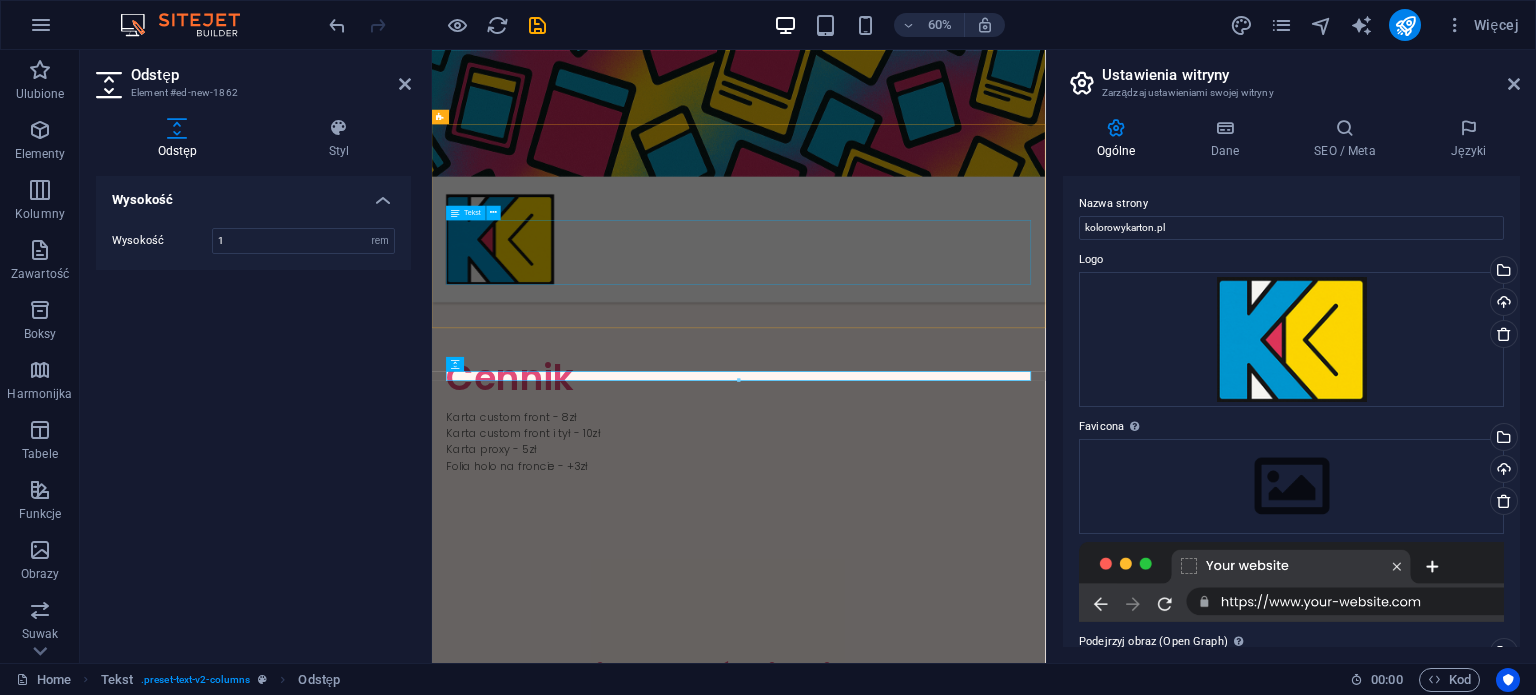 click on "Karta custom front - 8zł Karta custom front i tył - 10zł Karta proxy - 5zł Folia holo na froncie - +3zł" at bounding box center [943, 701] 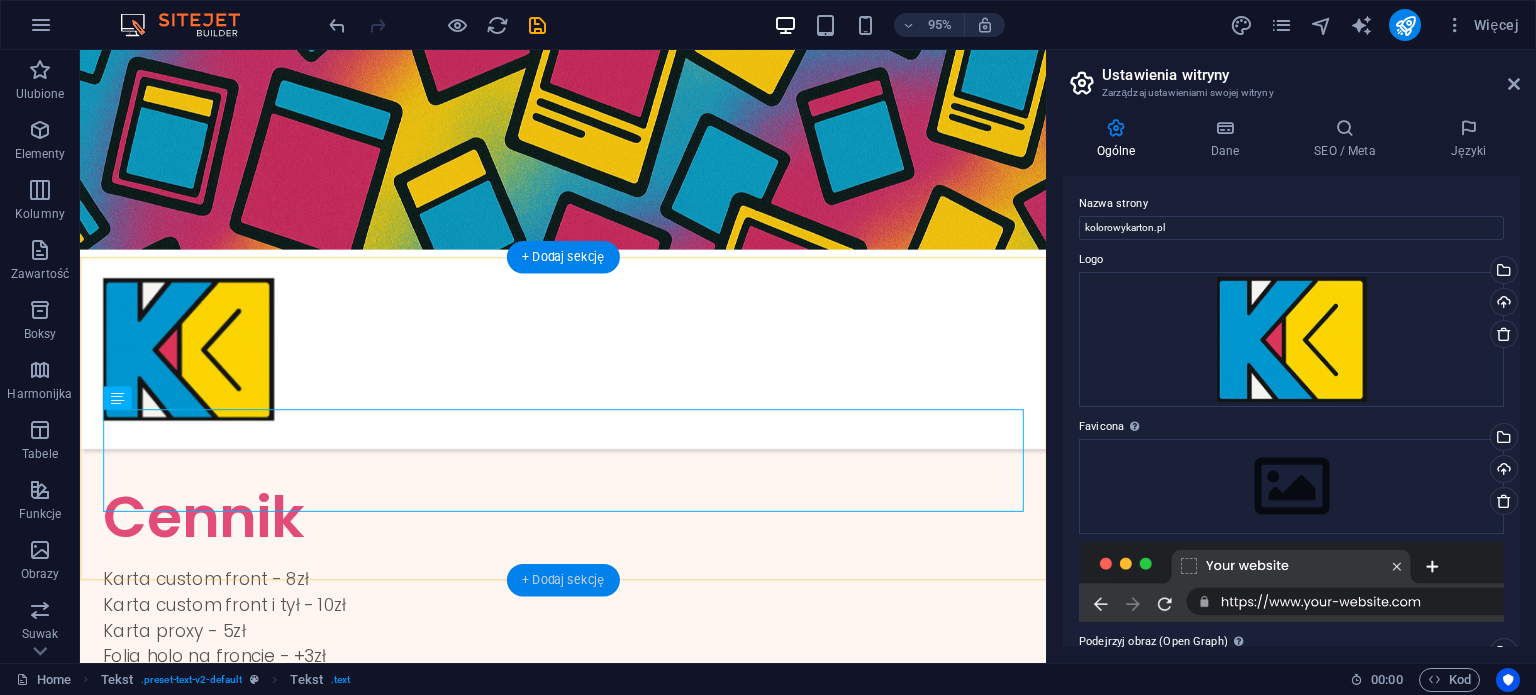 scroll, scrollTop: 336, scrollLeft: 0, axis: vertical 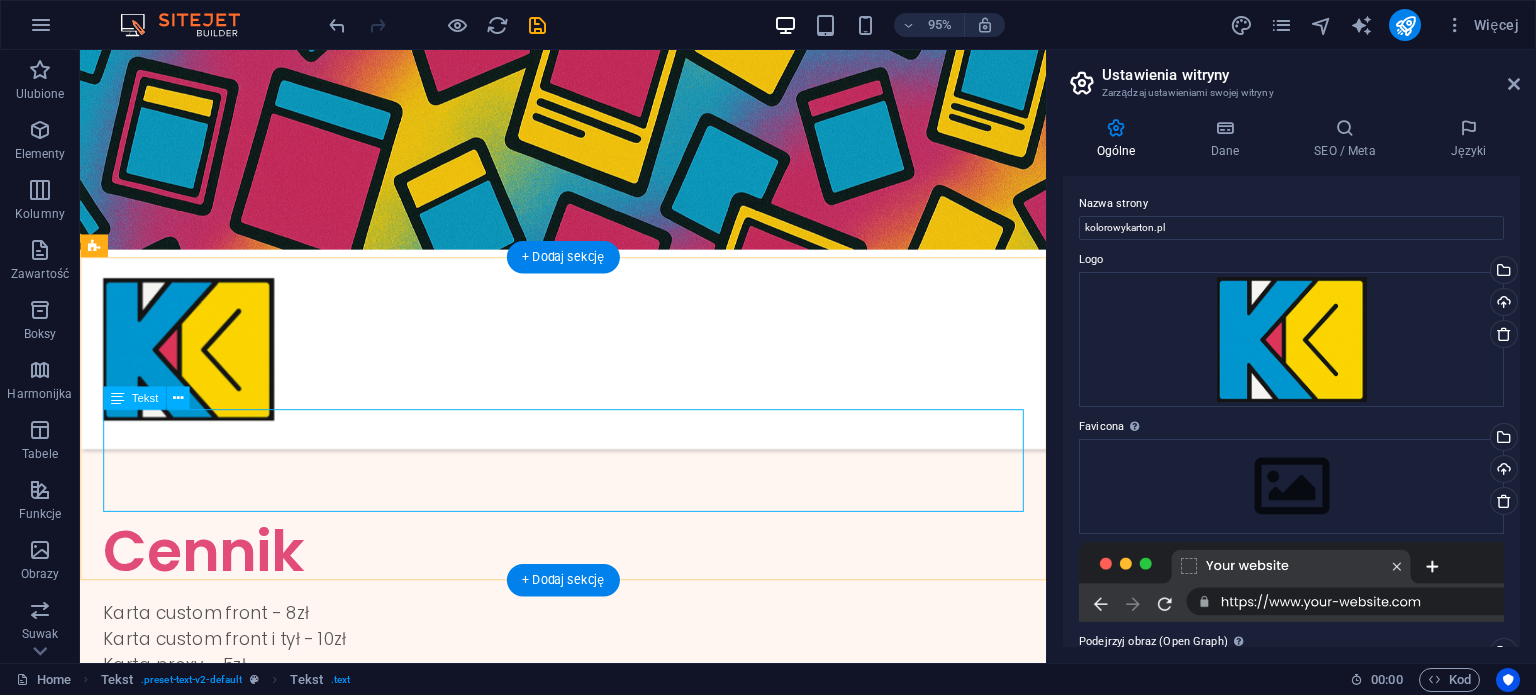click on "Karta custom front - 8zł Karta custom front i tył - 10zł Karta proxy - 5zł Folia holo na froncie - +3zł" at bounding box center [588, 683] 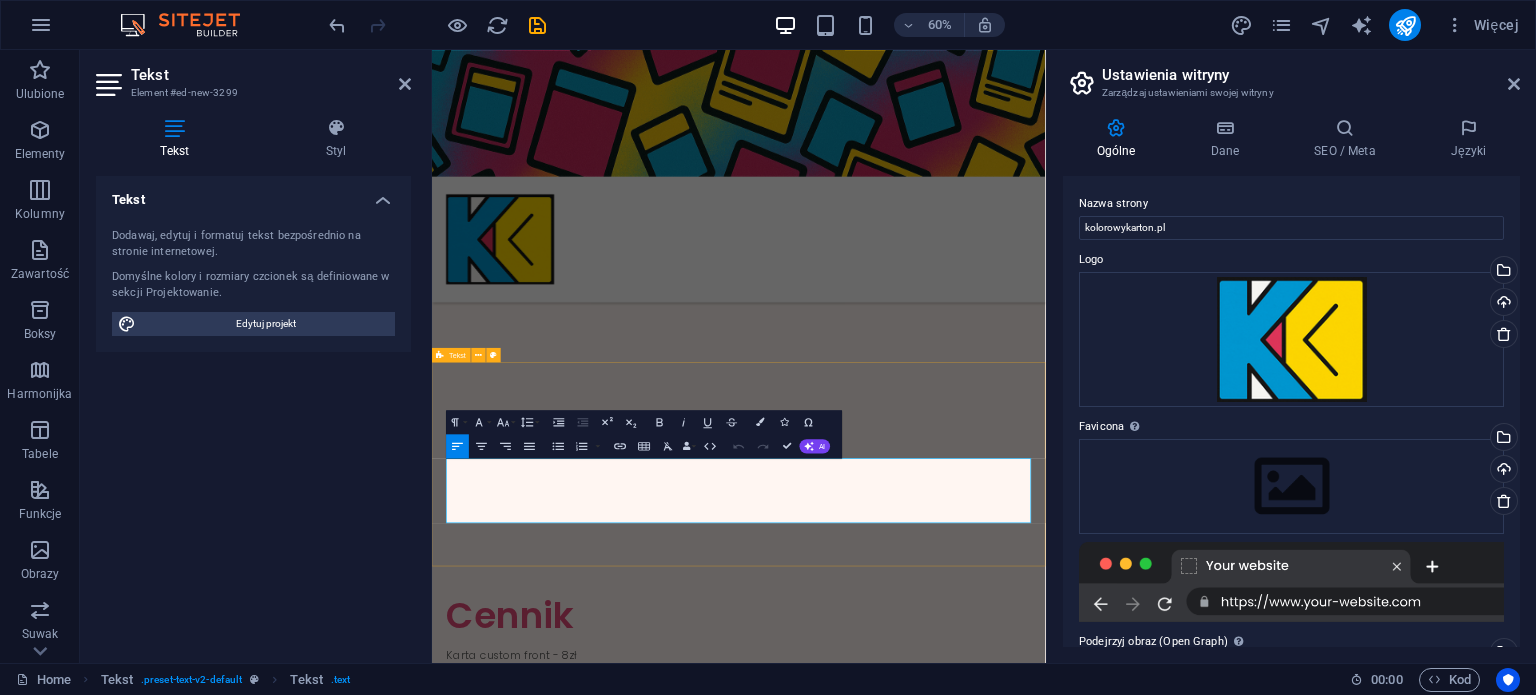 click on "Cennik Karta custom front - 8zł Karta custom front i tył - 10zł Karta proxy - 5zł Folia holo na froncie - +3zł" at bounding box center (943, 1054) 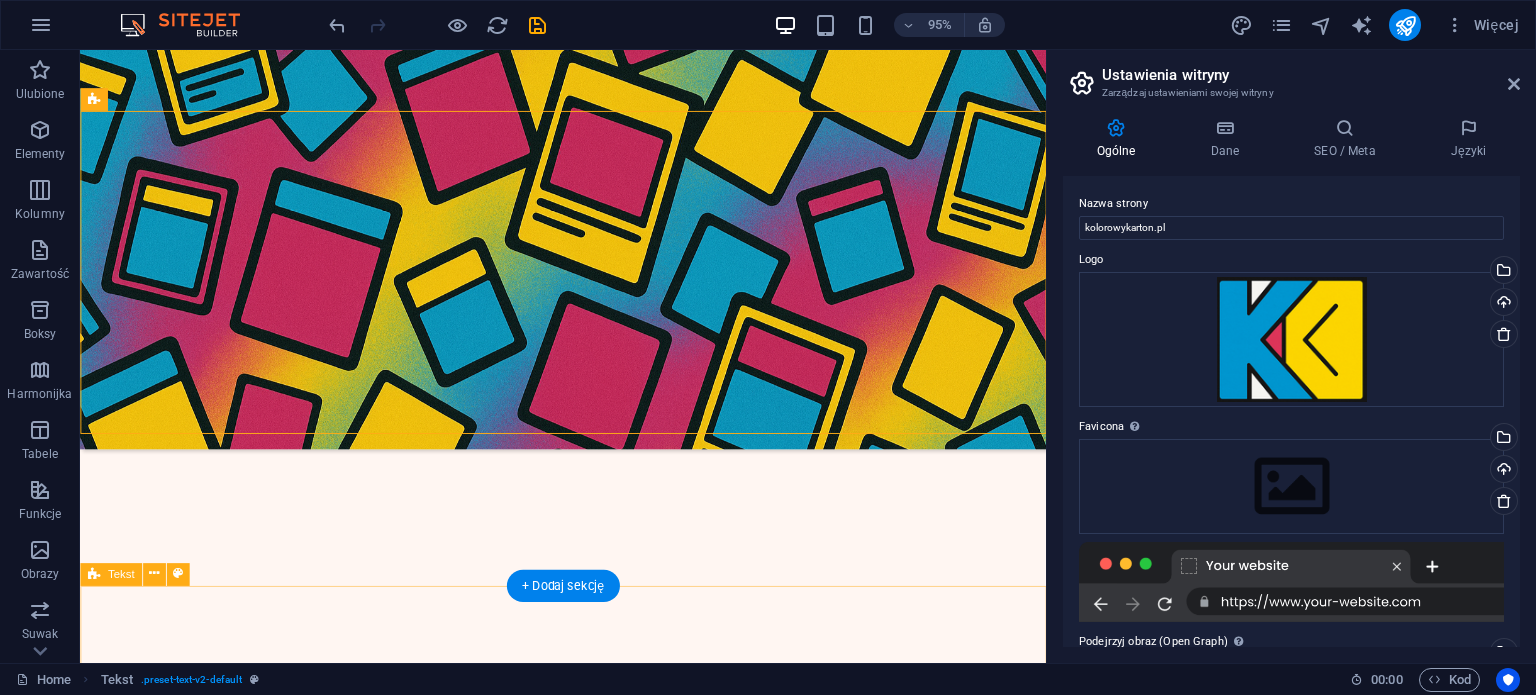 scroll, scrollTop: 260, scrollLeft: 0, axis: vertical 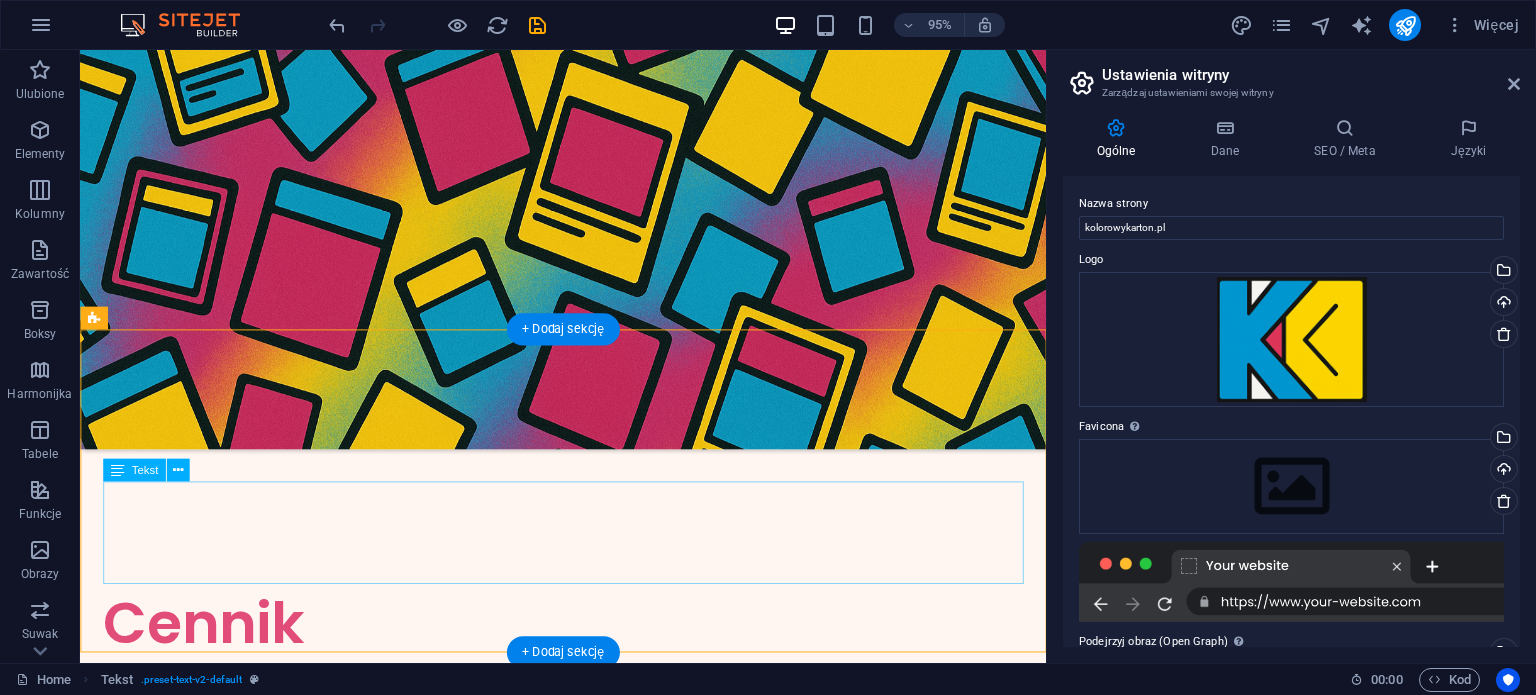 click on "Karta custom front - 8zł Karta custom front i tył - 10zł Karta proxy - 5zł Folia holo na froncie - +3zł" at bounding box center [588, 759] 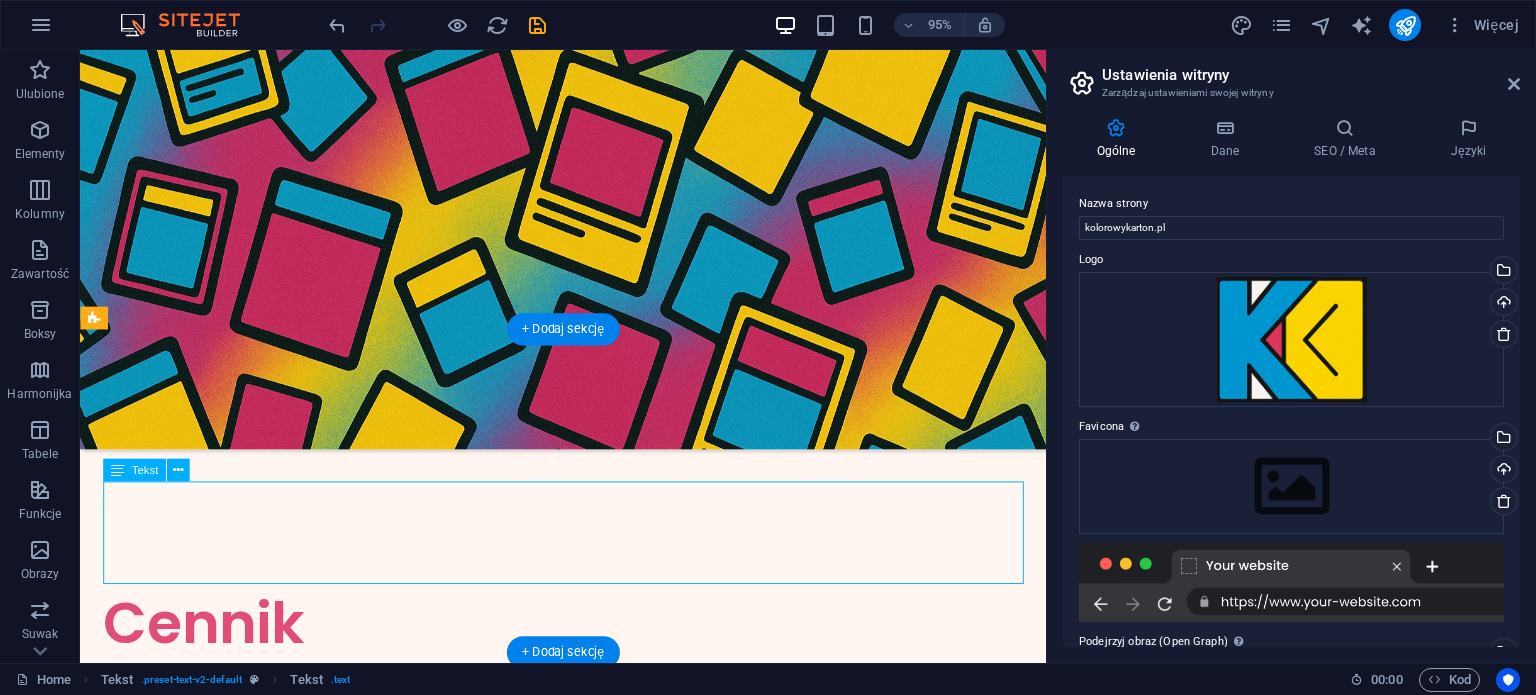 click on "Karta custom front - 8zł Karta custom front i tył - 10zł Karta proxy - 5zł Folia holo na froncie - +3zł" at bounding box center (588, 759) 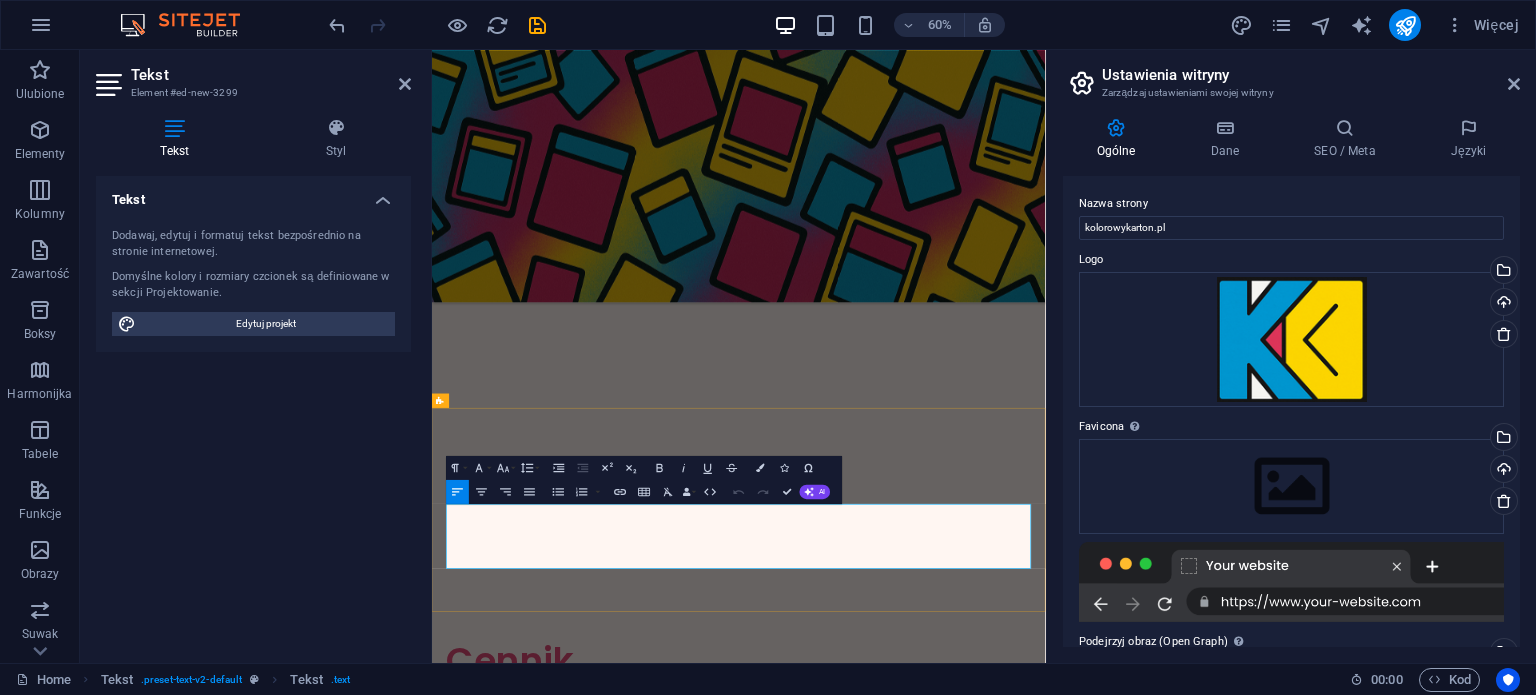 click on "Folia holo na froncie - +3zł" at bounding box center (943, 1214) 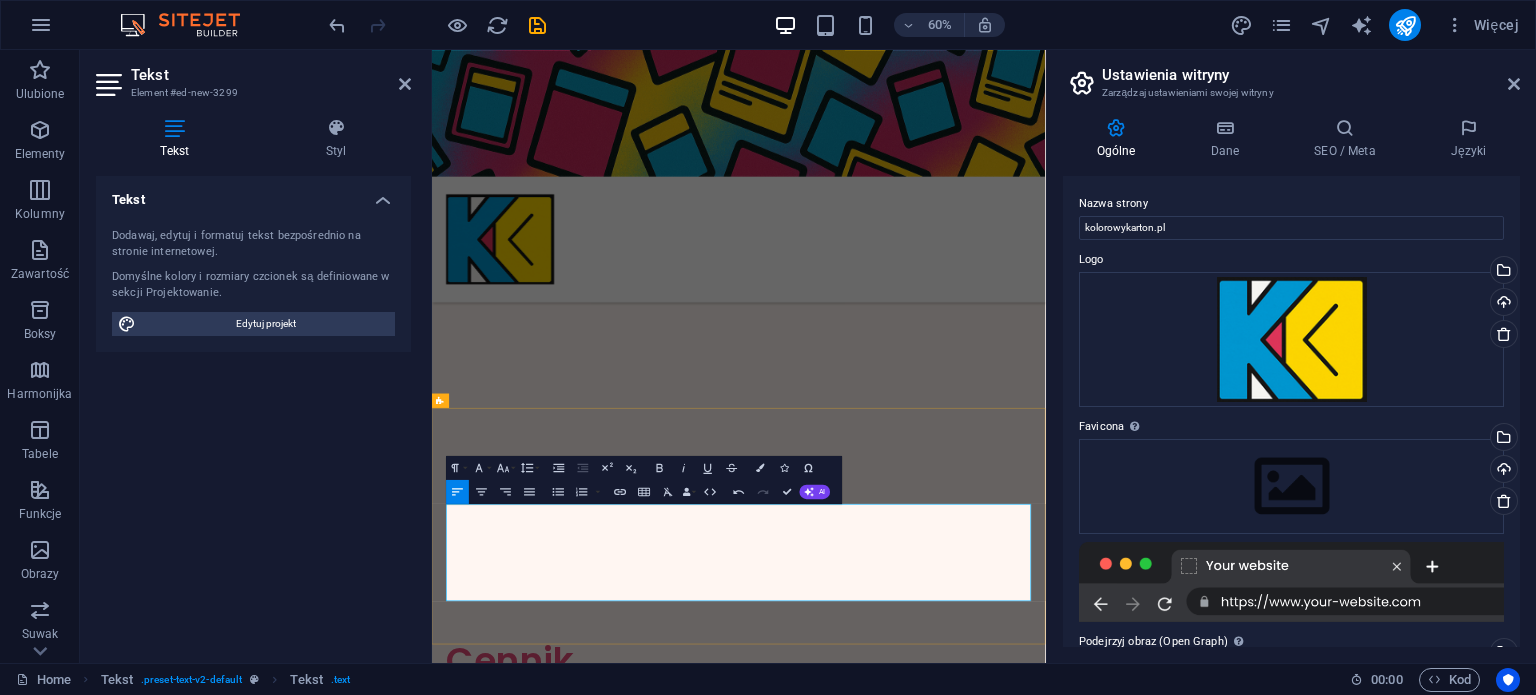 type 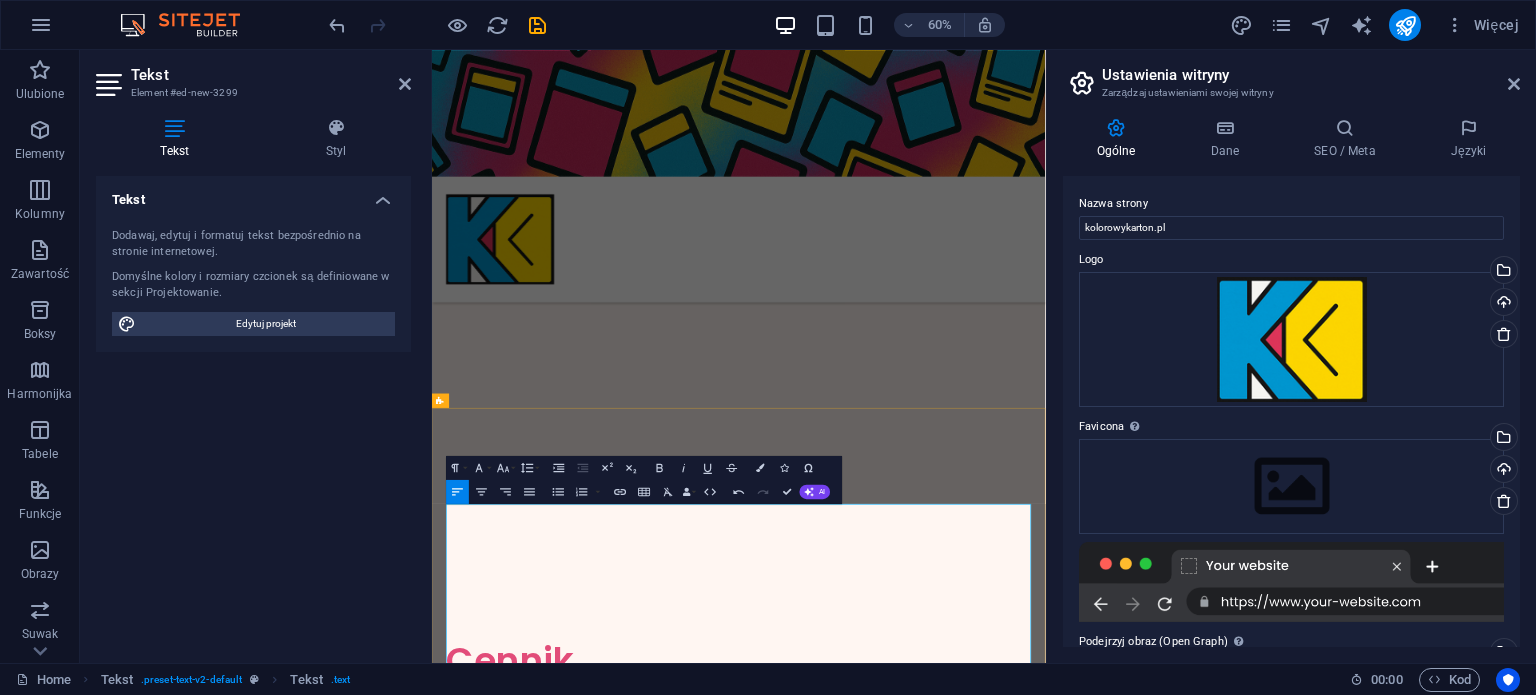 scroll, scrollTop: 2556, scrollLeft: 3, axis: both 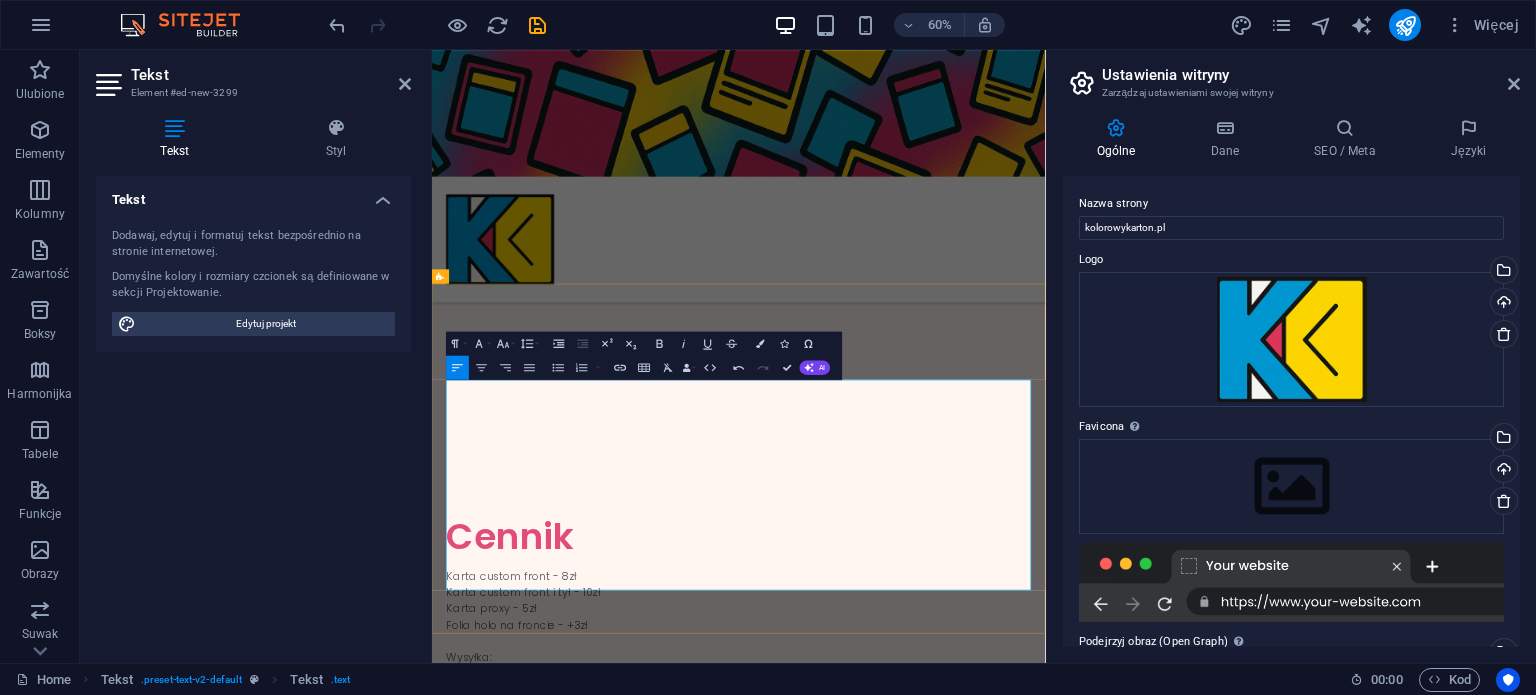 drag, startPoint x: 838, startPoint y: 907, endPoint x: 456, endPoint y: 906, distance: 382.0013 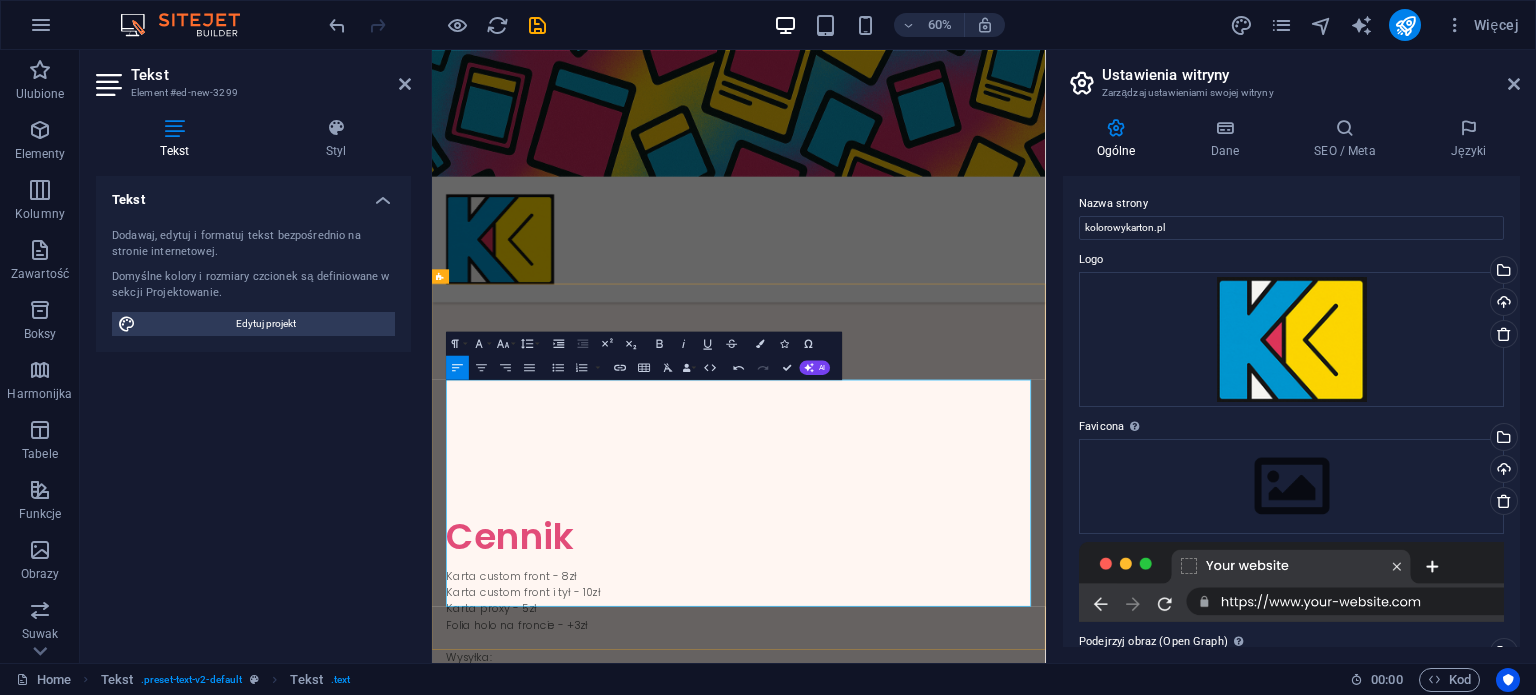 click on "Przy zamówieniu za więcej niż 100 zł: -20%" at bounding box center (943, 1250) 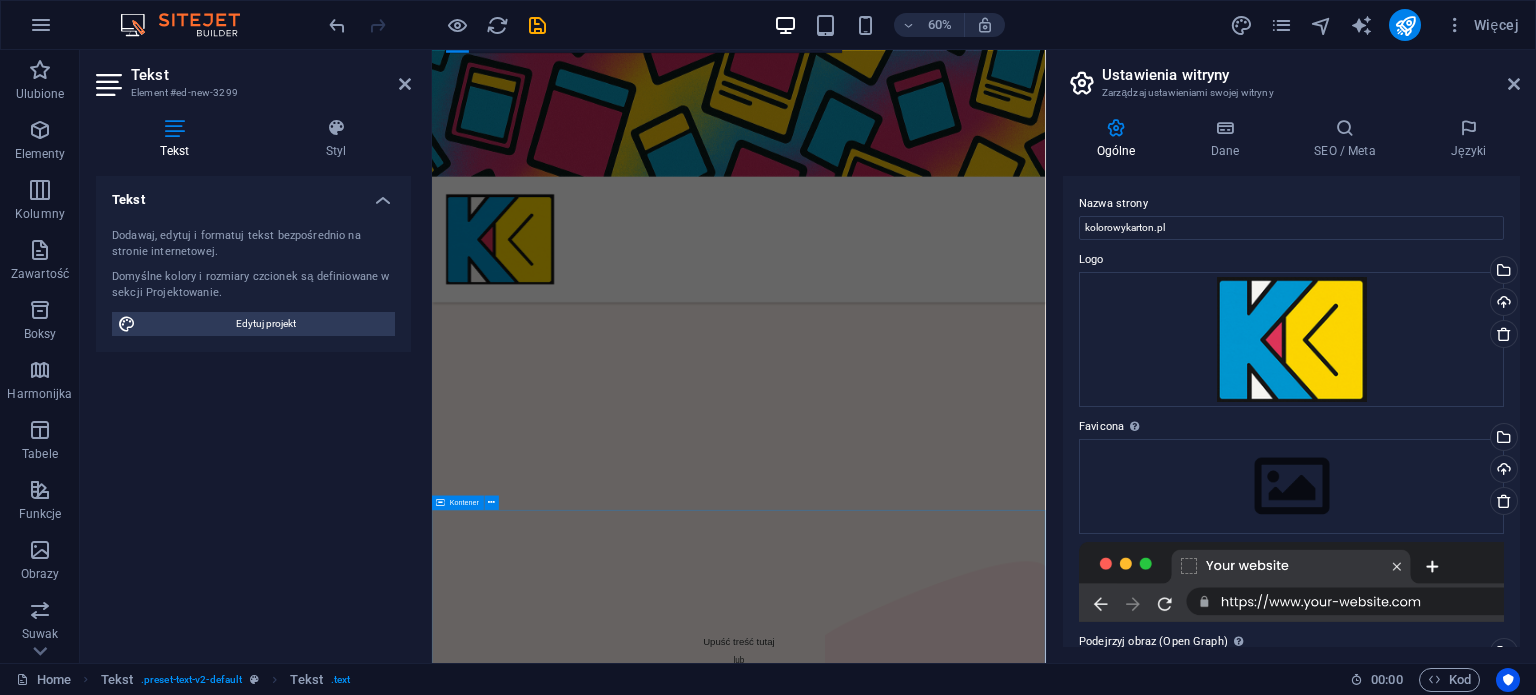 scroll, scrollTop: 2220, scrollLeft: 0, axis: vertical 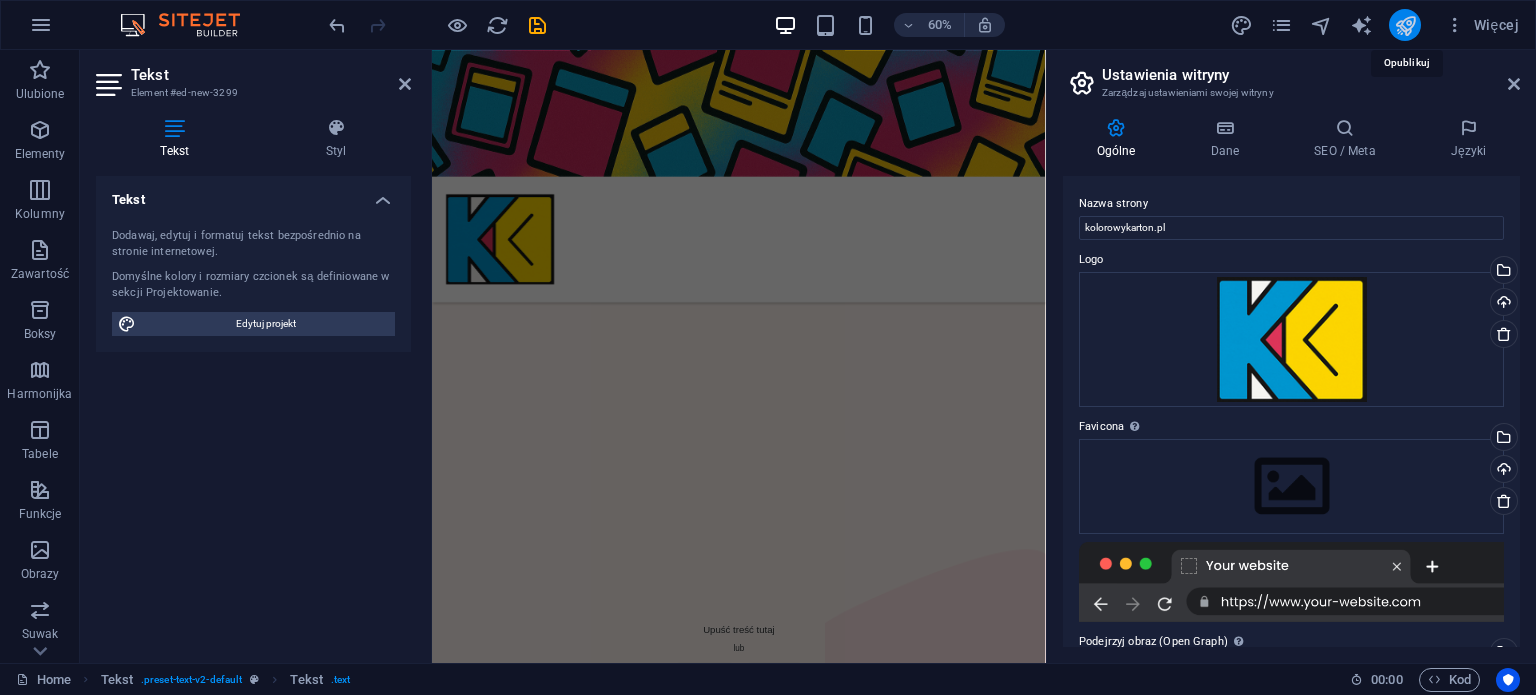 click at bounding box center [1405, 25] 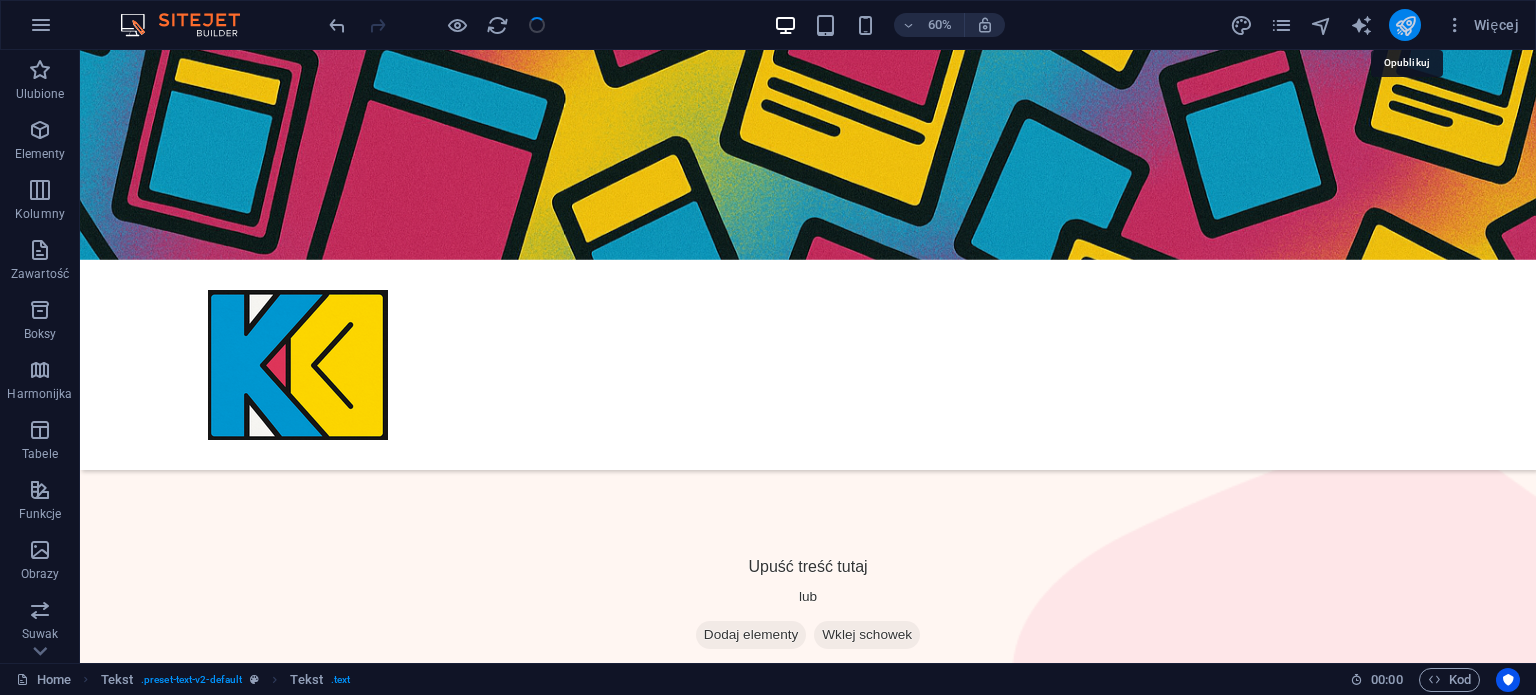 scroll, scrollTop: 555, scrollLeft: 0, axis: vertical 